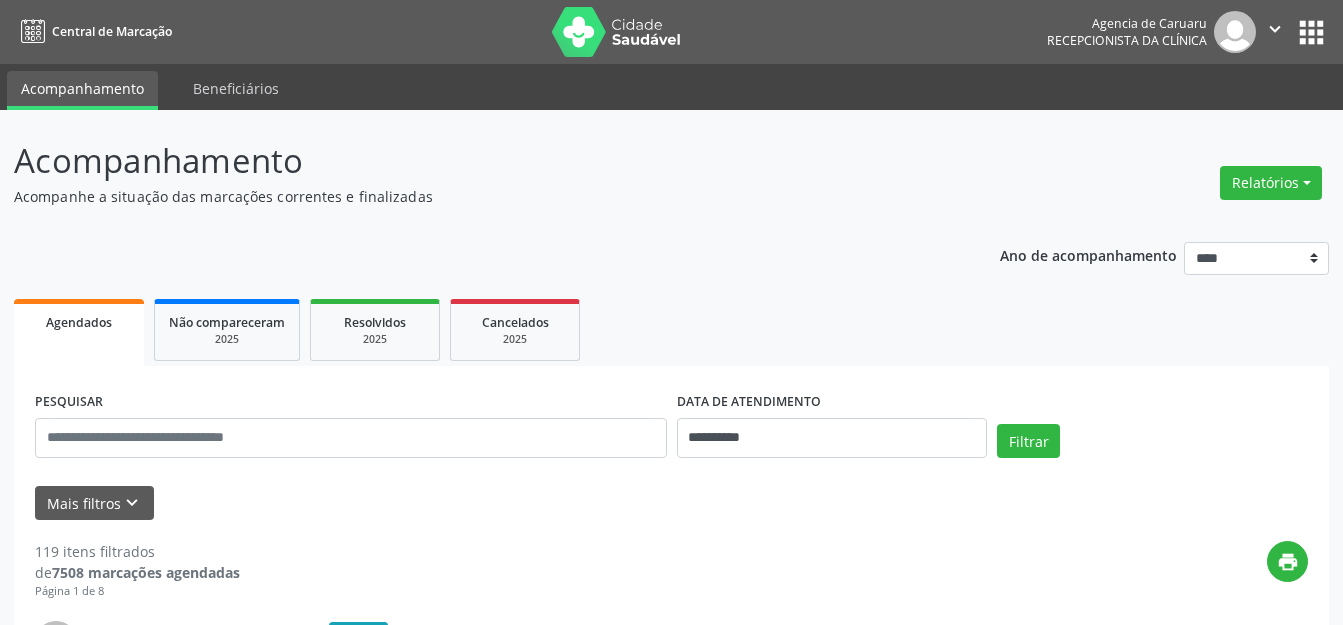 scroll, scrollTop: 200, scrollLeft: 0, axis: vertical 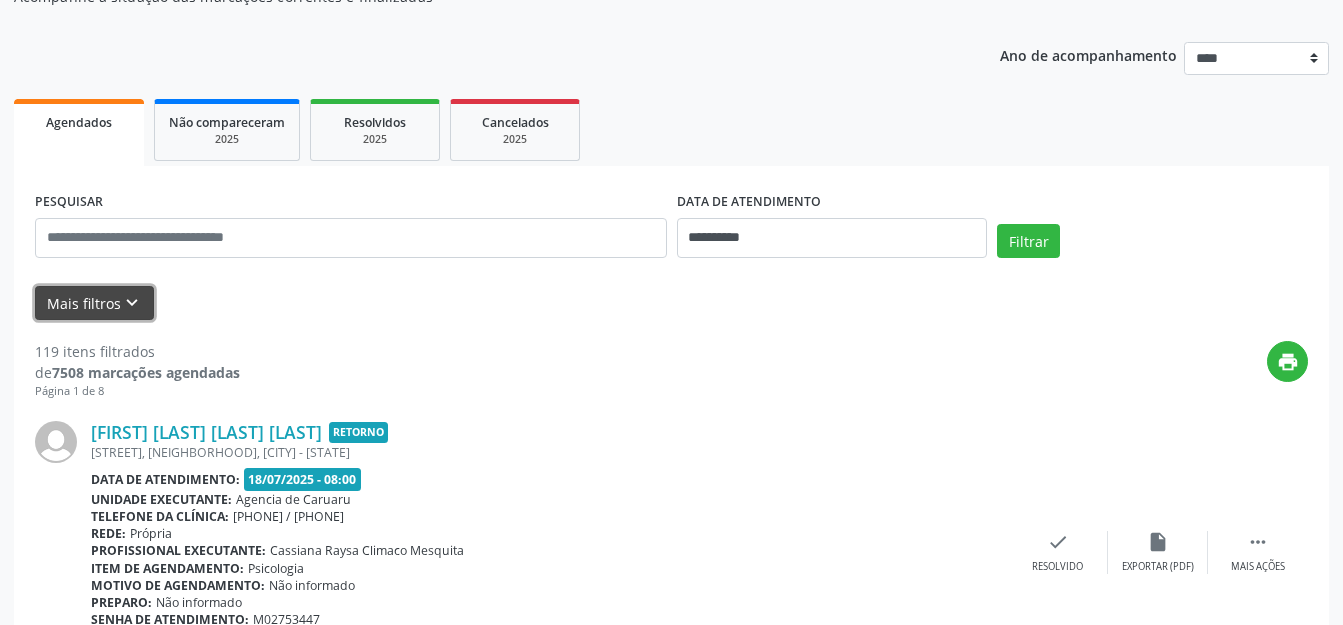 click on "Mais filtros
keyboard_arrow_down" at bounding box center [94, 303] 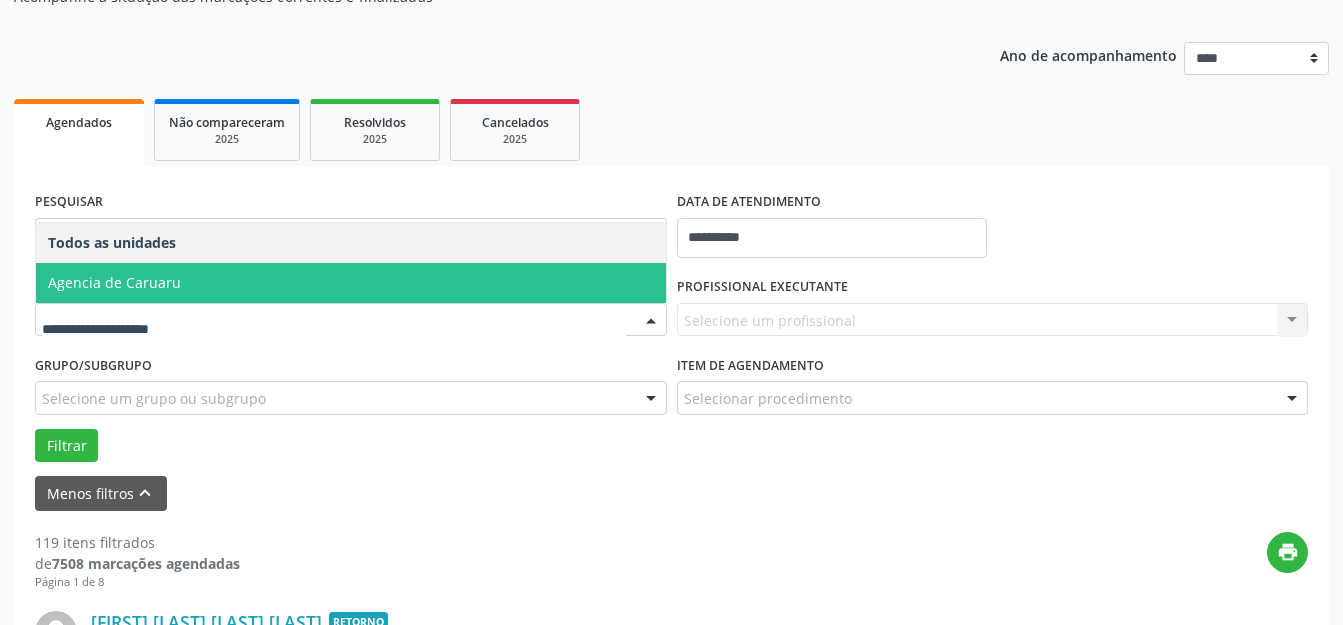 click on "Agencia de Caruaru" at bounding box center [351, 283] 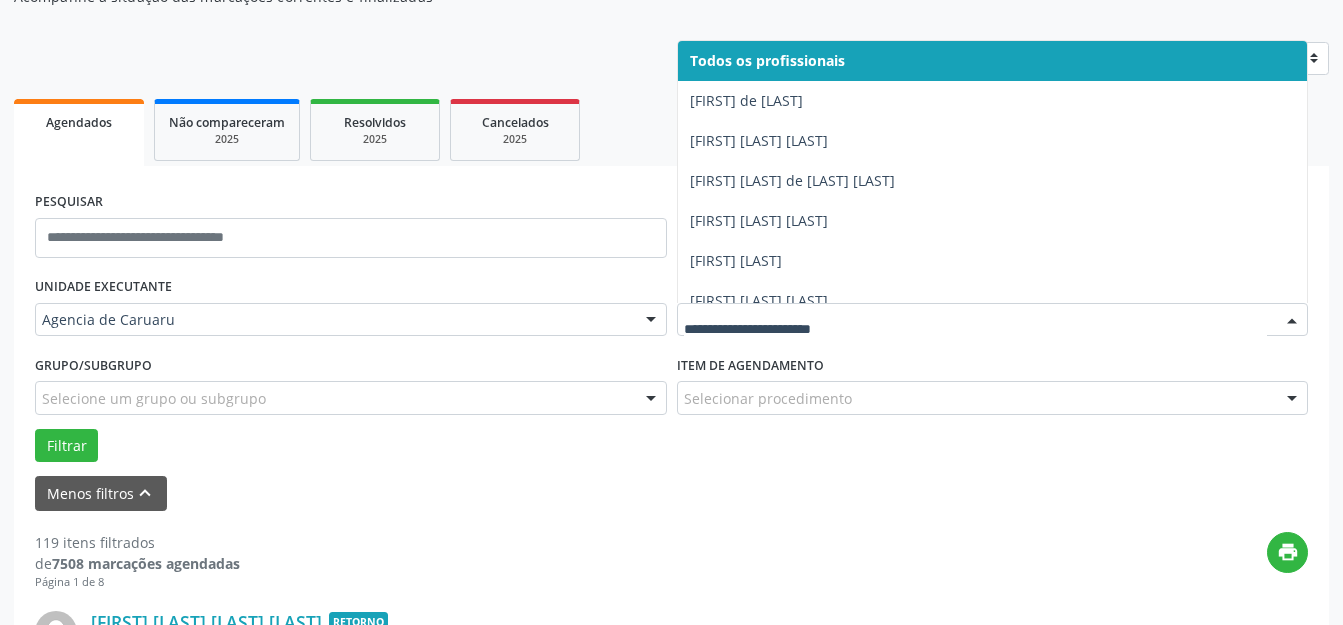 click at bounding box center (993, 320) 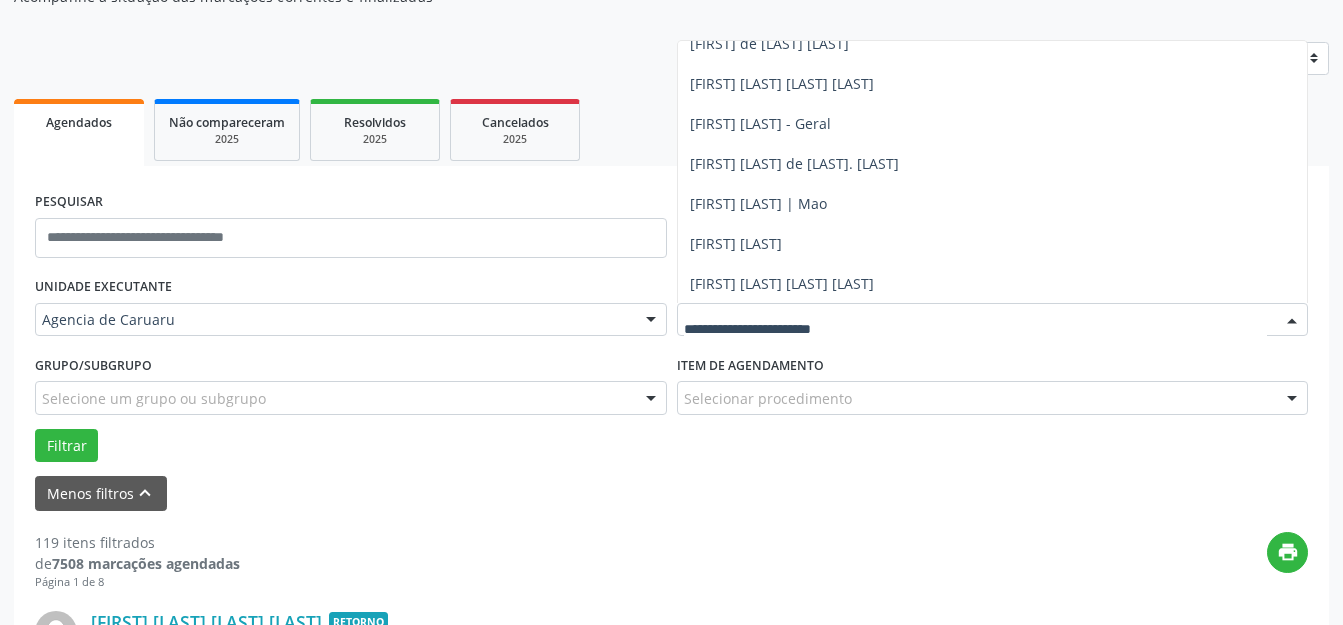 scroll, scrollTop: 1218, scrollLeft: 0, axis: vertical 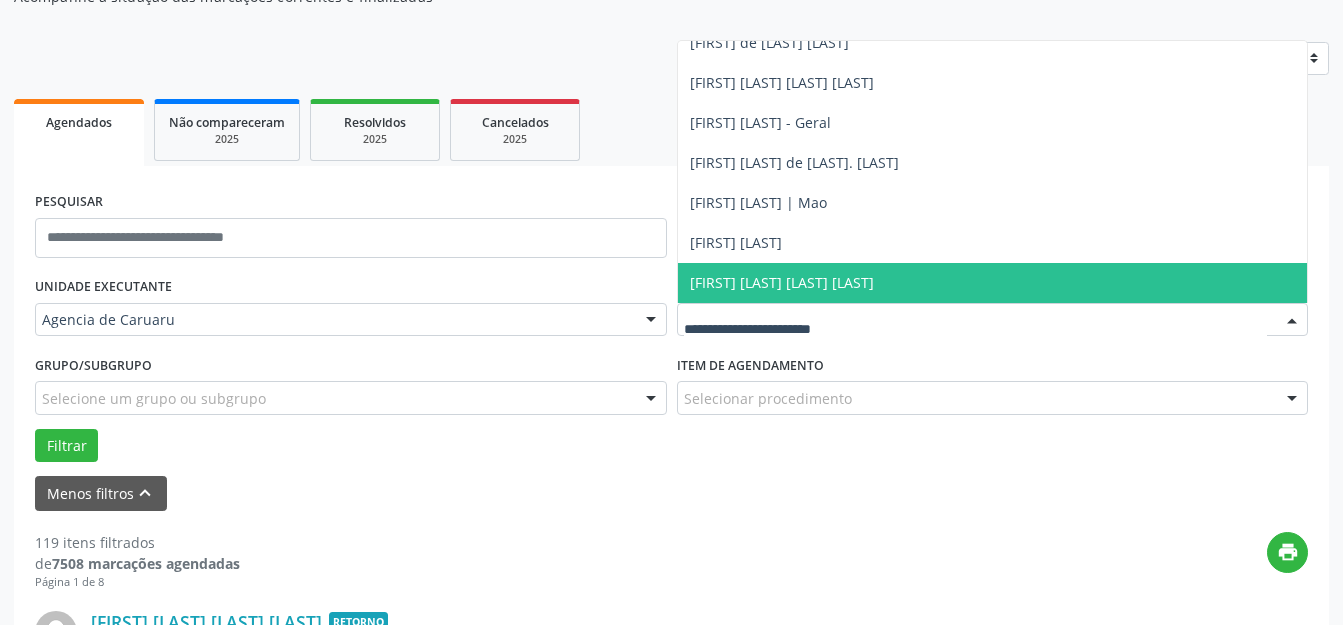click on "[FIRST] [LAST] [LAST] [LAST]" at bounding box center [993, 283] 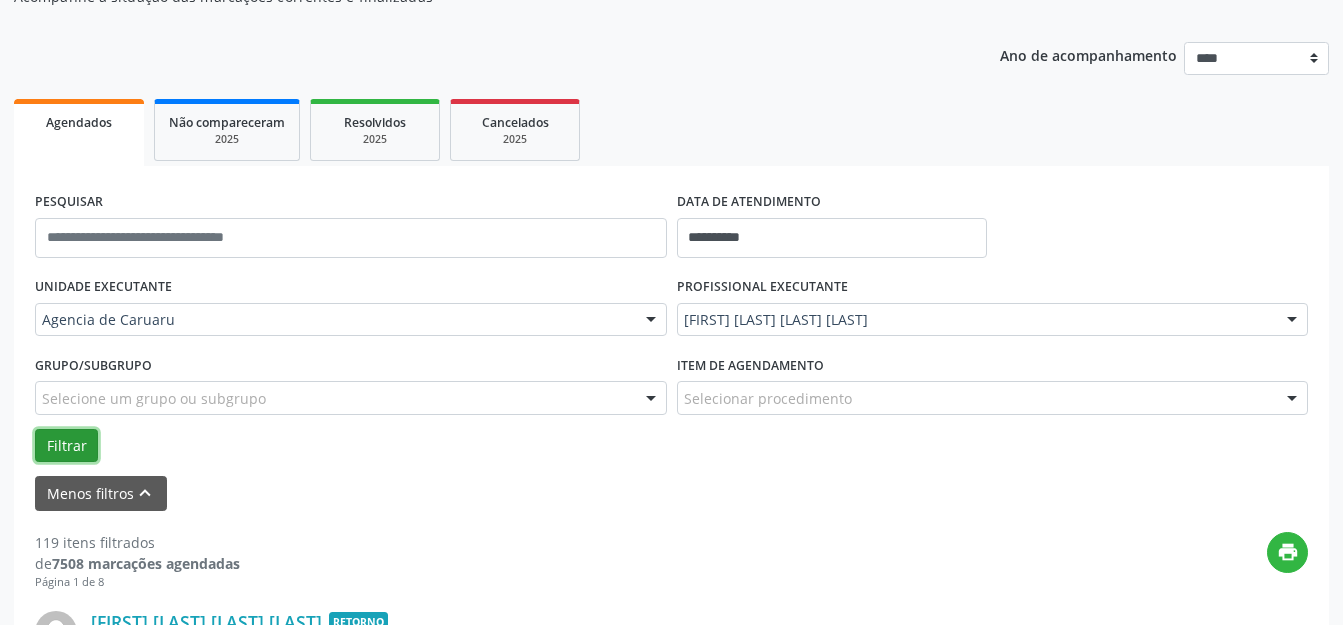 click on "Filtrar" at bounding box center [66, 446] 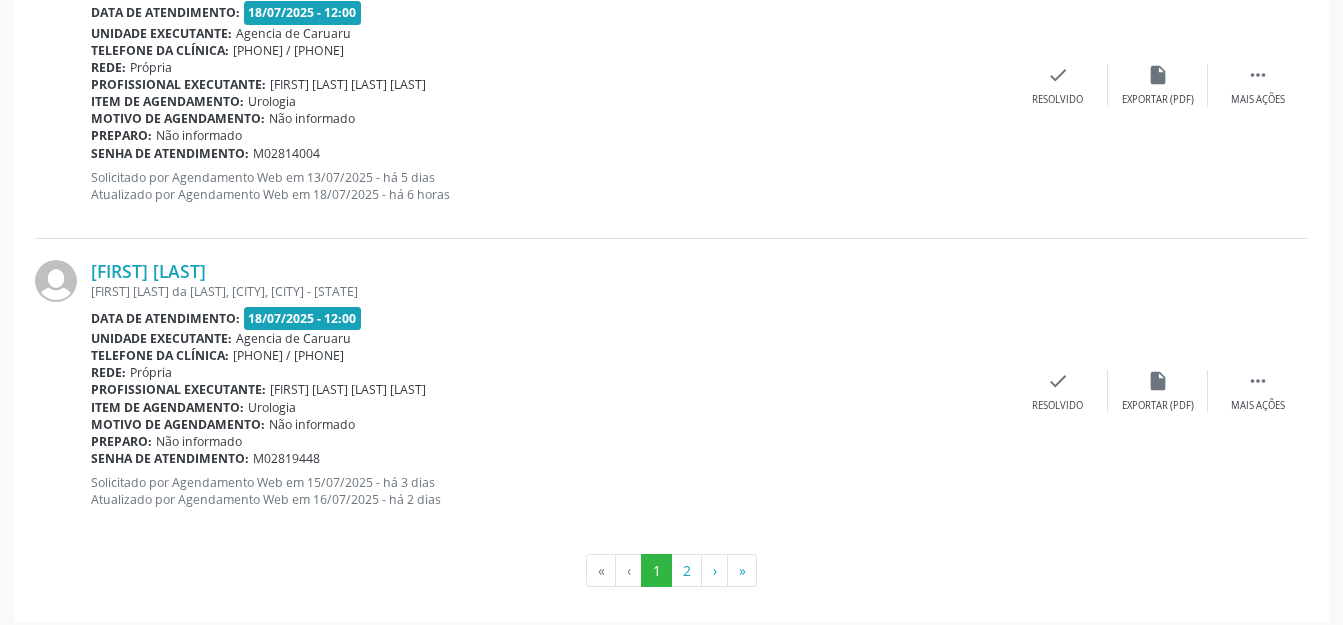 scroll, scrollTop: 4835, scrollLeft: 0, axis: vertical 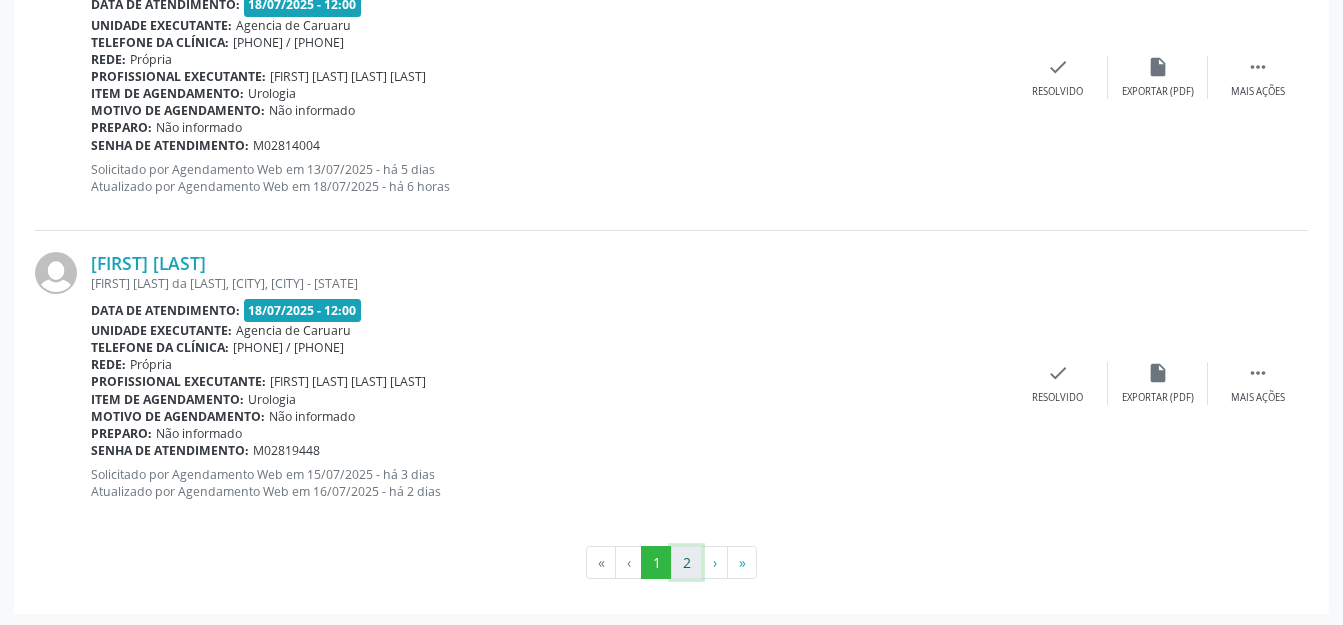 click on "2" at bounding box center (686, 563) 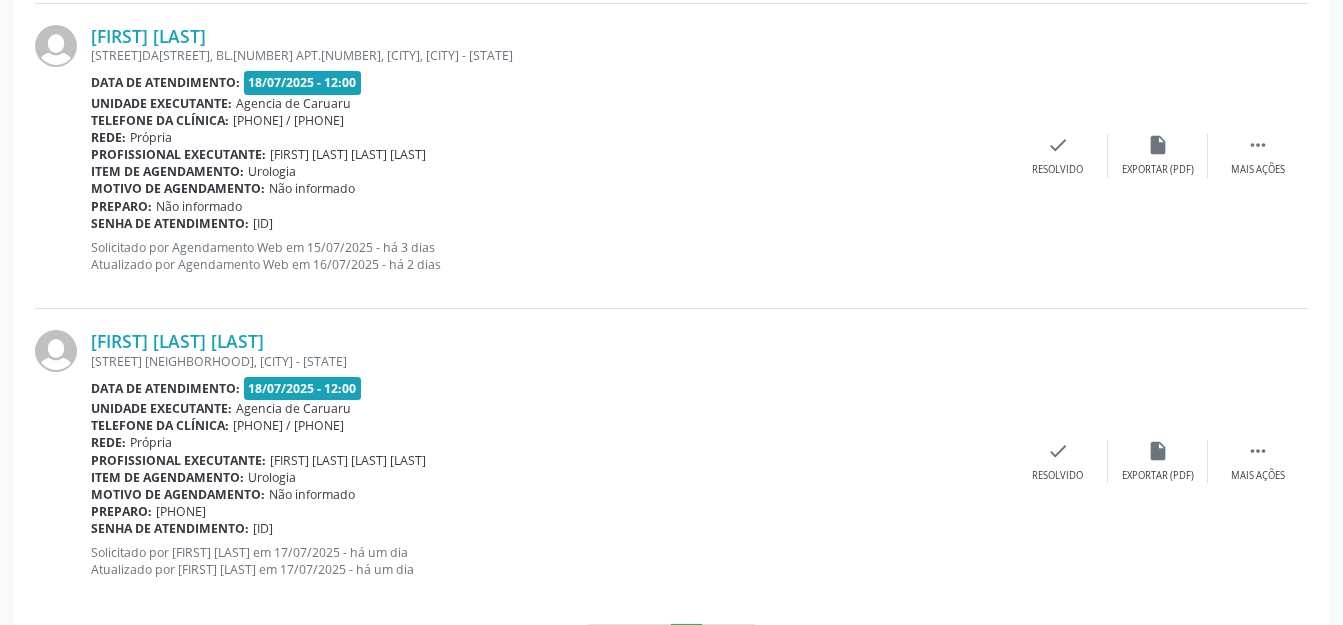 scroll, scrollTop: 1173, scrollLeft: 0, axis: vertical 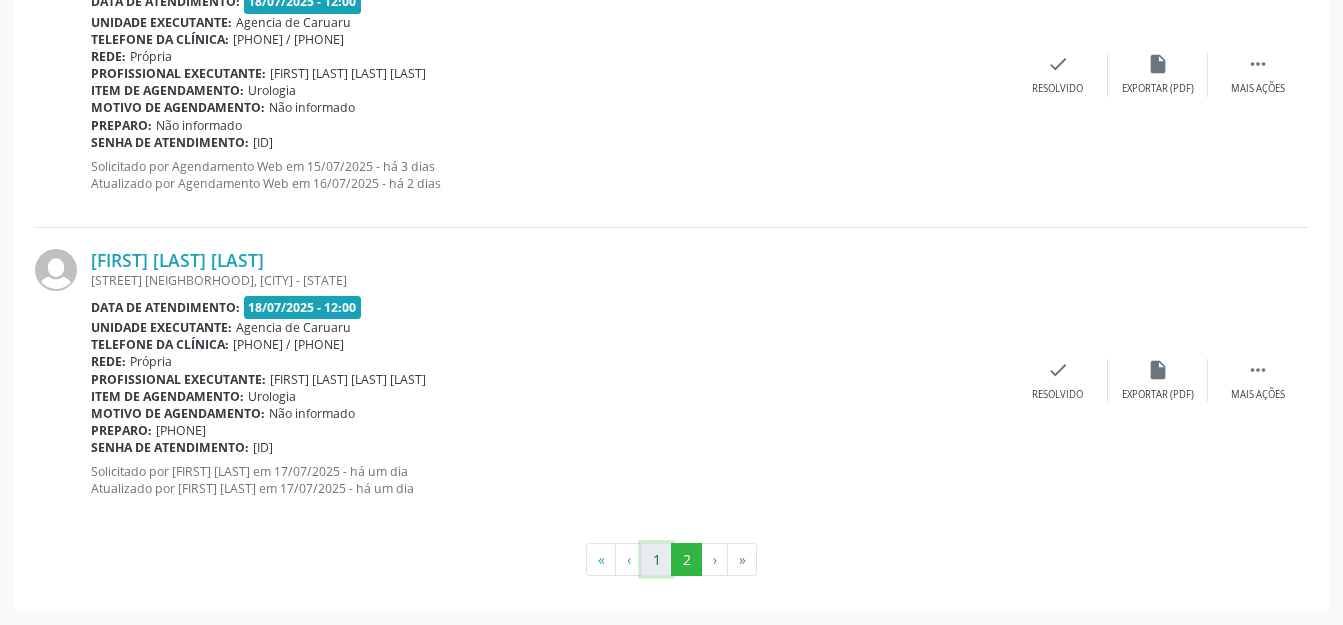 click on "1" at bounding box center (656, 560) 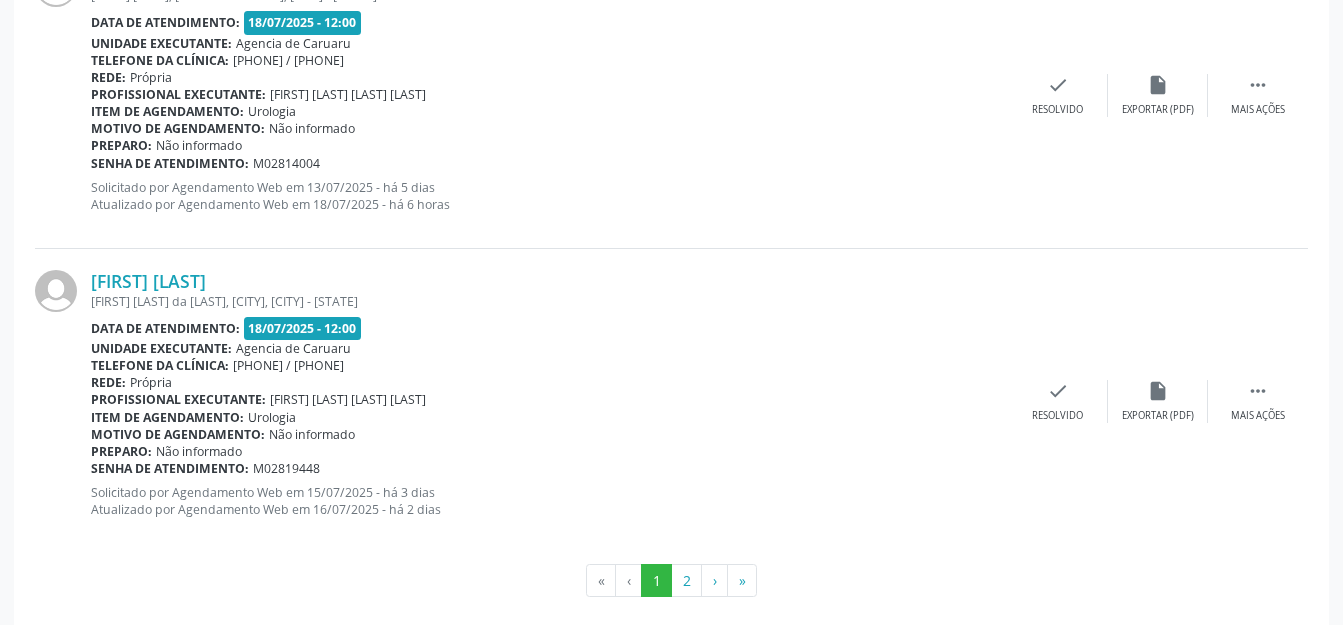 scroll, scrollTop: 4835, scrollLeft: 0, axis: vertical 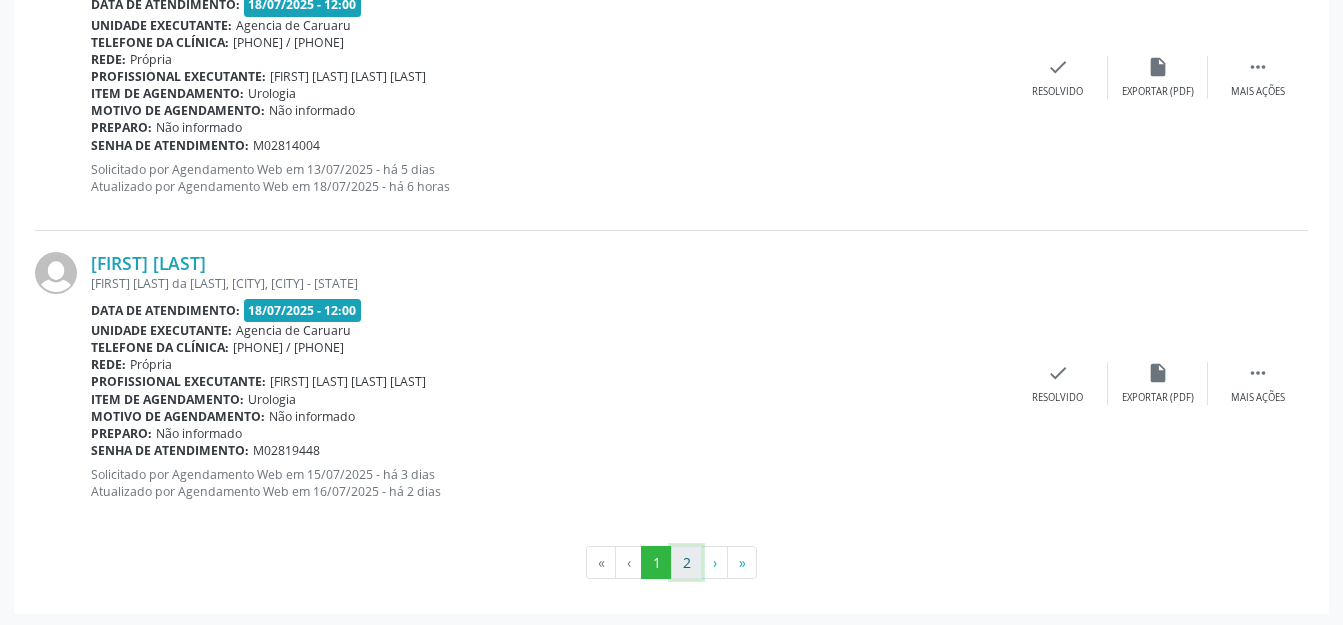 click on "2" at bounding box center (686, 563) 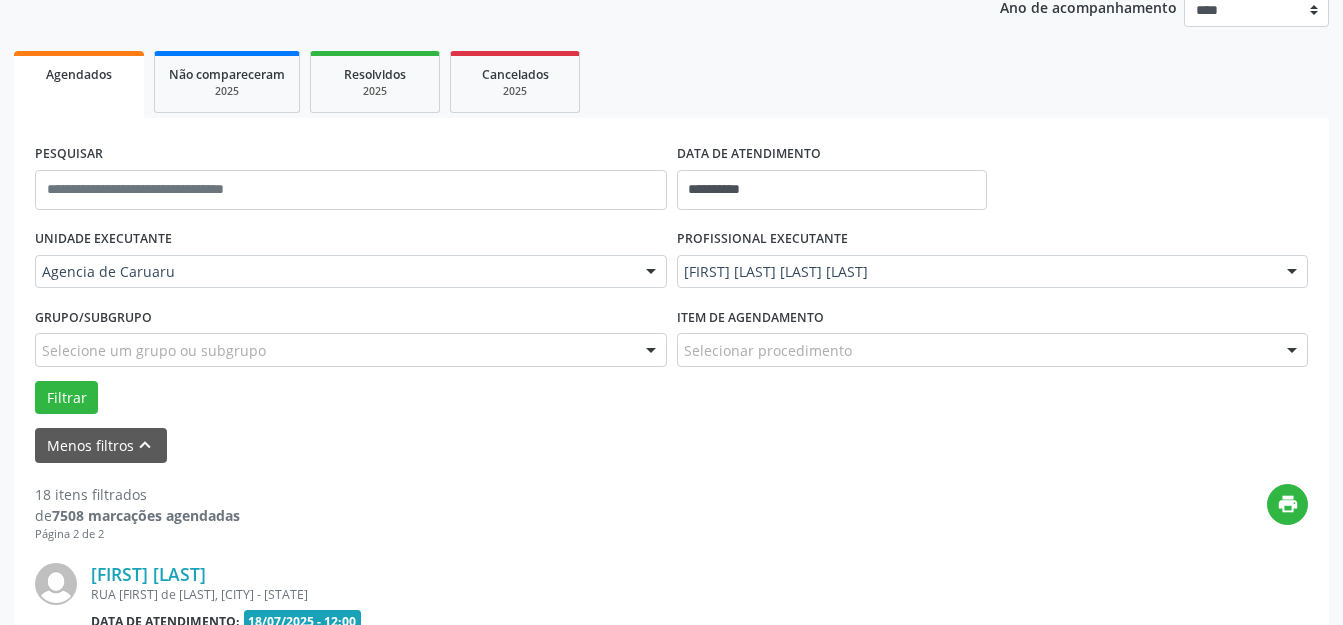 scroll, scrollTop: 1173, scrollLeft: 0, axis: vertical 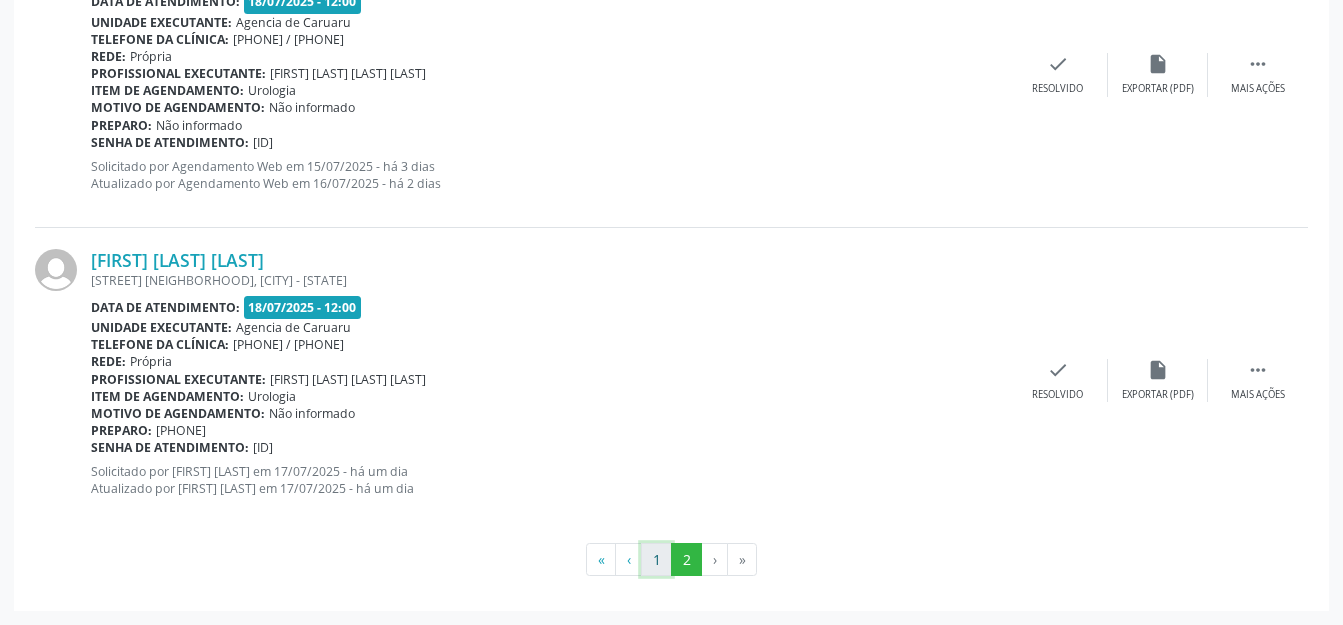 click on "1" at bounding box center (656, 560) 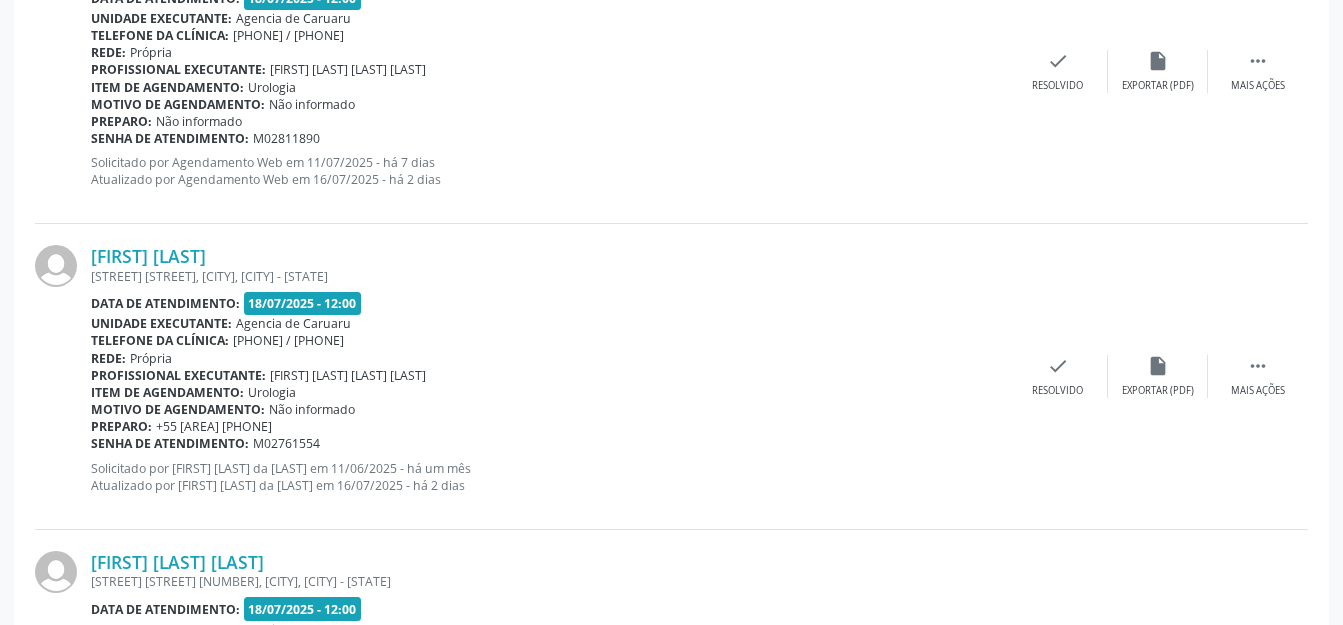 scroll, scrollTop: 3735, scrollLeft: 0, axis: vertical 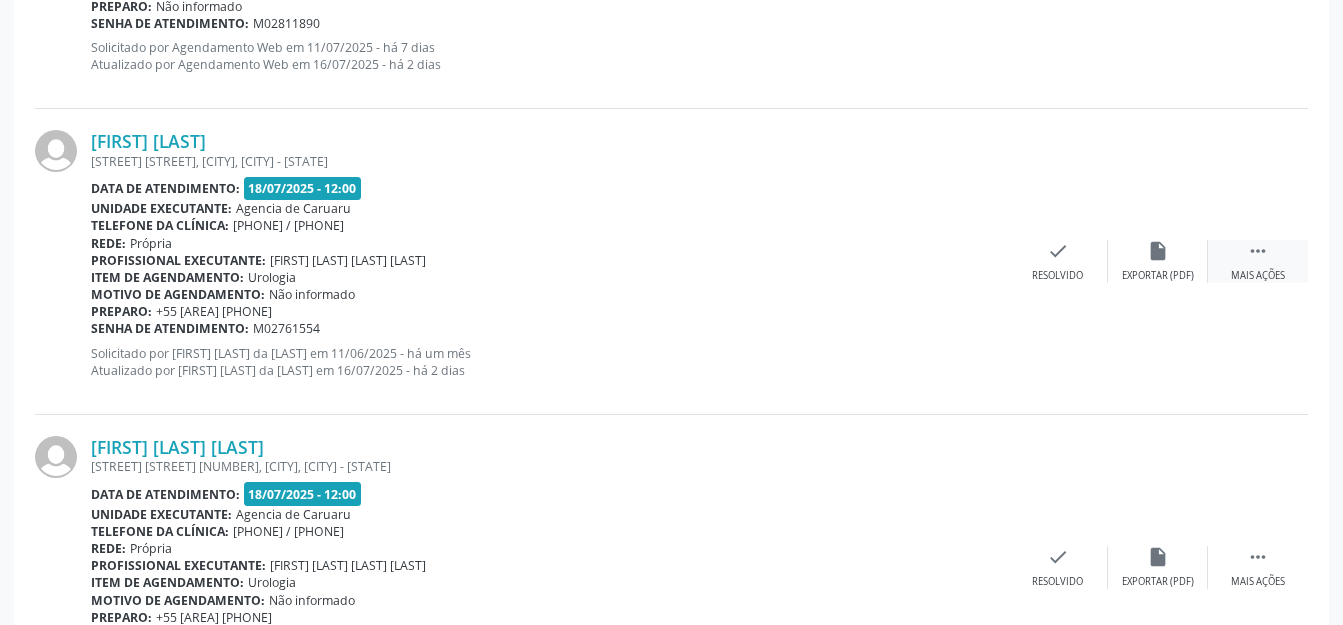 click on "
Mais ações" at bounding box center (1258, 261) 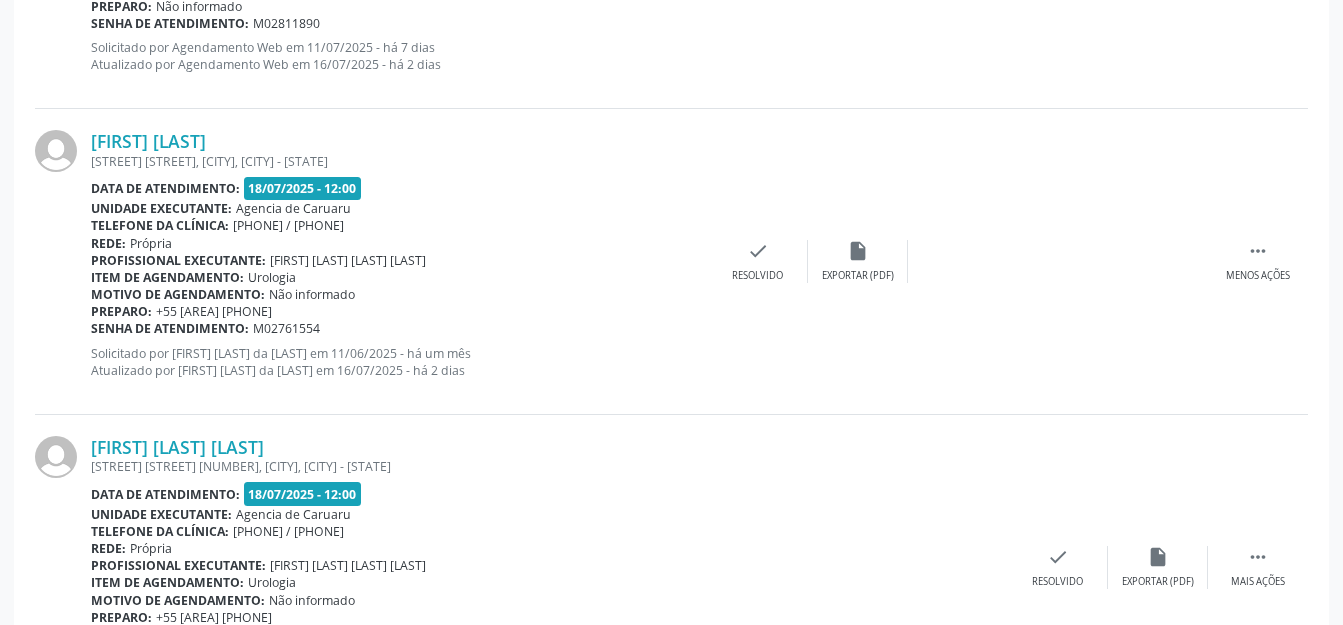 click on "alarm_off
Não compareceu" at bounding box center [1168, 261] 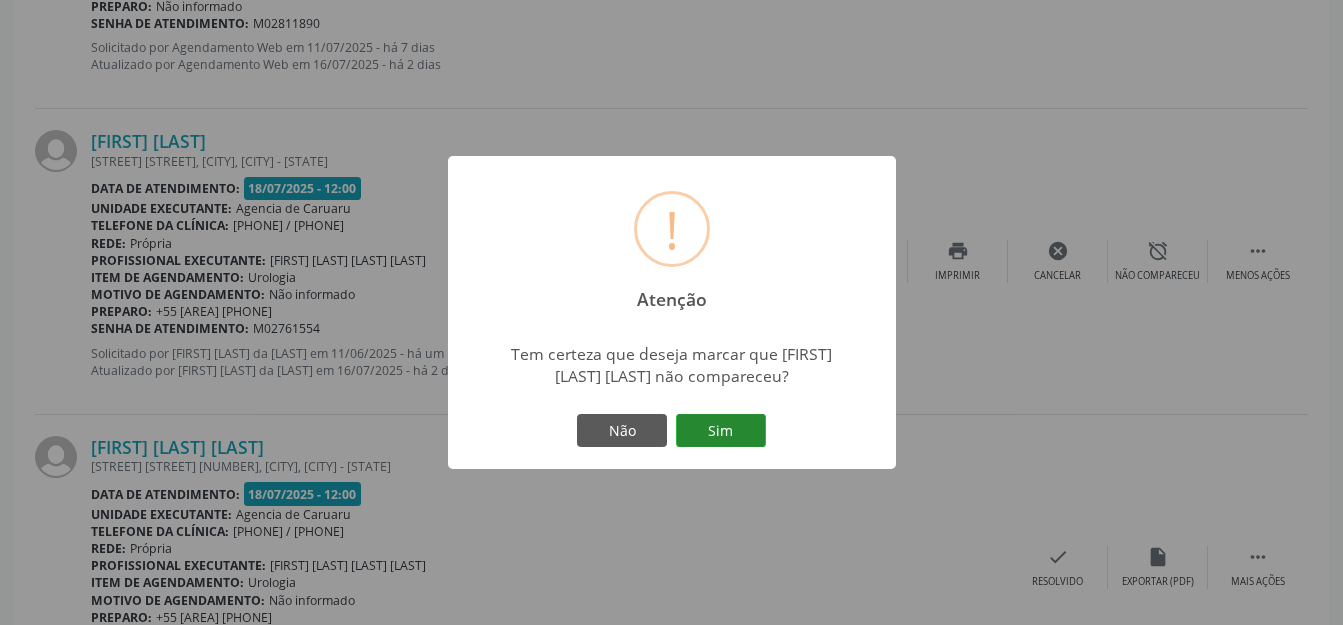 click on "Sim" at bounding box center [721, 431] 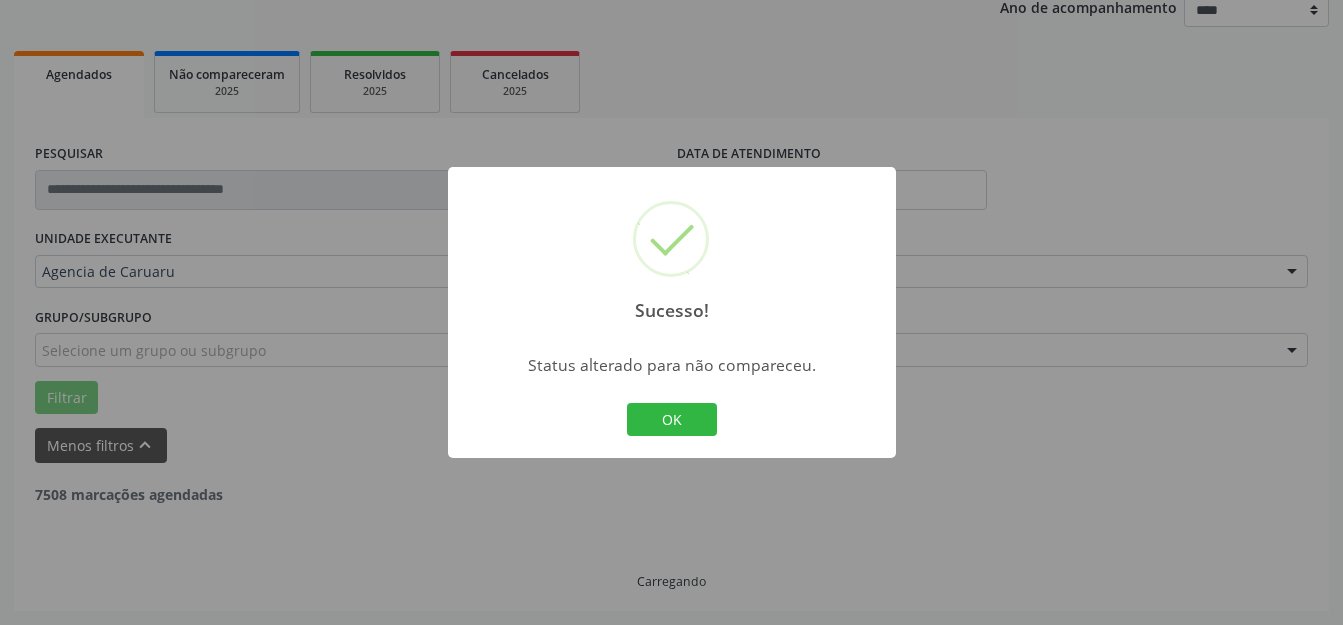 scroll, scrollTop: 248, scrollLeft: 0, axis: vertical 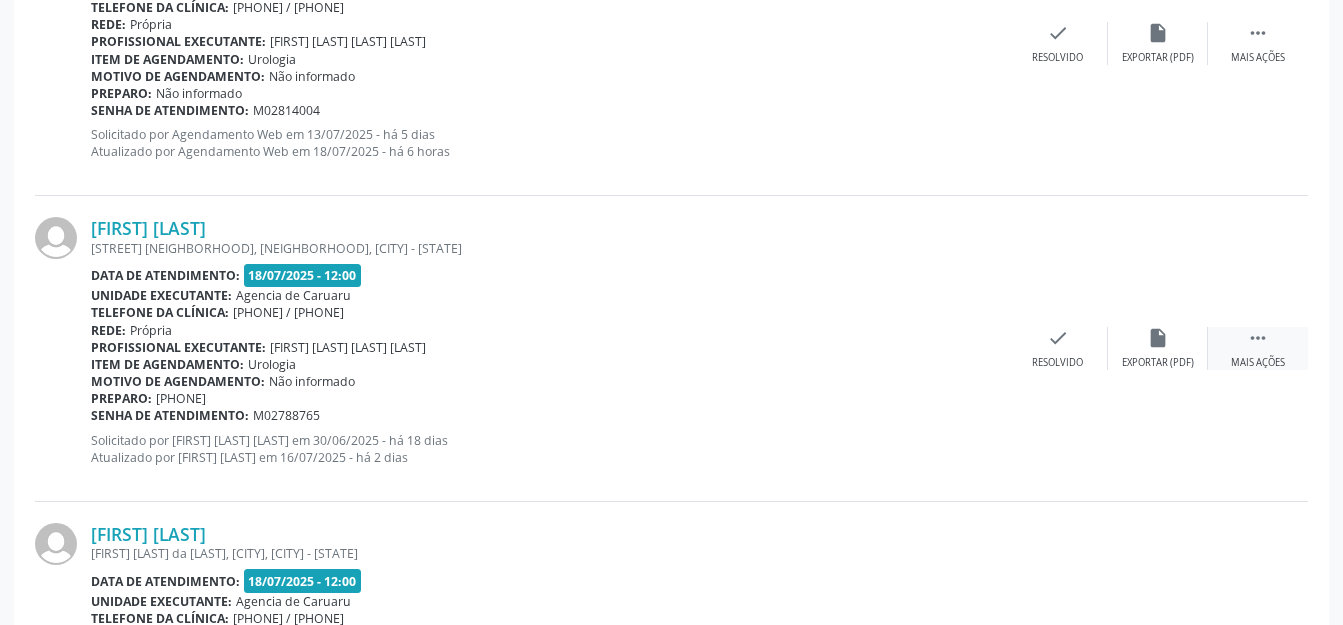 click on "
Mais ações" at bounding box center (1258, 348) 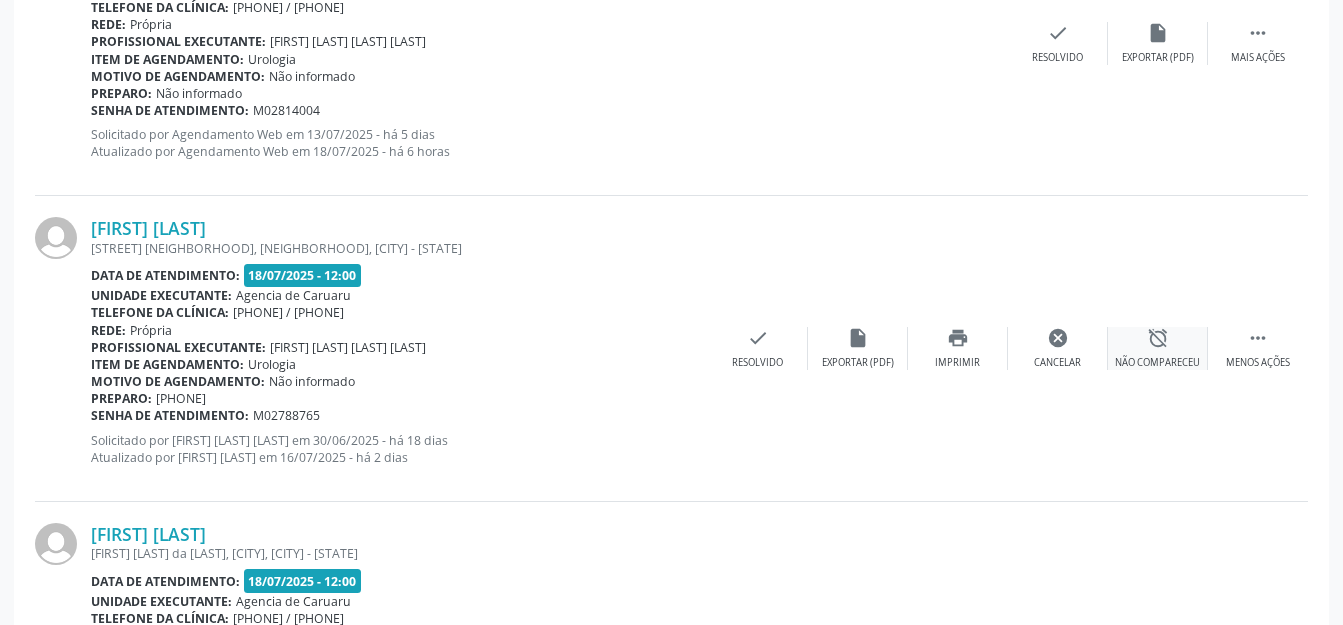 click on "alarm_off
Não compareceu" at bounding box center (1158, 348) 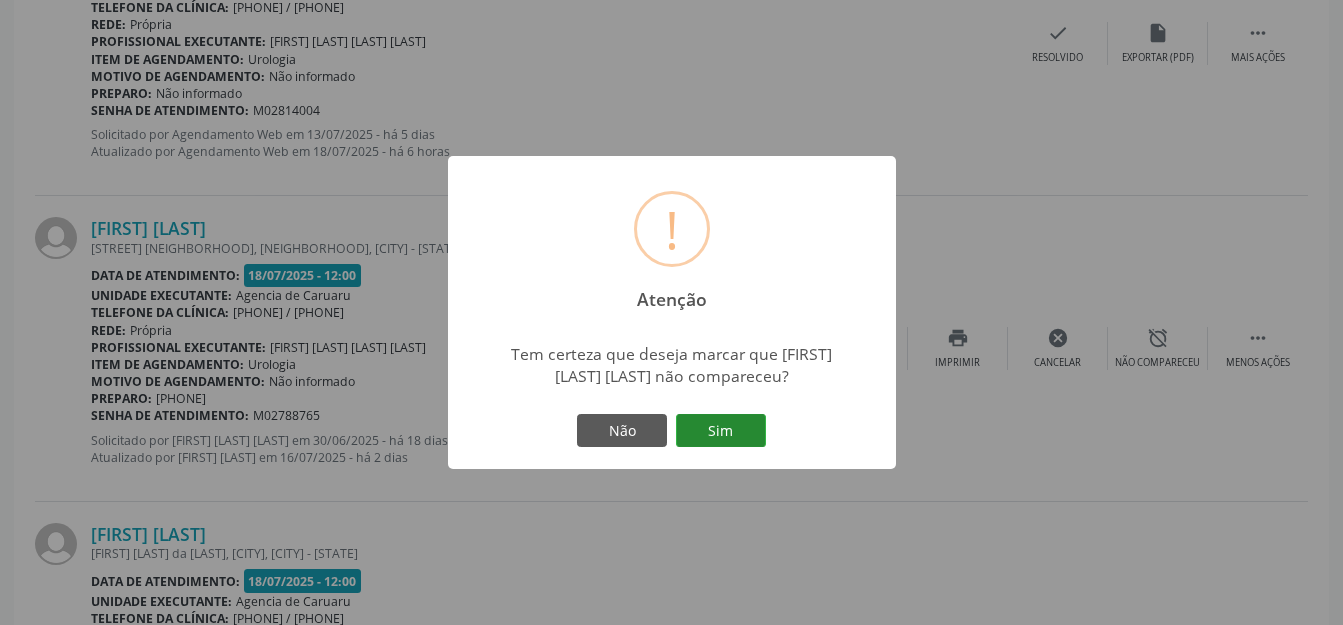 click on "Sim" at bounding box center (721, 431) 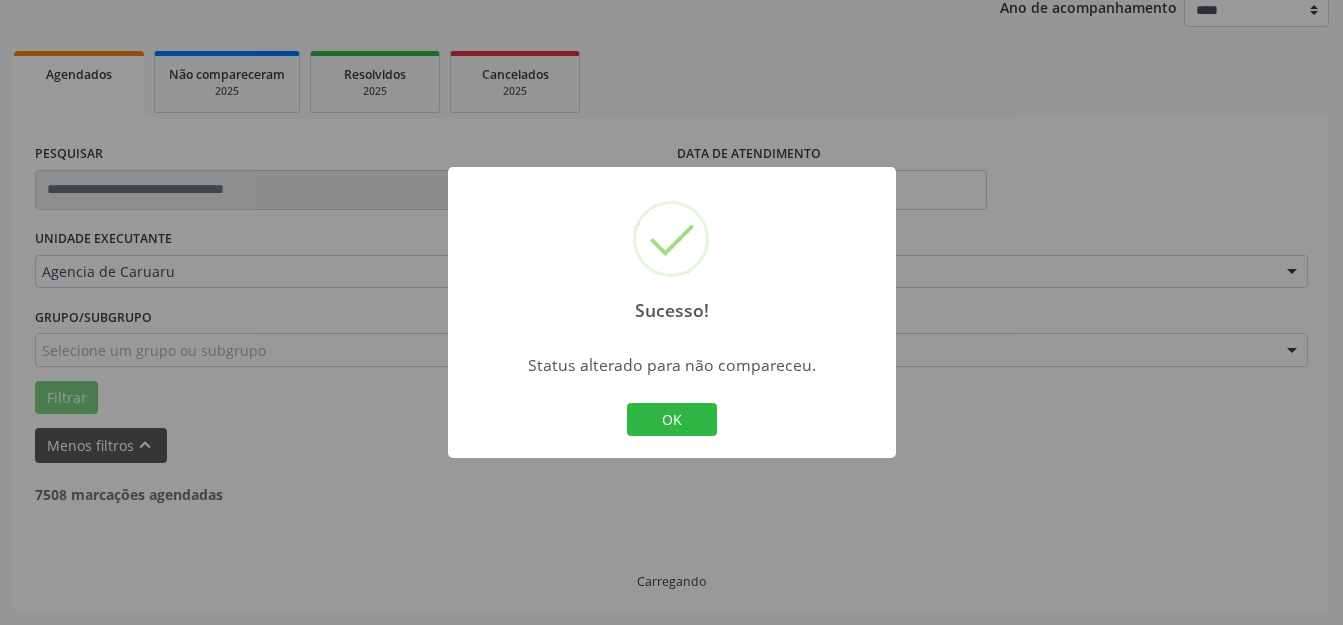 scroll, scrollTop: 248, scrollLeft: 0, axis: vertical 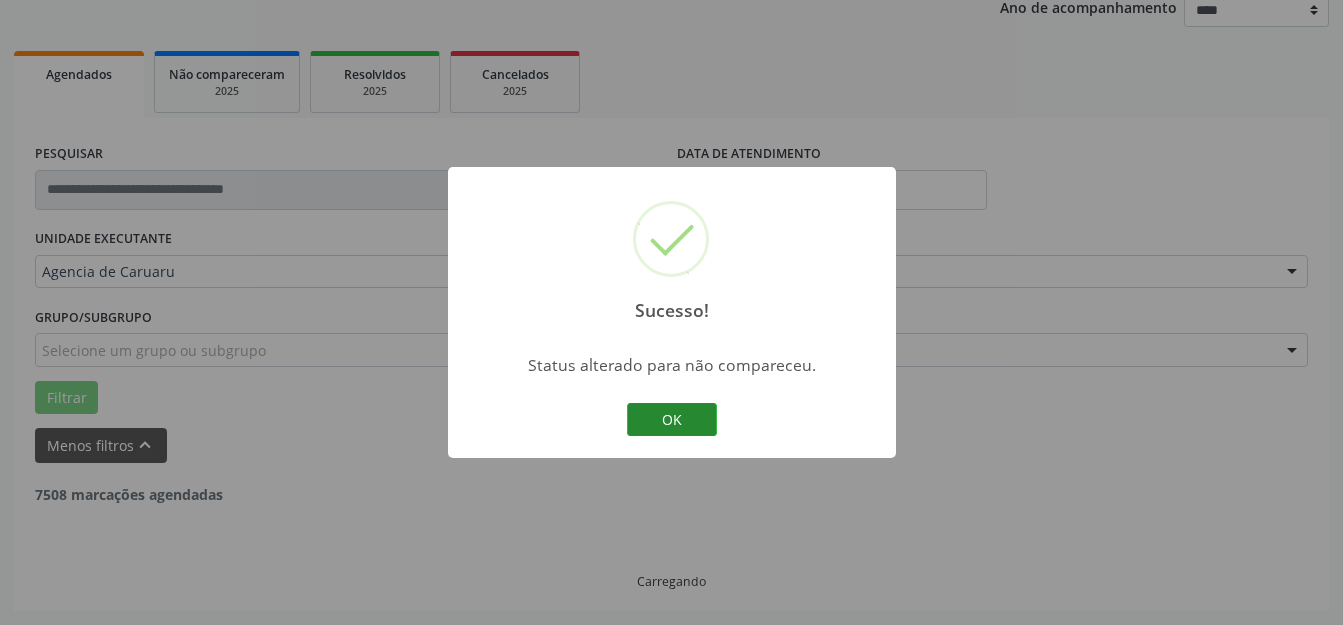 click on "OK Cancel" at bounding box center [671, 420] 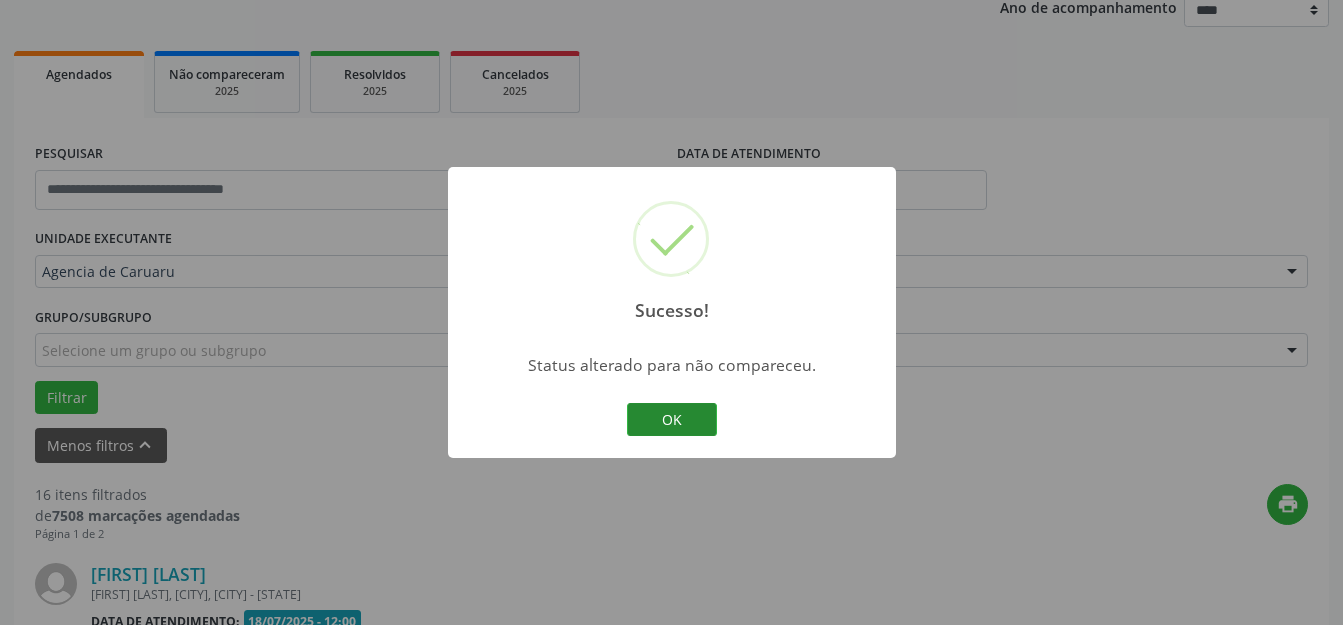 scroll, scrollTop: 3648, scrollLeft: 0, axis: vertical 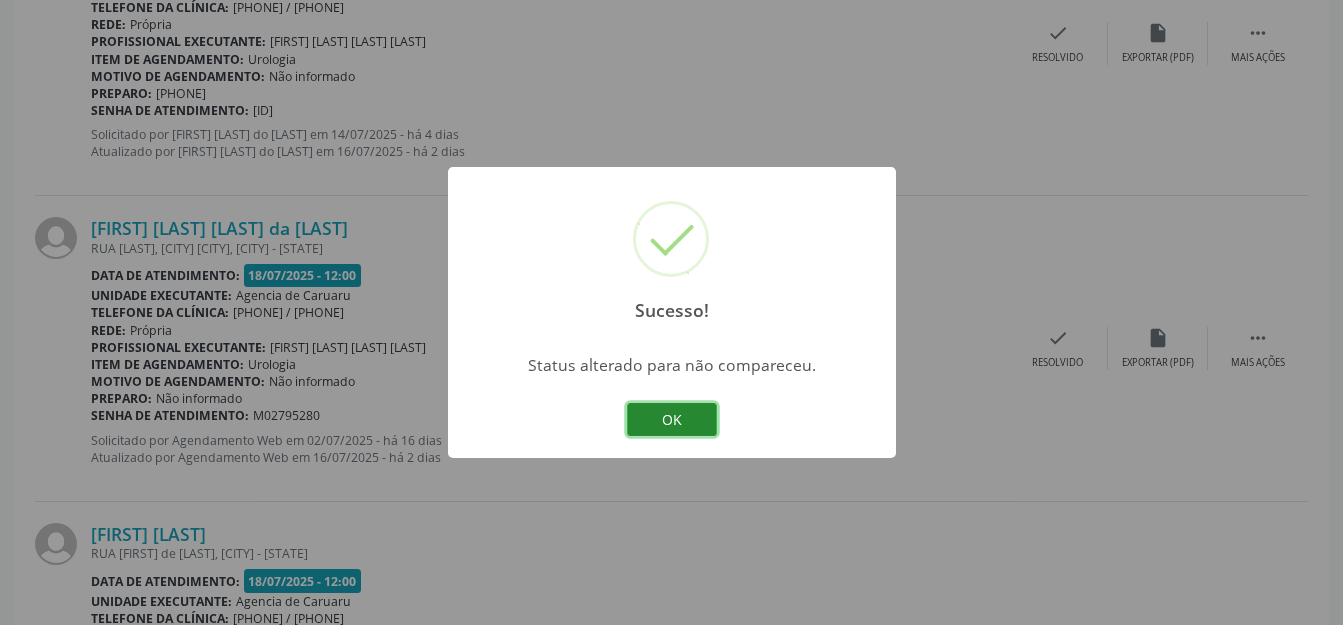 click on "OK" at bounding box center (672, 420) 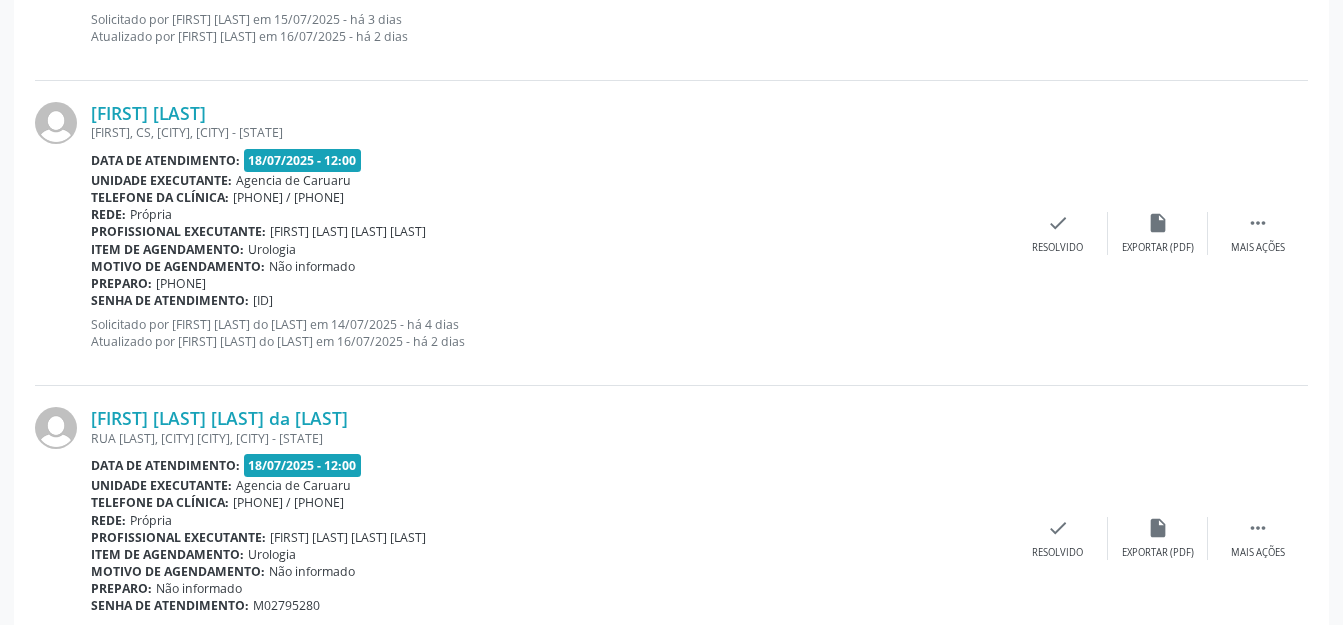 scroll, scrollTop: 3548, scrollLeft: 0, axis: vertical 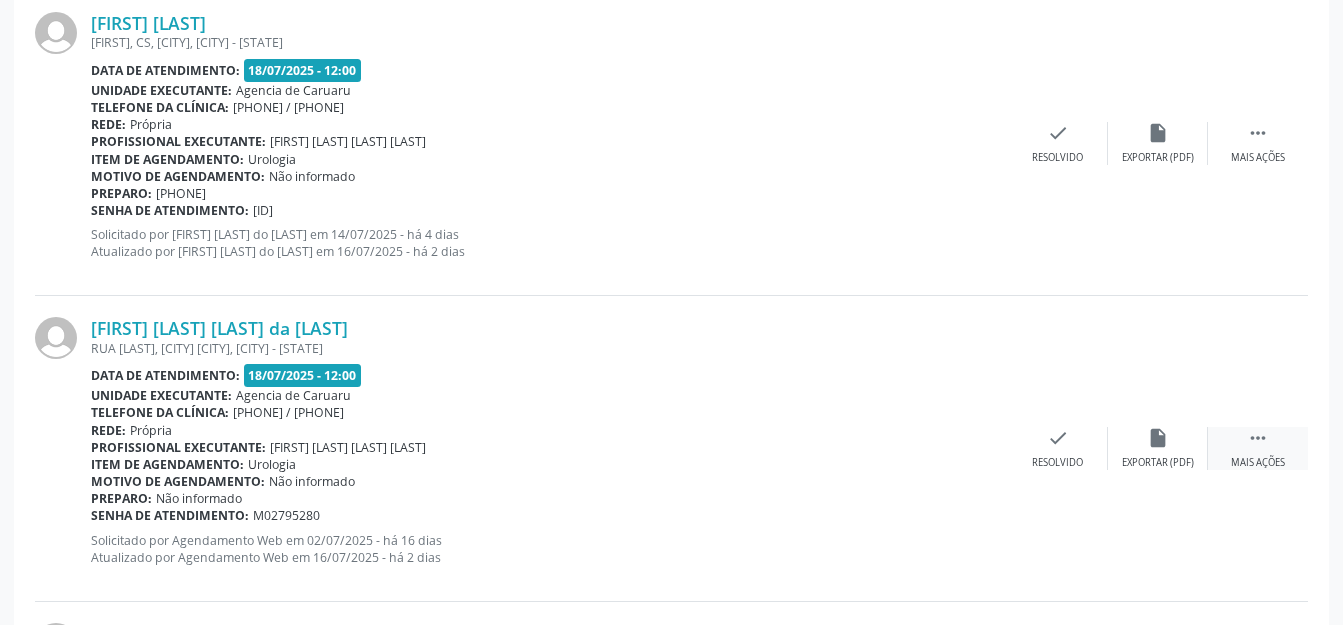 click on "
Mais ações" at bounding box center [1258, 448] 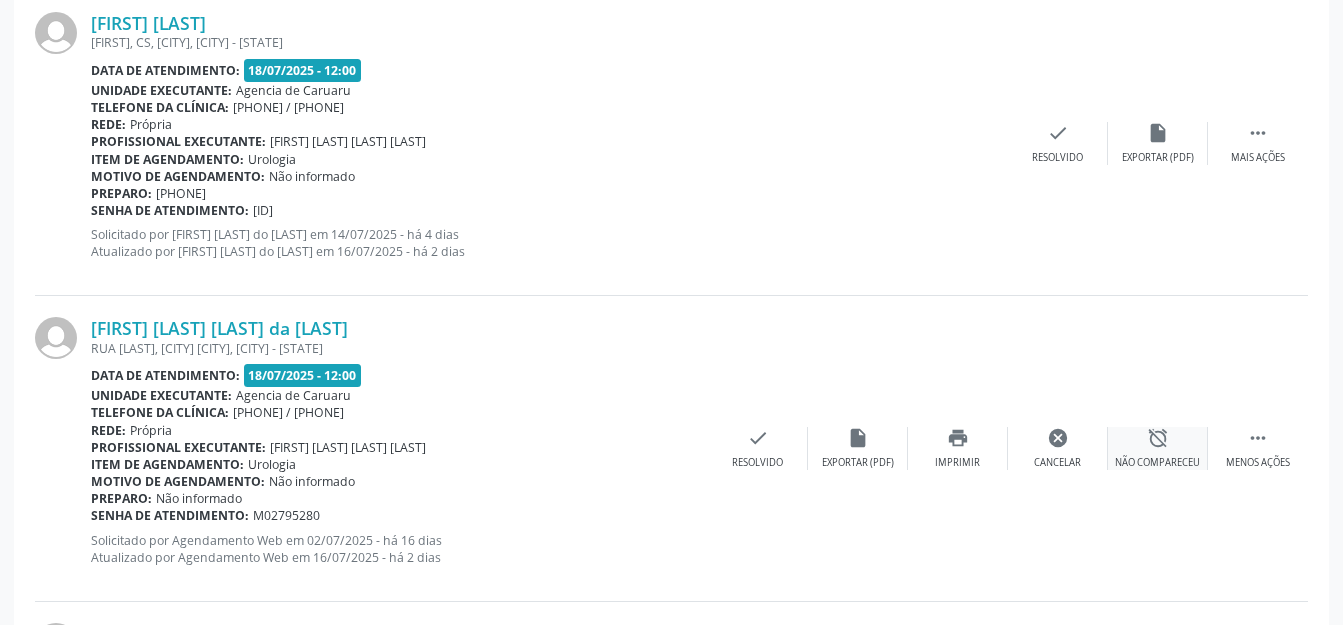 click on "alarm_off" at bounding box center [1158, 438] 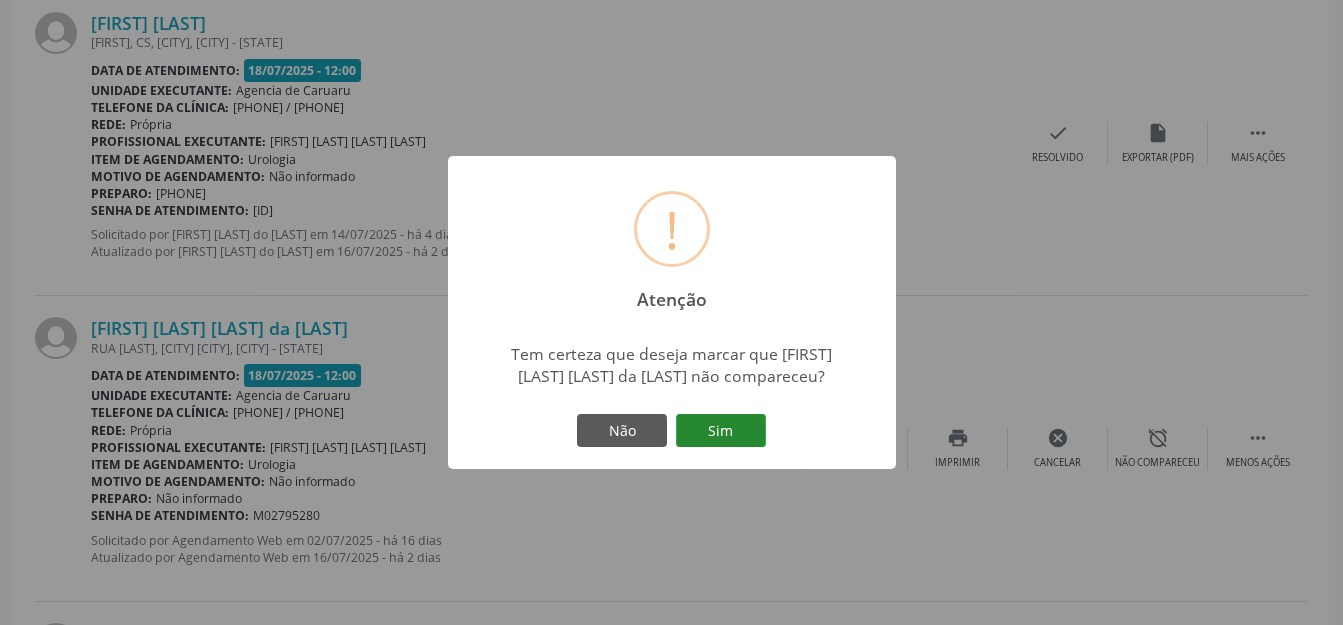click on "Sim" at bounding box center [721, 431] 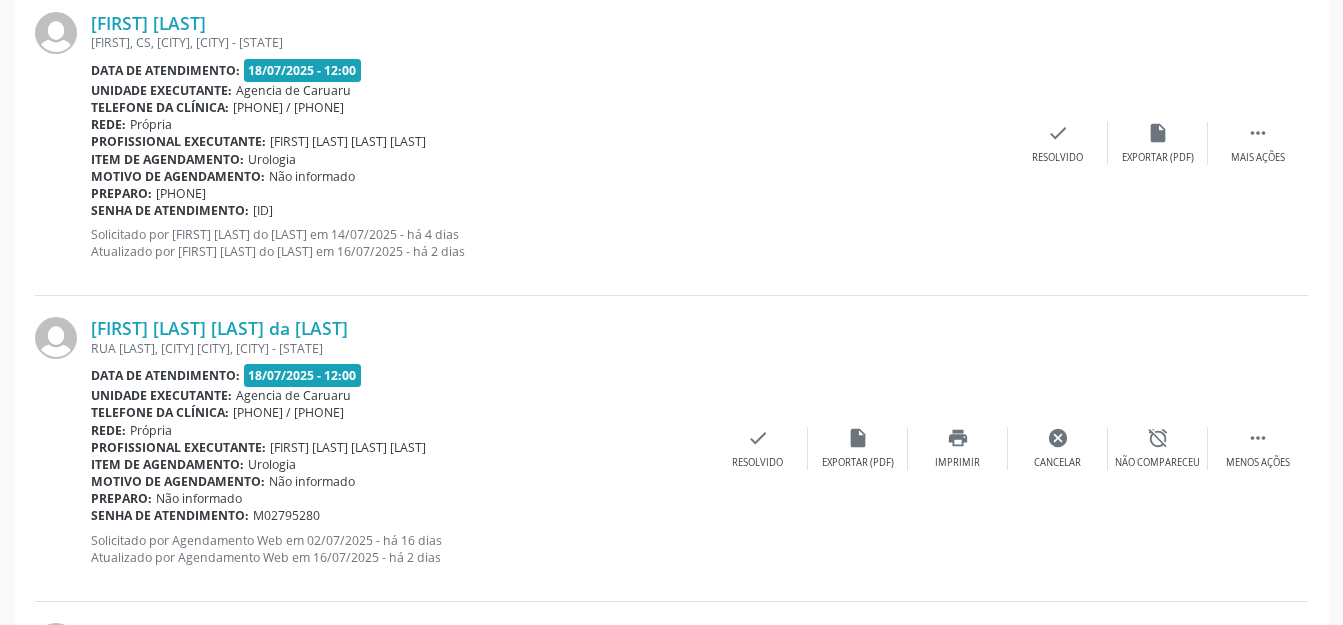scroll, scrollTop: 248, scrollLeft: 0, axis: vertical 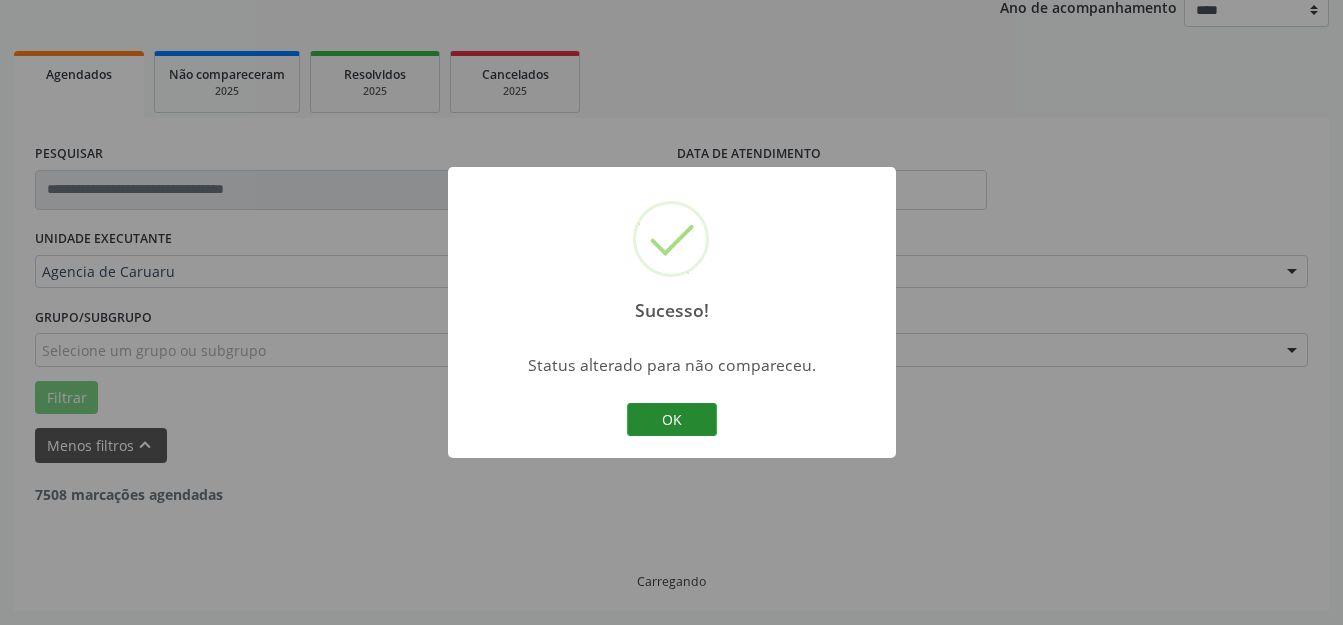 click on "Sucesso! × Status alterado para não compareceu. OK Cancel" at bounding box center (672, 313) 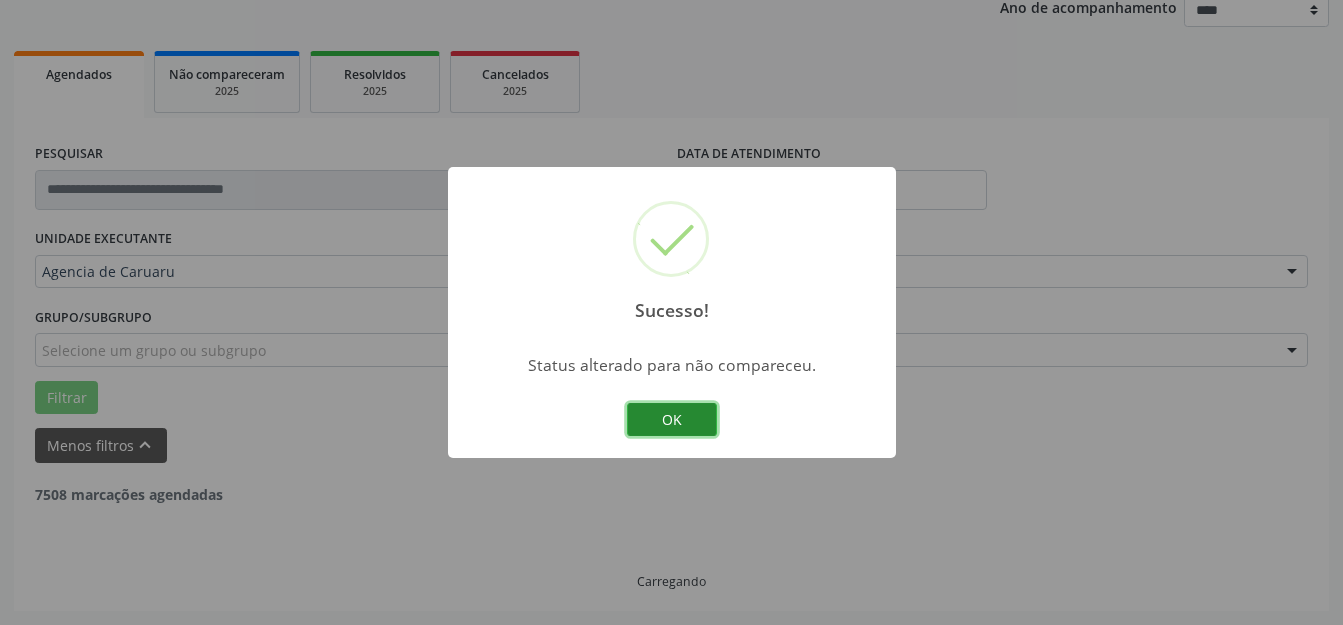 click on "OK" at bounding box center (672, 420) 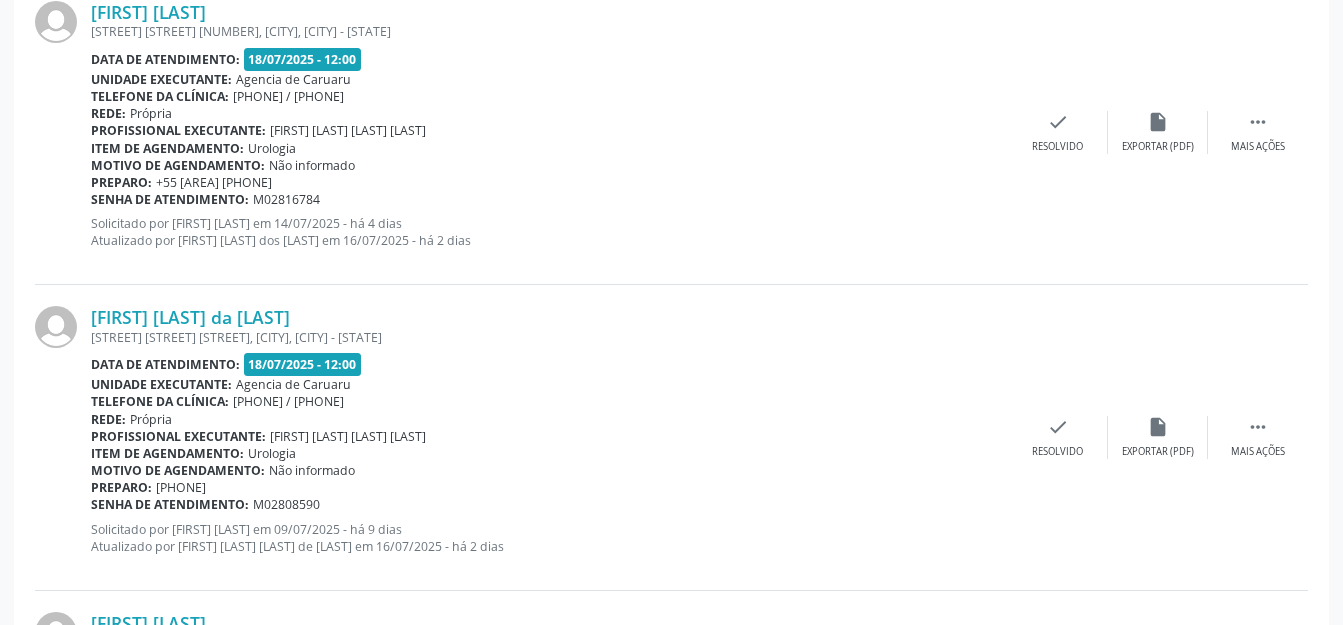 scroll, scrollTop: 3677, scrollLeft: 0, axis: vertical 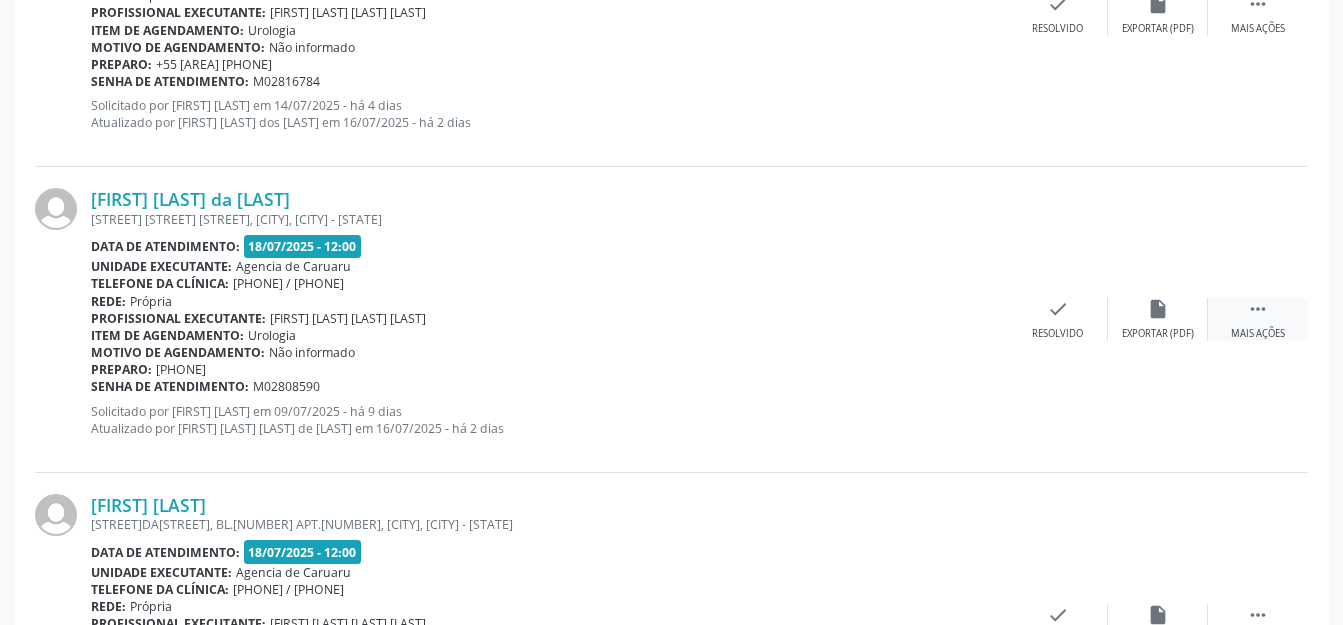 click on "
Mais ações" at bounding box center [1258, 319] 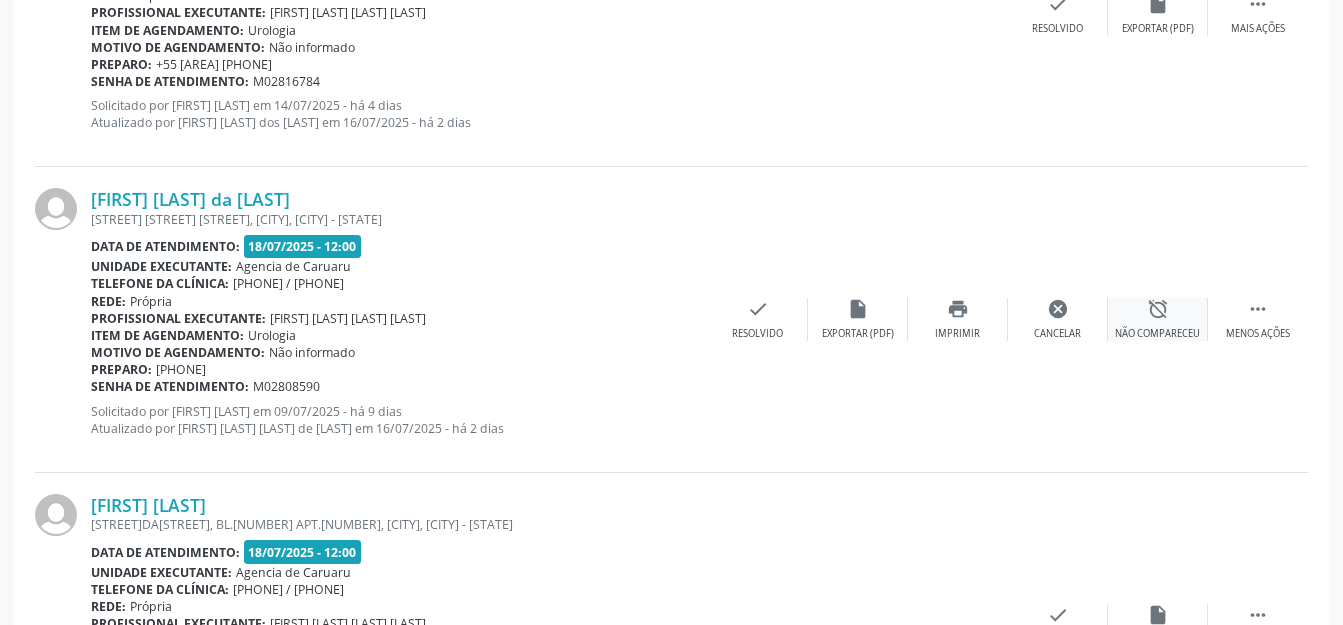 click on "alarm_off" at bounding box center (1158, 309) 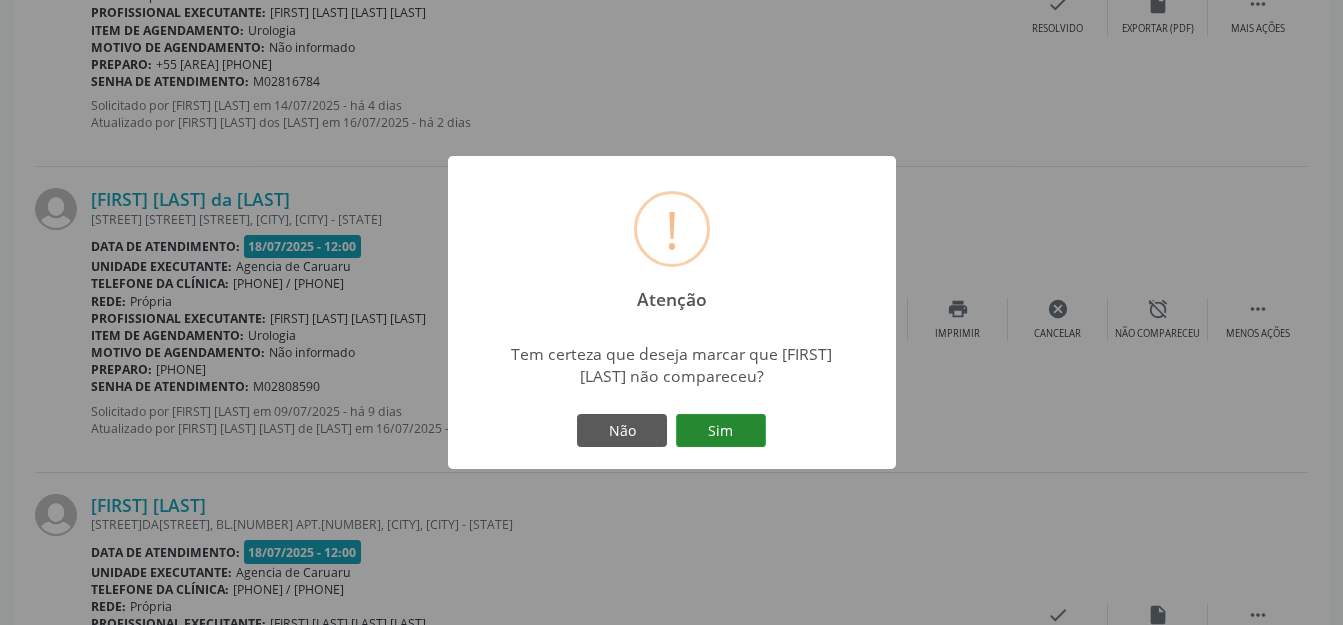 click on "Sim" at bounding box center (721, 431) 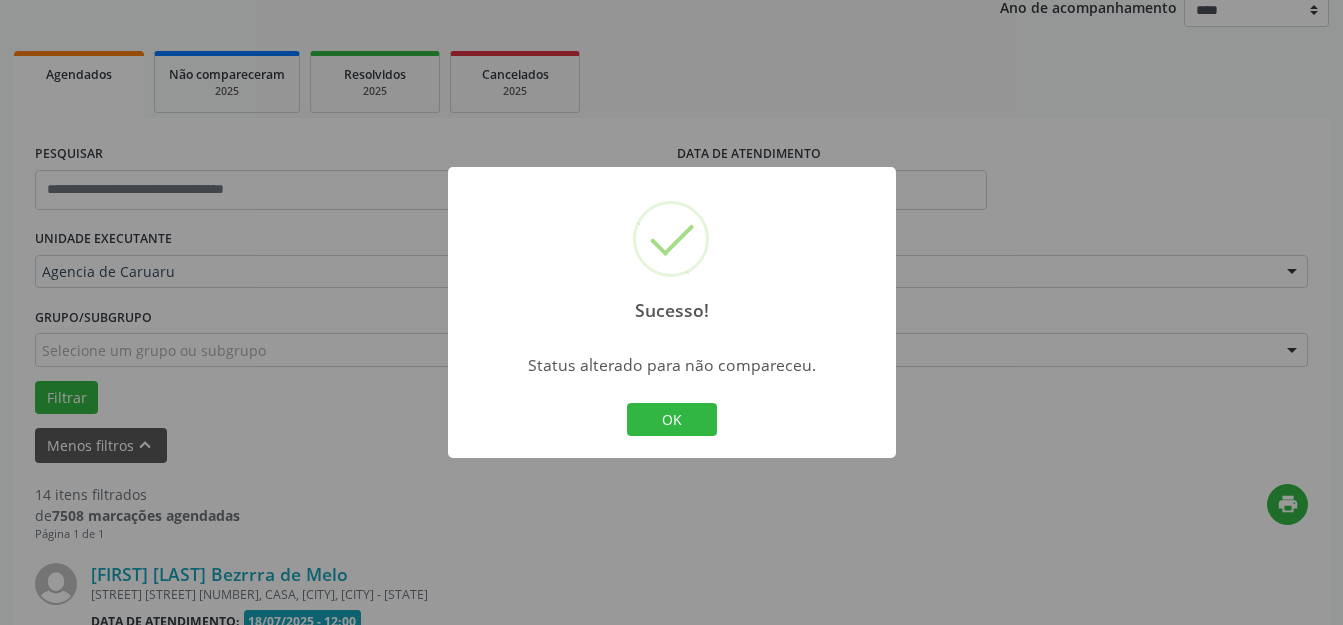 scroll, scrollTop: 3677, scrollLeft: 0, axis: vertical 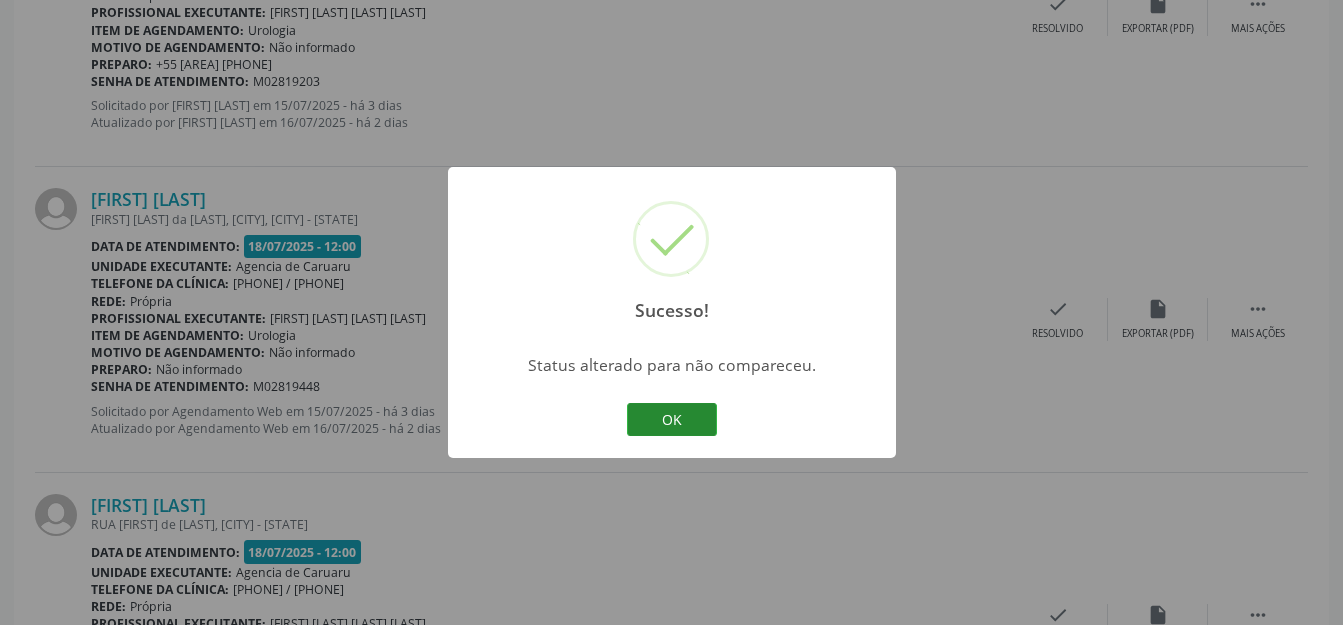 click on "OK" at bounding box center (672, 420) 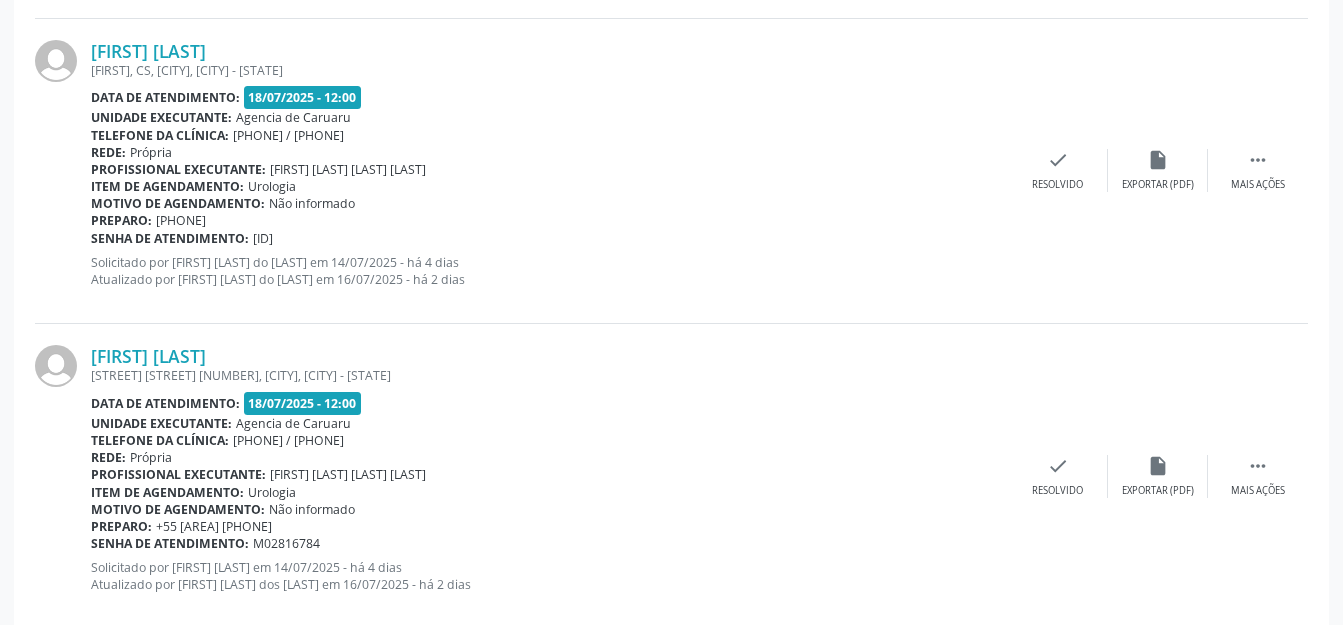 scroll, scrollTop: 1777, scrollLeft: 0, axis: vertical 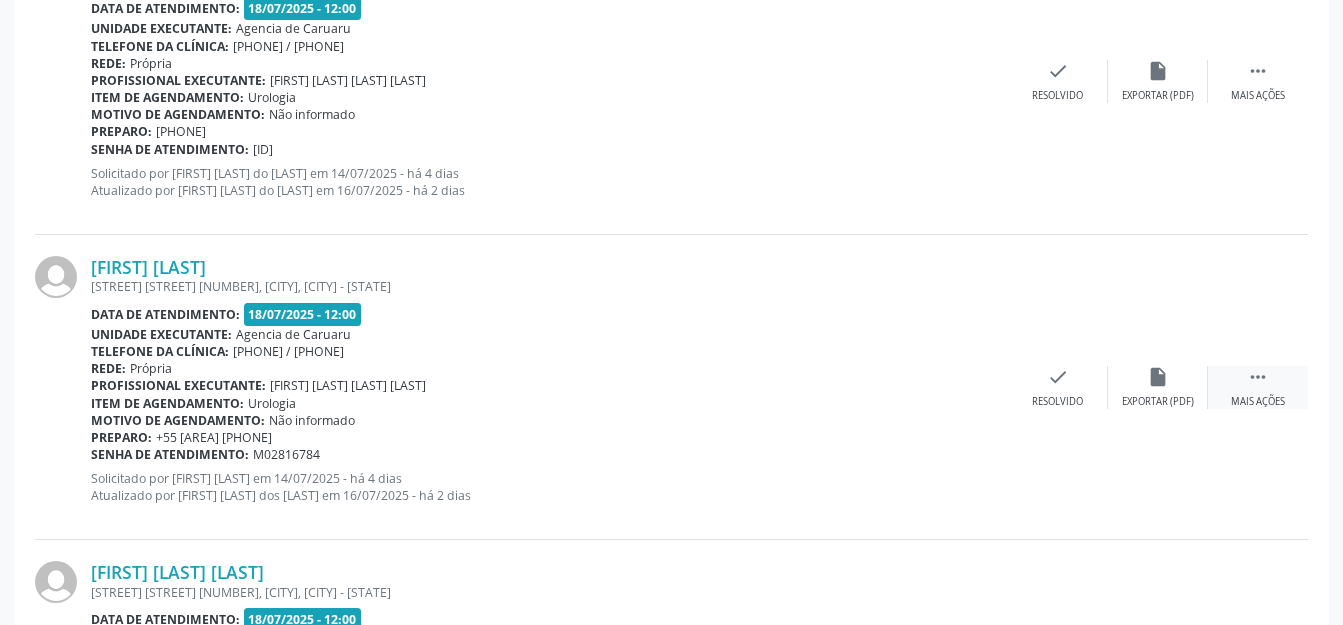 click on "
Mais ações" at bounding box center [1258, 387] 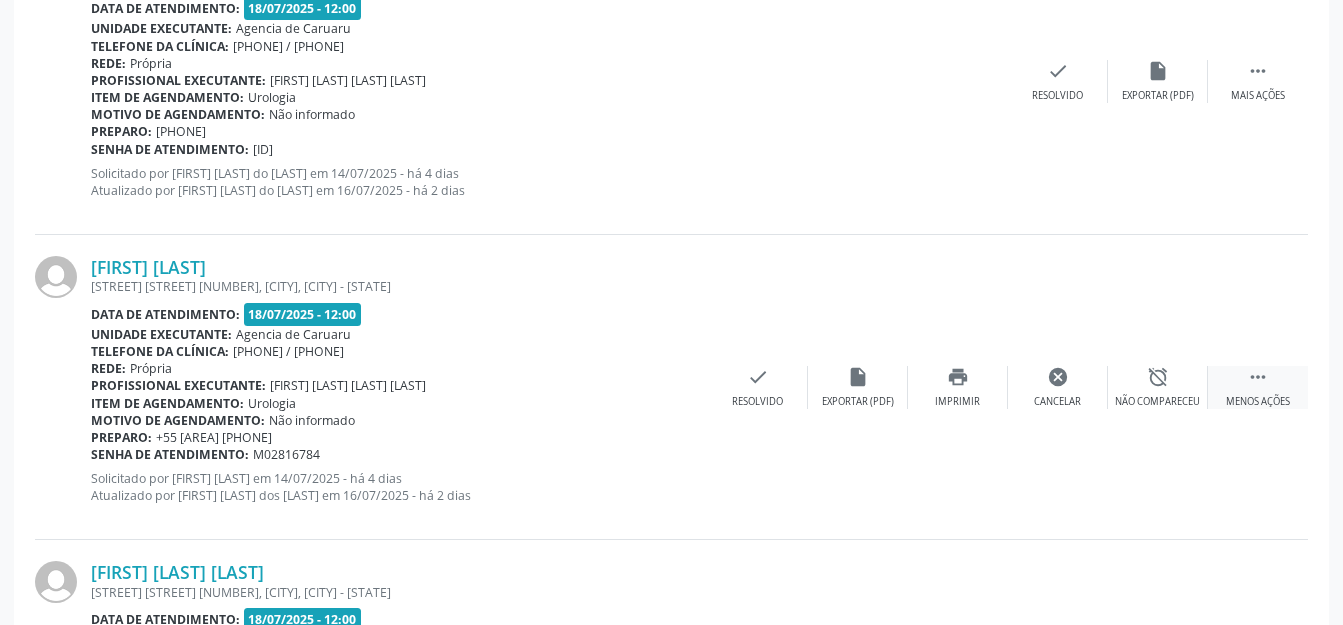 click on "alarm_off" at bounding box center (1158, 377) 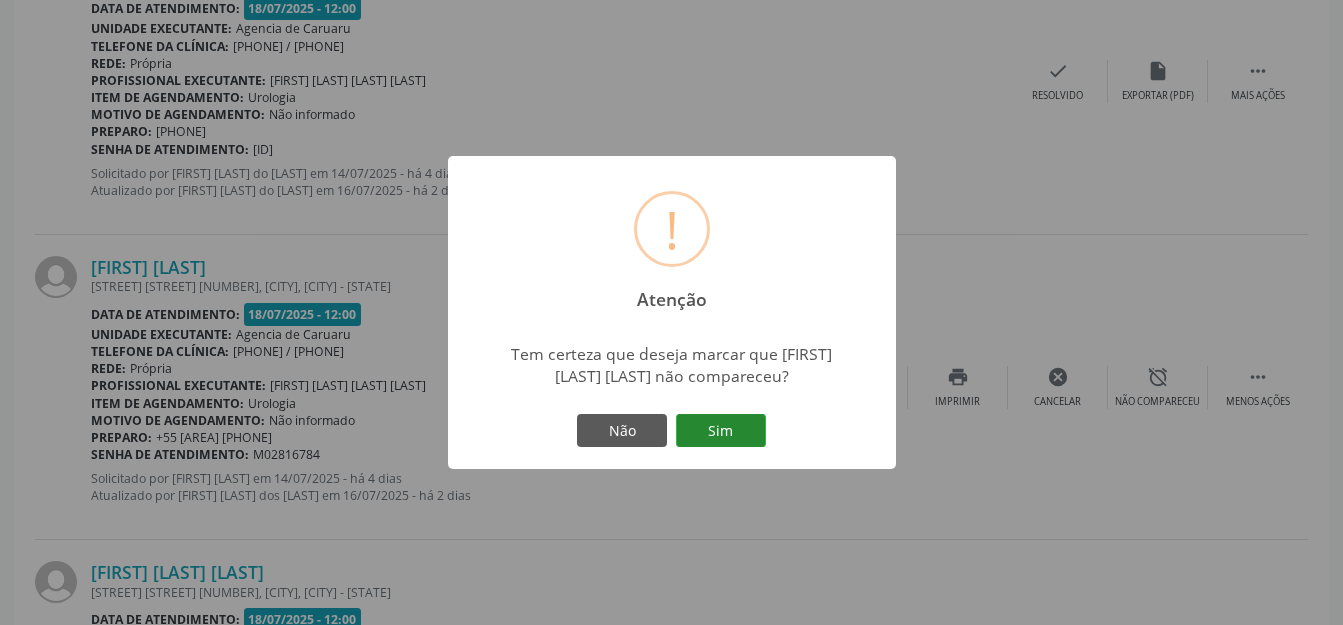 click on "Sim" at bounding box center (721, 431) 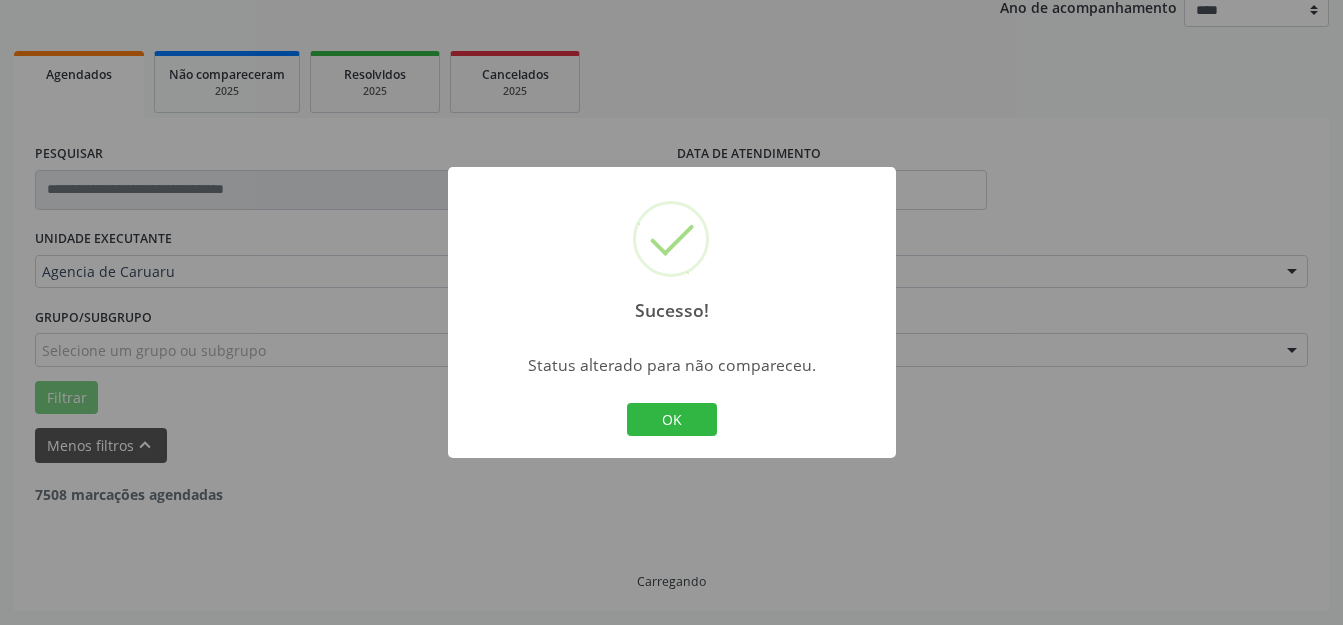 scroll, scrollTop: 248, scrollLeft: 0, axis: vertical 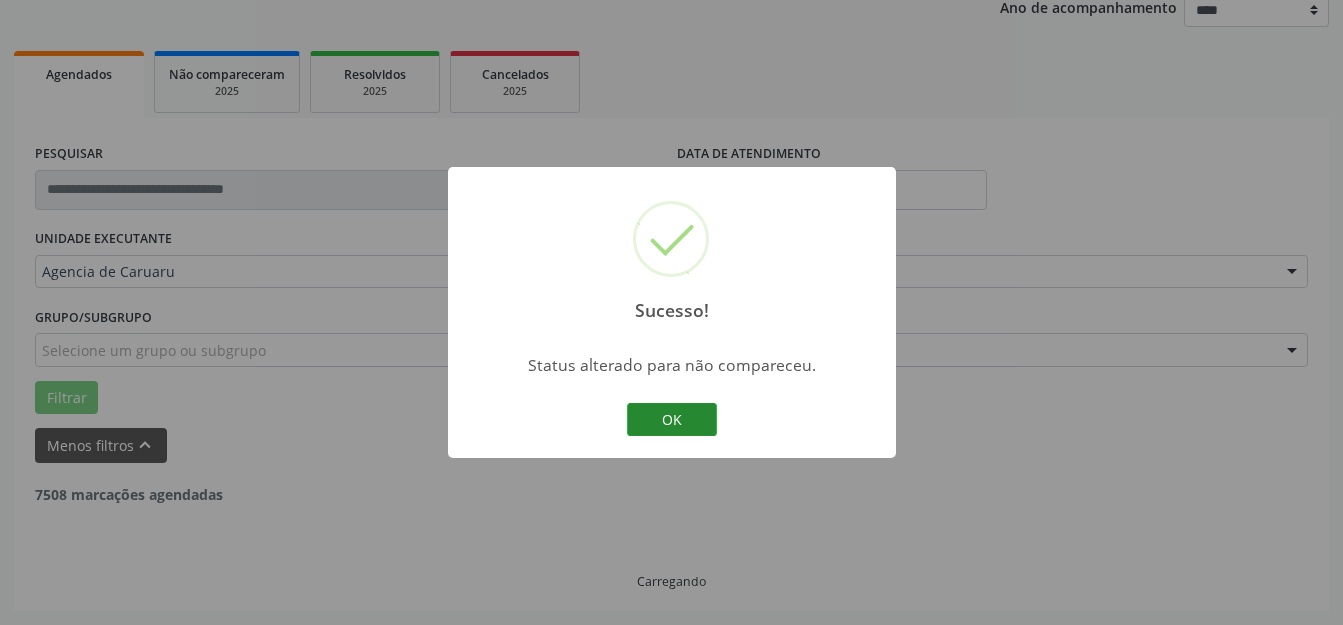 click on "OK" at bounding box center [672, 420] 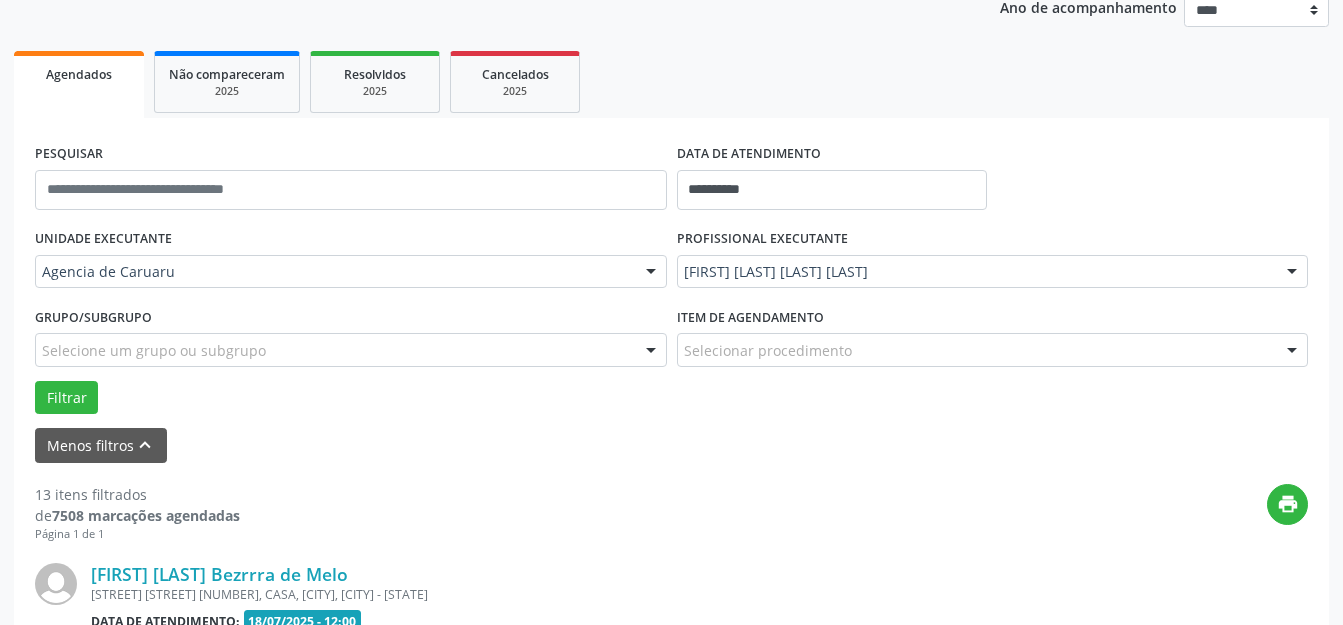 scroll, scrollTop: 1777, scrollLeft: 0, axis: vertical 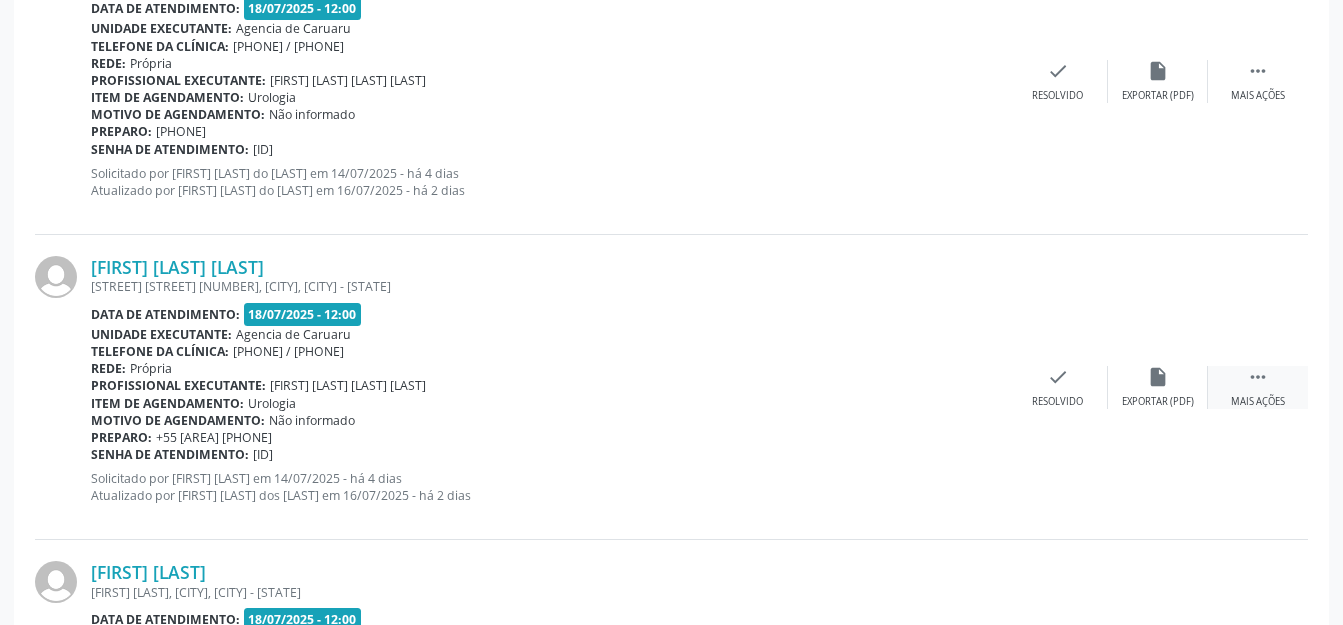 click on "
Mais ações" at bounding box center (1258, 387) 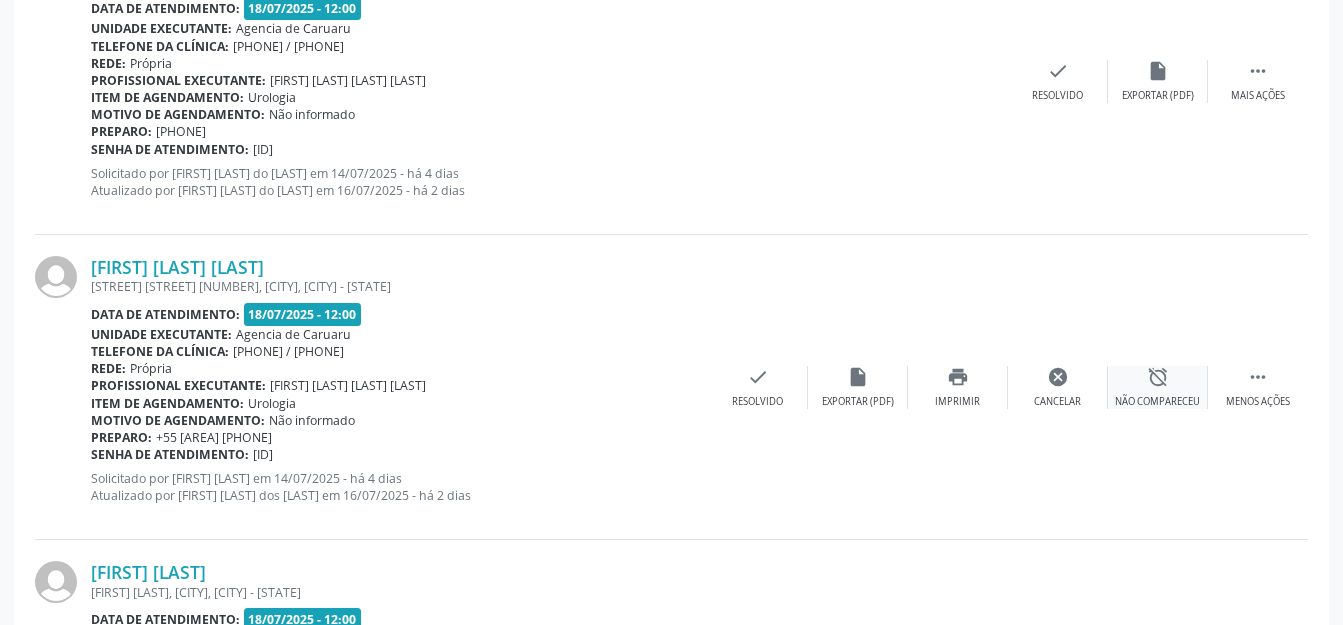click on "alarm_off
Não compareceu" at bounding box center (1158, 387) 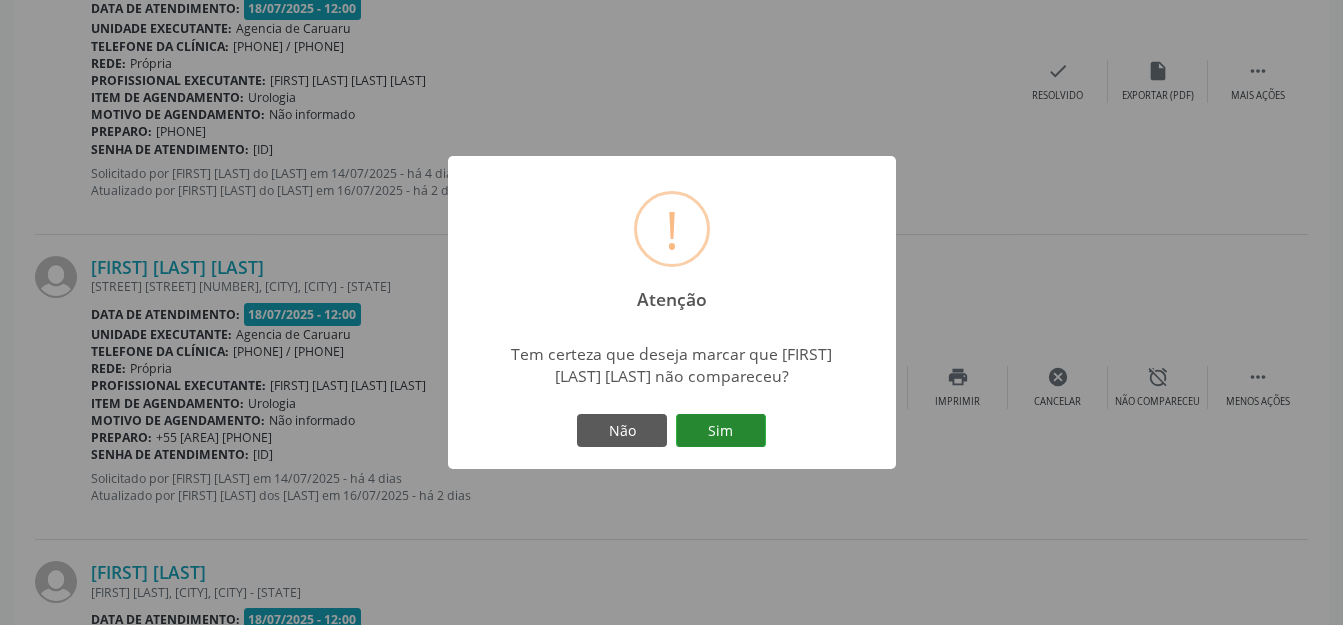 click on "Sim" at bounding box center [721, 431] 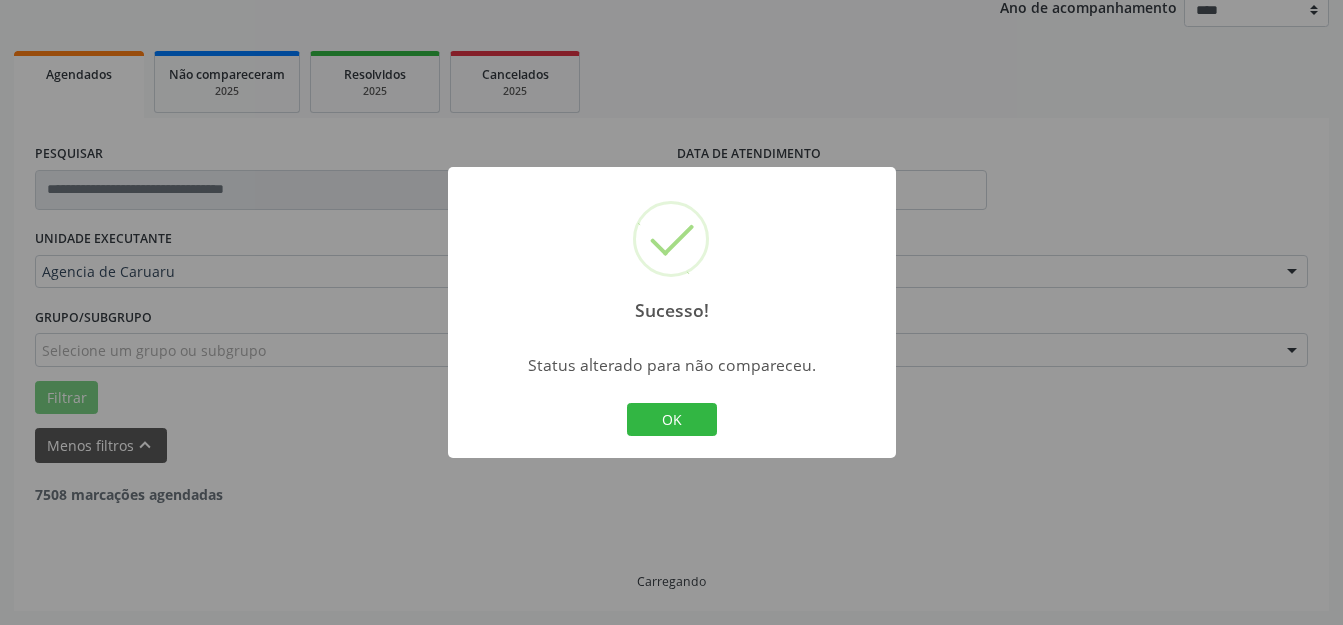 scroll, scrollTop: 248, scrollLeft: 0, axis: vertical 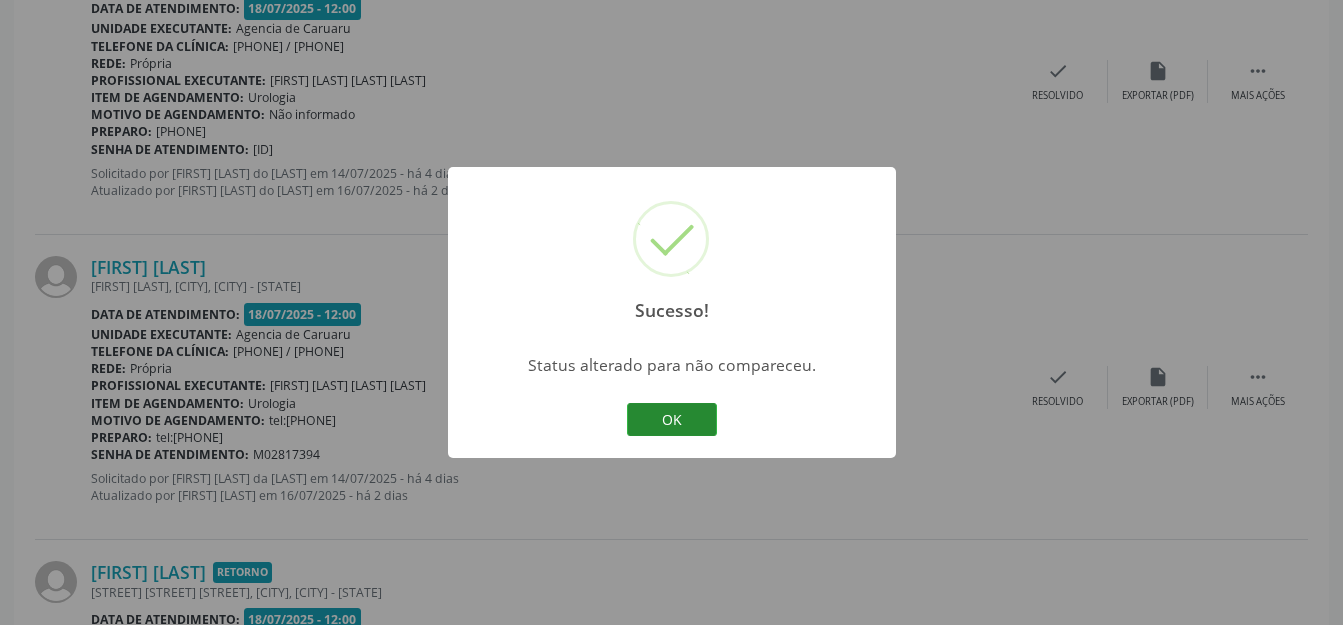 click on "OK" at bounding box center (672, 420) 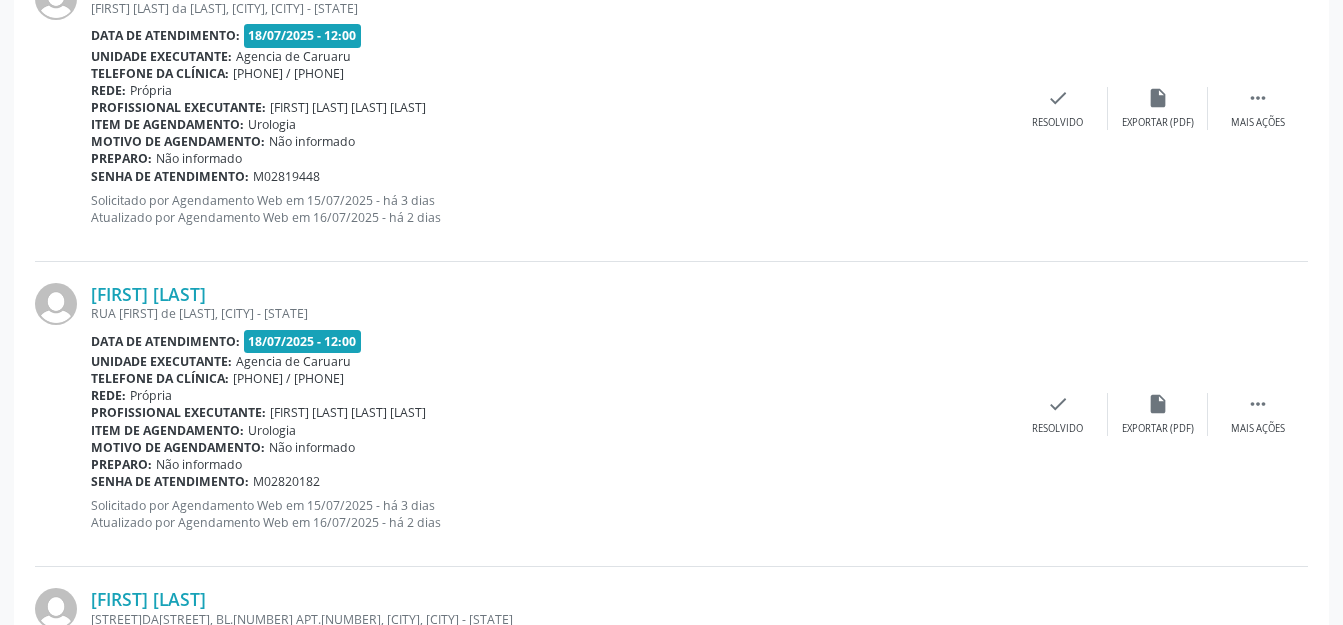 scroll, scrollTop: 3177, scrollLeft: 0, axis: vertical 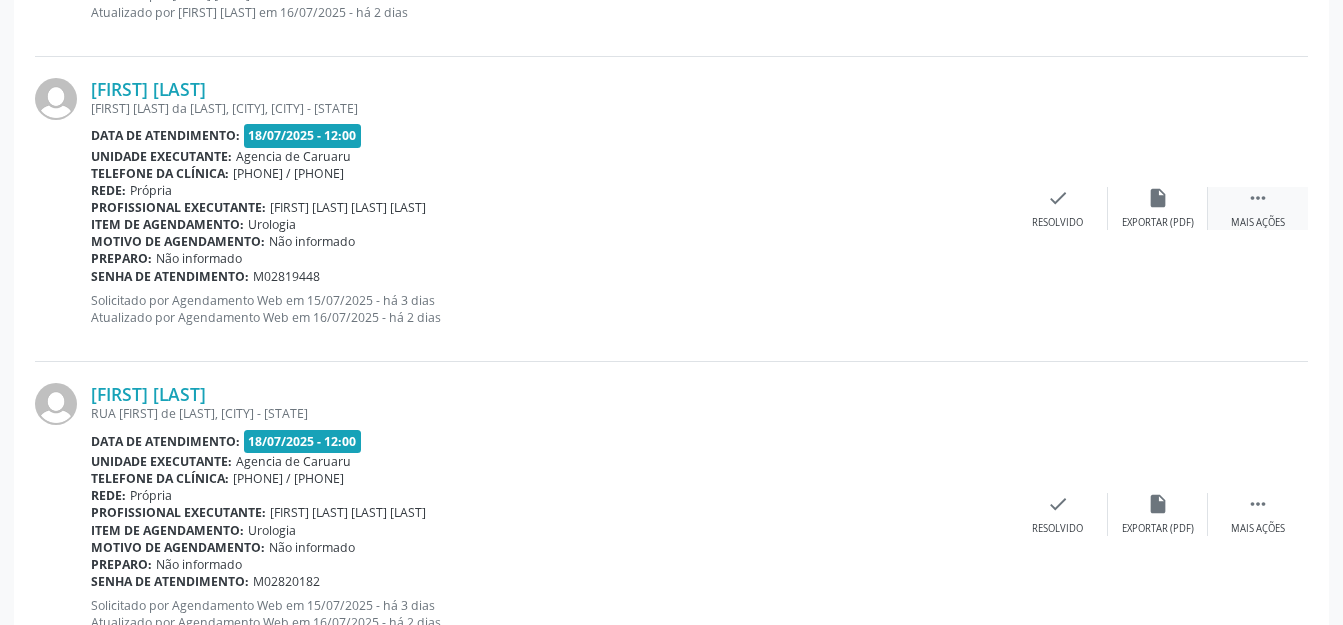 click on "
Mais ações" at bounding box center [1258, 208] 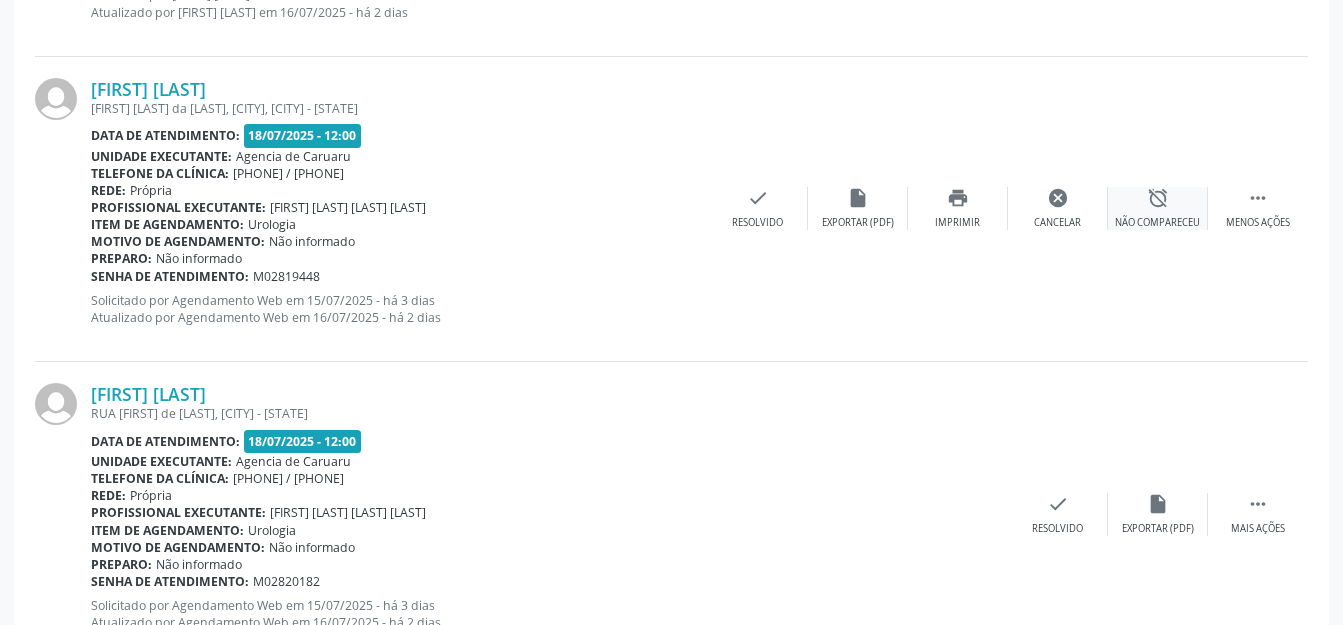 click on "alarm_off" at bounding box center [1158, 198] 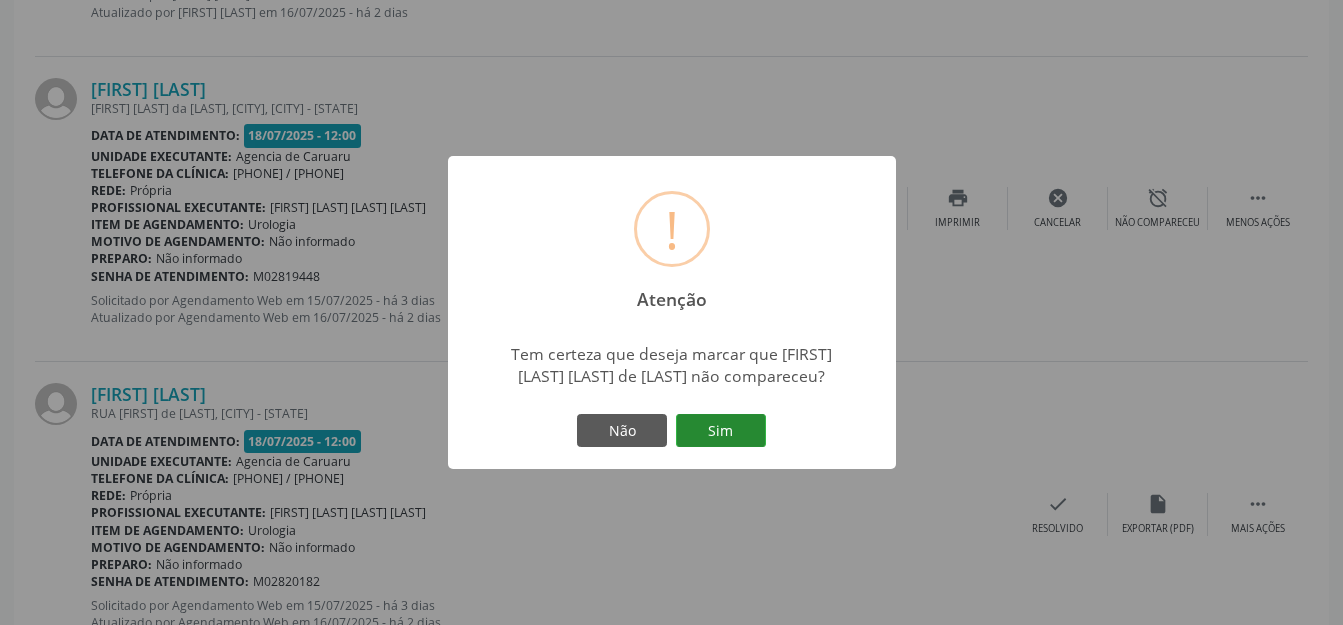 click on "Sim" at bounding box center (721, 431) 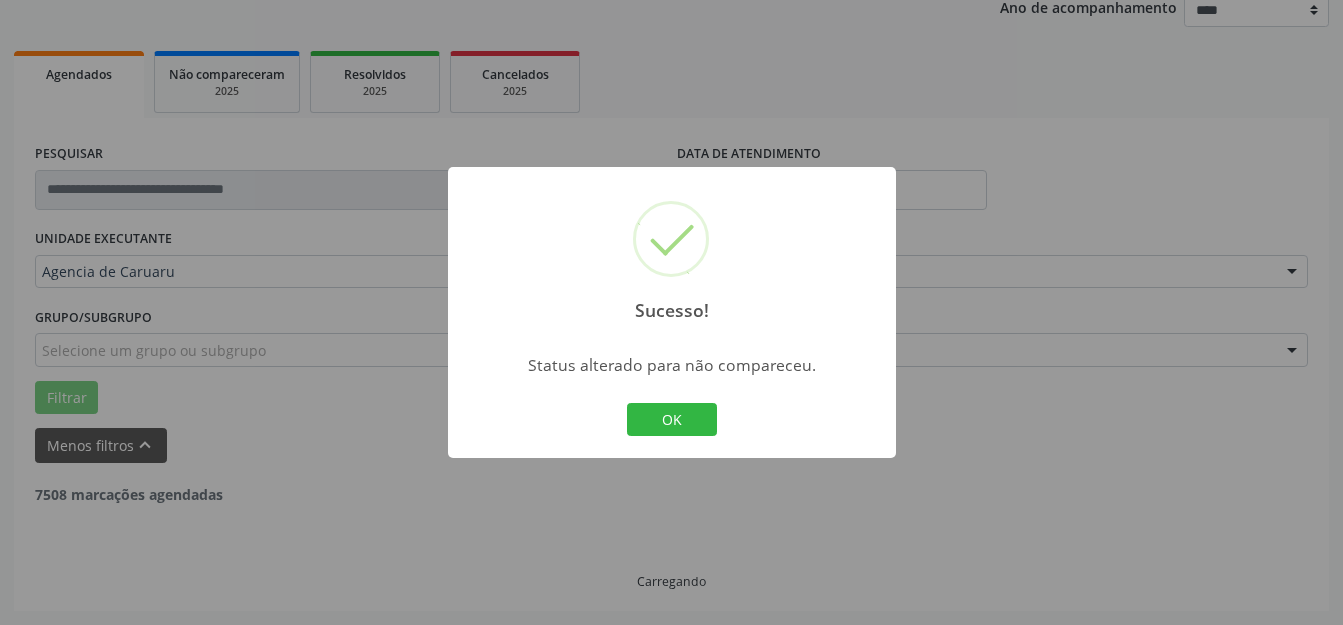 scroll, scrollTop: 248, scrollLeft: 0, axis: vertical 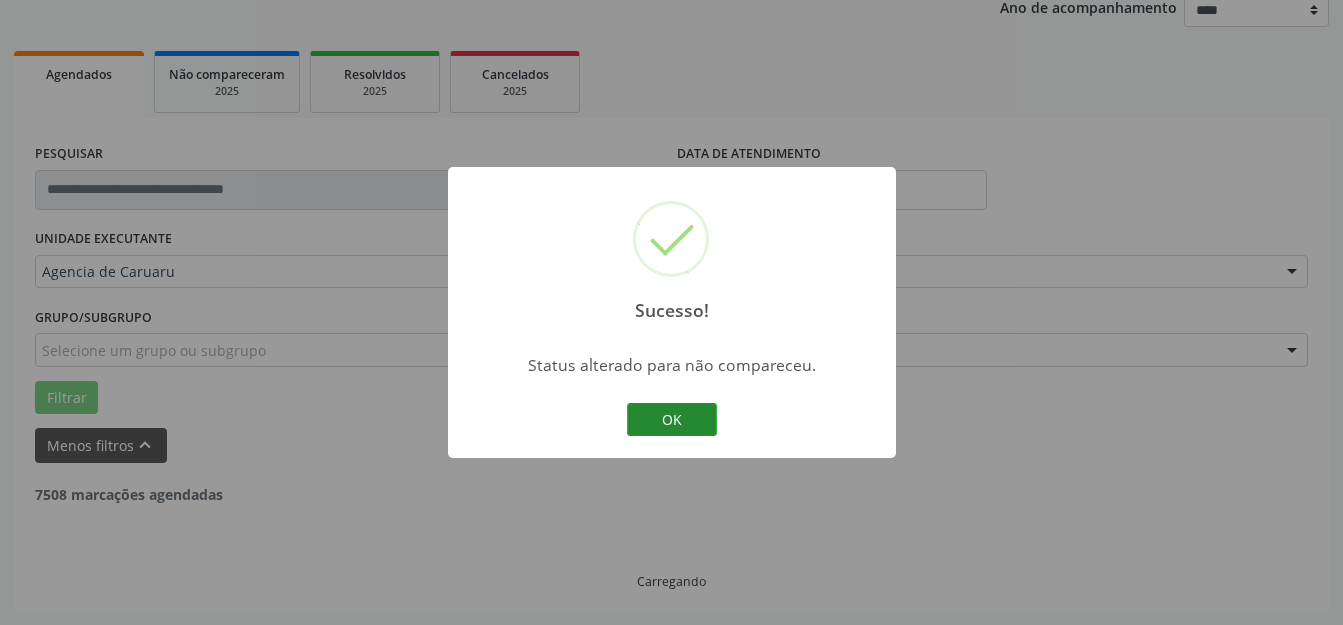 click on "Sucesso! × Status alterado para não compareceu. OK Cancel" at bounding box center [672, 313] 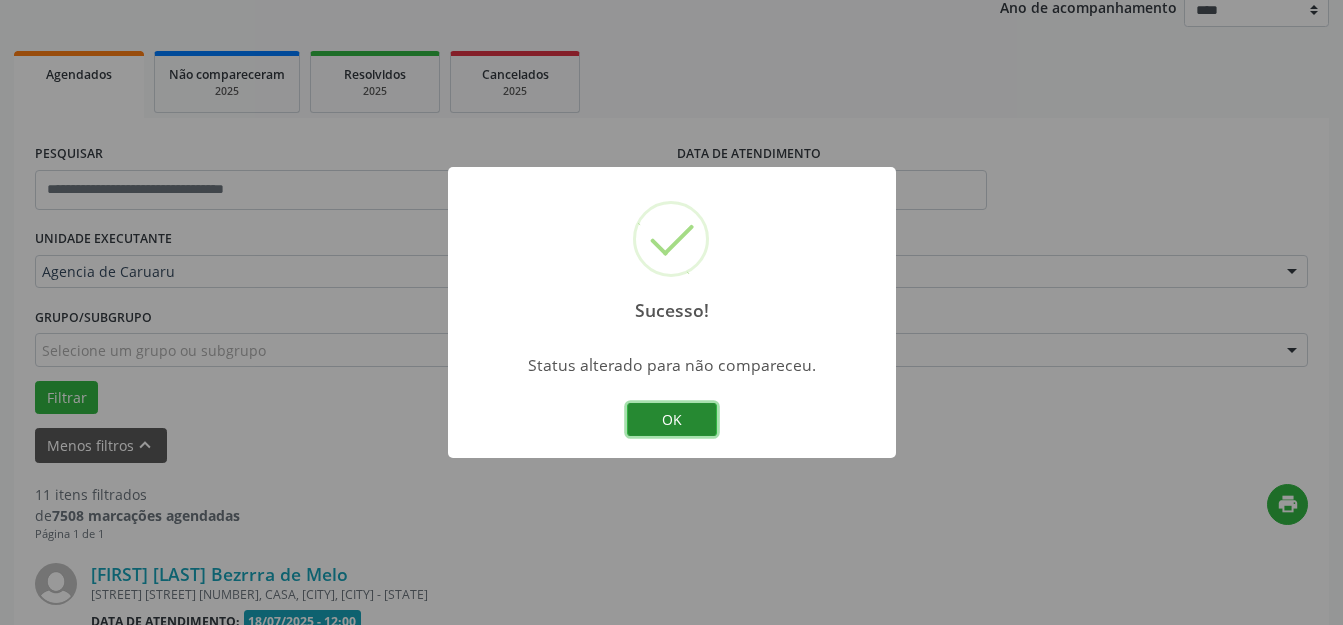 click on "OK" at bounding box center [672, 420] 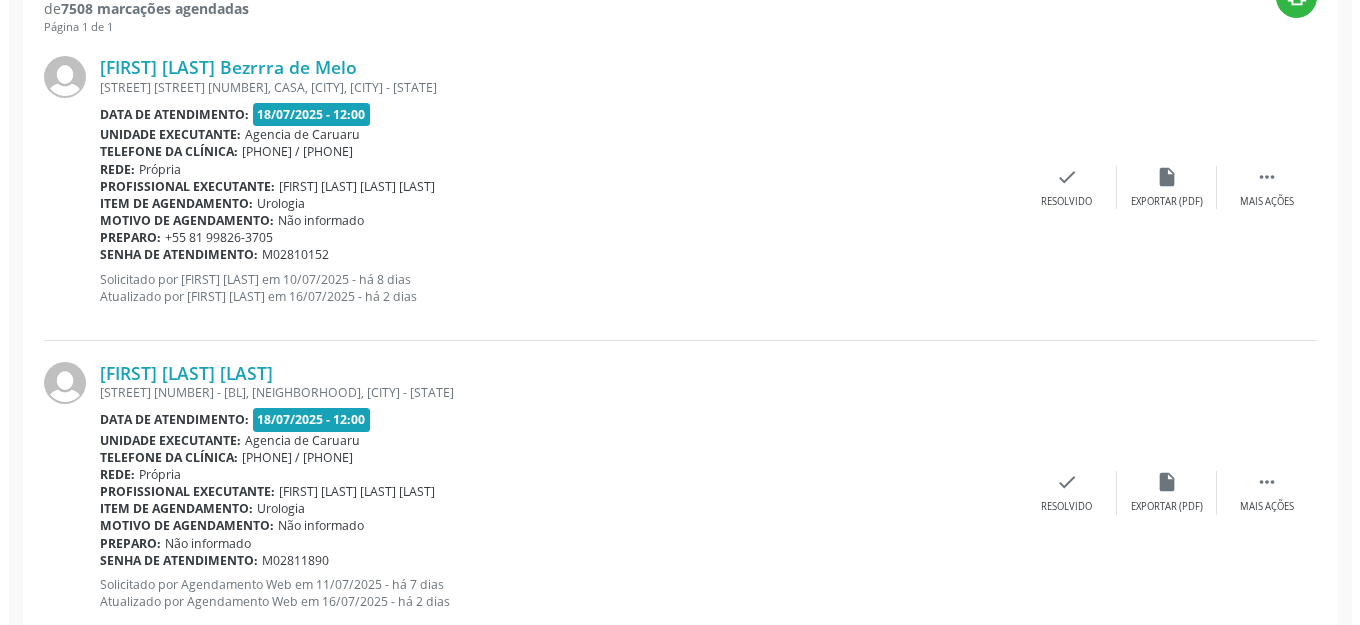 scroll, scrollTop: 777, scrollLeft: 0, axis: vertical 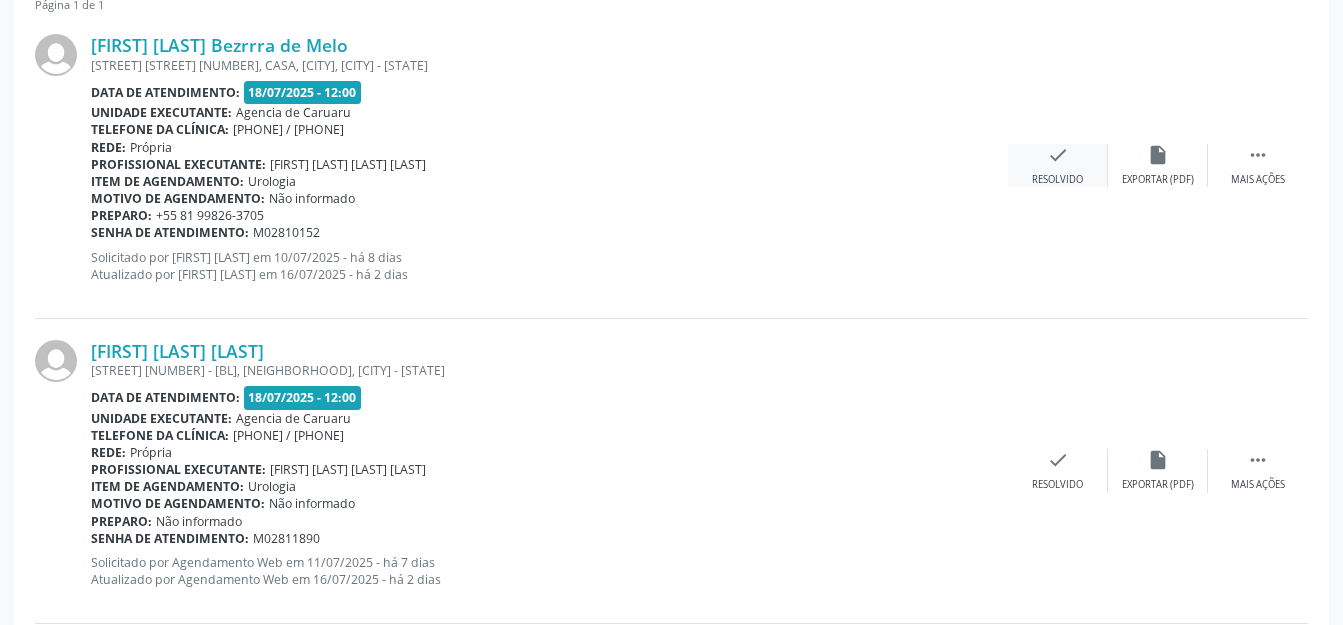 click on "check" at bounding box center [1058, 155] 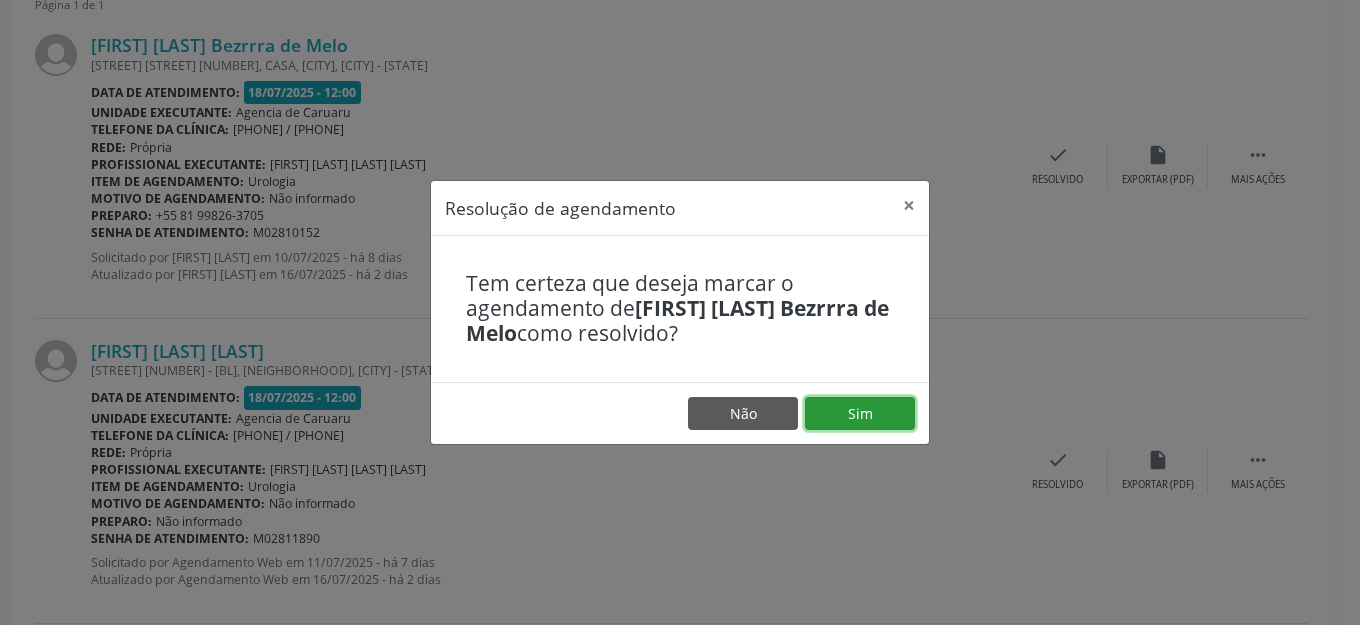 click on "Sim" at bounding box center [860, 414] 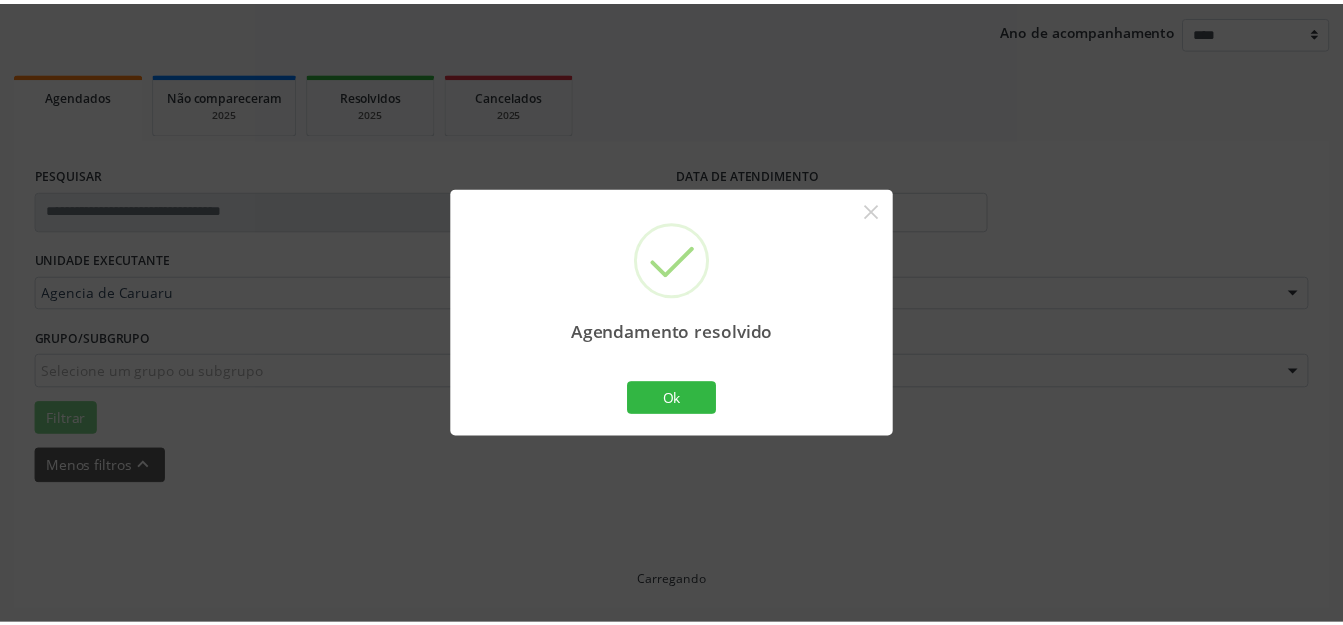 scroll, scrollTop: 227, scrollLeft: 0, axis: vertical 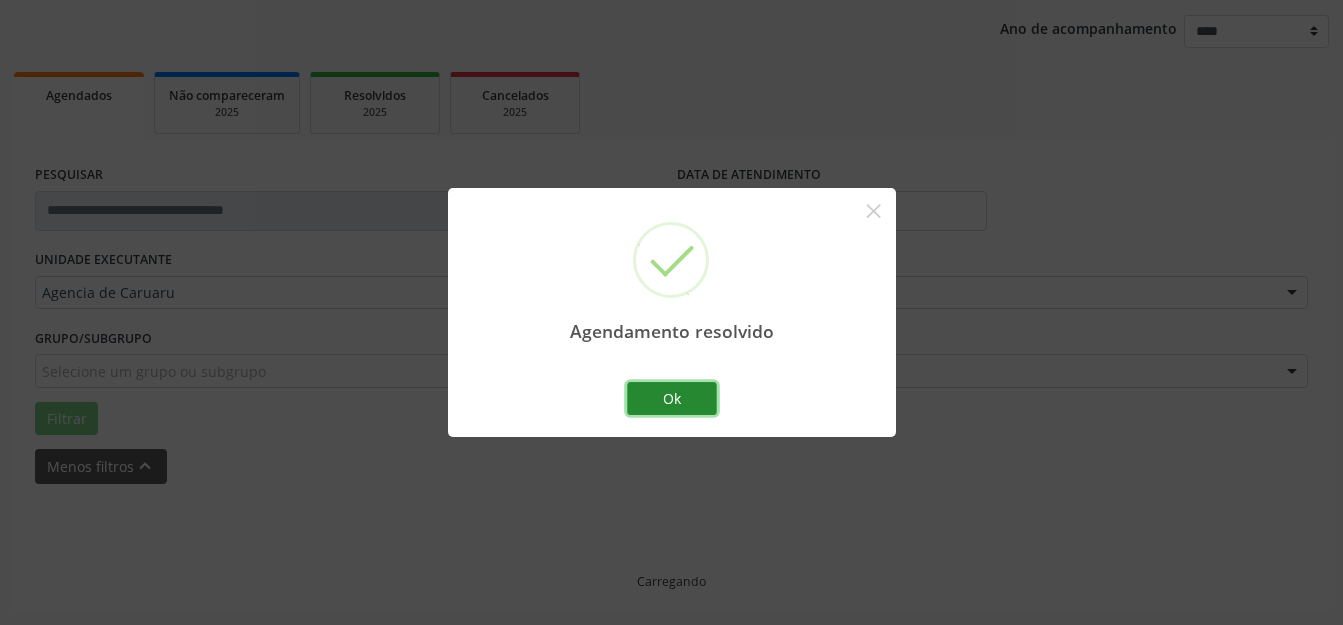 click on "Ok" at bounding box center [672, 399] 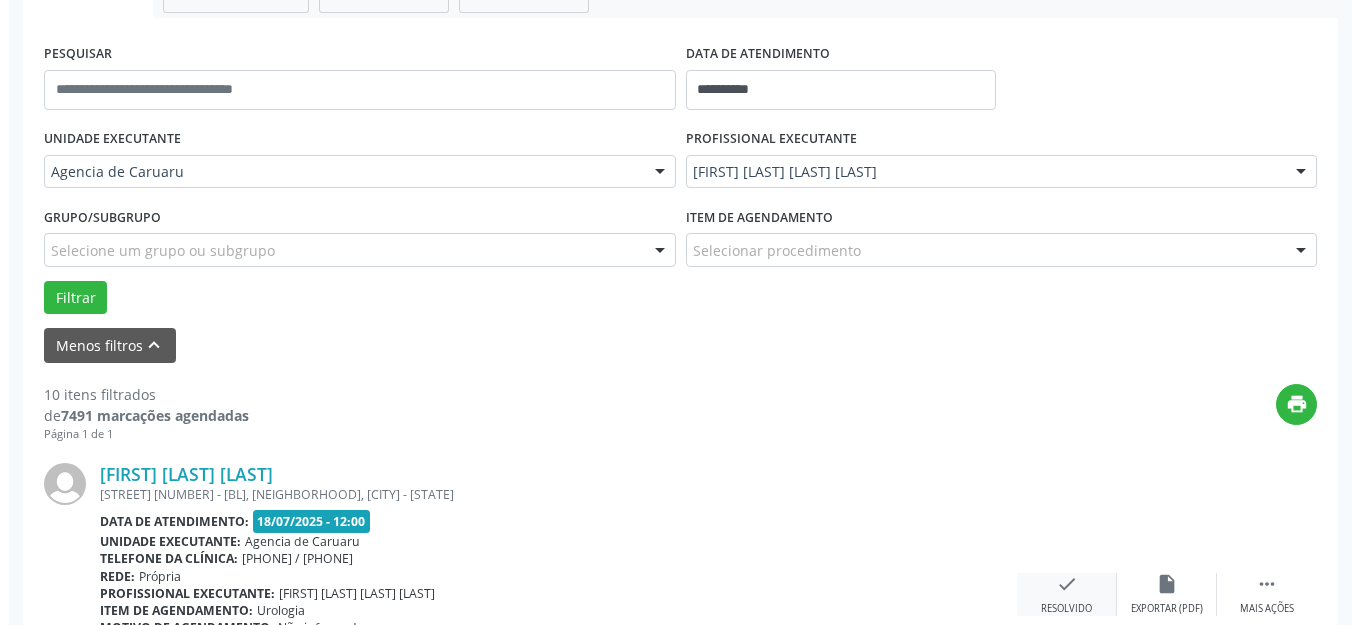 scroll, scrollTop: 648, scrollLeft: 0, axis: vertical 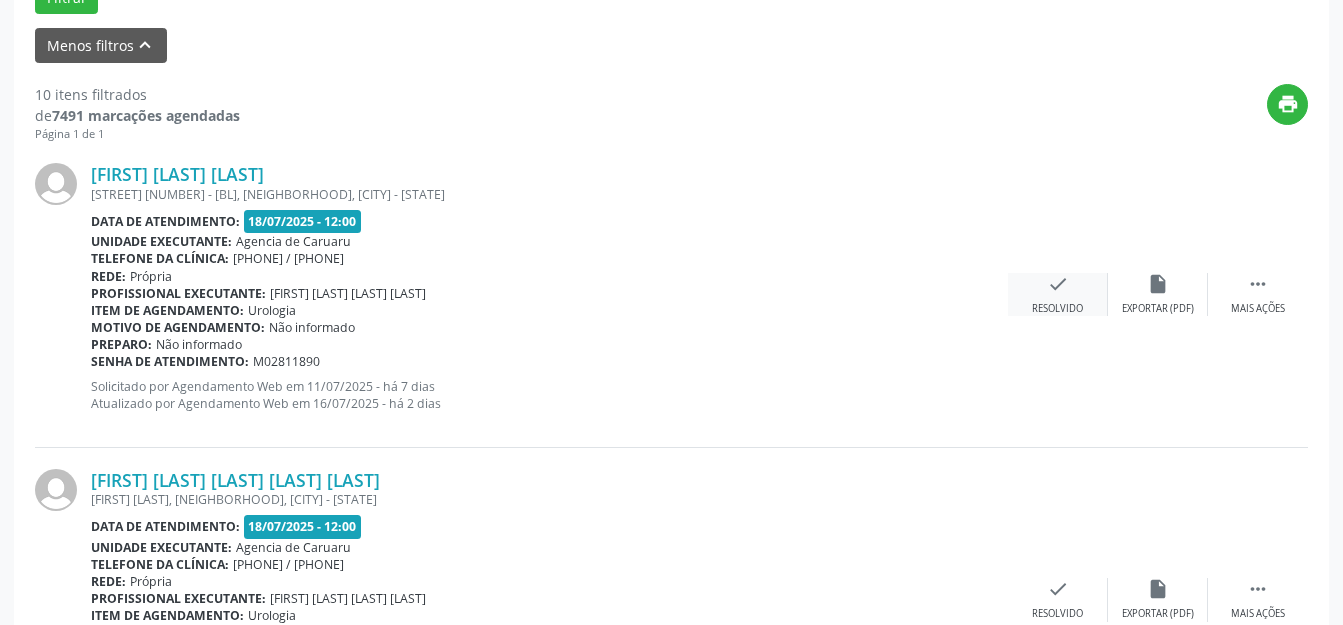click on "check
Resolvido" at bounding box center (1058, 294) 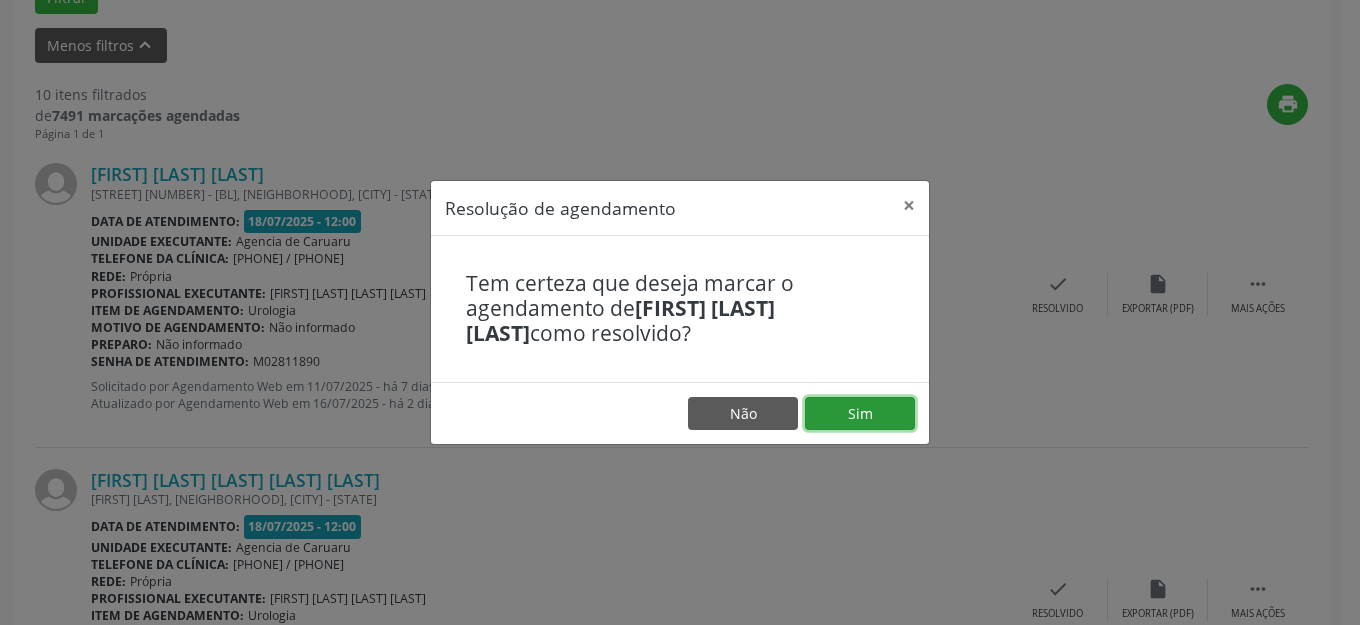click on "Sim" at bounding box center [860, 414] 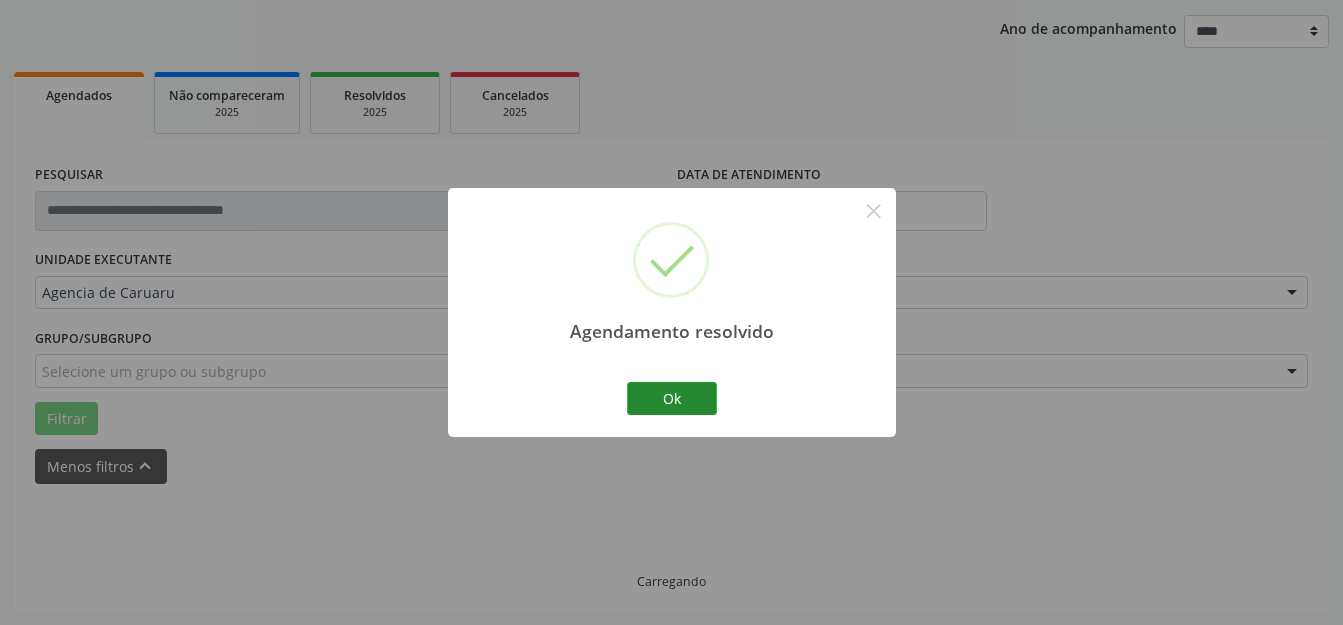 scroll, scrollTop: 248, scrollLeft: 0, axis: vertical 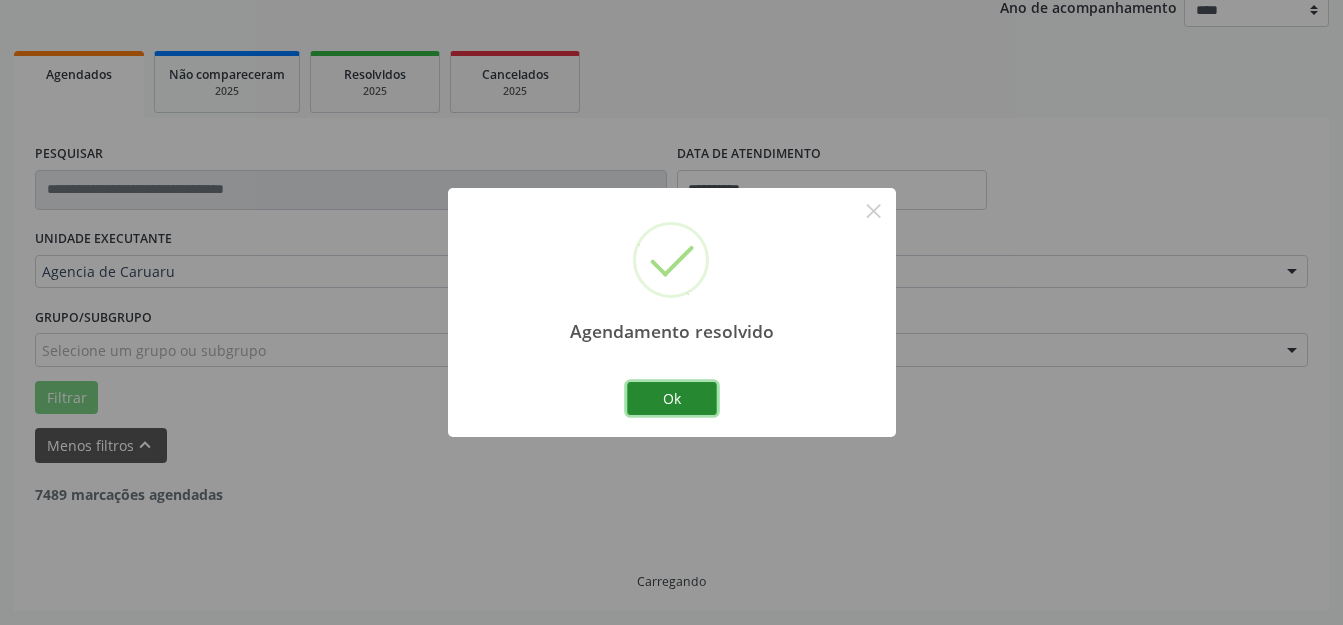 click on "Ok" at bounding box center [672, 399] 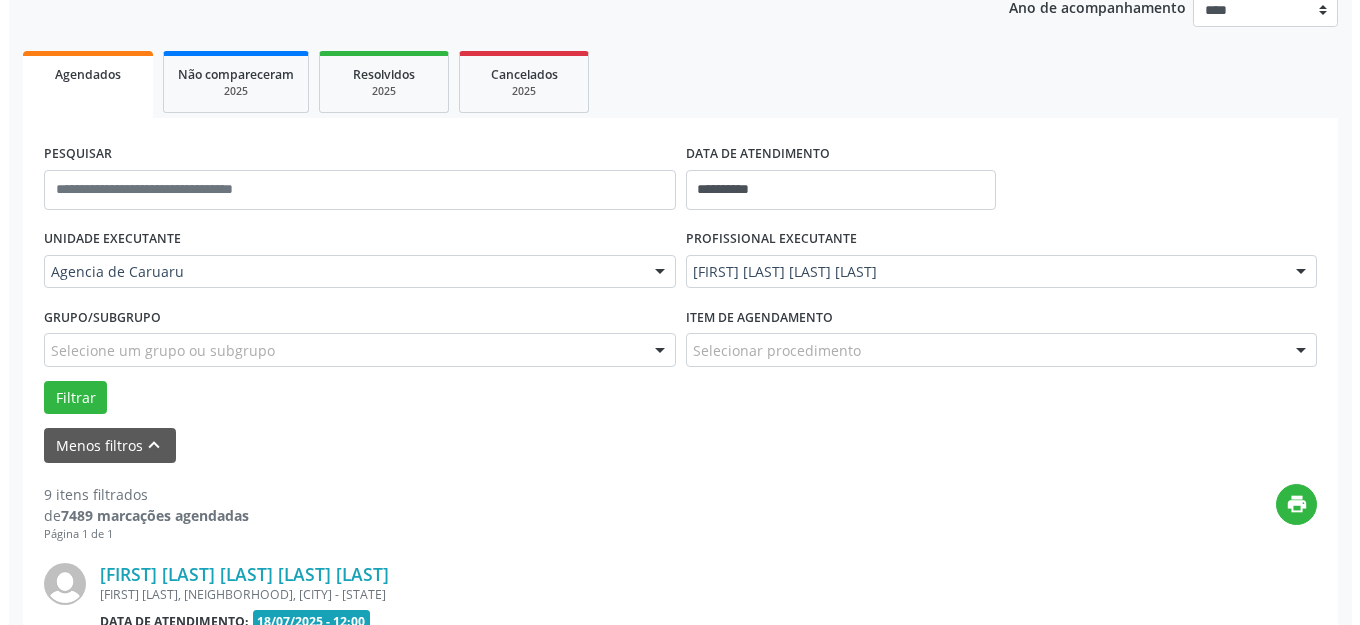 scroll, scrollTop: 448, scrollLeft: 0, axis: vertical 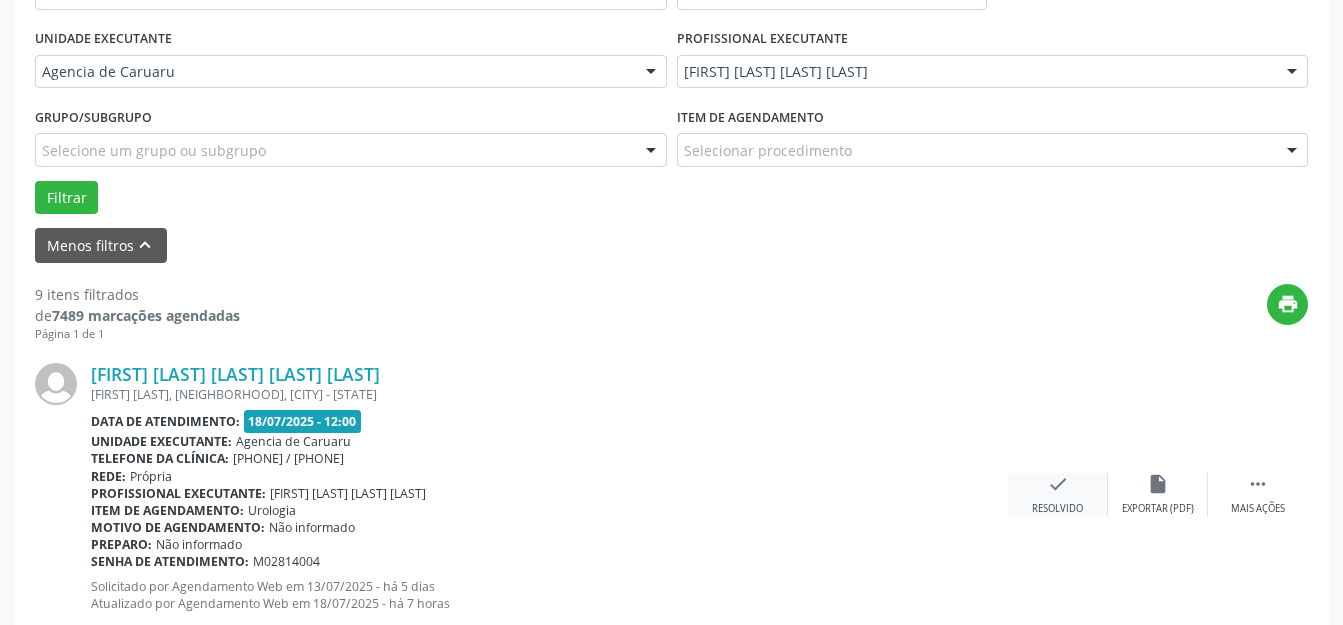 click on "check" at bounding box center (1058, 484) 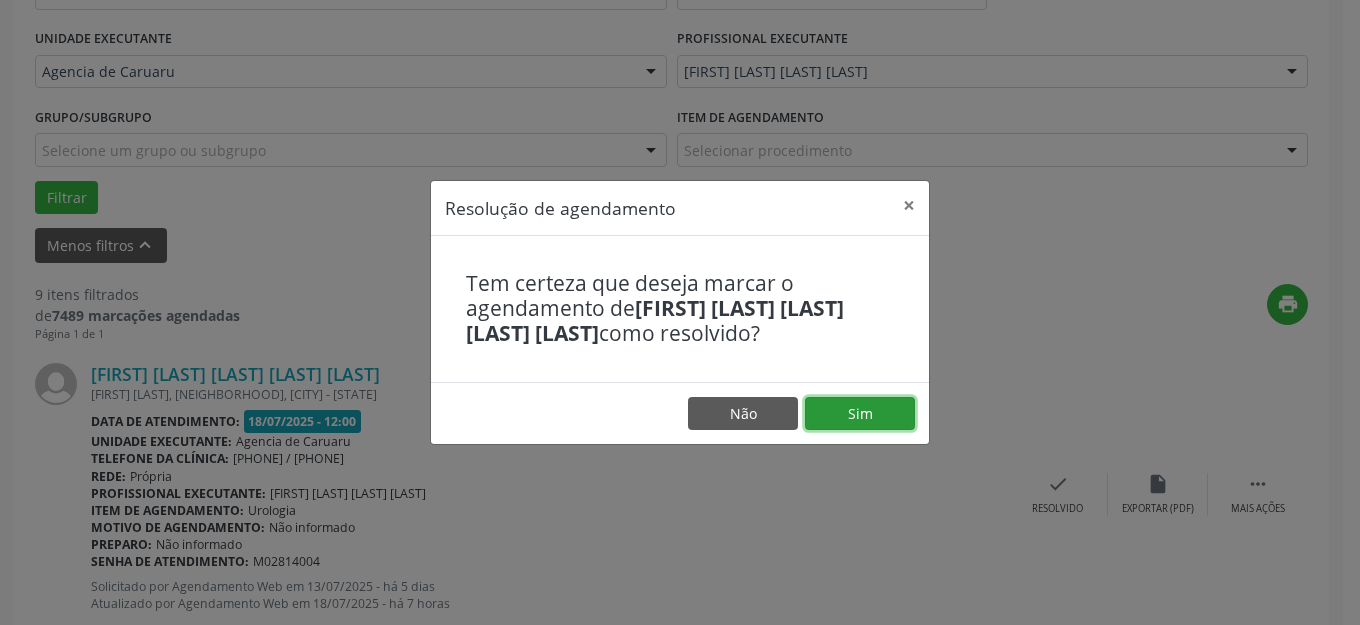 click on "Sim" at bounding box center (860, 414) 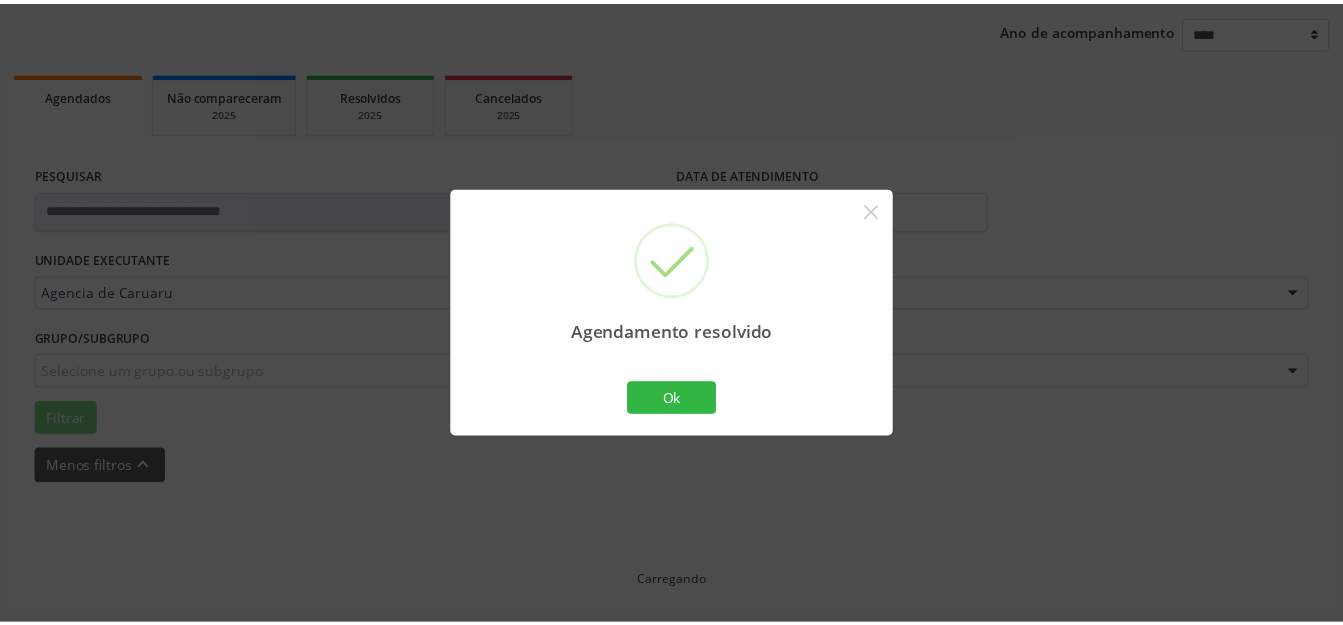 scroll, scrollTop: 248, scrollLeft: 0, axis: vertical 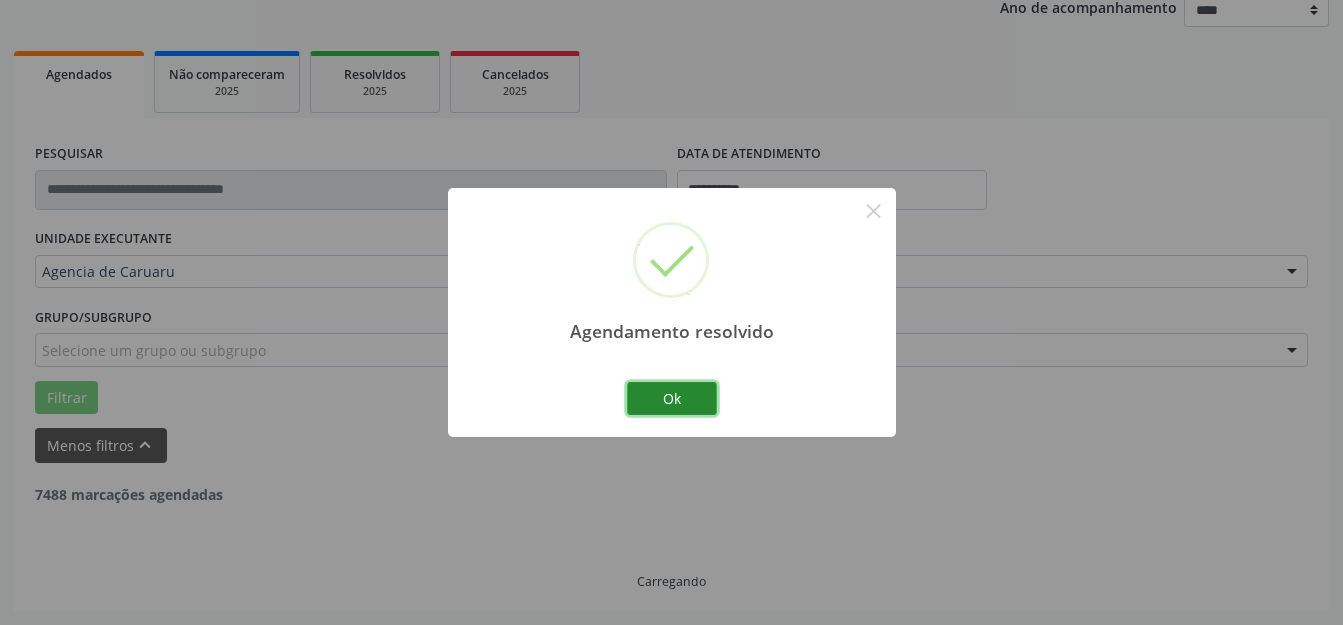 click on "Ok" at bounding box center (672, 399) 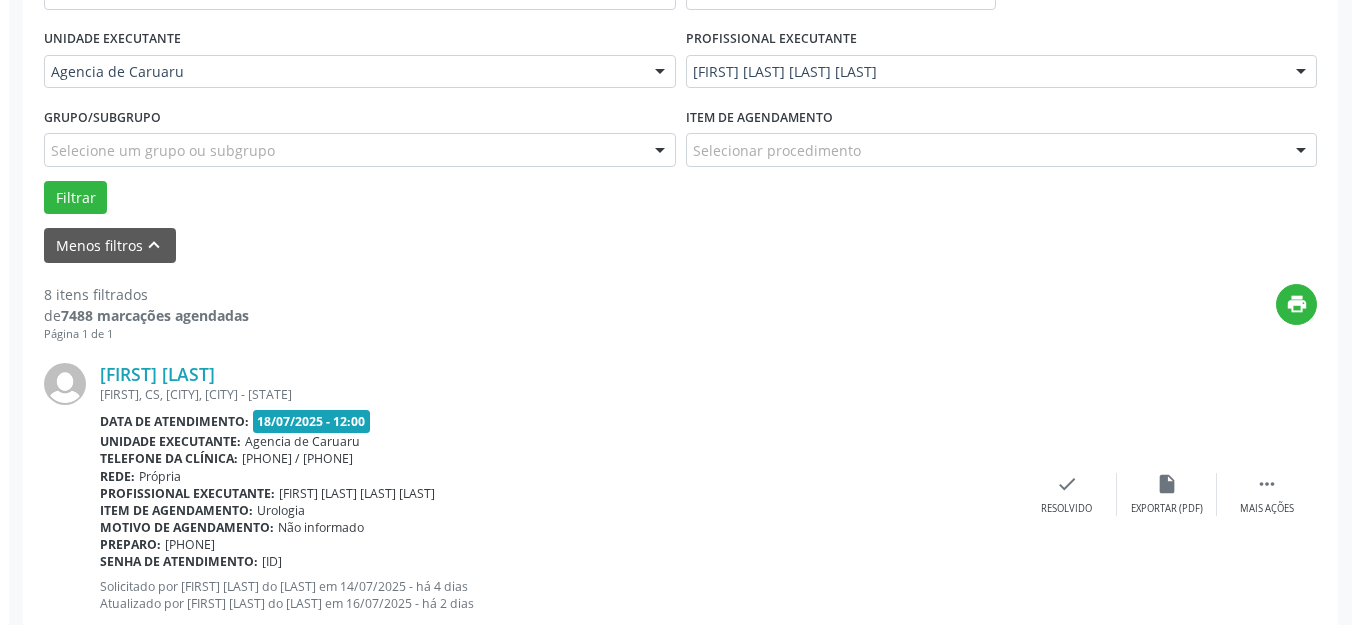 scroll, scrollTop: 648, scrollLeft: 0, axis: vertical 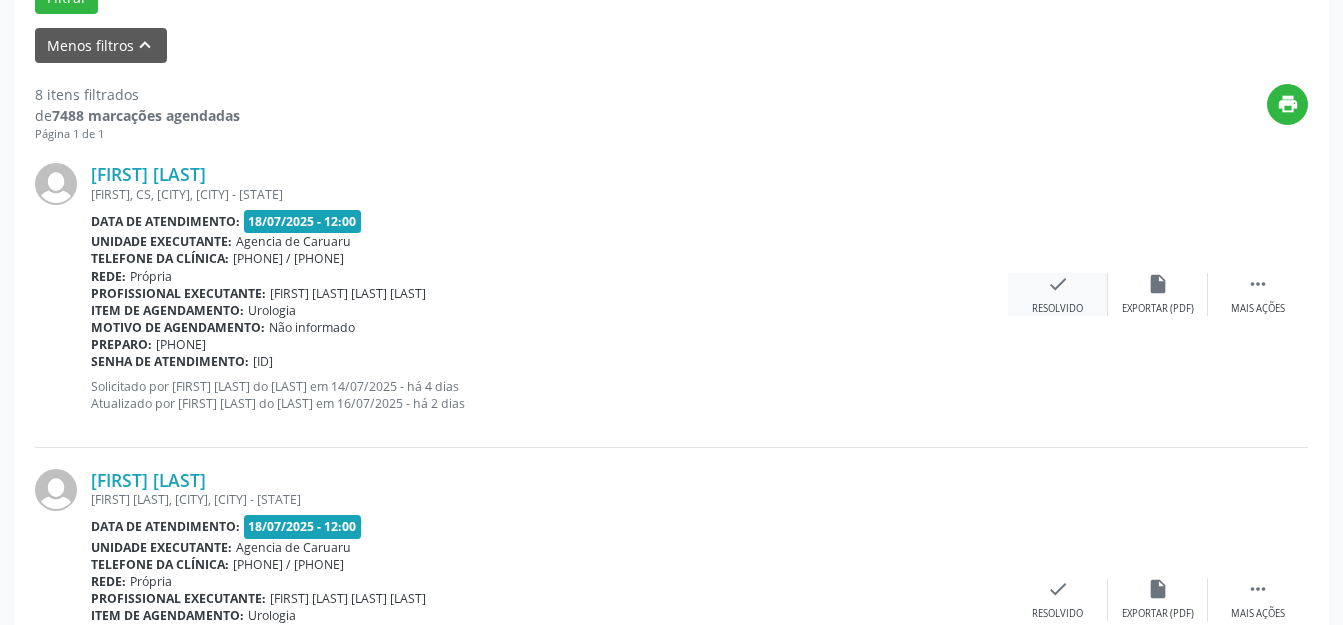 click on "Resolvido" at bounding box center [1057, 309] 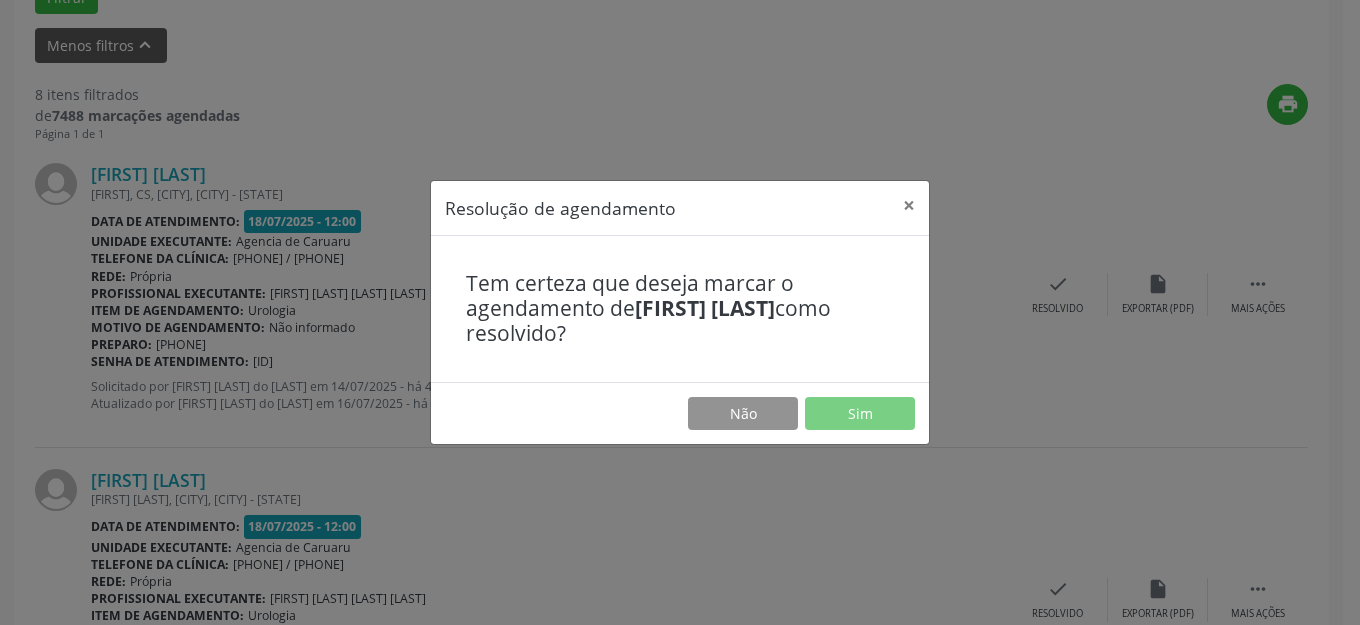 click on "Não Sim" at bounding box center [680, 413] 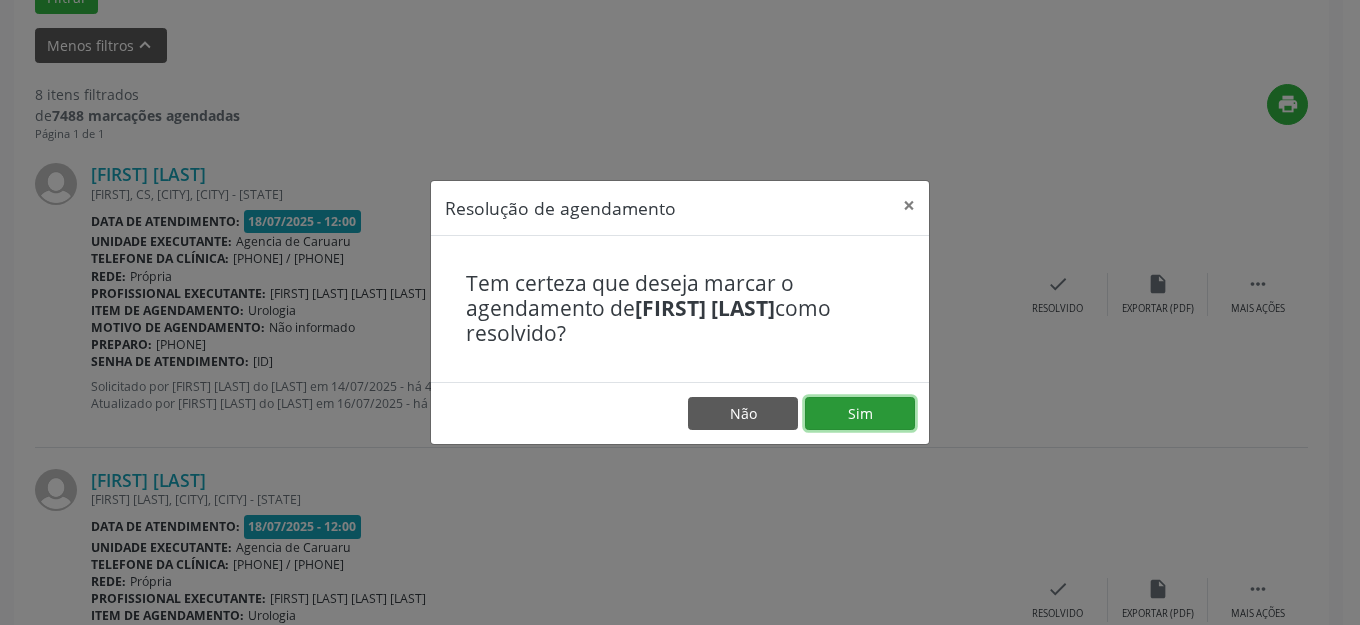 click on "Sim" at bounding box center (860, 414) 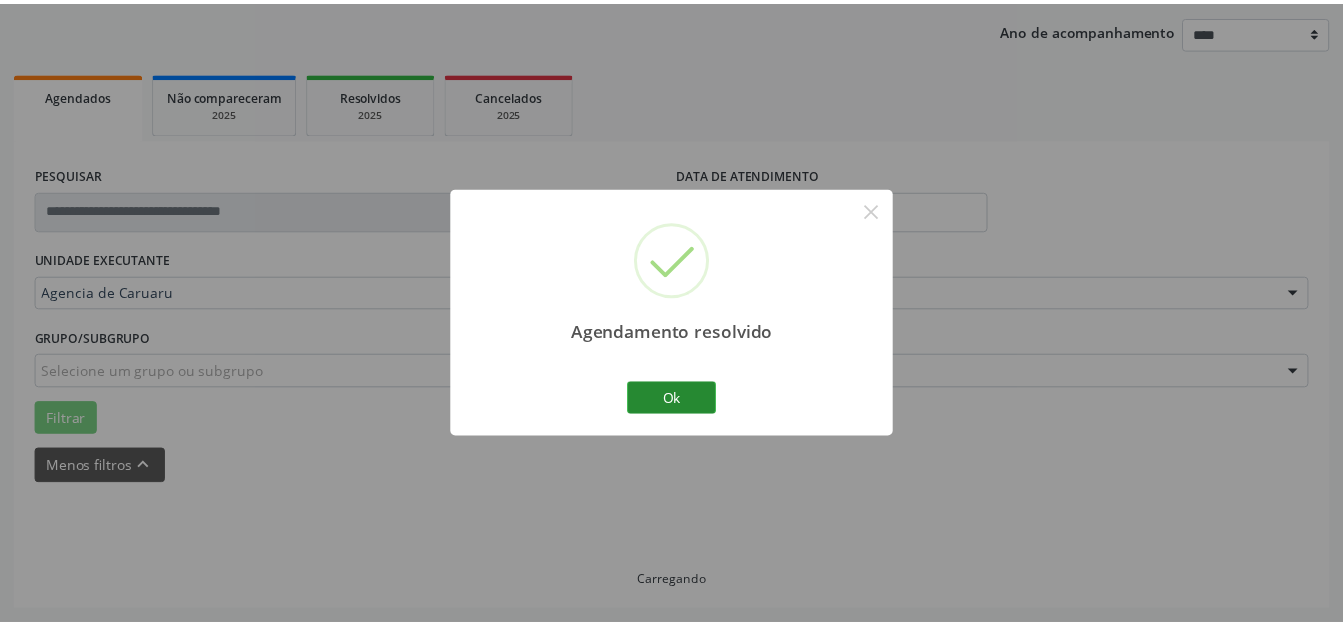 scroll, scrollTop: 227, scrollLeft: 0, axis: vertical 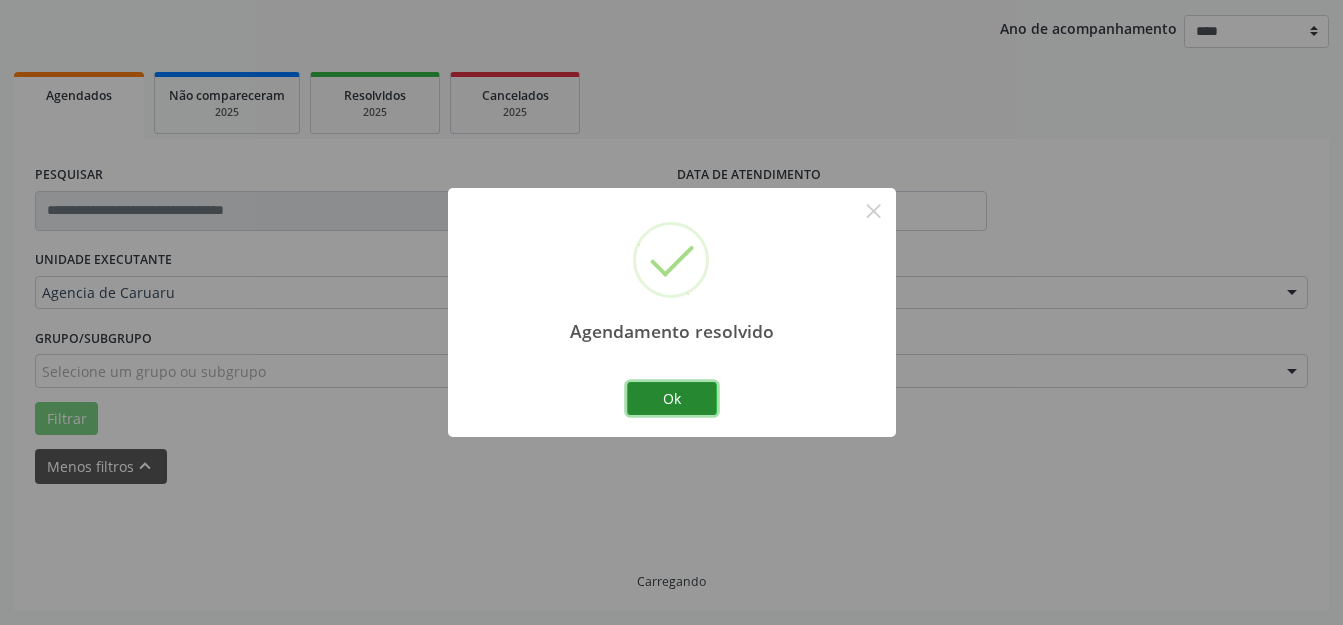 click on "Ok" at bounding box center (672, 399) 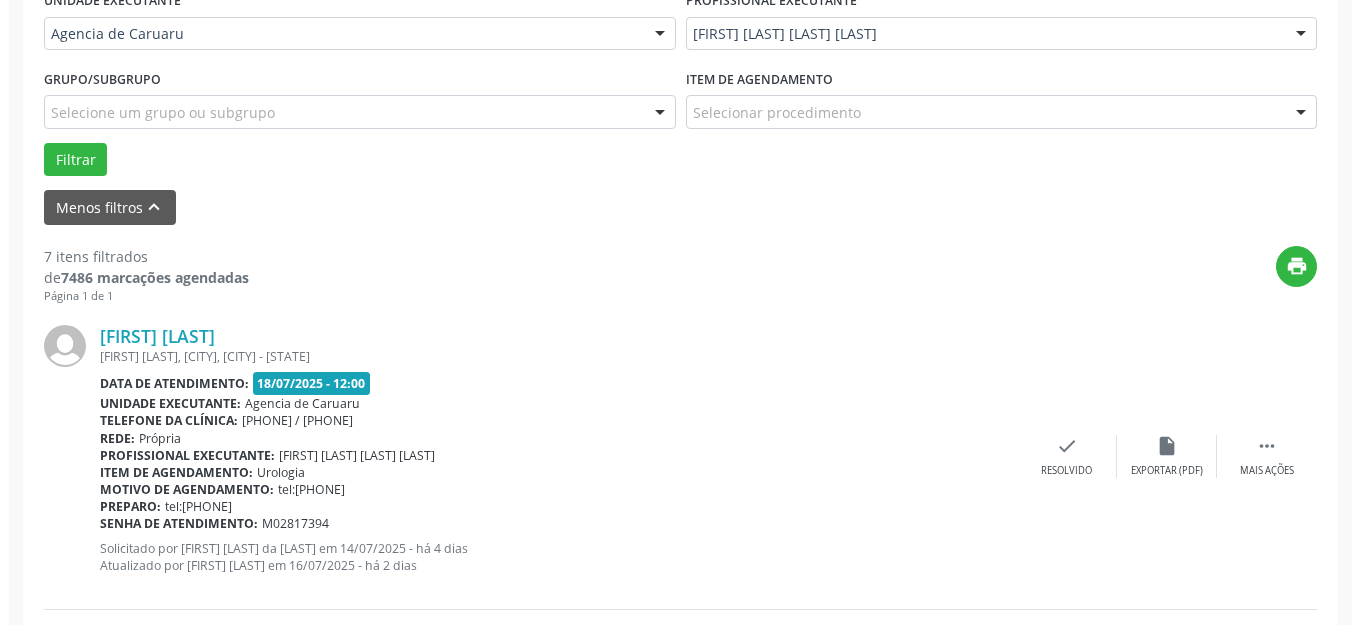 scroll, scrollTop: 548, scrollLeft: 0, axis: vertical 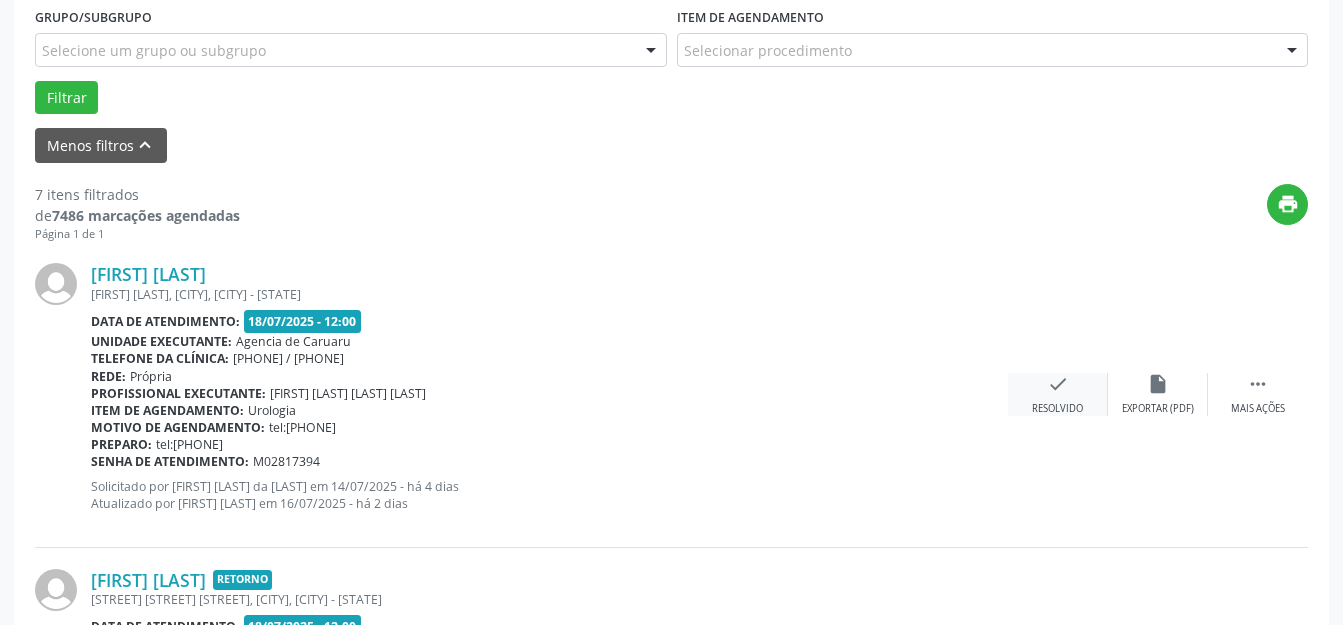 click on "check
Resolvido" at bounding box center (1058, 394) 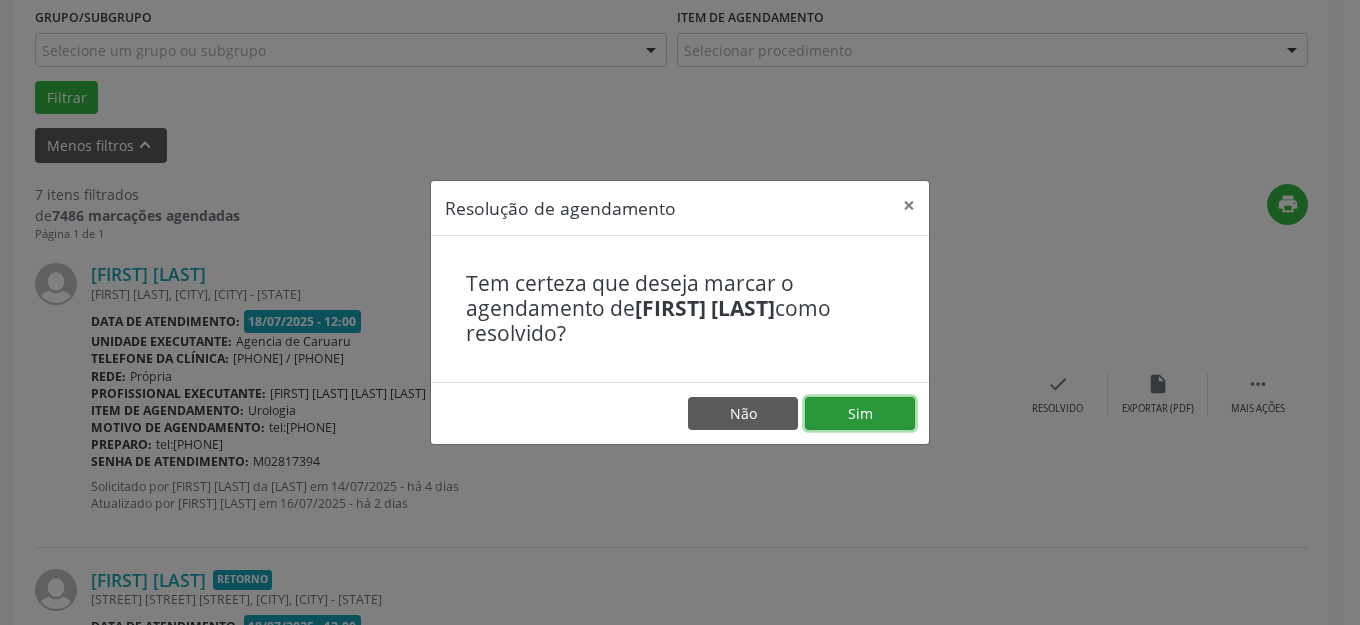 click on "Sim" at bounding box center [860, 414] 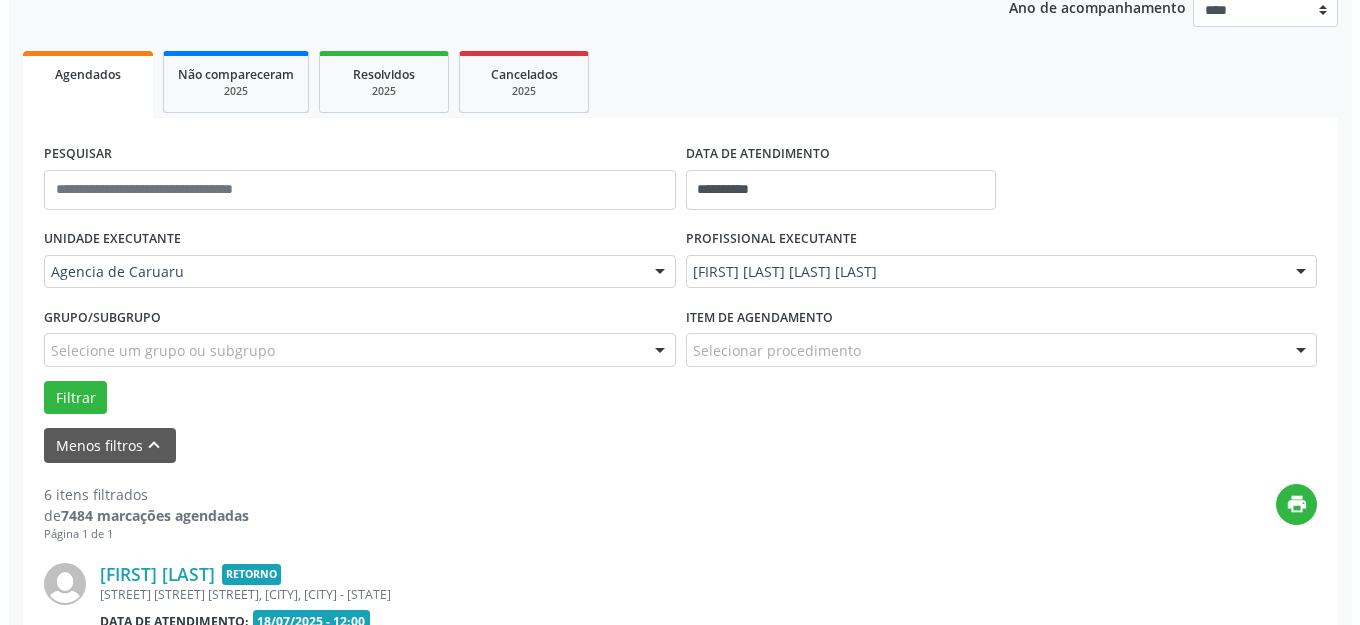 scroll, scrollTop: 548, scrollLeft: 0, axis: vertical 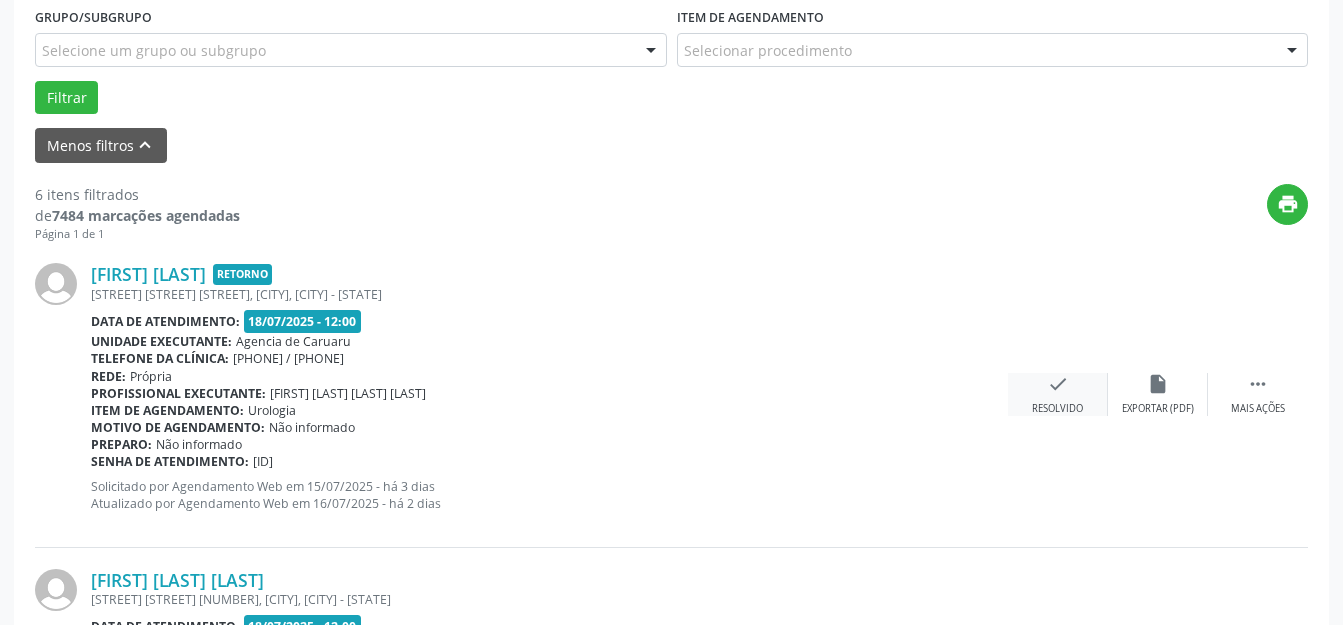 click on "check
Resolvido" at bounding box center (1058, 394) 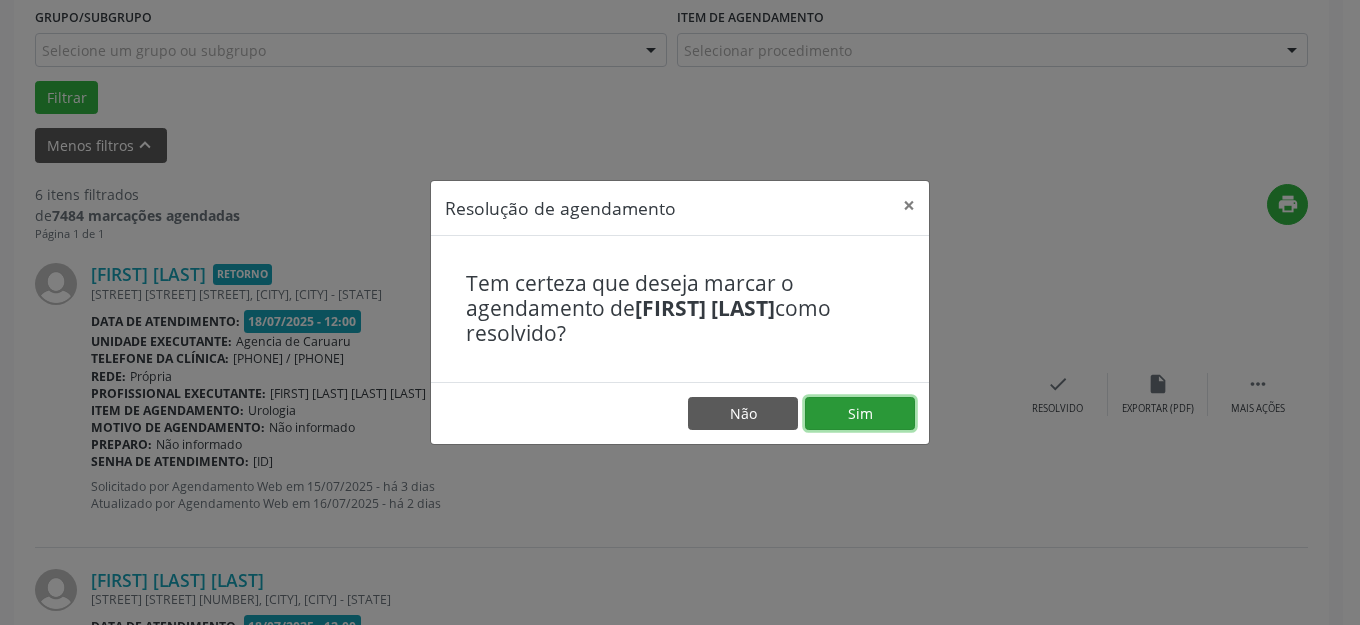 click on "Sim" at bounding box center [860, 414] 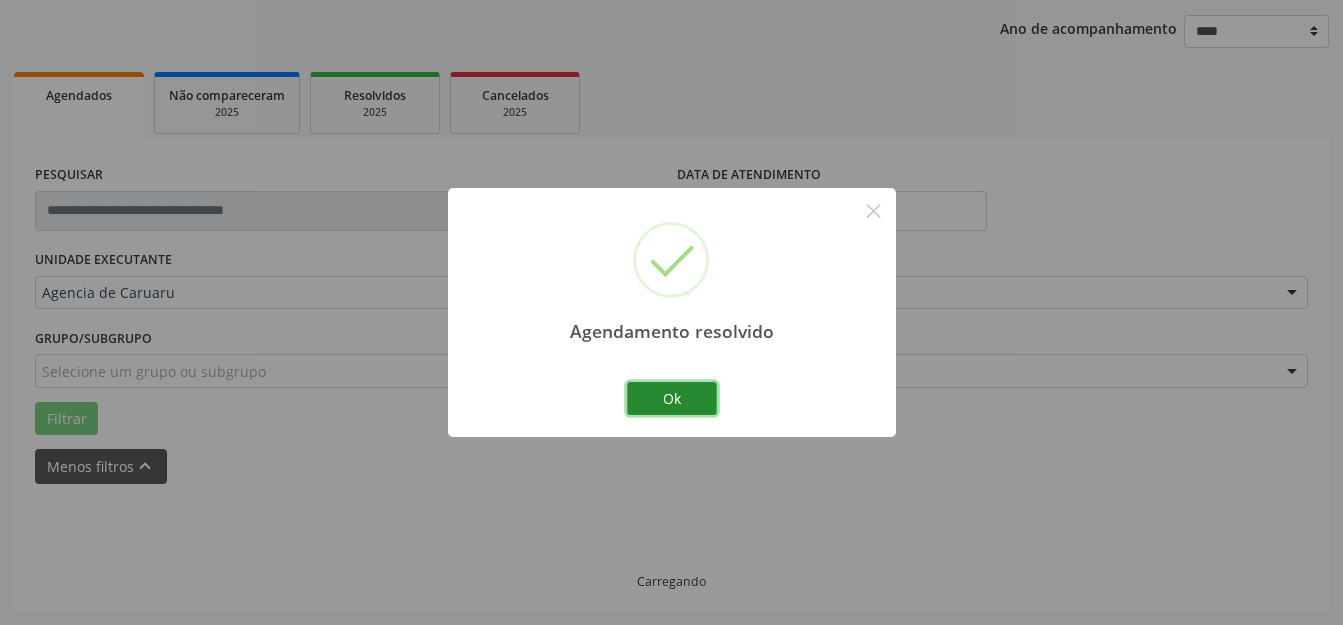 click on "Ok" at bounding box center (672, 399) 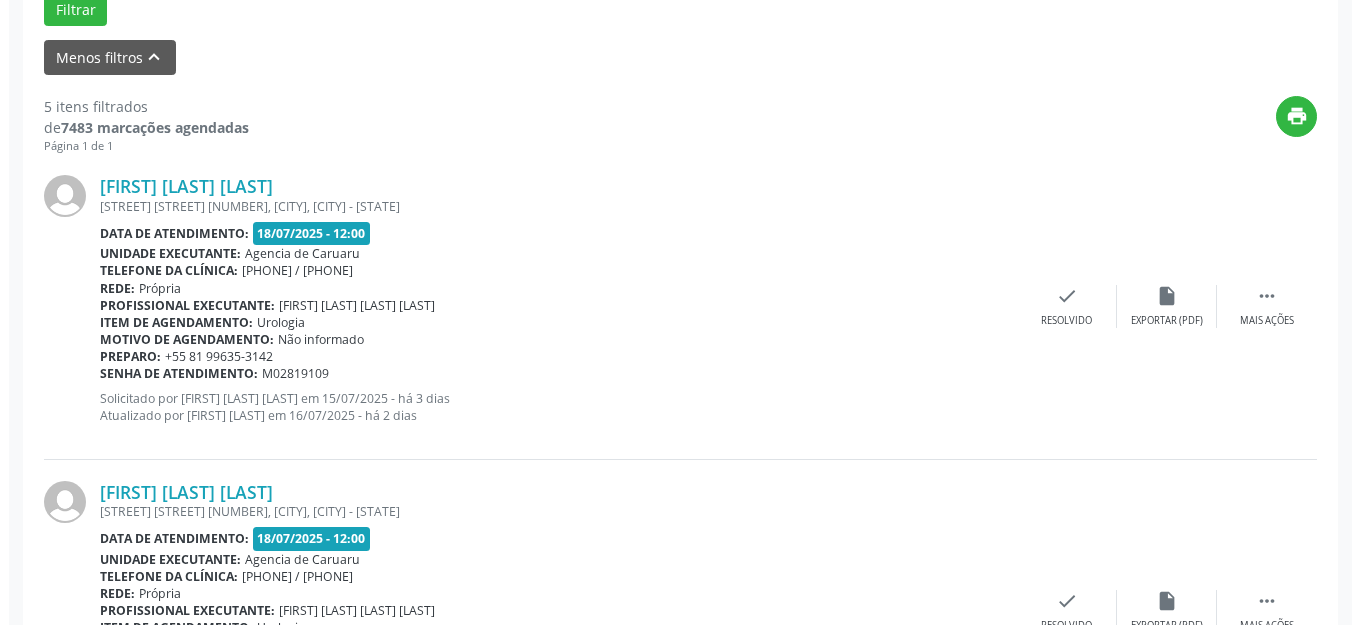 scroll, scrollTop: 648, scrollLeft: 0, axis: vertical 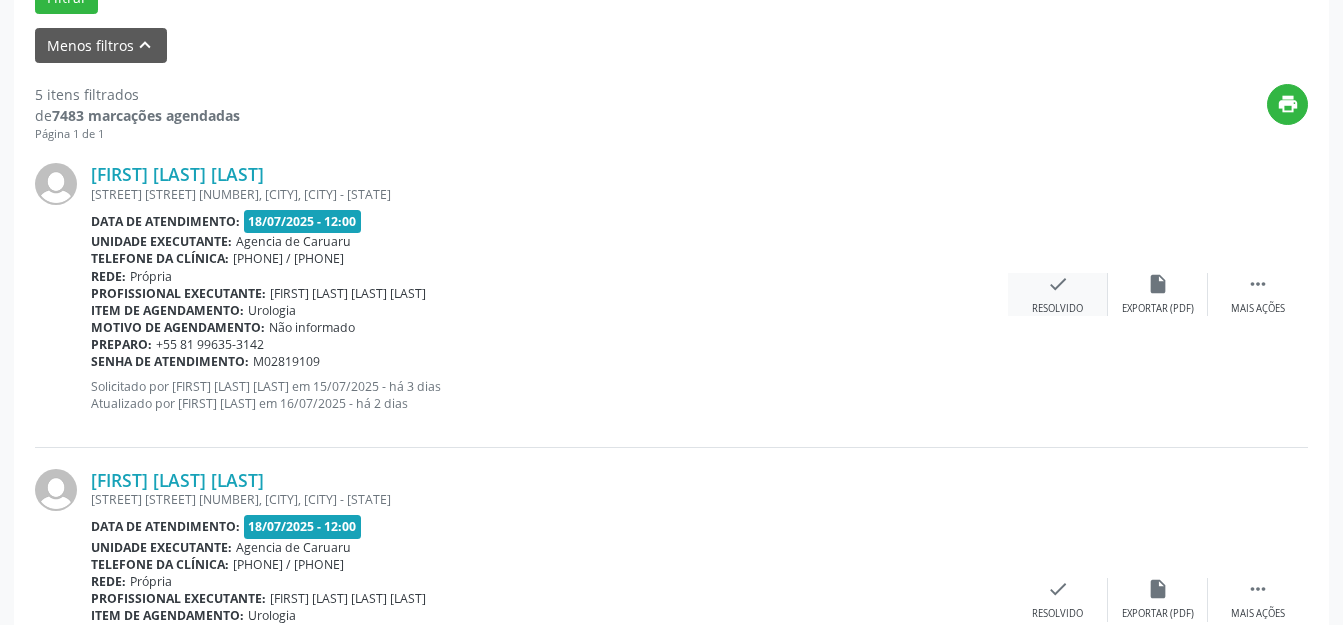 click on "Resolvido" at bounding box center (1057, 309) 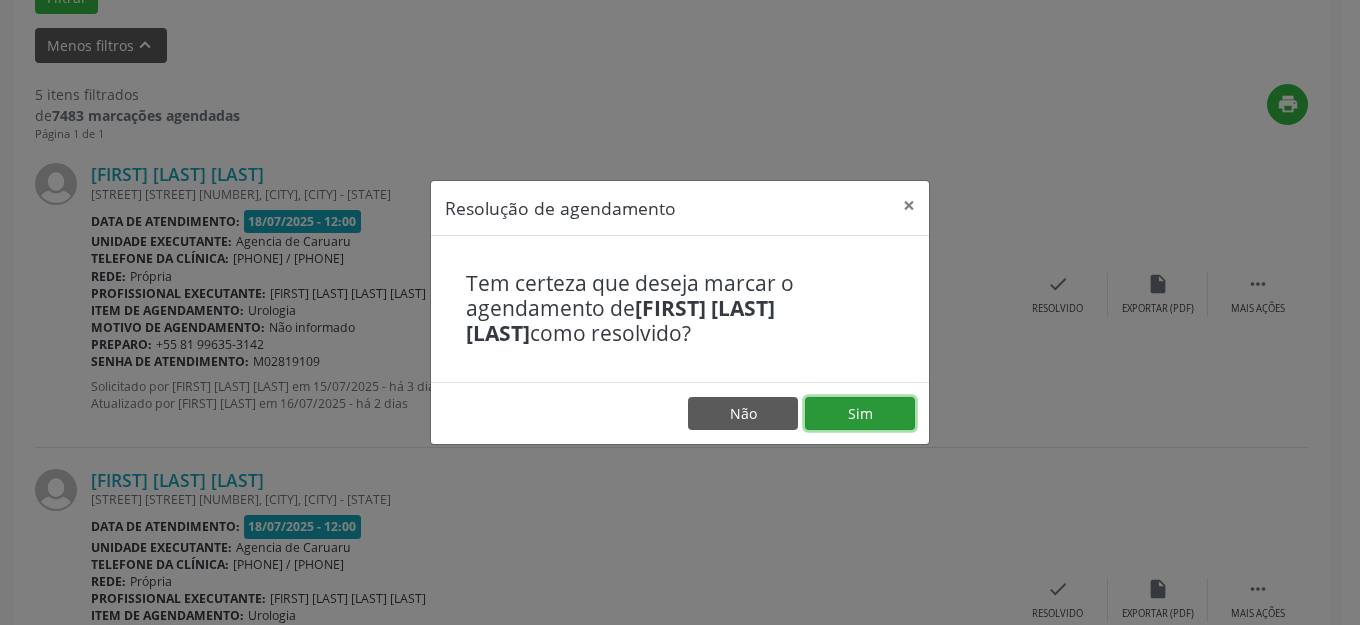 click on "Sim" at bounding box center (860, 414) 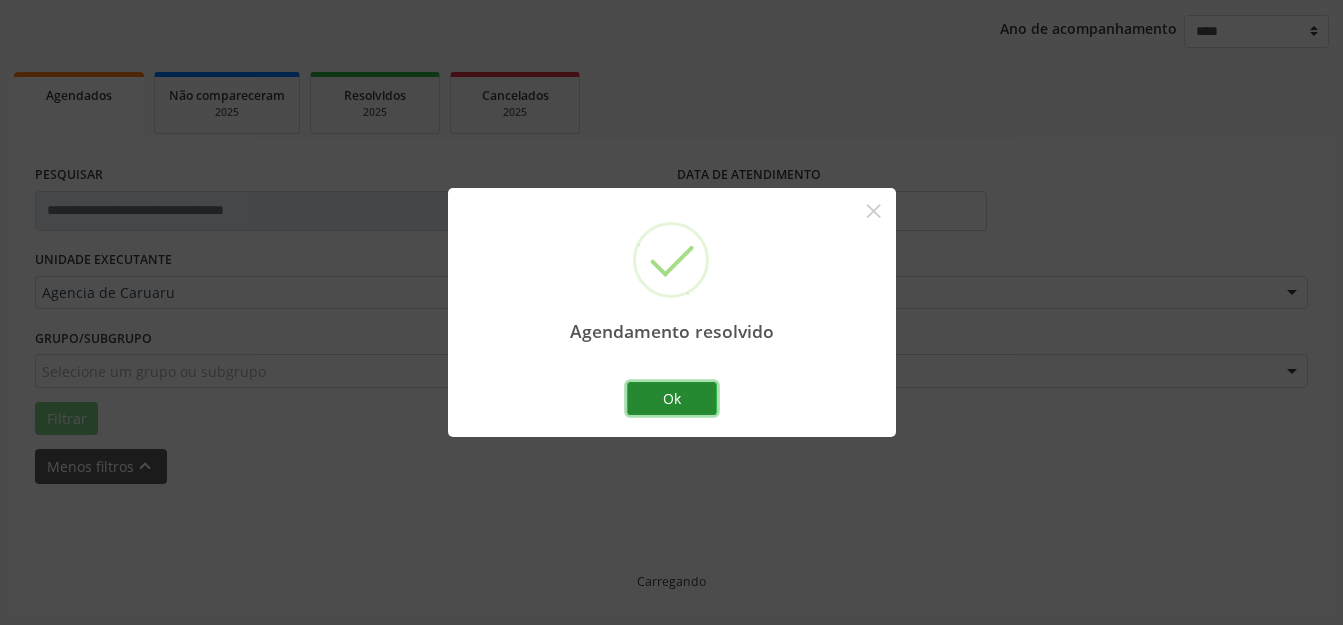 click on "Ok" at bounding box center [672, 399] 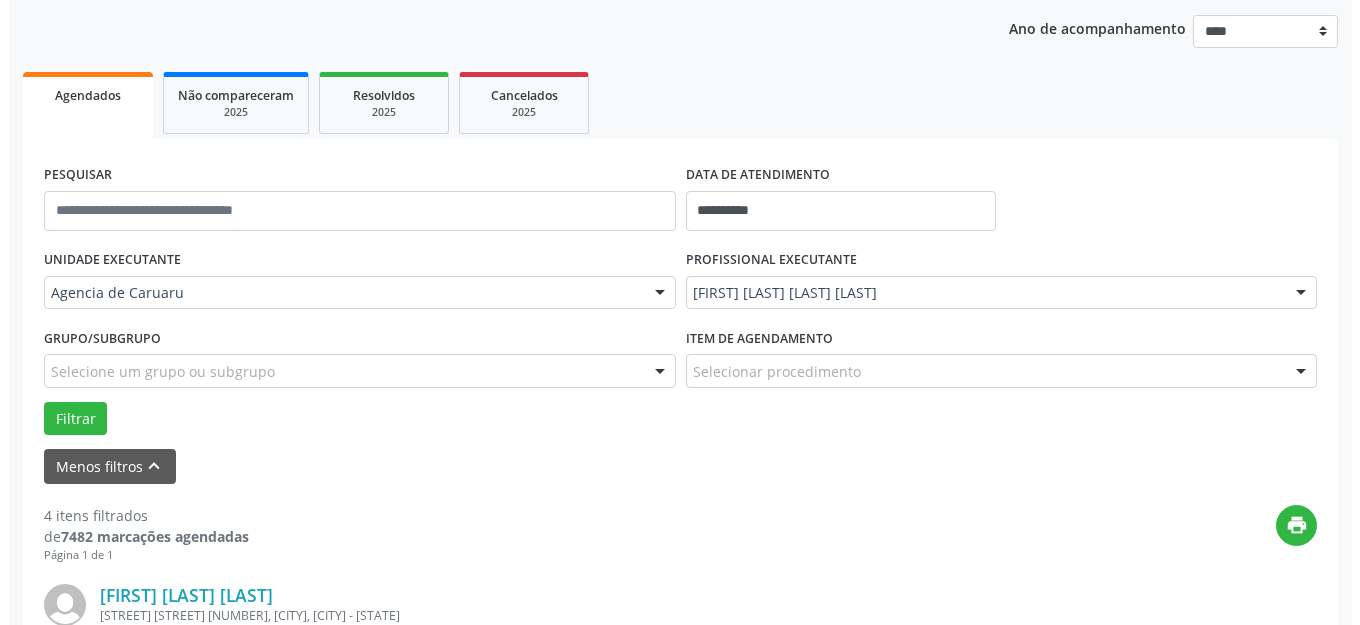 scroll, scrollTop: 648, scrollLeft: 0, axis: vertical 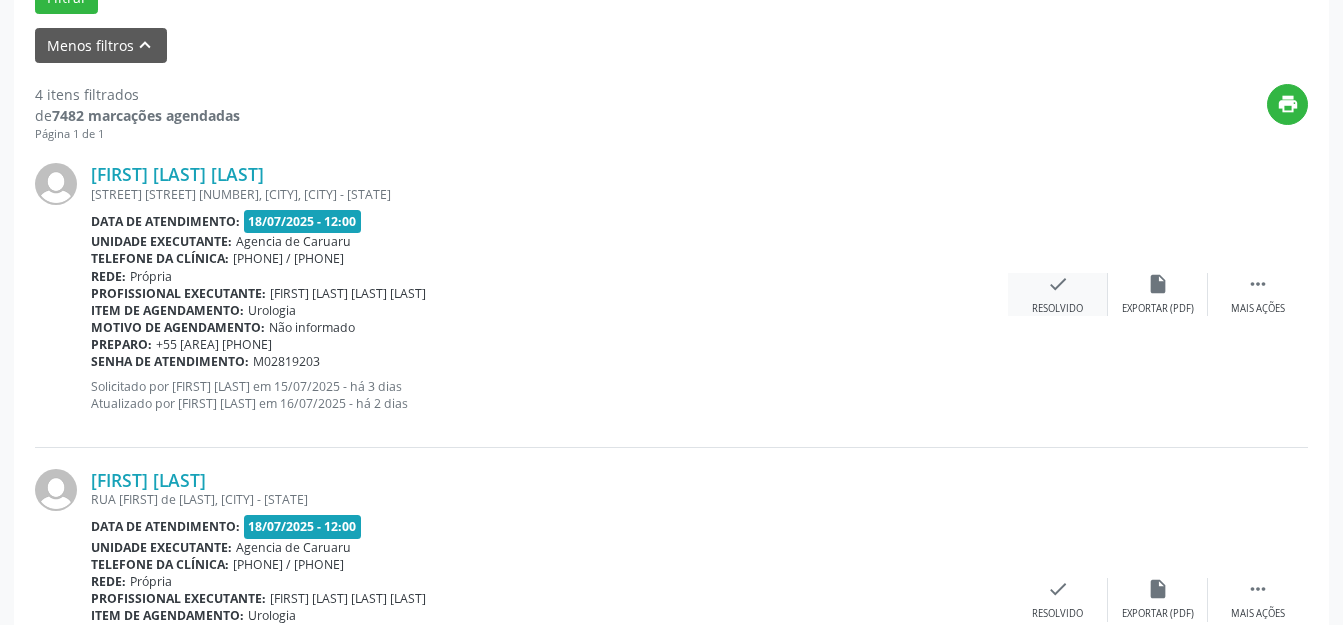 click on "check
Resolvido" at bounding box center (1058, 294) 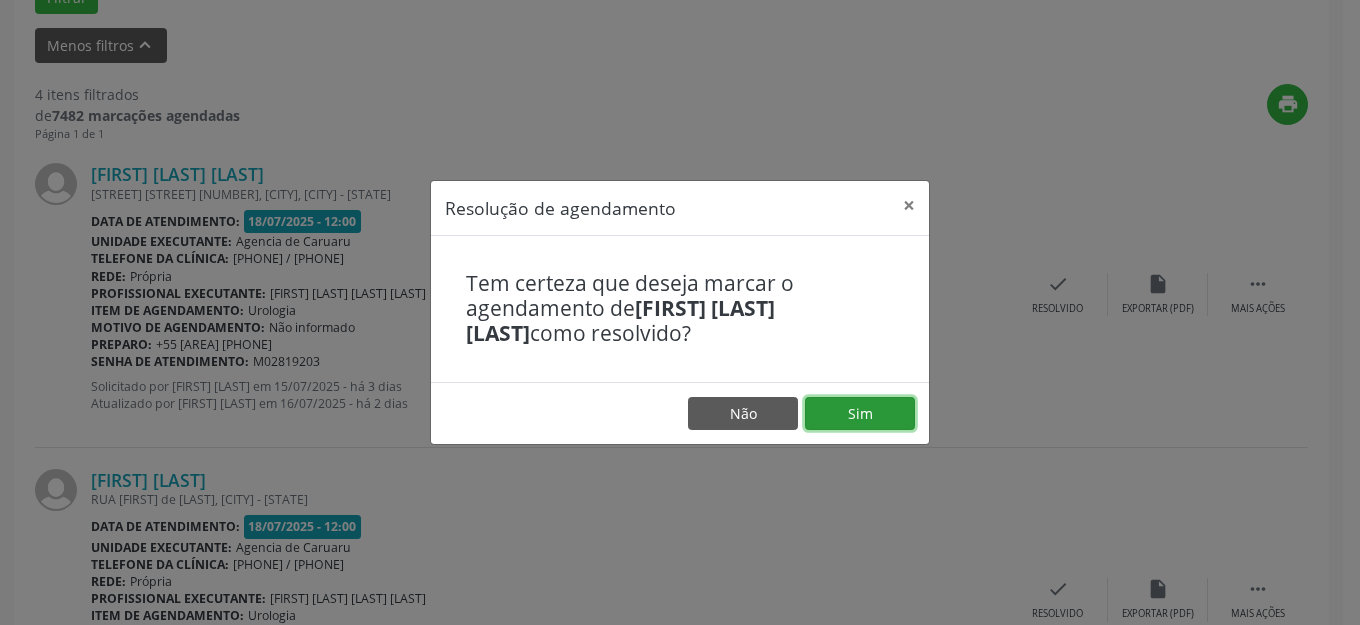 click on "Sim" at bounding box center (860, 414) 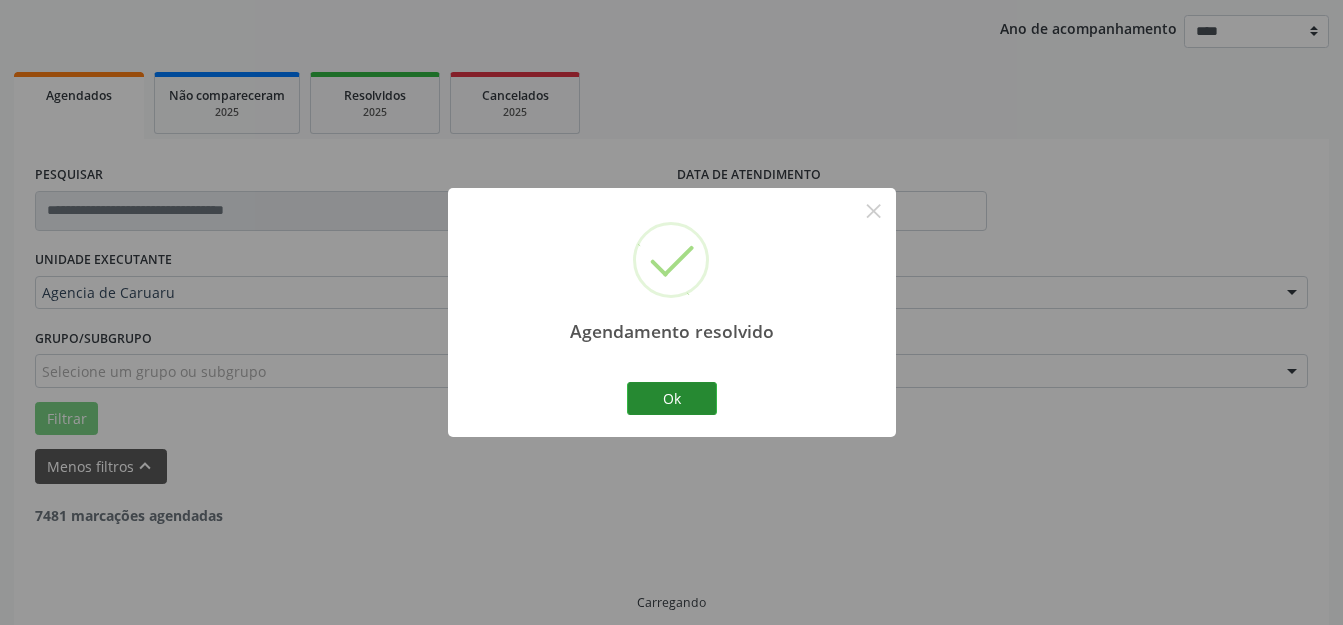 scroll, scrollTop: 248, scrollLeft: 0, axis: vertical 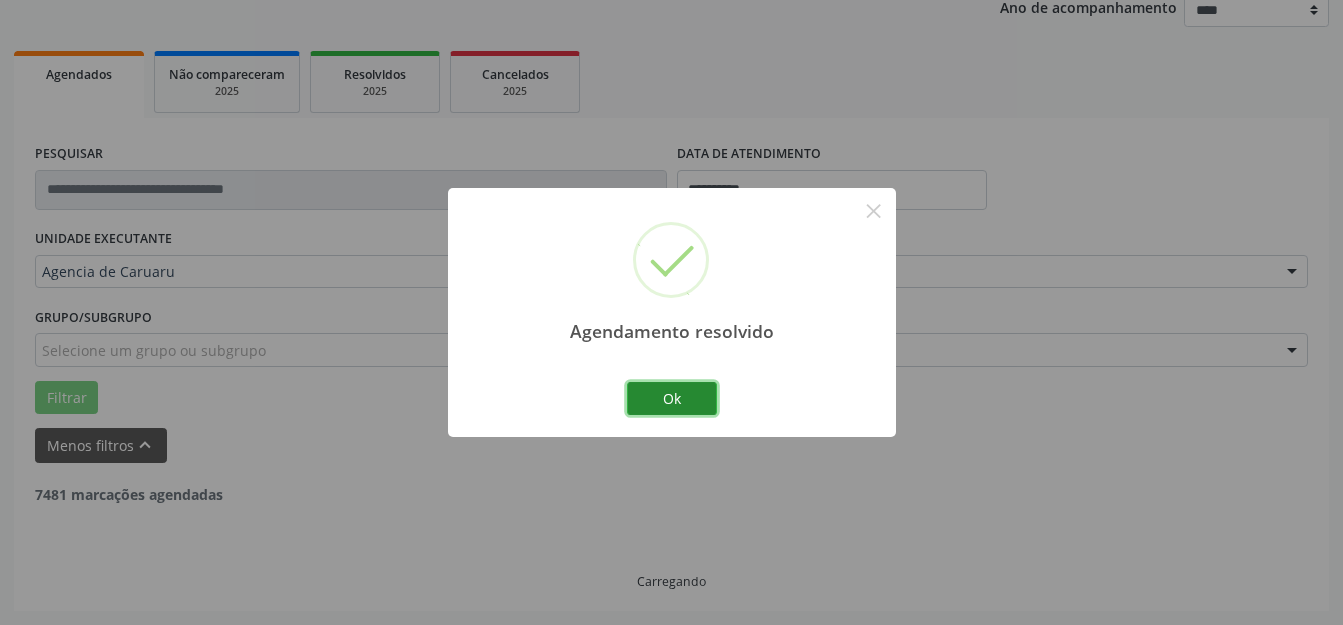 click on "Ok" at bounding box center (672, 399) 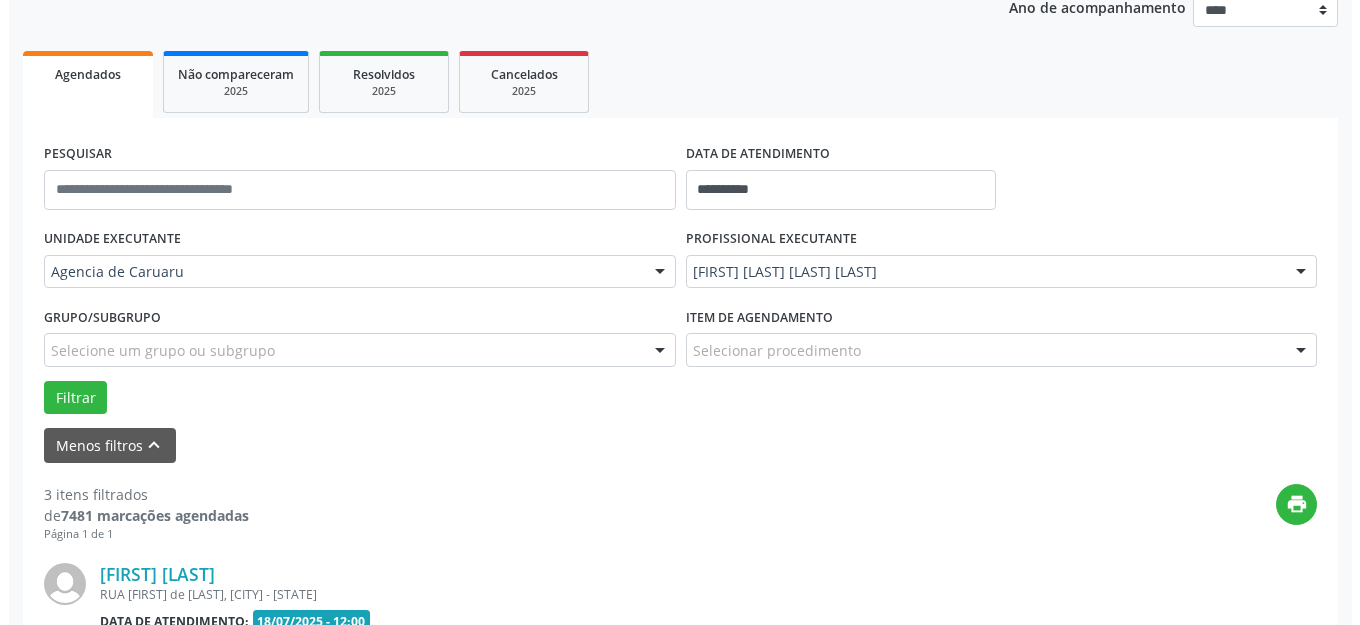 scroll, scrollTop: 448, scrollLeft: 0, axis: vertical 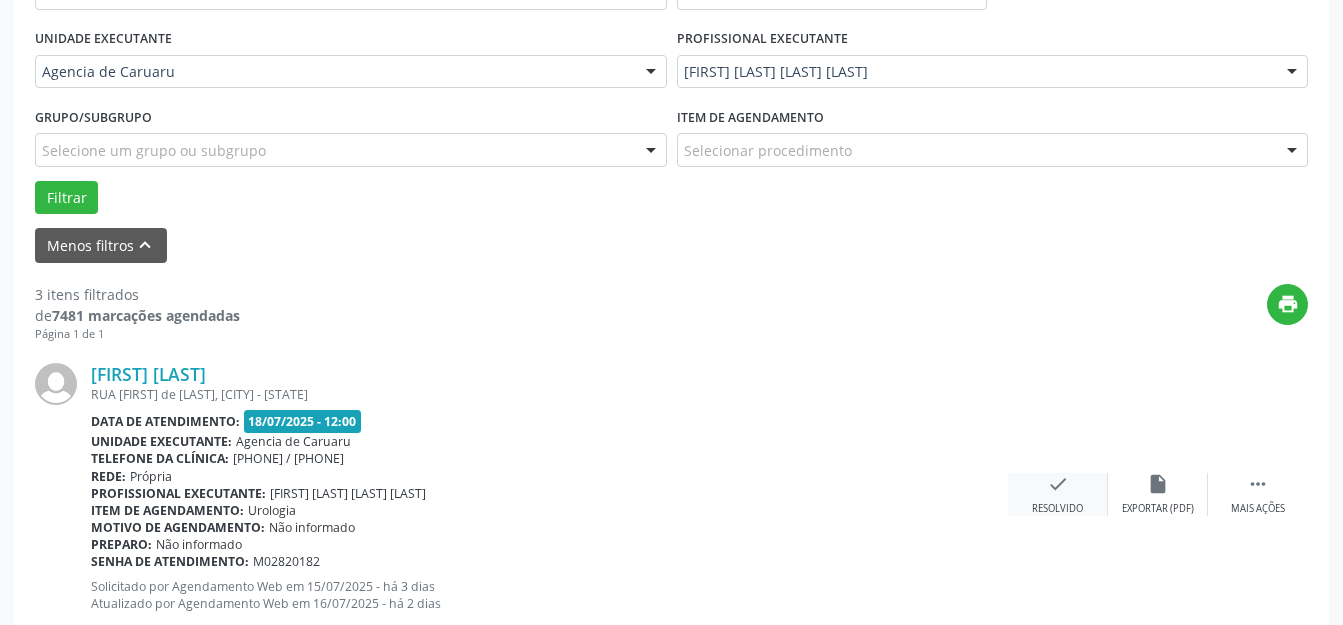 click on "check
Resolvido" at bounding box center (1058, 494) 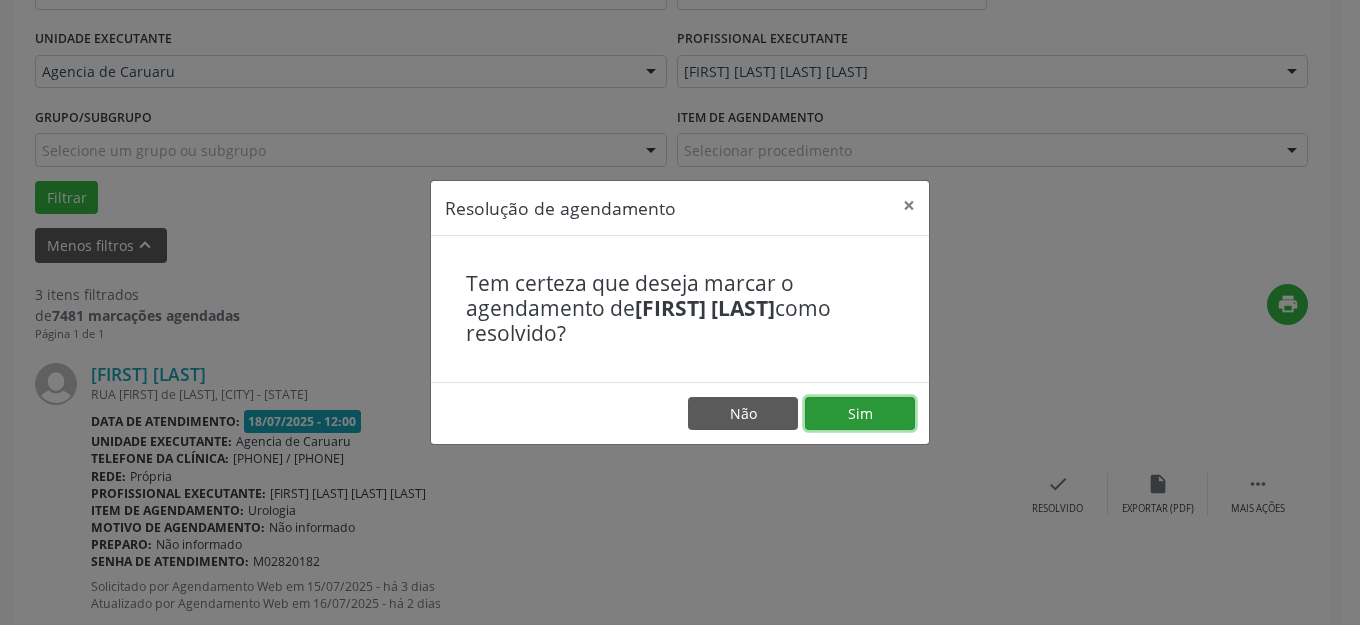 click on "Sim" at bounding box center (860, 414) 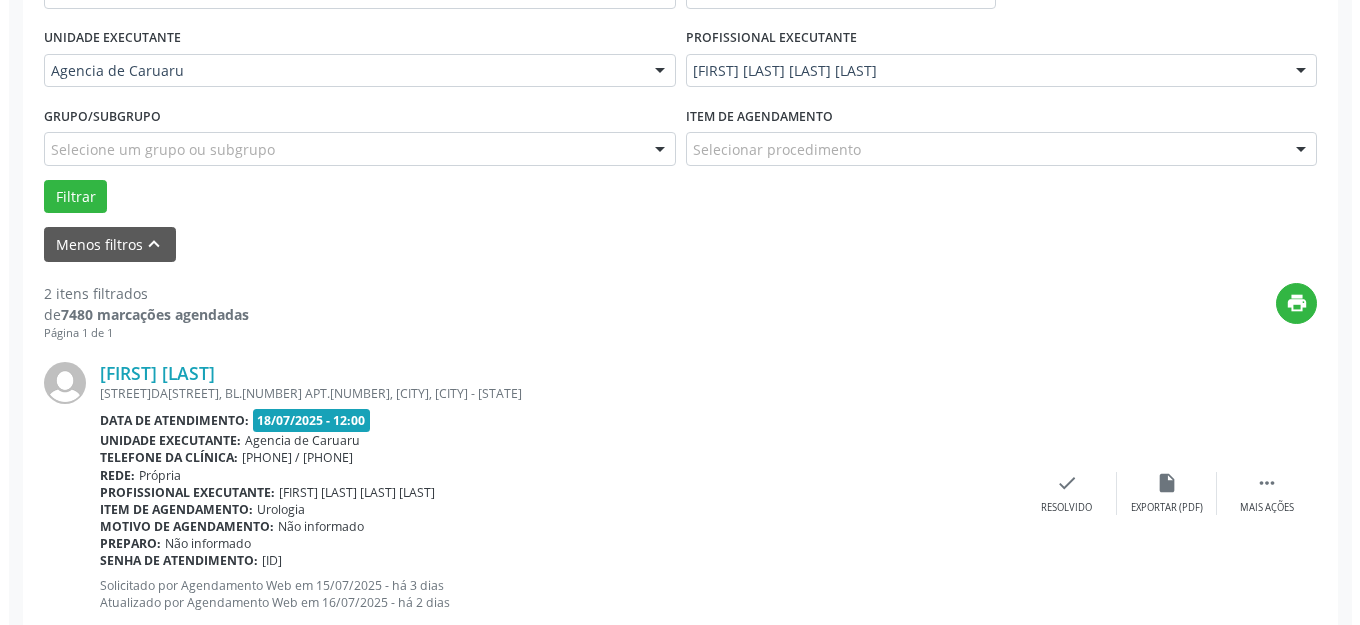 scroll, scrollTop: 548, scrollLeft: 0, axis: vertical 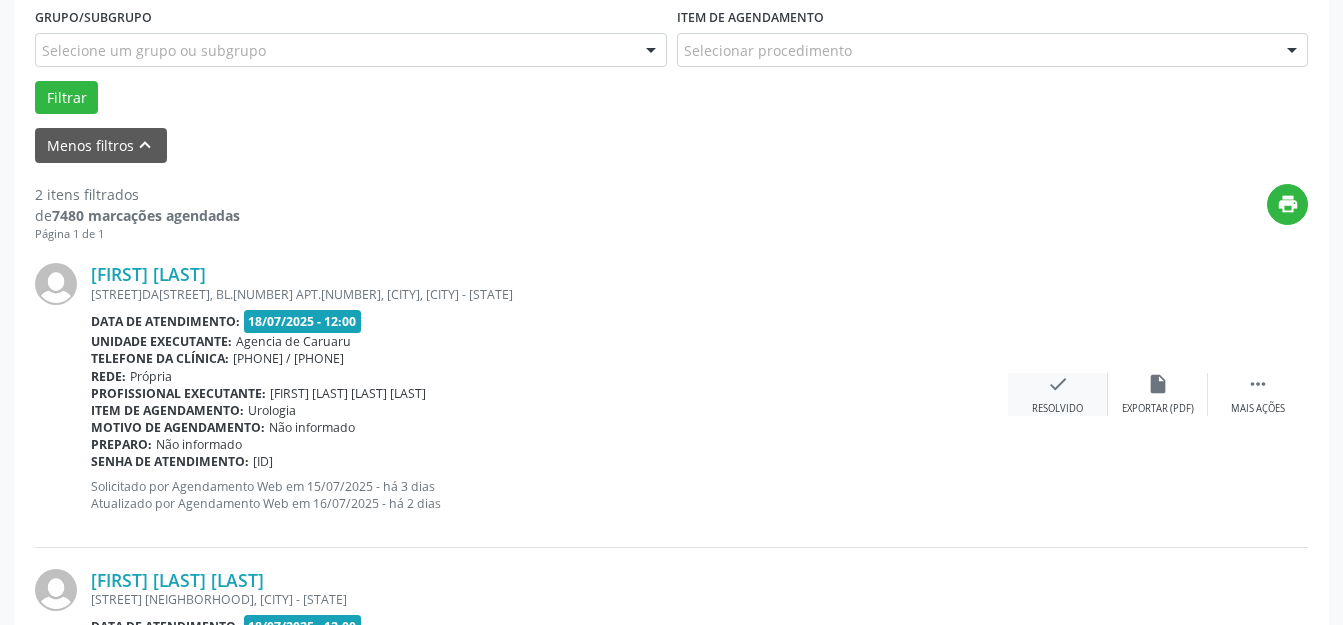 click on "check
Resolvido" at bounding box center [1058, 394] 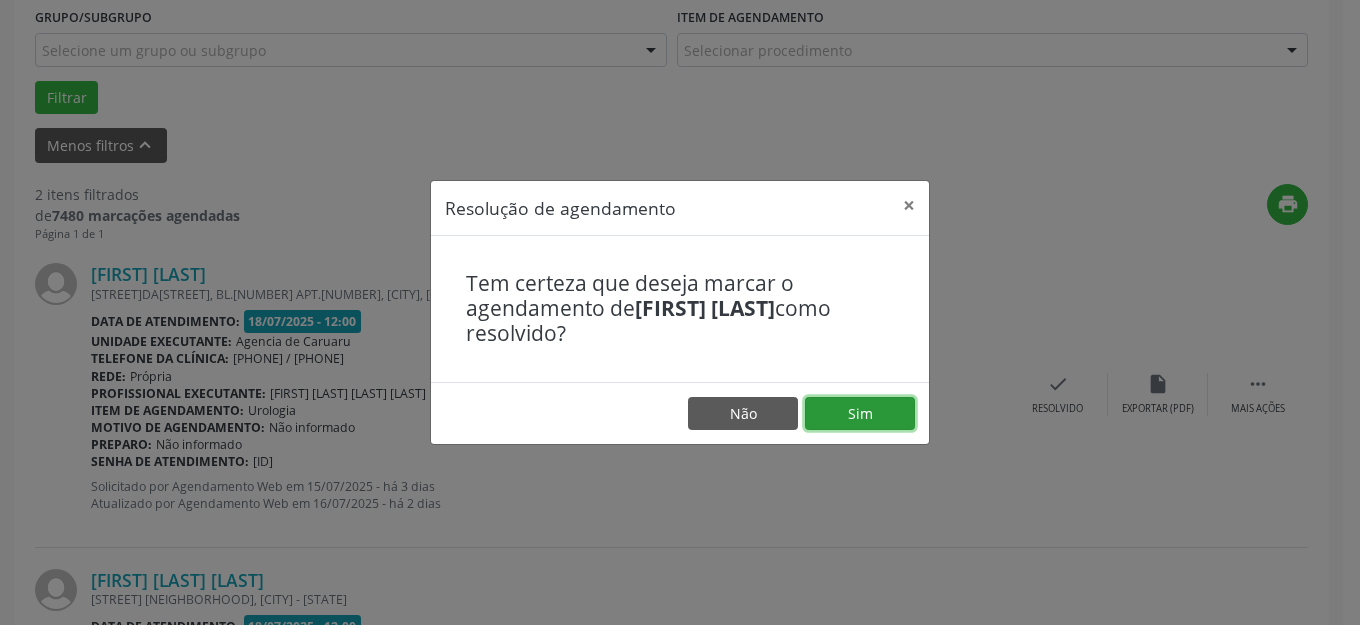 click on "Sim" at bounding box center [860, 414] 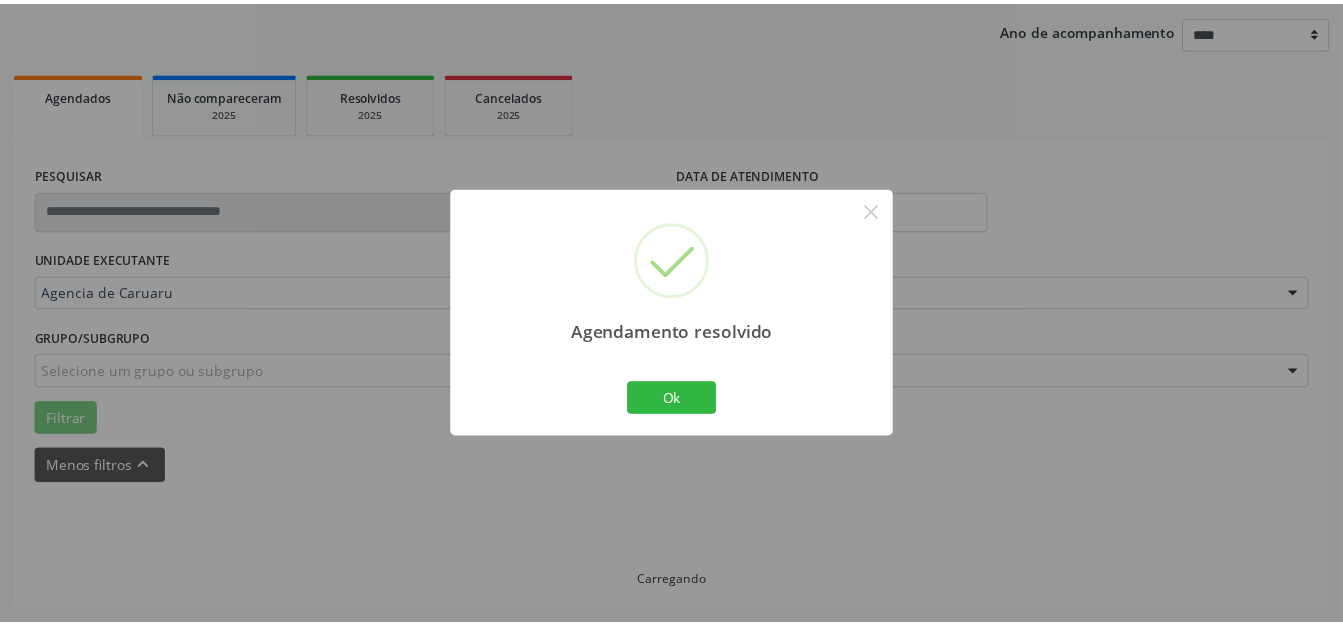 scroll, scrollTop: 248, scrollLeft: 0, axis: vertical 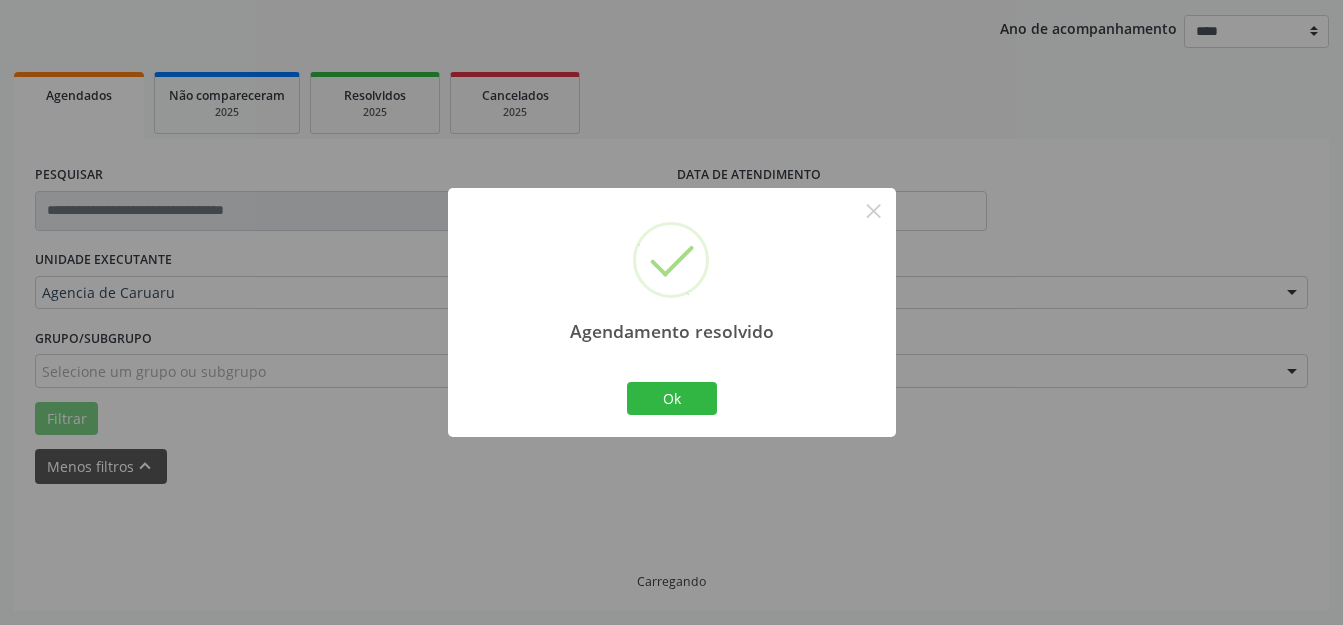 click on "Agendamento resolvido × Ok Cancel" at bounding box center (672, 312) 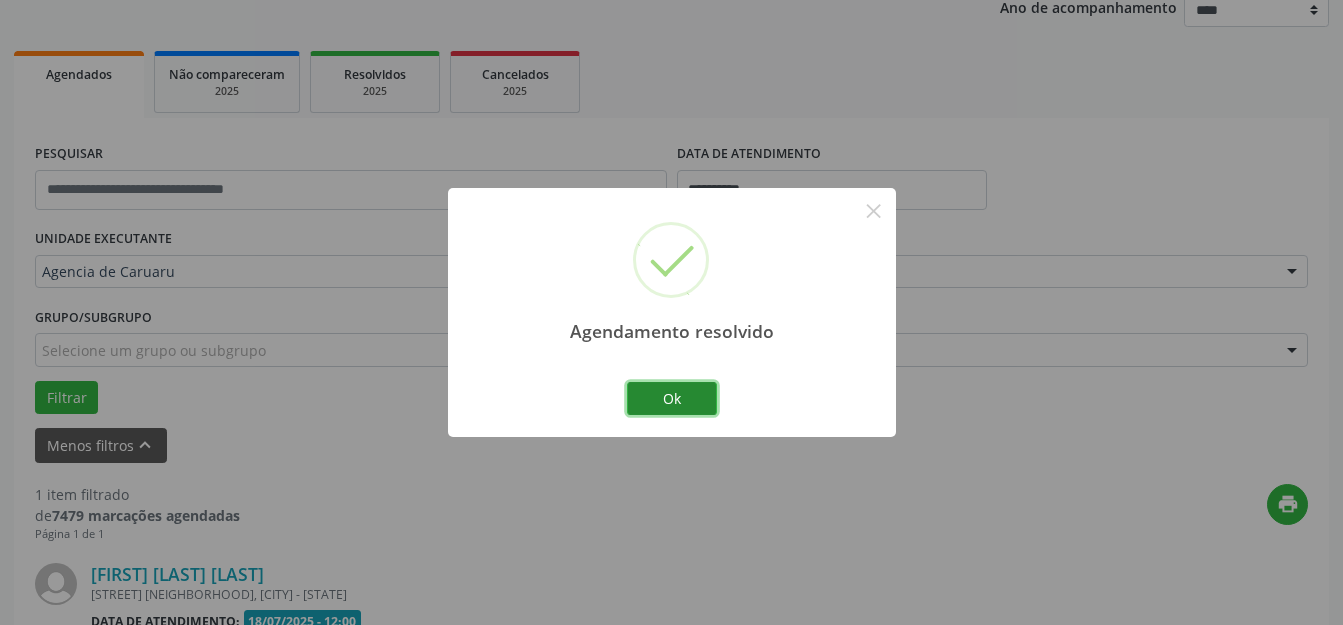 click on "Ok" at bounding box center (672, 399) 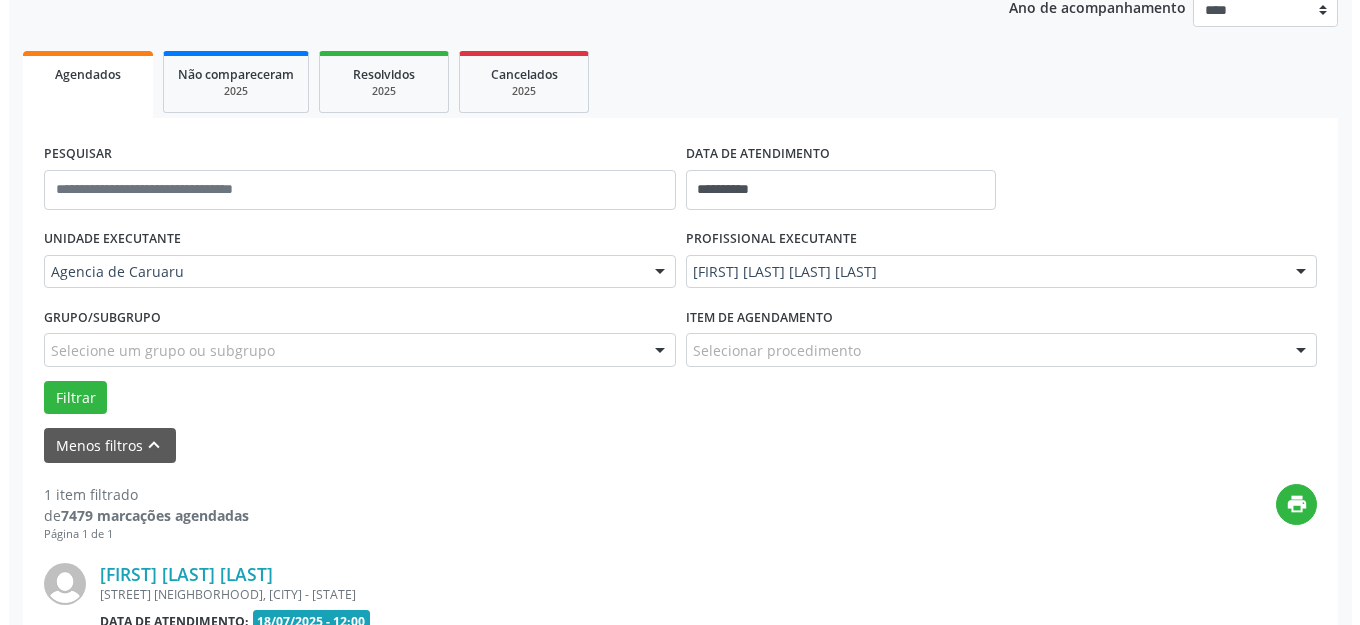 scroll, scrollTop: 505, scrollLeft: 0, axis: vertical 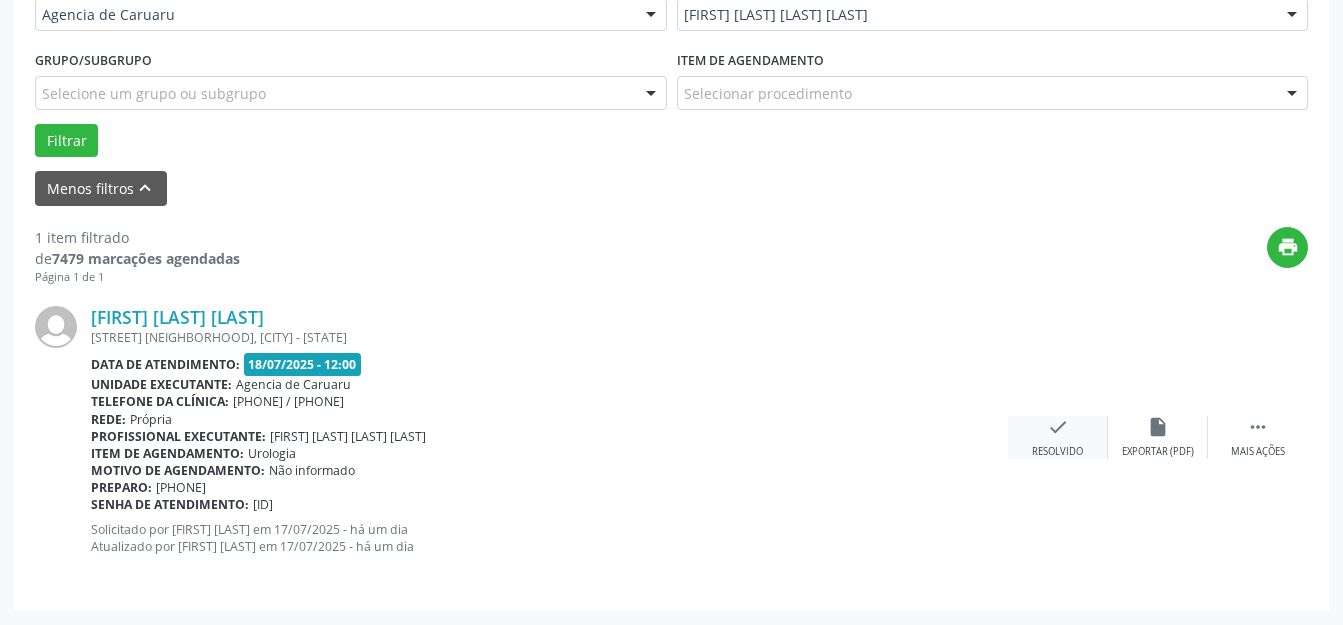 click on "check
Resolvido" at bounding box center (1058, 437) 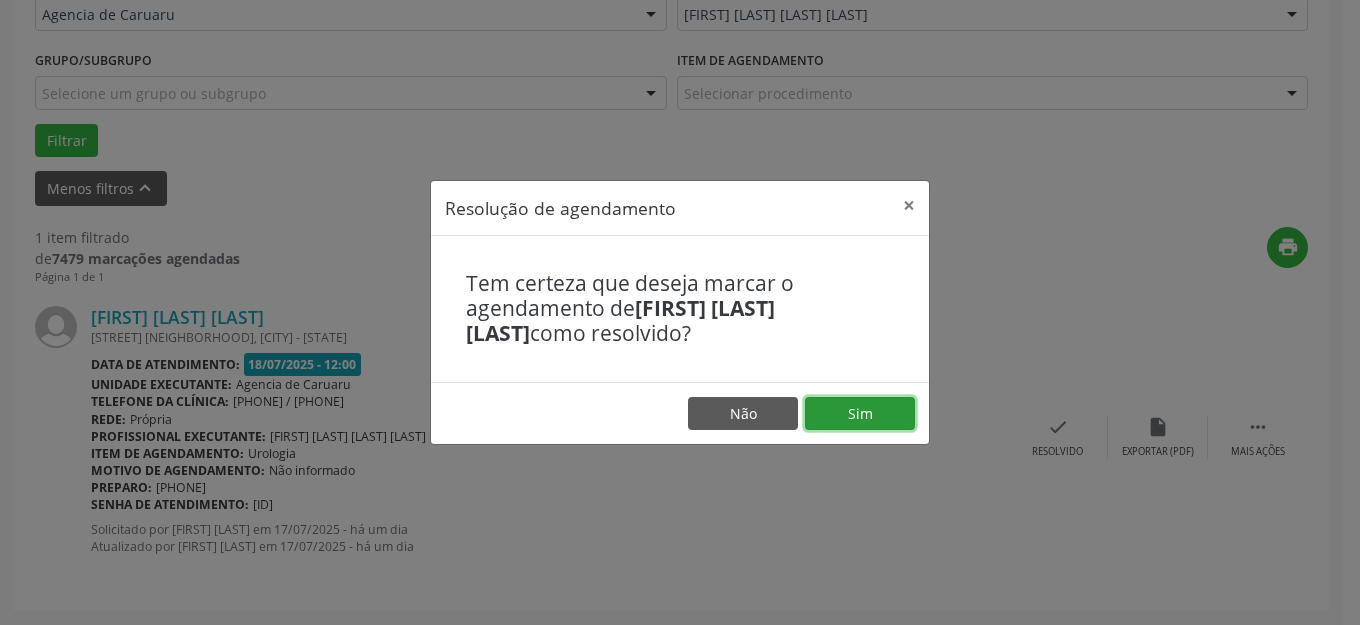 click on "Sim" at bounding box center [860, 414] 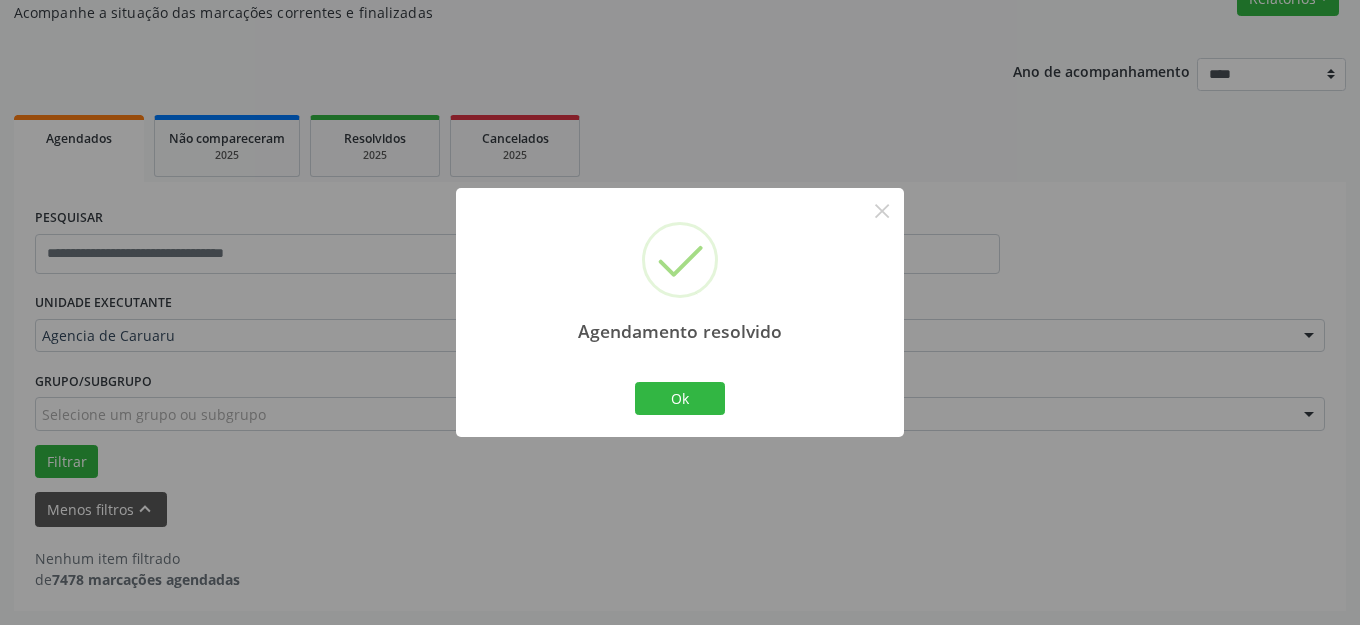 click on "Ok" at bounding box center (680, 399) 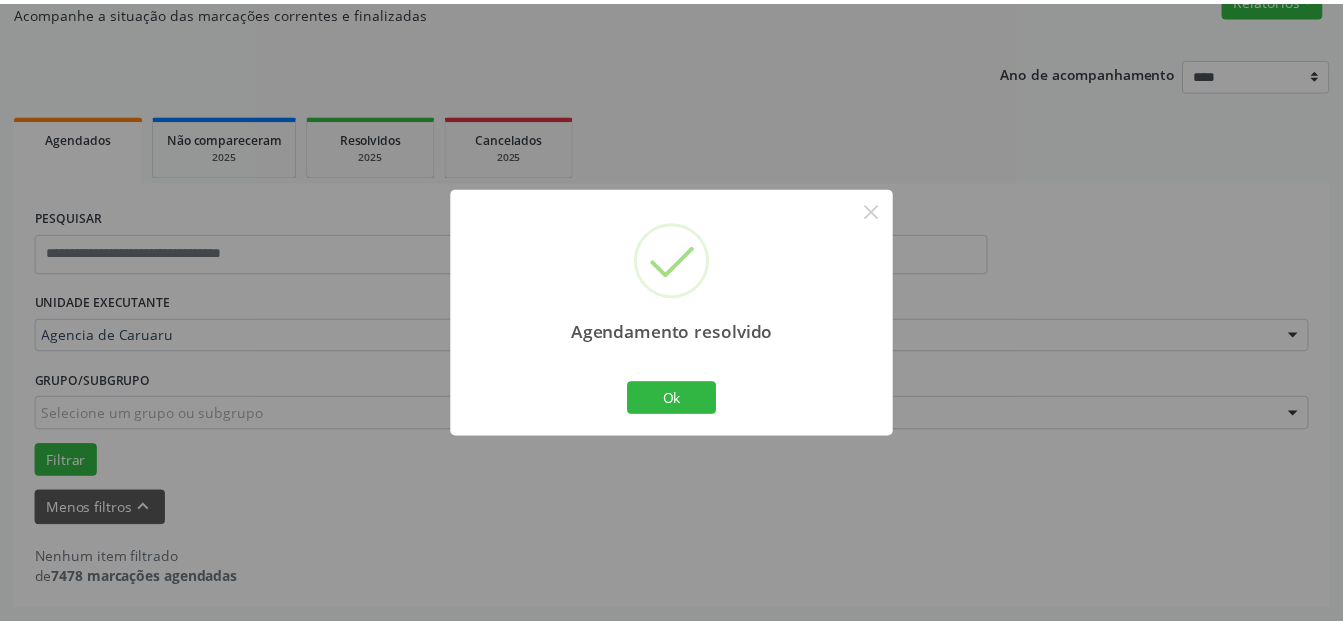 scroll, scrollTop: 184, scrollLeft: 0, axis: vertical 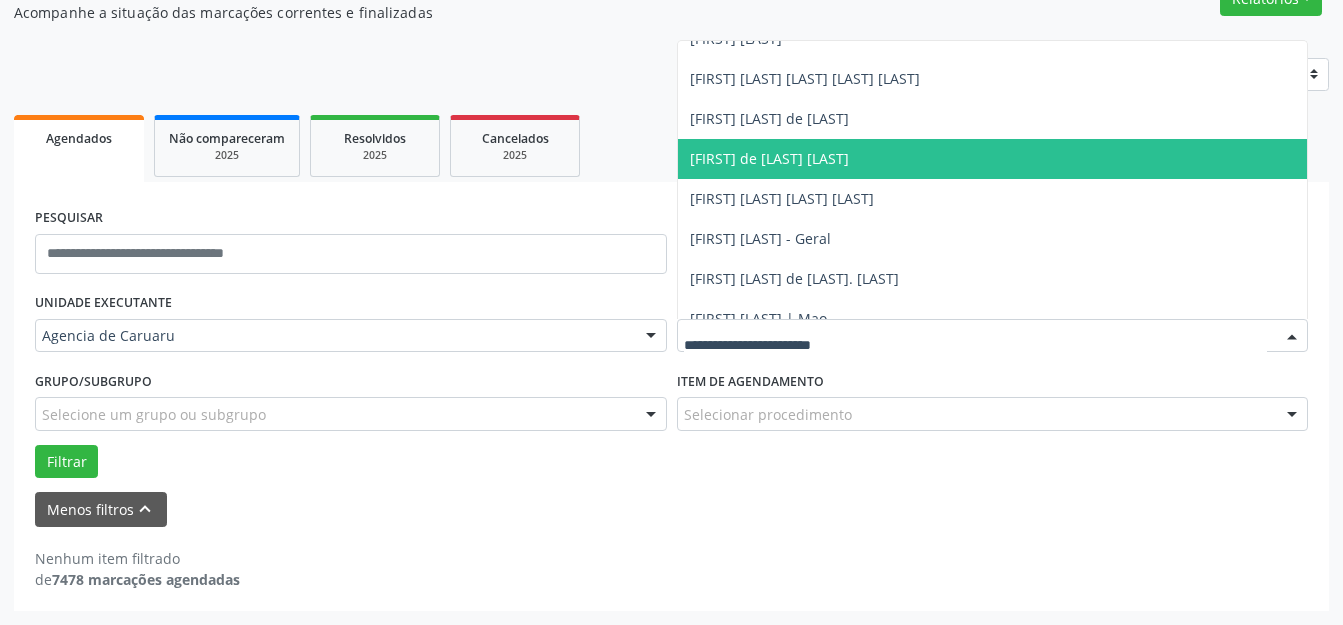 click on "[FIRST] de [LAST] [LAST]" at bounding box center (993, 159) 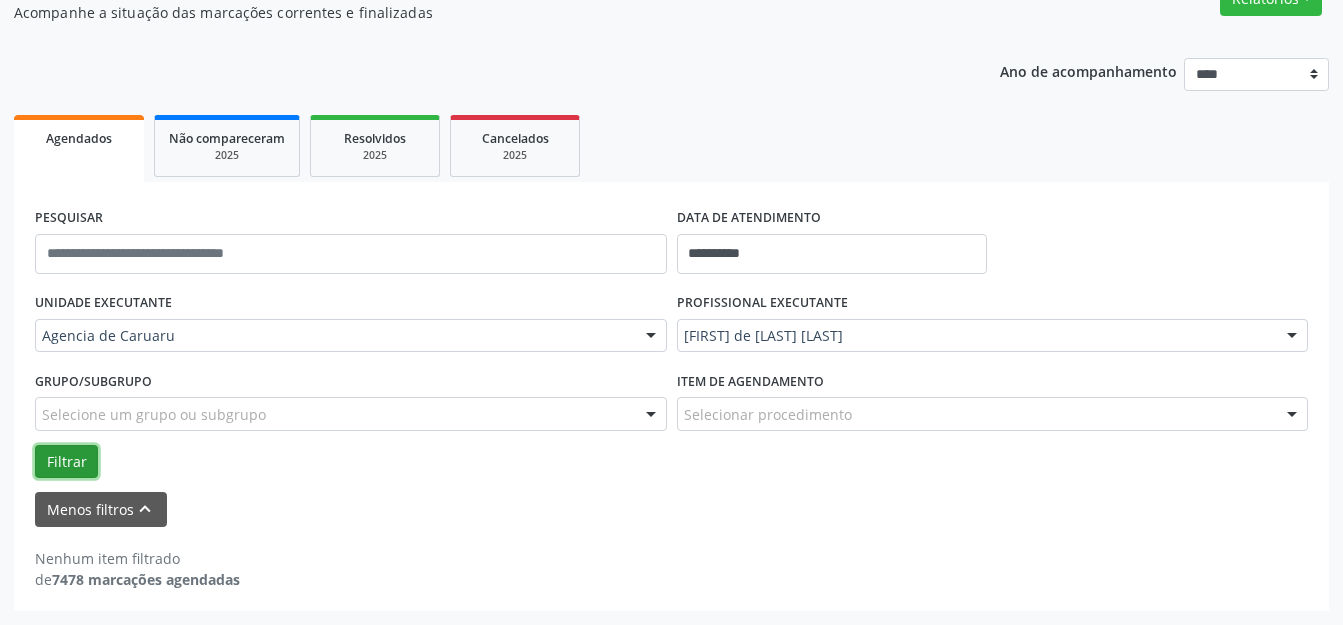 click on "Filtrar" at bounding box center (66, 462) 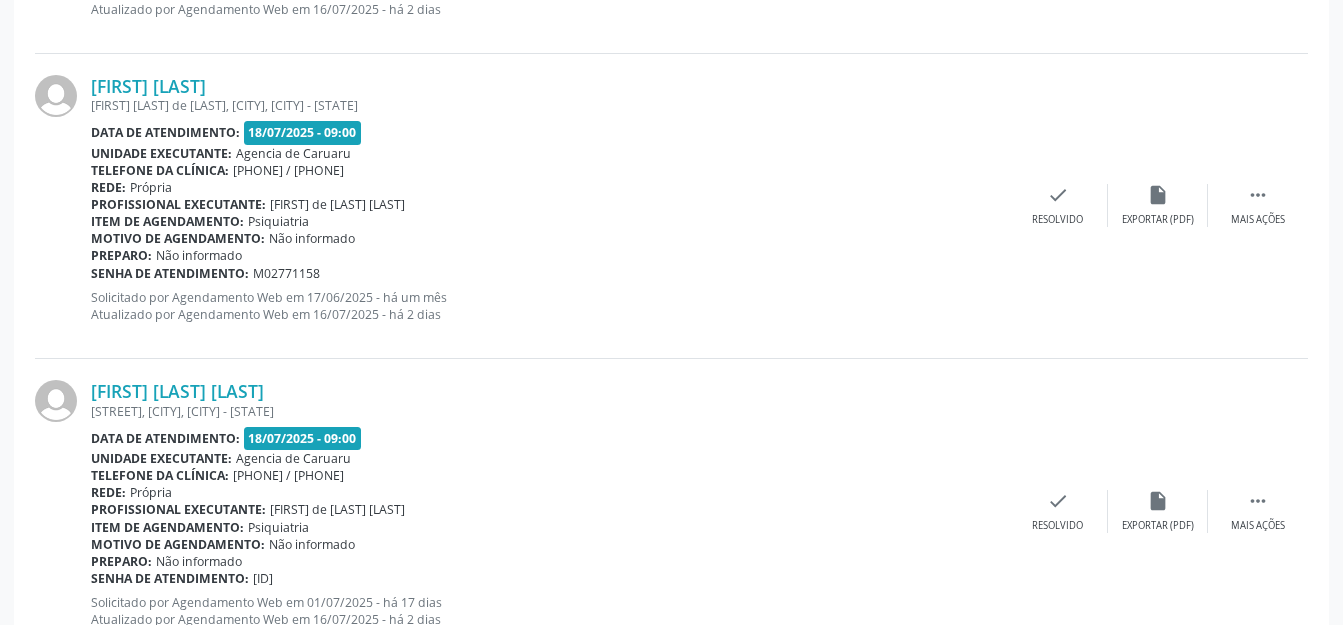 scroll, scrollTop: 4835, scrollLeft: 0, axis: vertical 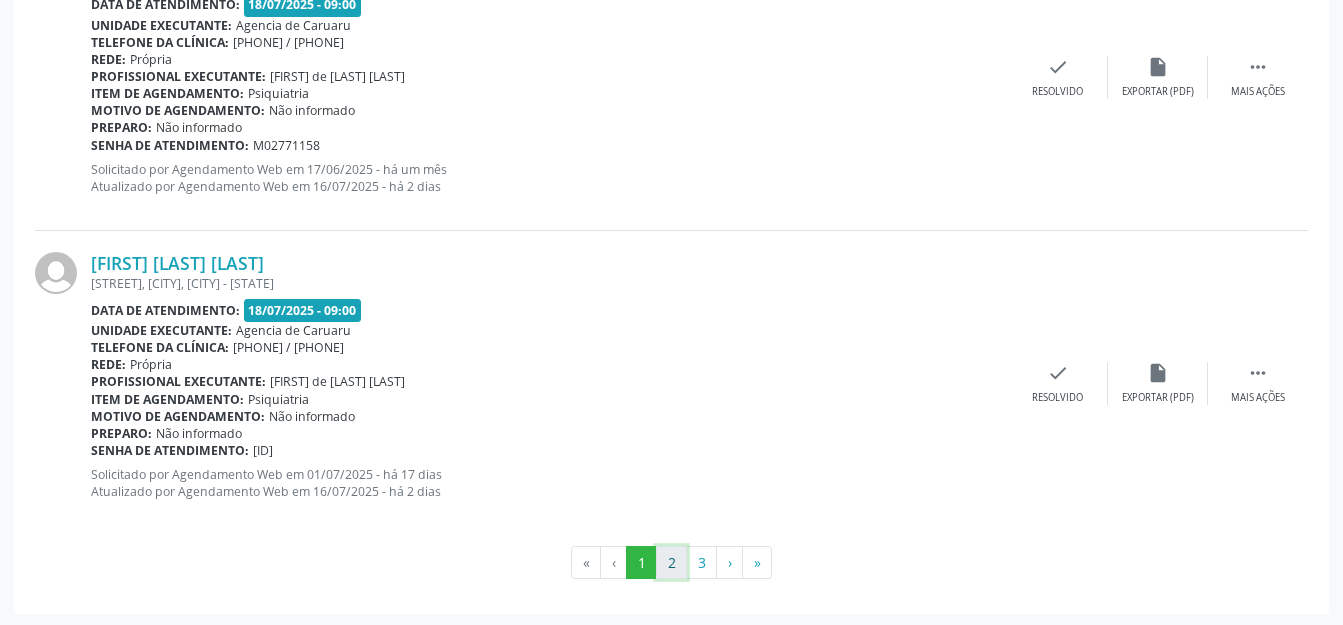 click on "2" at bounding box center [671, 563] 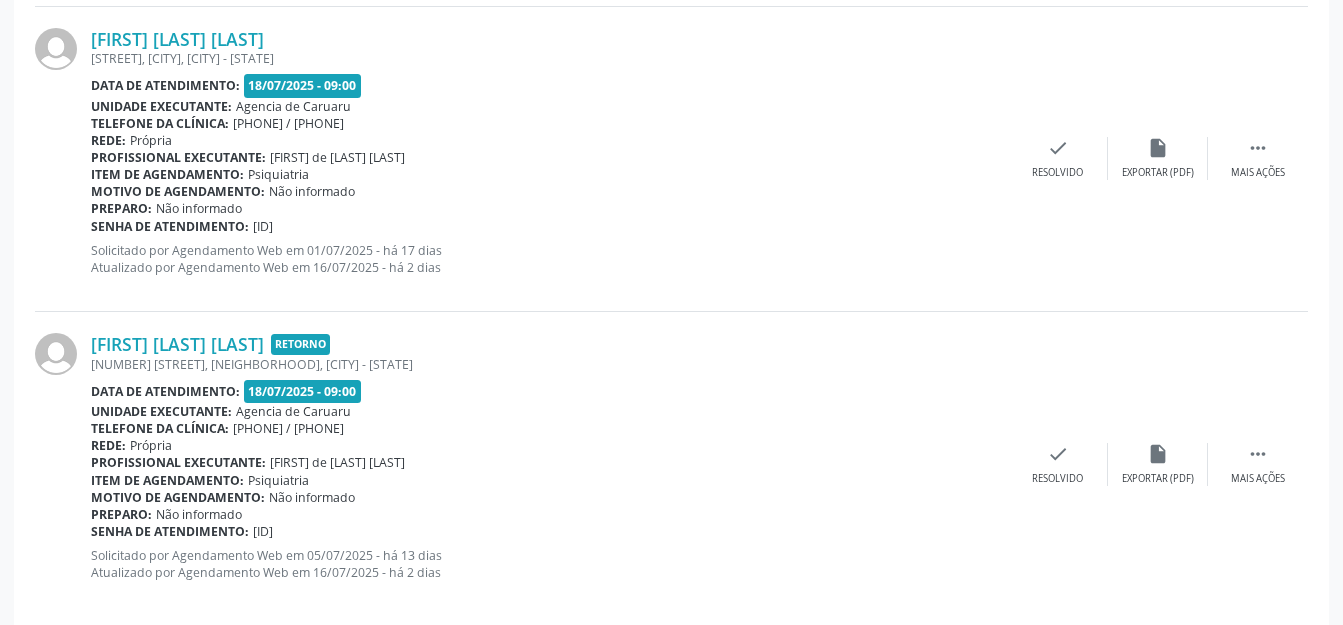 scroll, scrollTop: 4835, scrollLeft: 0, axis: vertical 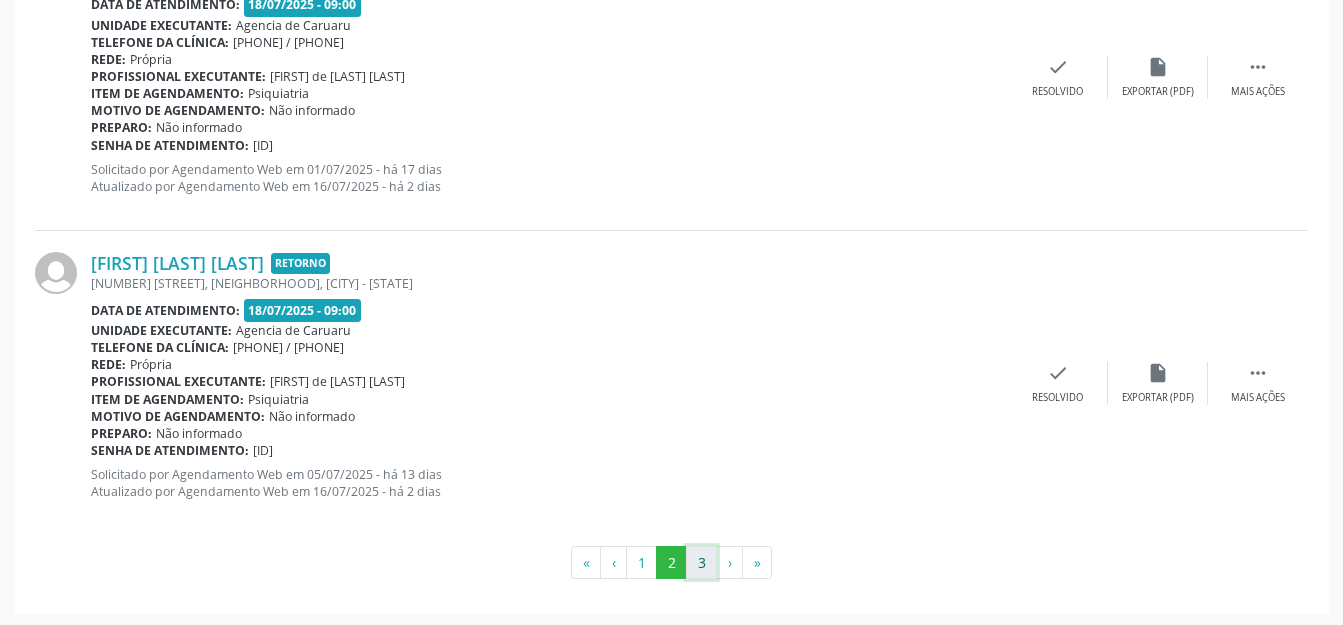 click on "3" at bounding box center (701, 563) 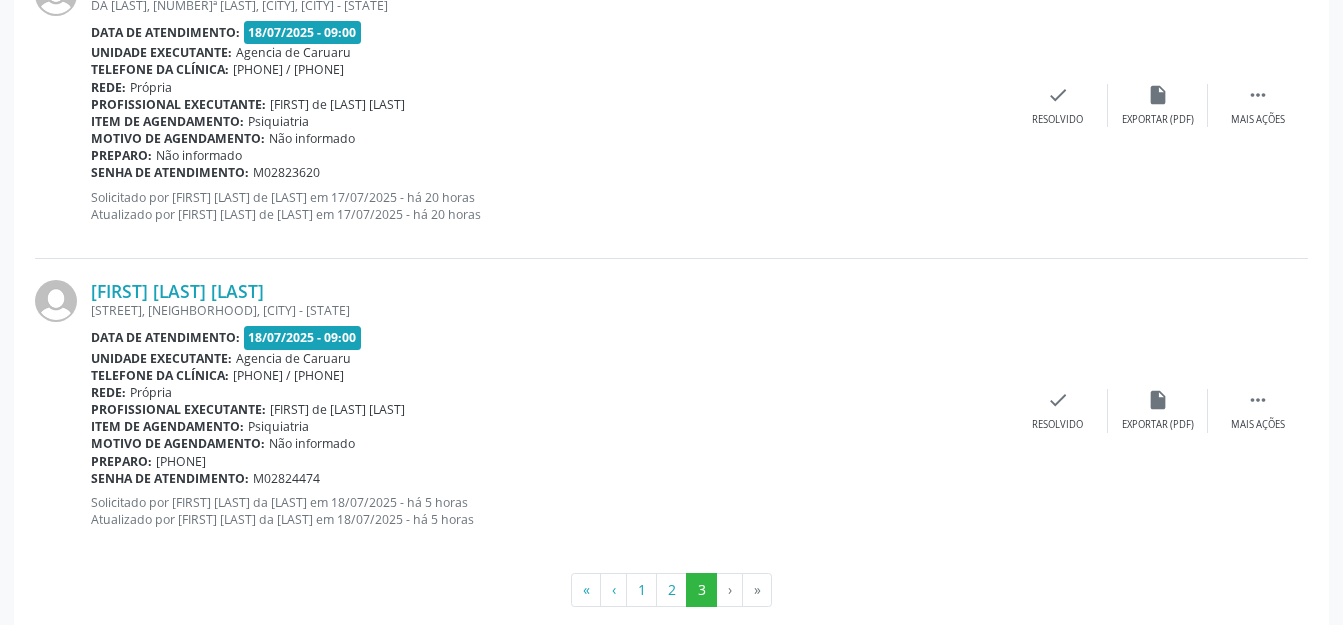 scroll, scrollTop: 2393, scrollLeft: 0, axis: vertical 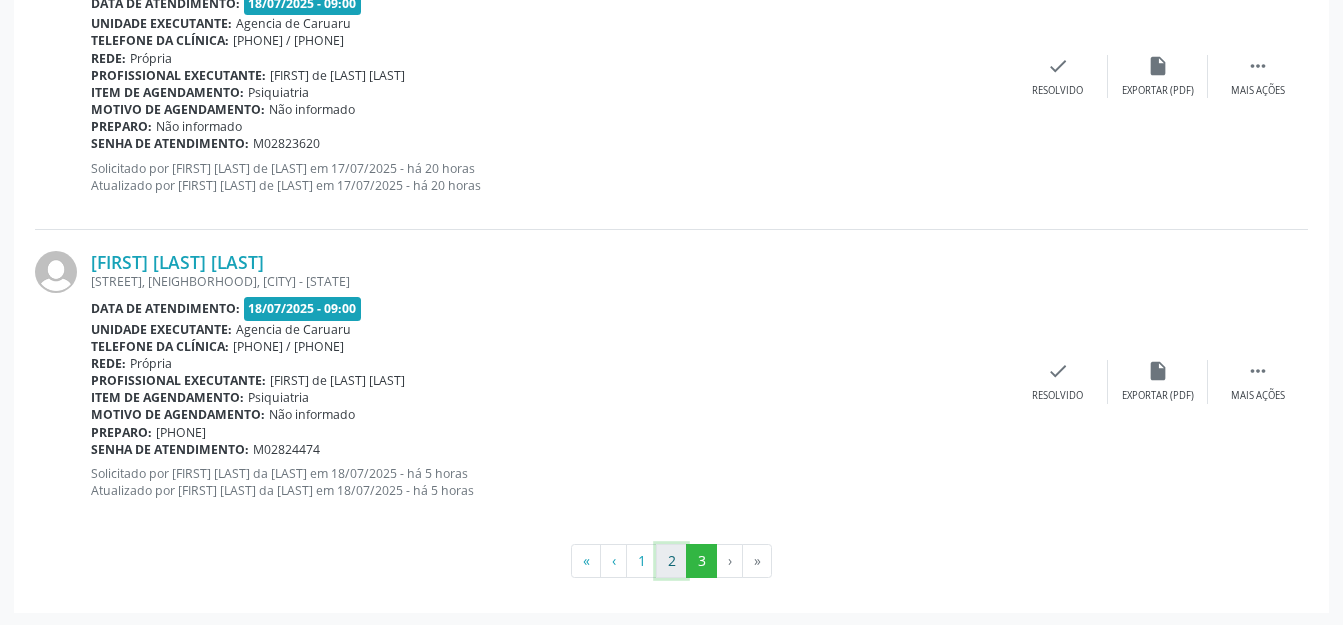 click on "2" at bounding box center (671, 561) 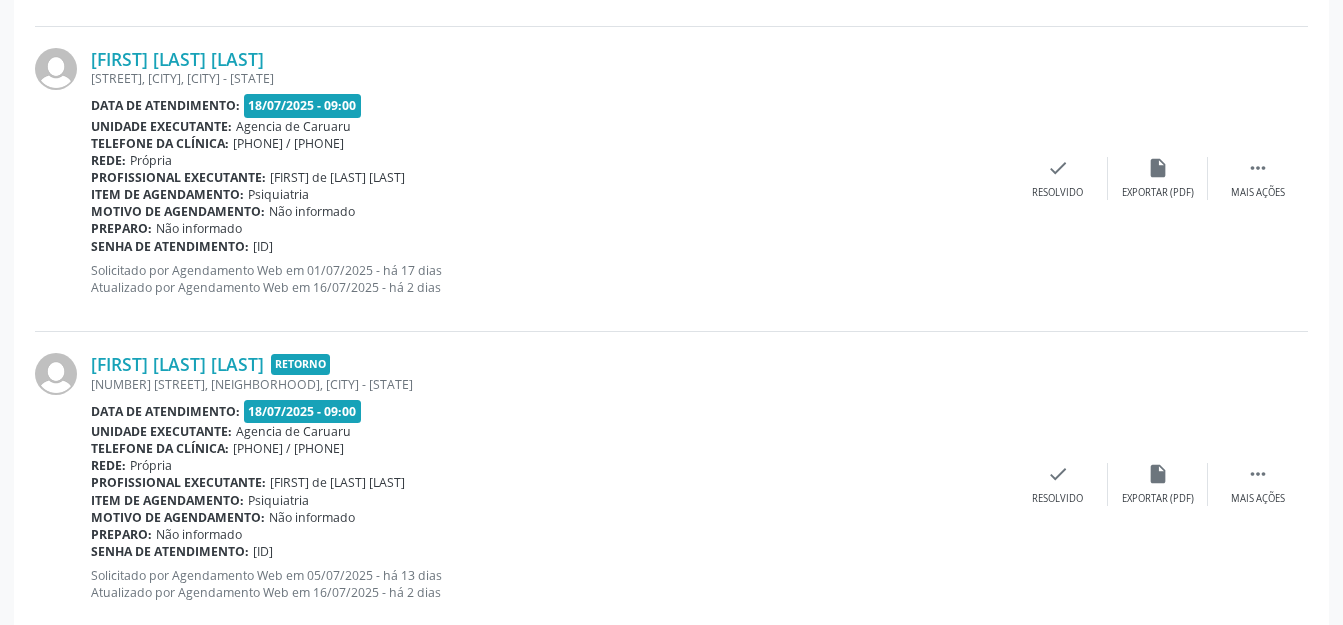 scroll, scrollTop: 4835, scrollLeft: 0, axis: vertical 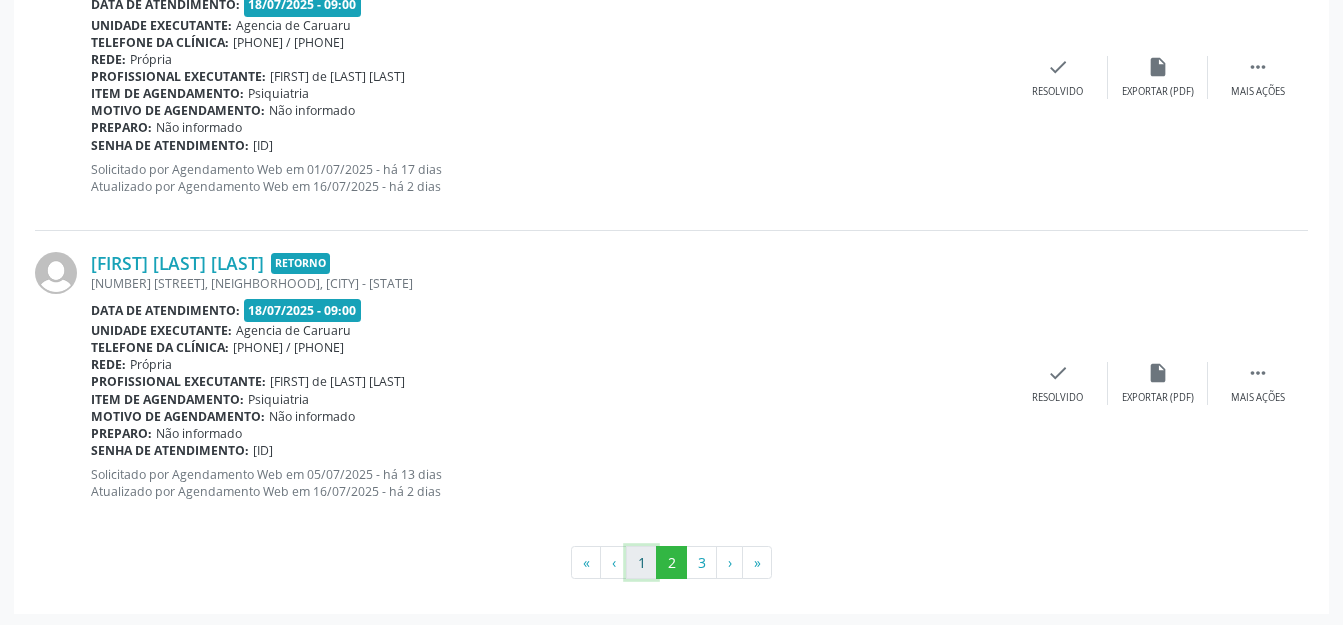click on "1" at bounding box center (641, 563) 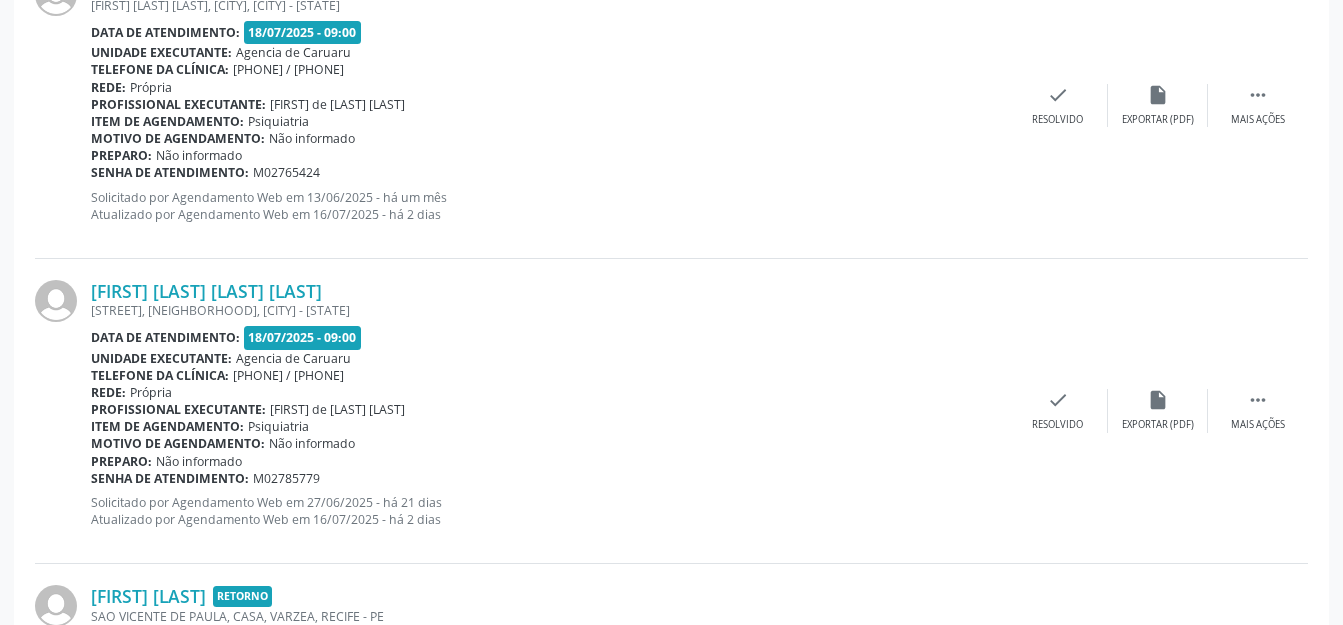 scroll, scrollTop: 2435, scrollLeft: 0, axis: vertical 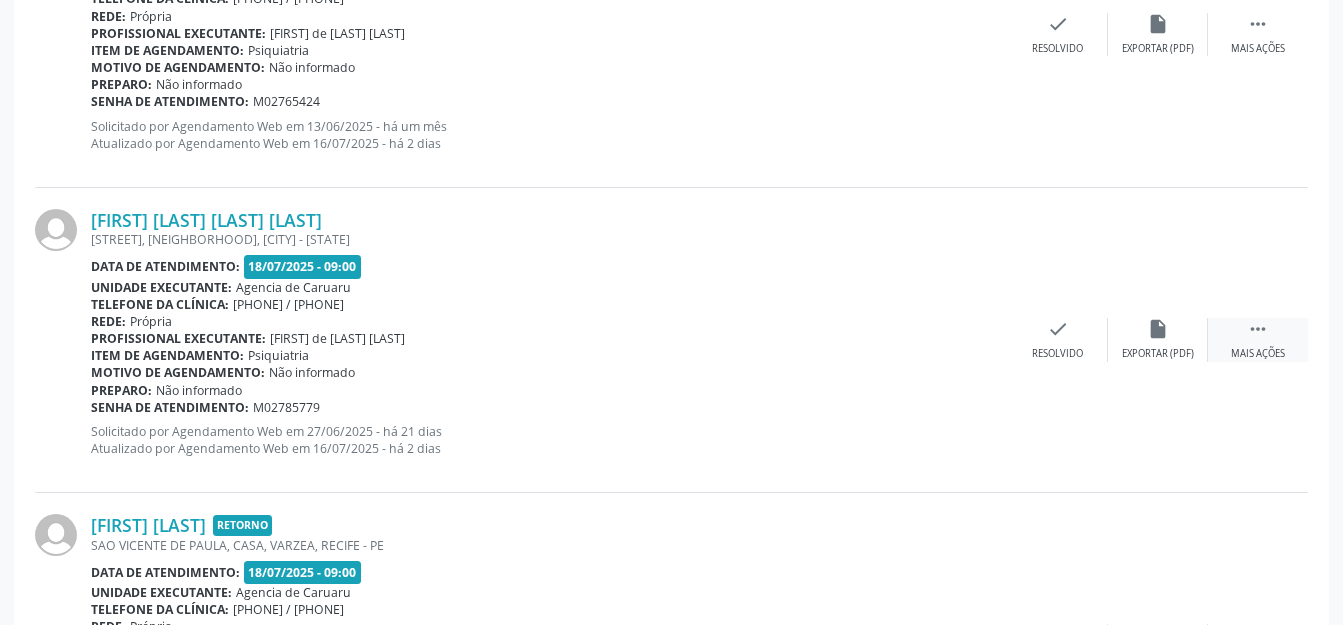 drag, startPoint x: 1248, startPoint y: 351, endPoint x: 1233, endPoint y: 350, distance: 15.033297 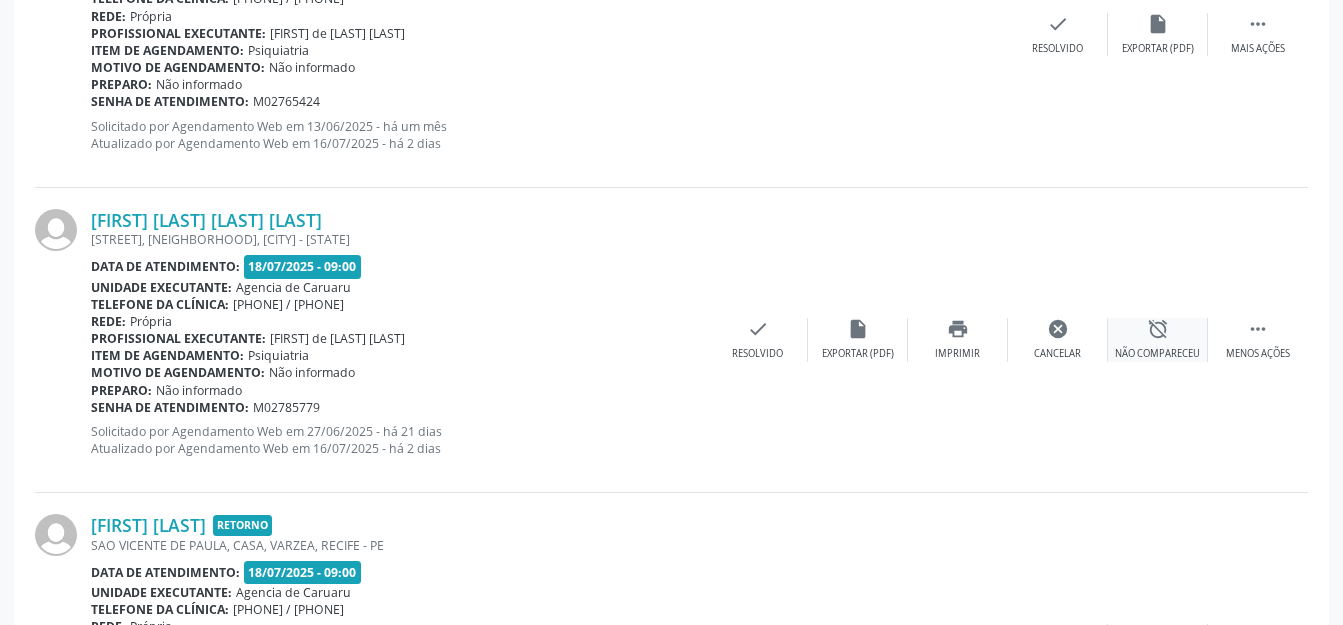click on "alarm_off
Não compareceu" at bounding box center [1158, 339] 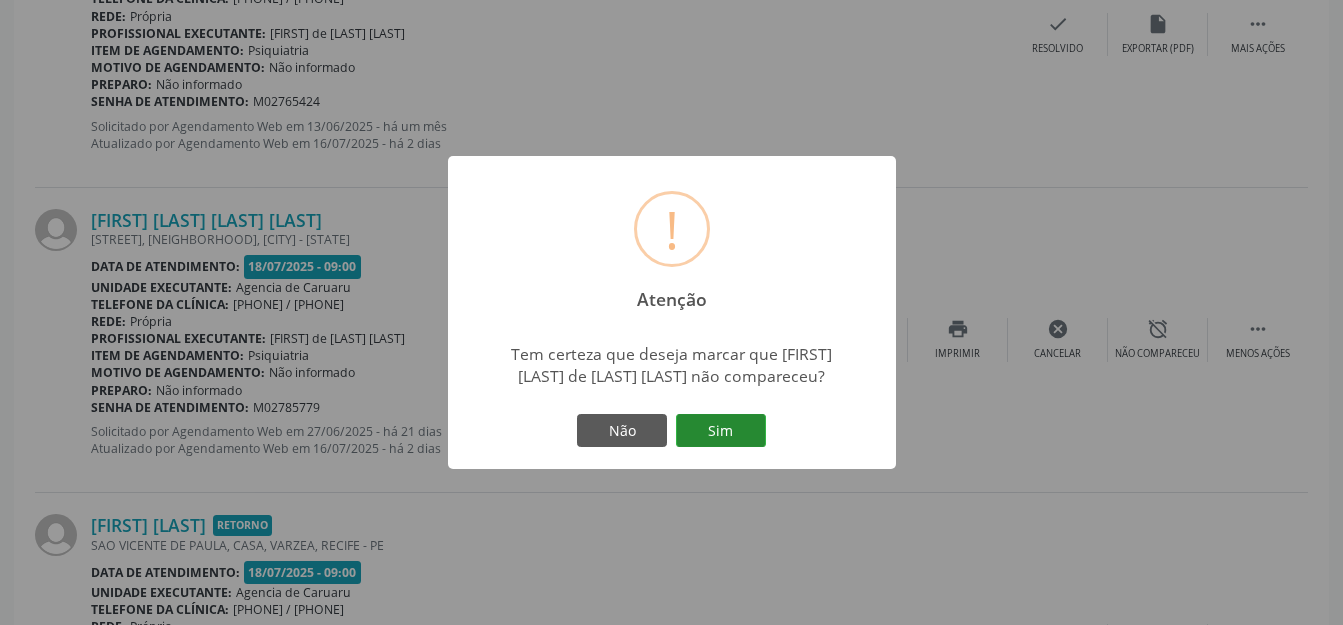 click on "Sim" at bounding box center (721, 431) 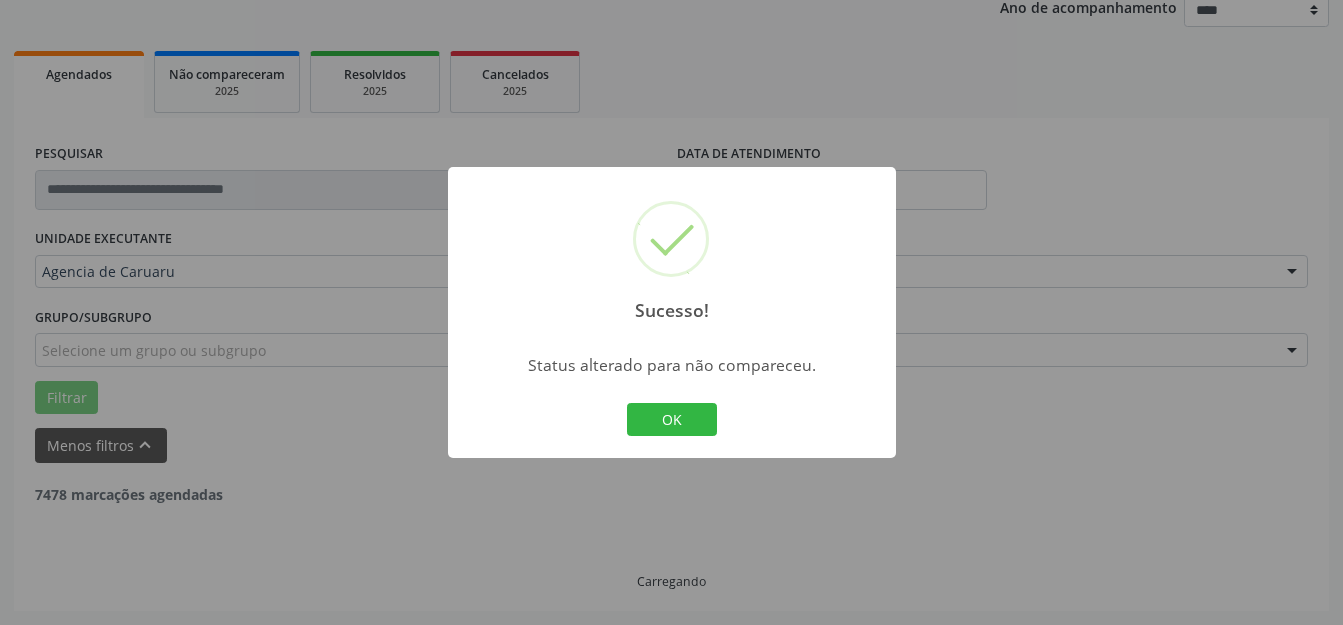 scroll, scrollTop: 248, scrollLeft: 0, axis: vertical 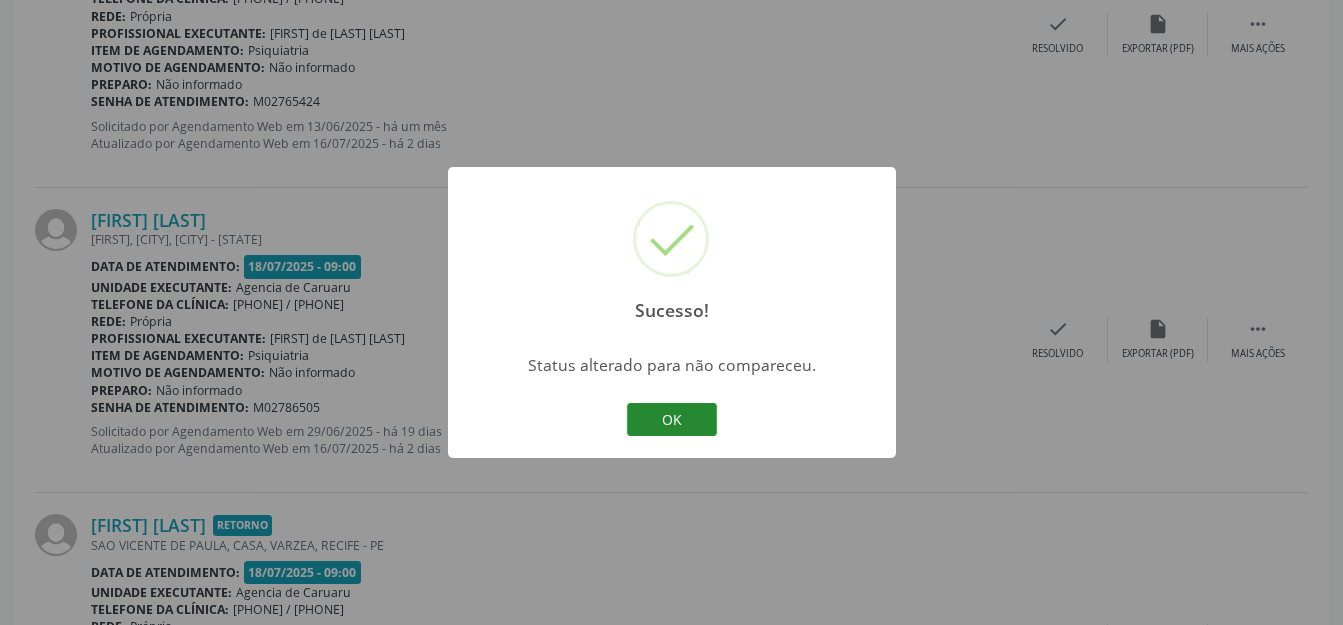 click on "OK" at bounding box center (672, 420) 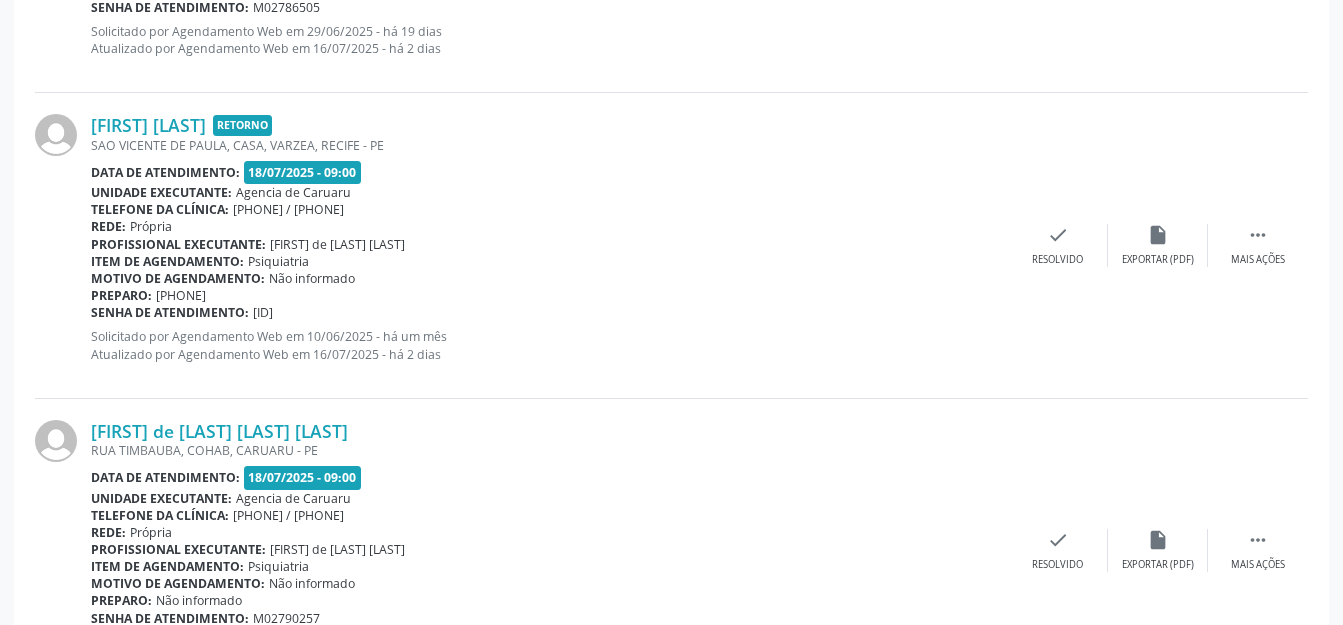 scroll, scrollTop: 2935, scrollLeft: 0, axis: vertical 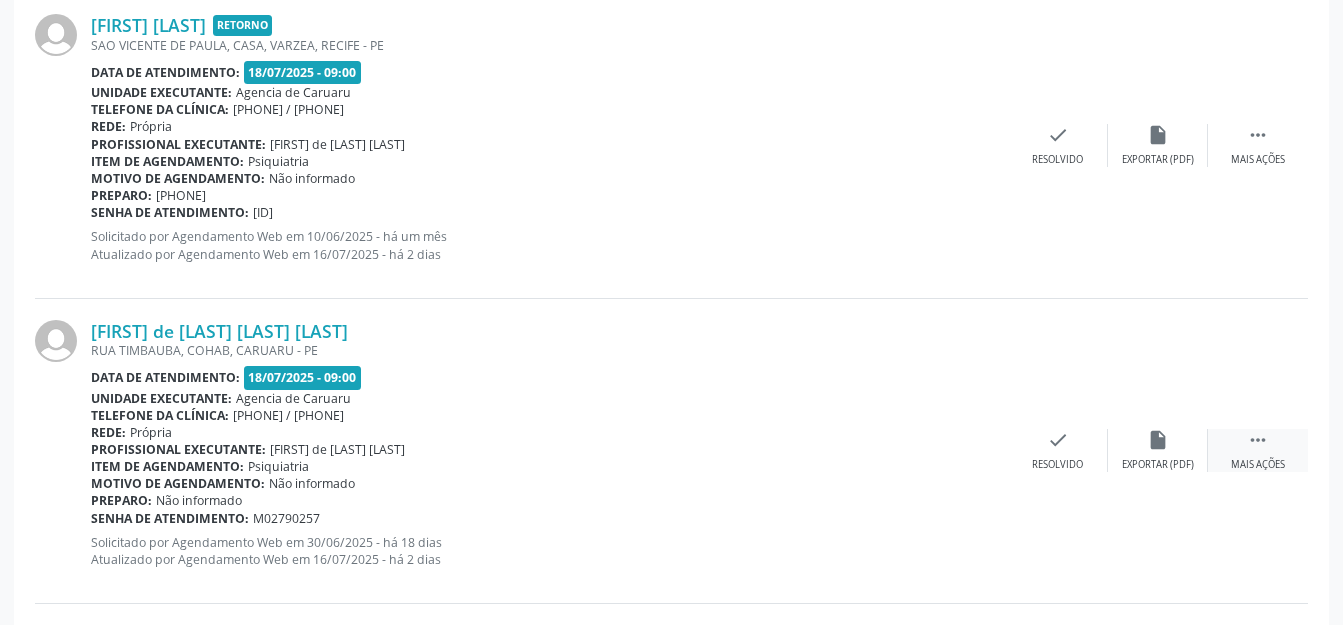 drag, startPoint x: 1252, startPoint y: 456, endPoint x: 1216, endPoint y: 448, distance: 36.878178 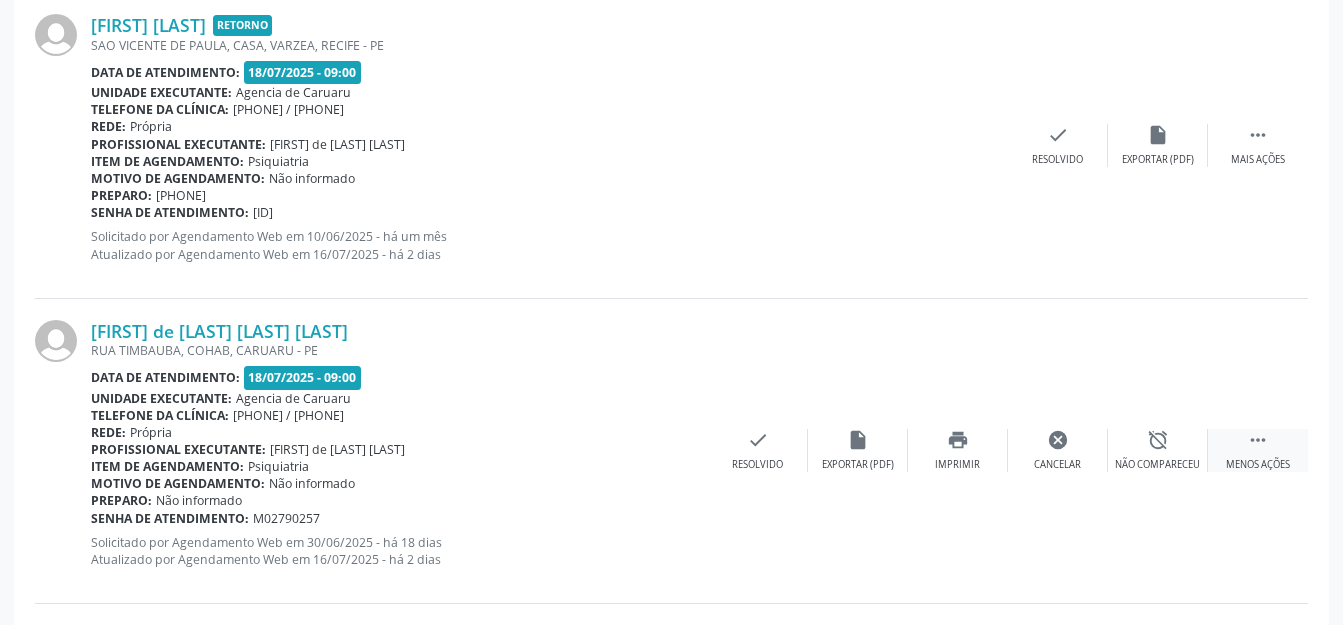 click on "alarm_off" at bounding box center (1158, 440) 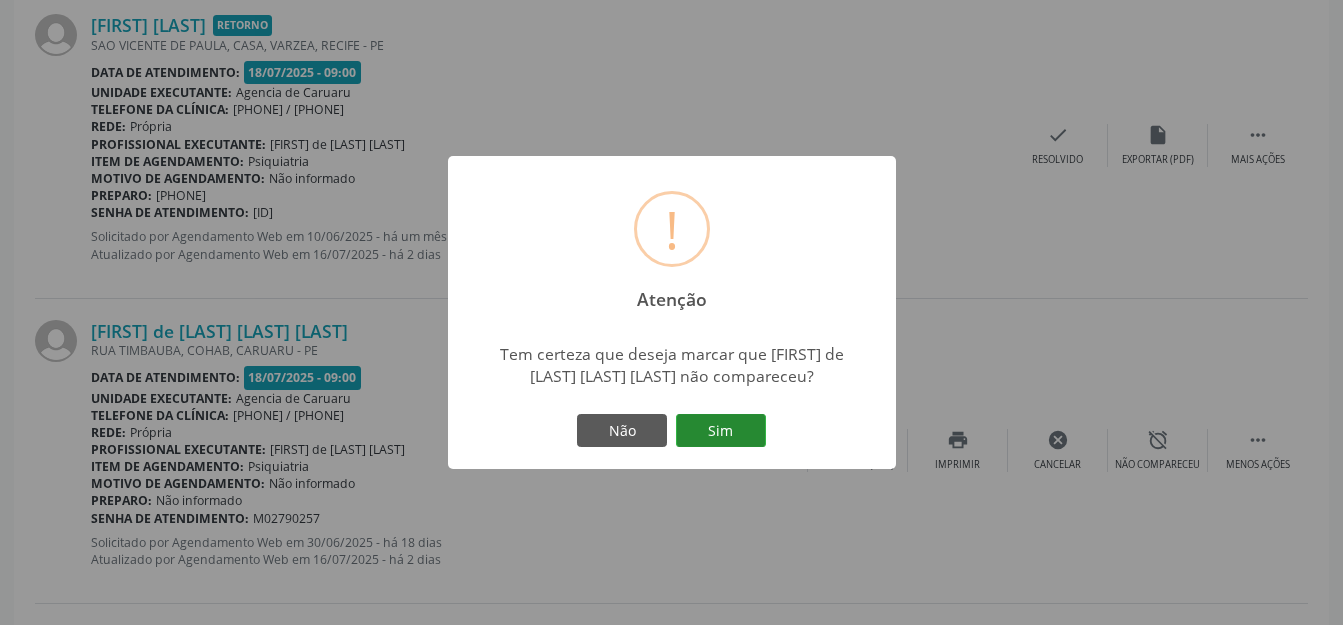 click on "Sim" at bounding box center (721, 431) 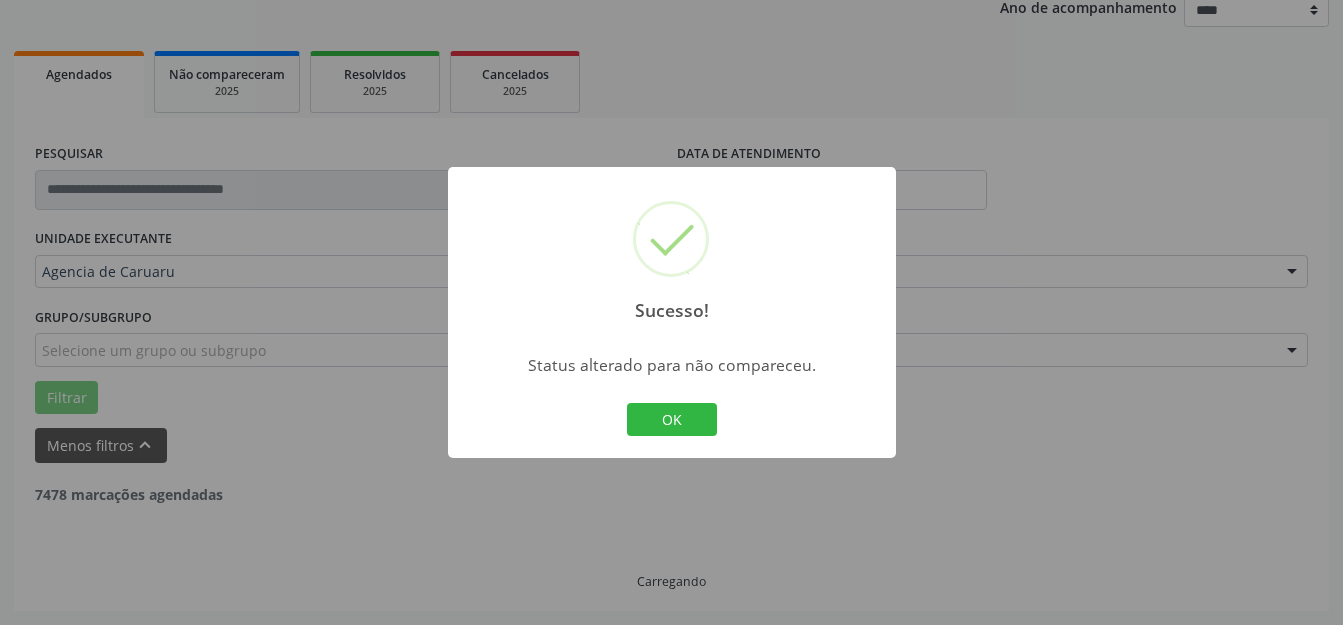 scroll, scrollTop: 248, scrollLeft: 0, axis: vertical 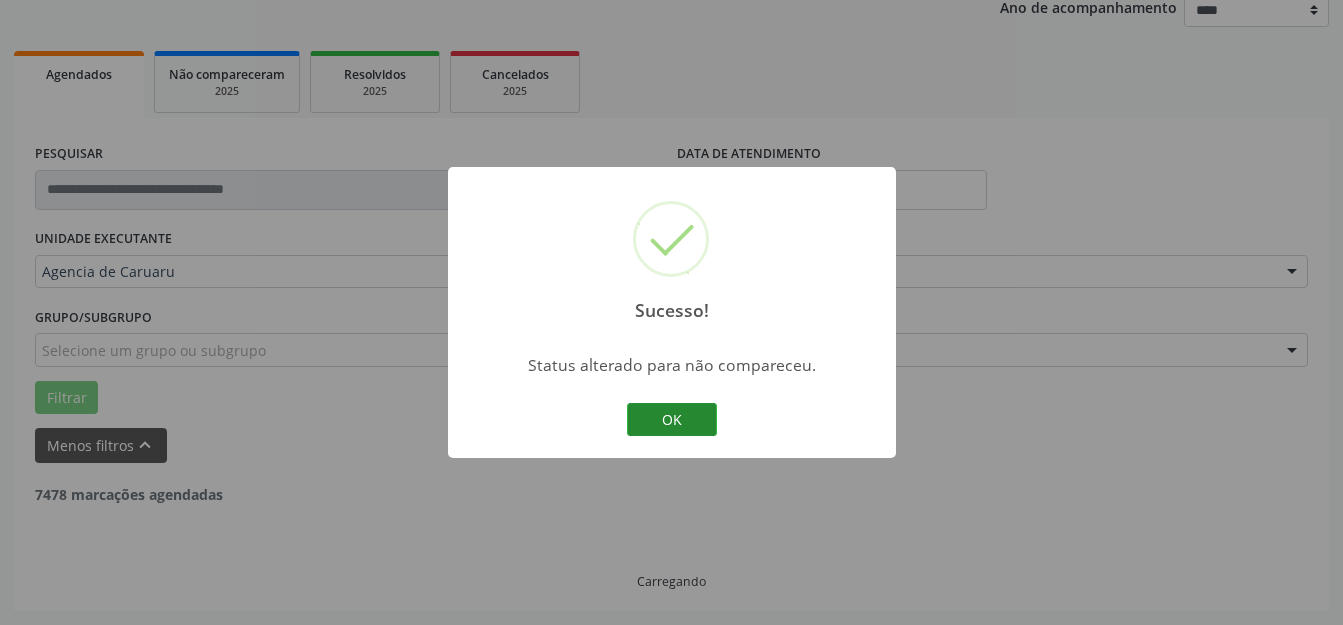 click on "OK" at bounding box center [672, 420] 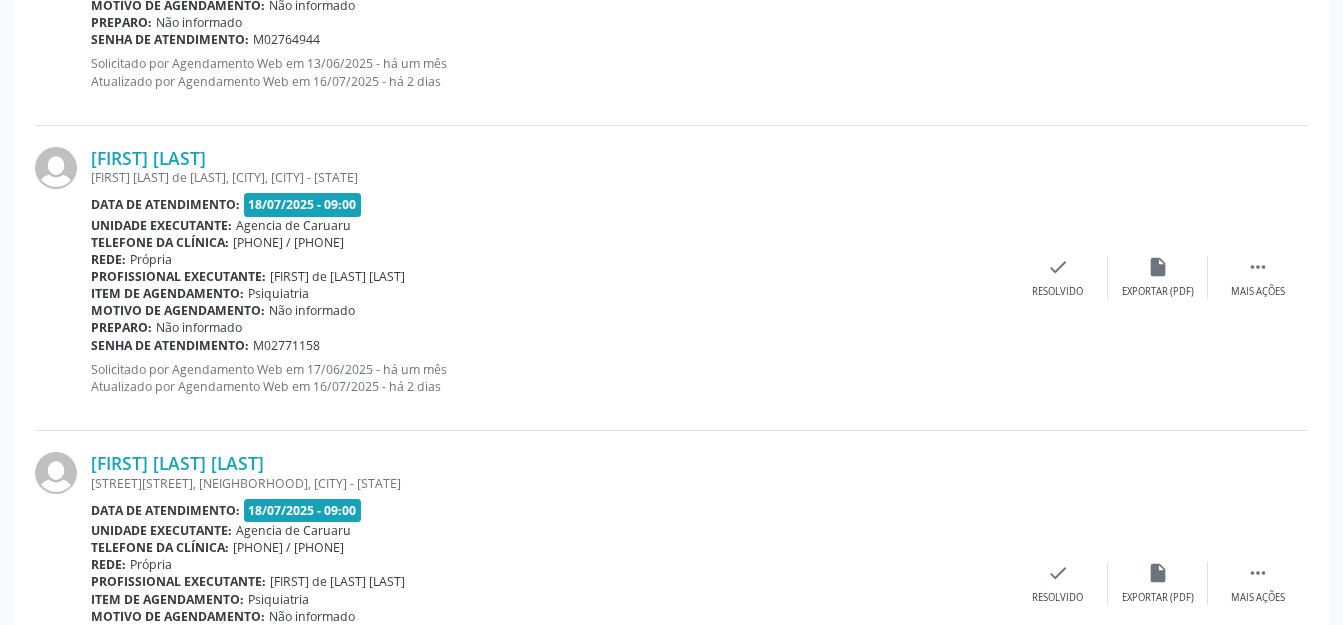 scroll, scrollTop: 4835, scrollLeft: 0, axis: vertical 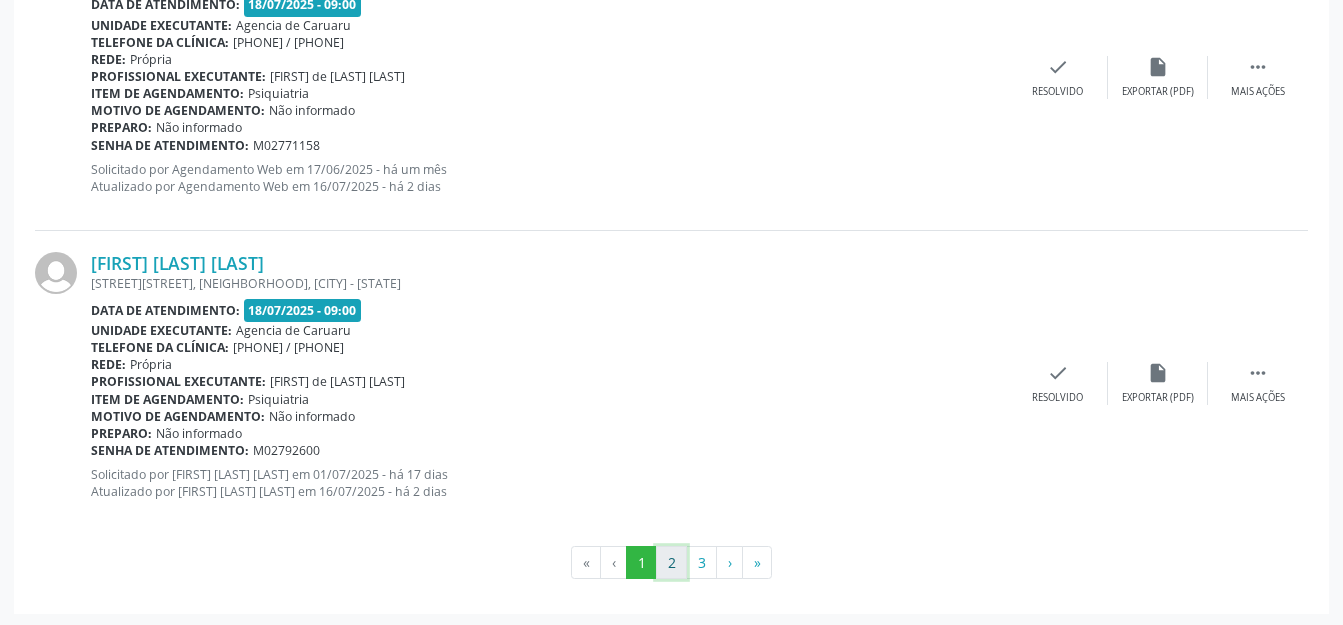 click on "2" at bounding box center [671, 563] 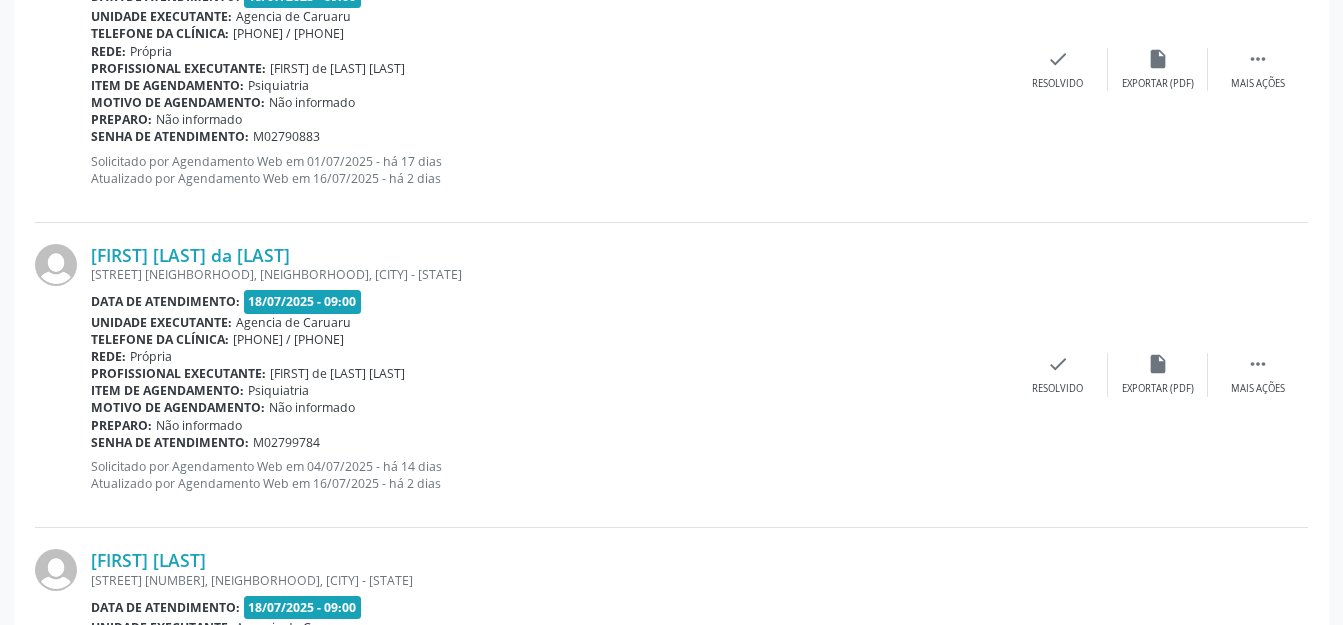 scroll, scrollTop: 2335, scrollLeft: 0, axis: vertical 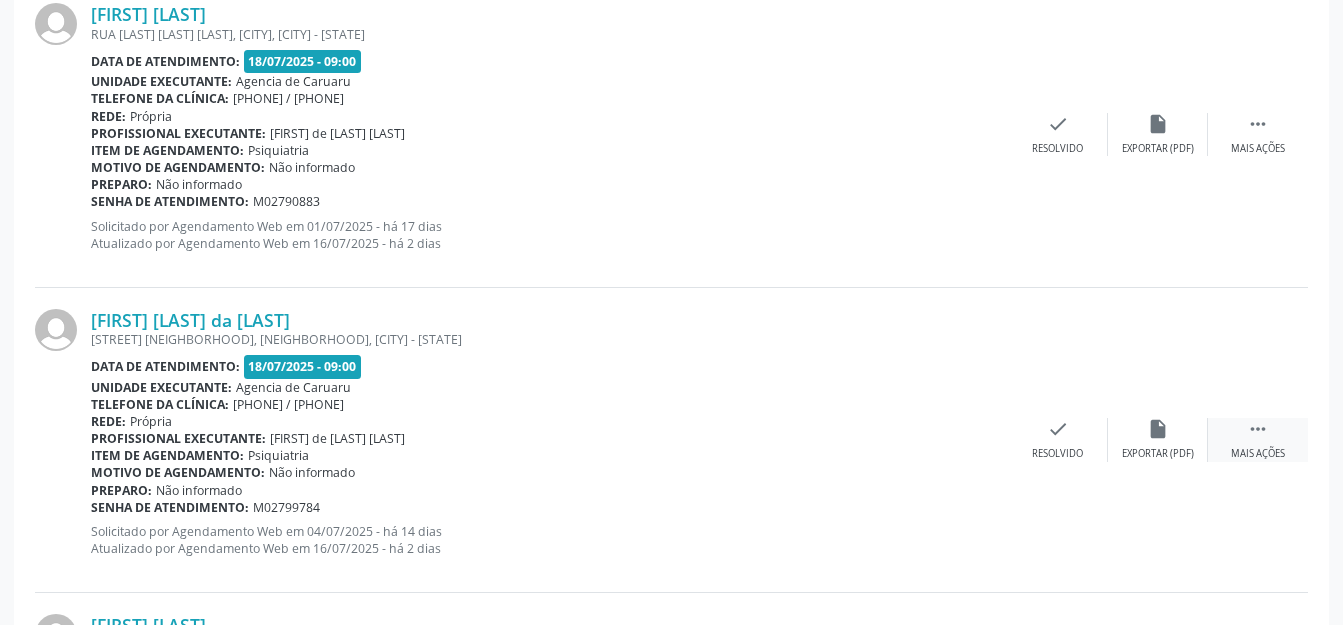 click on "" at bounding box center (1258, 429) 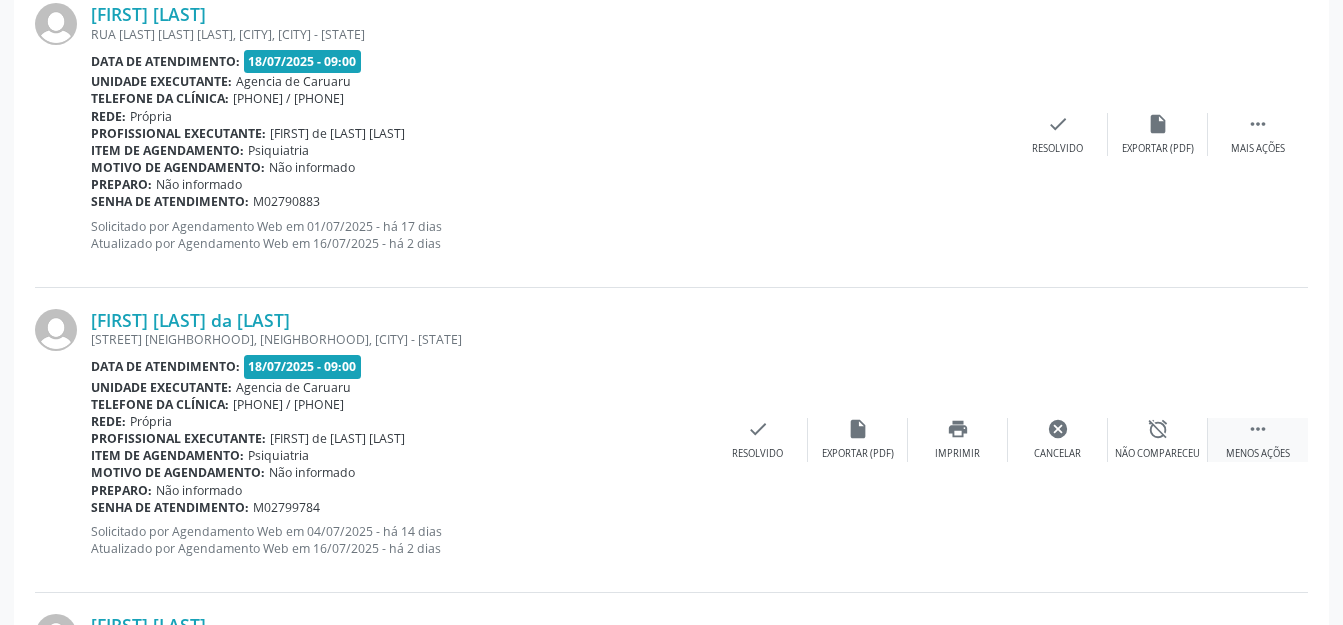 click on "alarm_off
Não compareceu" at bounding box center [1158, 439] 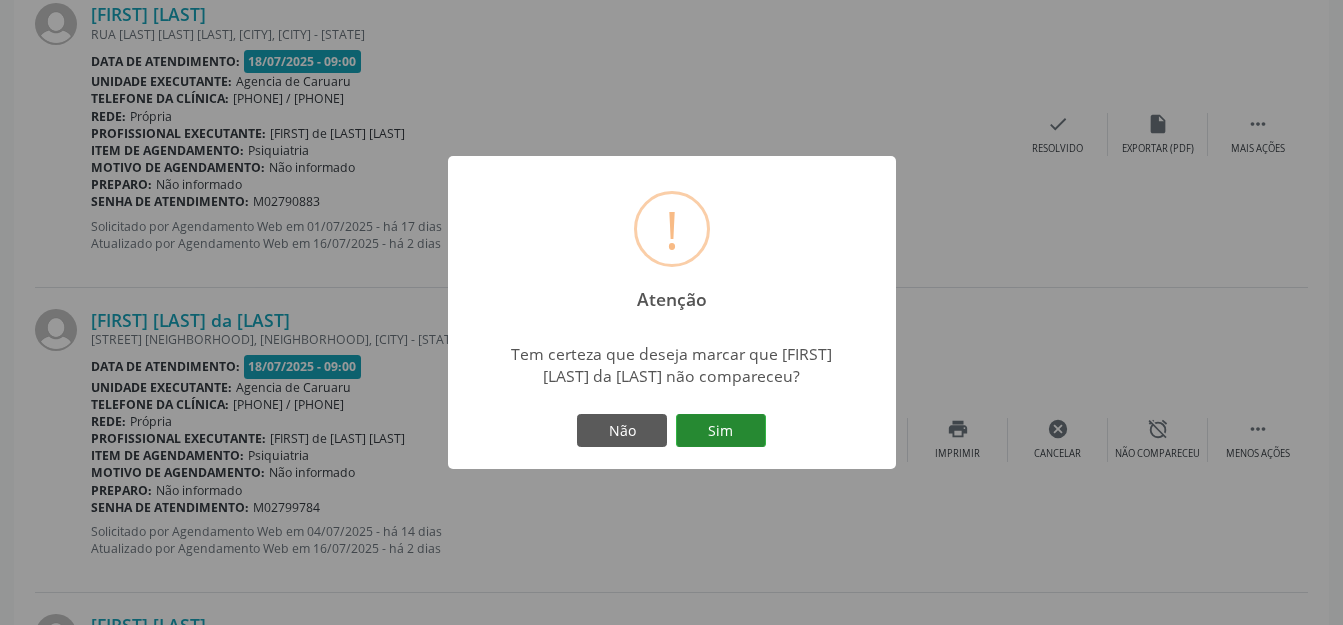 click on "Sim" at bounding box center [721, 431] 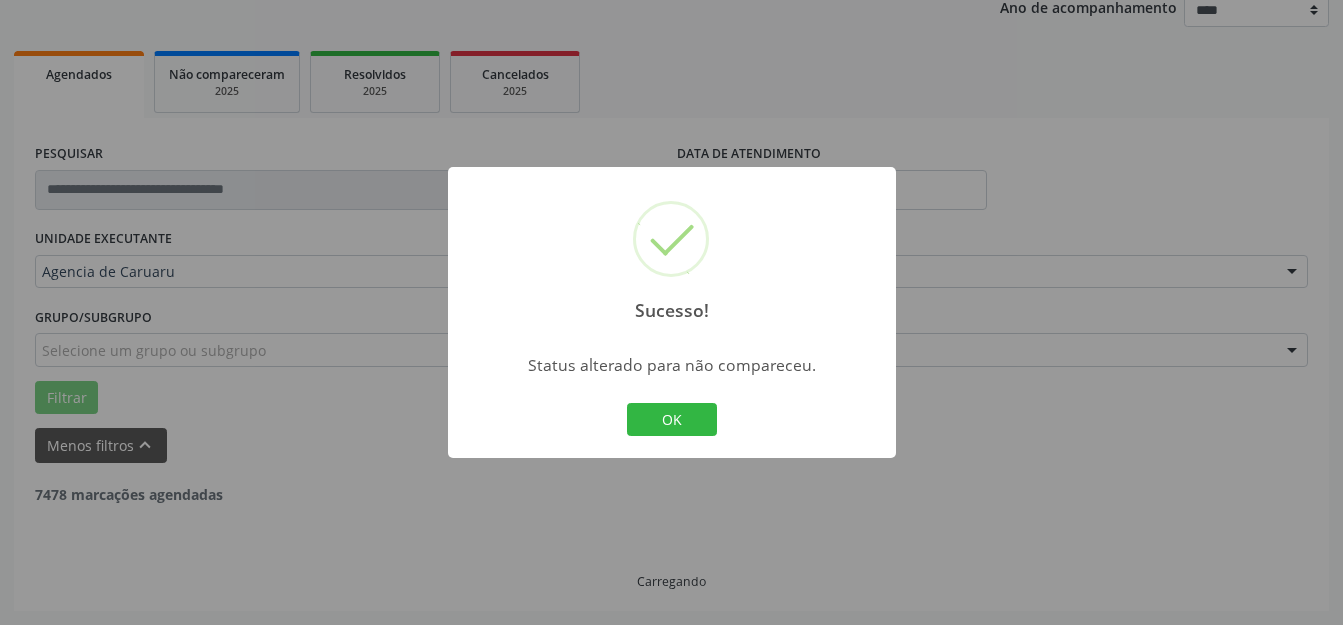 scroll, scrollTop: 248, scrollLeft: 0, axis: vertical 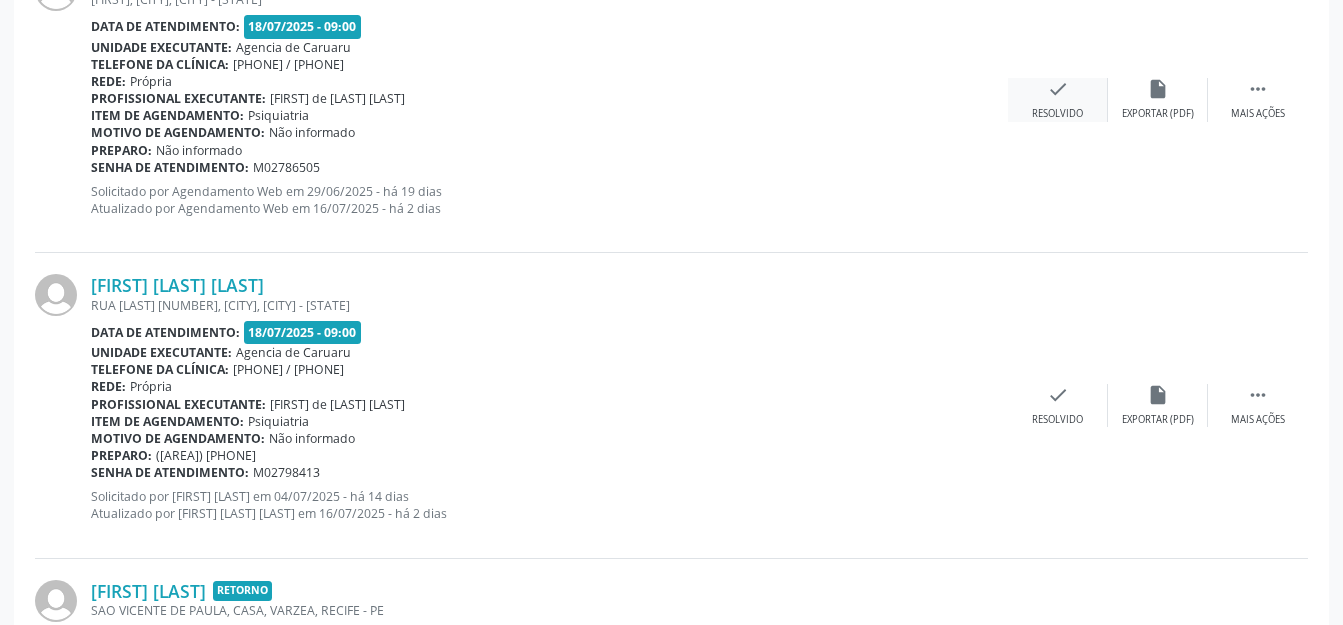 click on "check
Resolvido" at bounding box center [1058, 99] 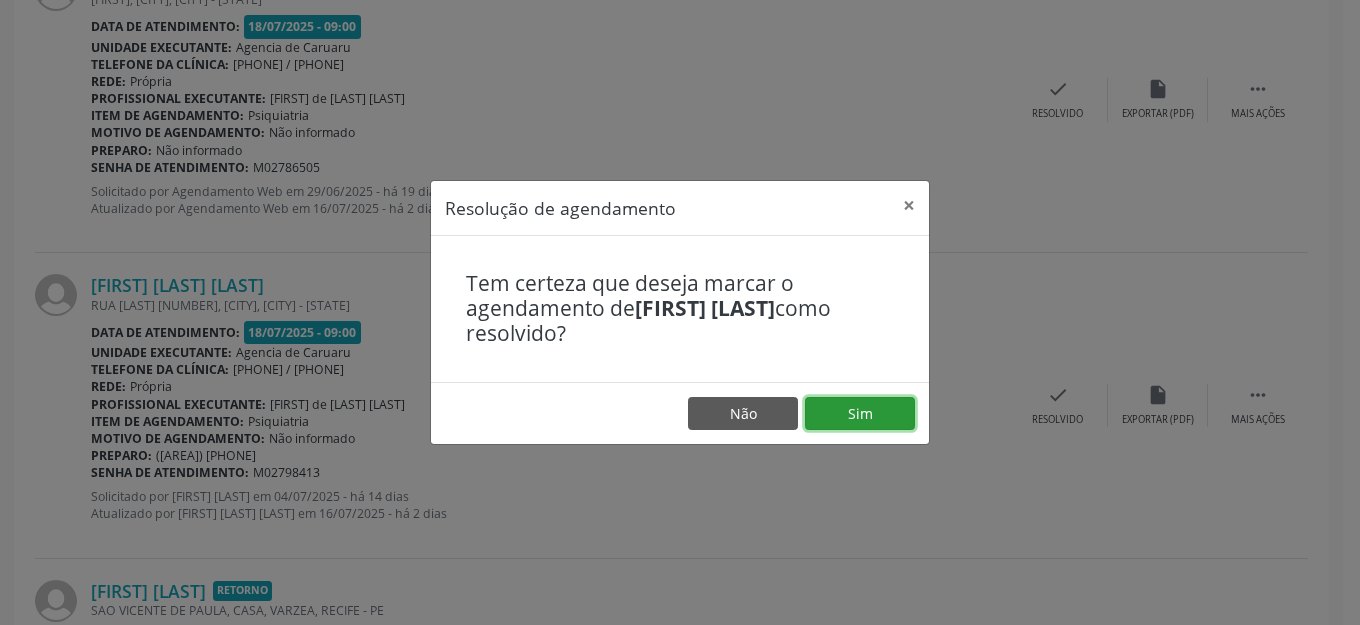 drag, startPoint x: 829, startPoint y: 429, endPoint x: 823, endPoint y: 301, distance: 128.14055 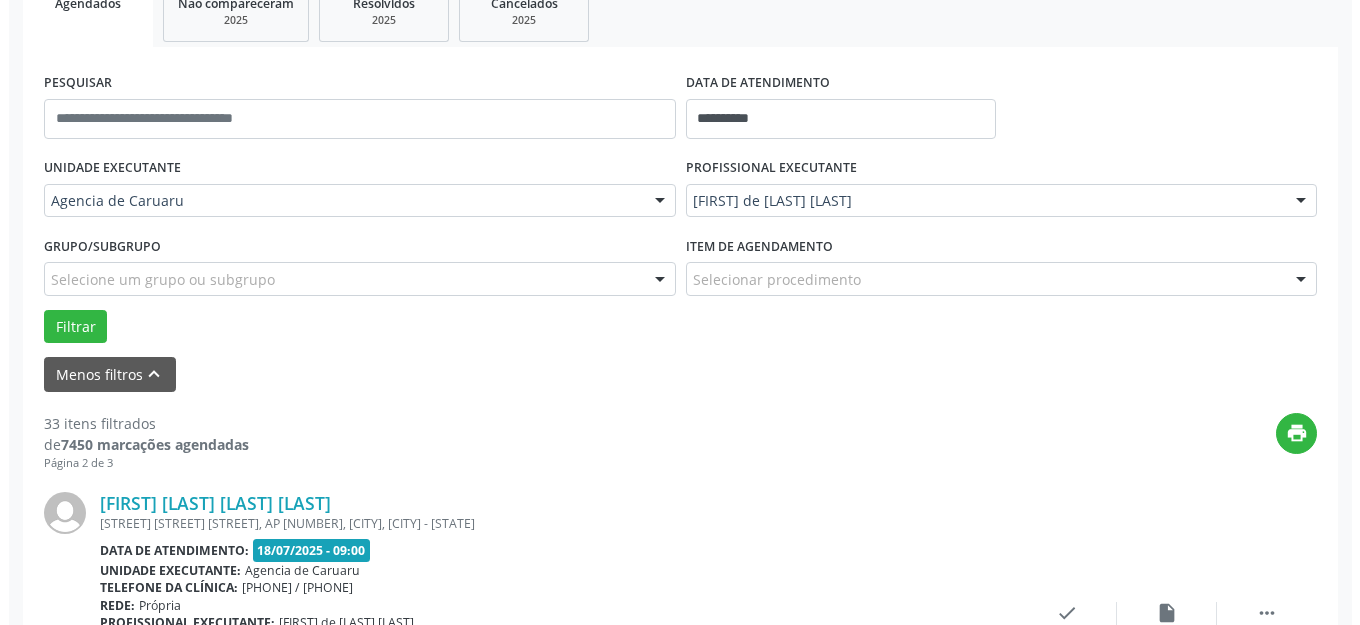 scroll, scrollTop: 548, scrollLeft: 0, axis: vertical 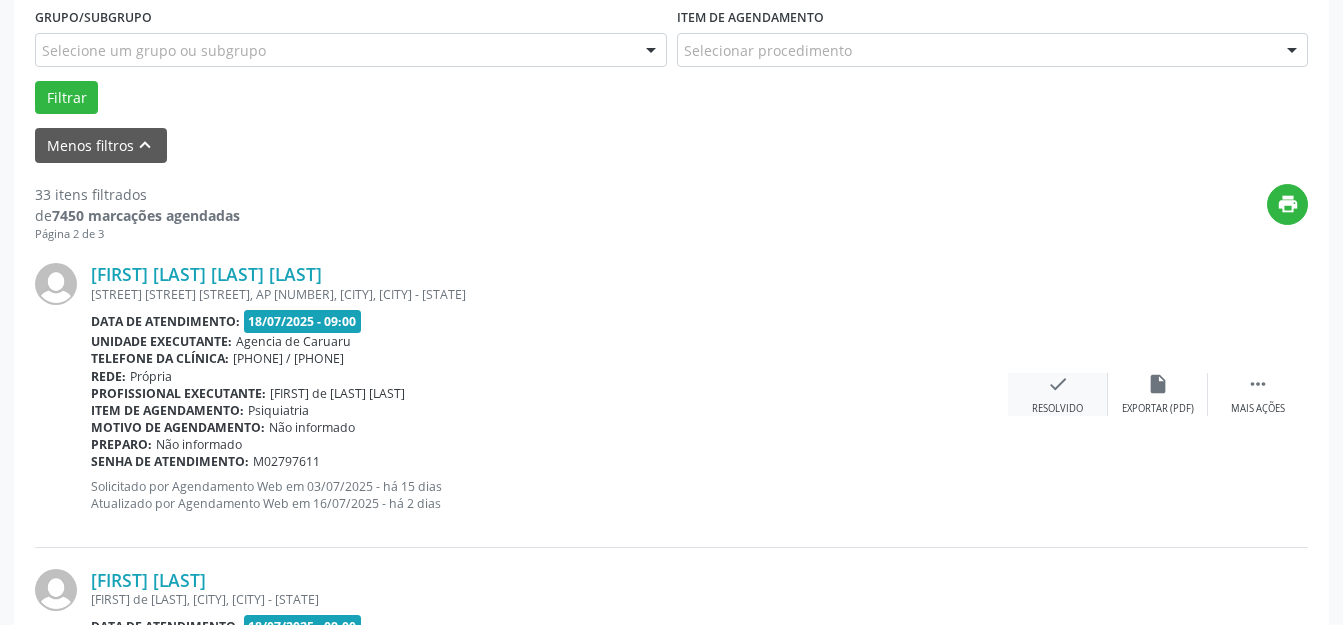 click on "check
Resolvido" at bounding box center (1058, 394) 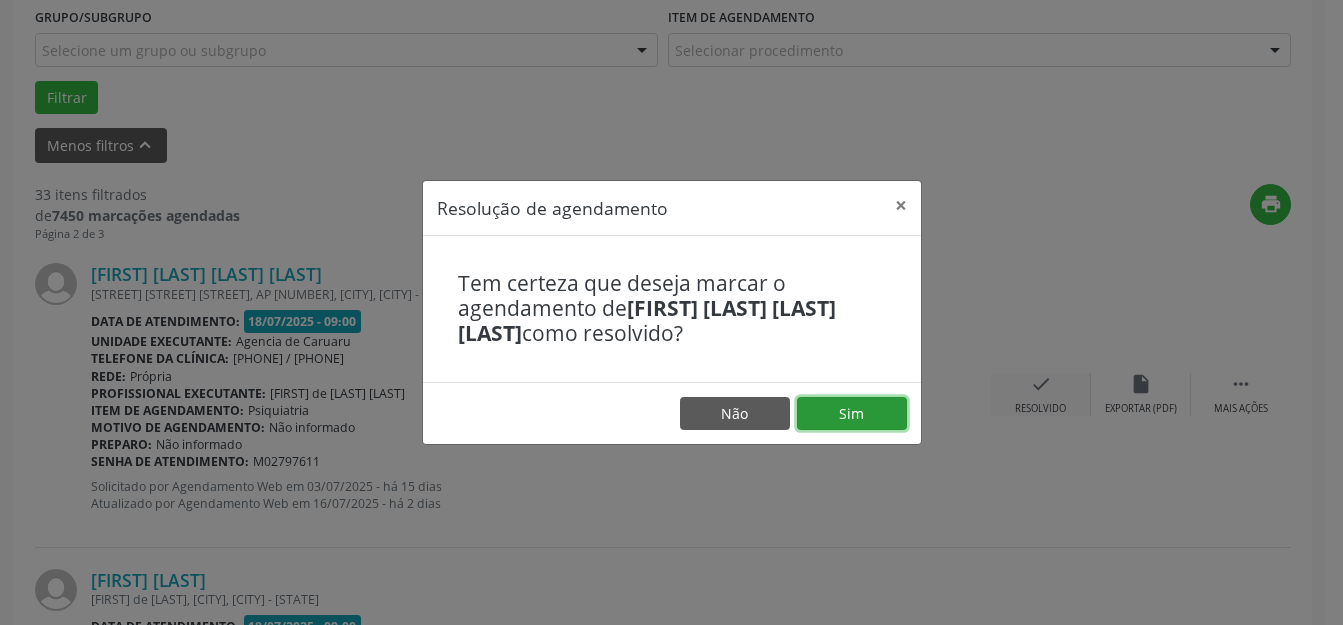 click on "Sim" at bounding box center (852, 414) 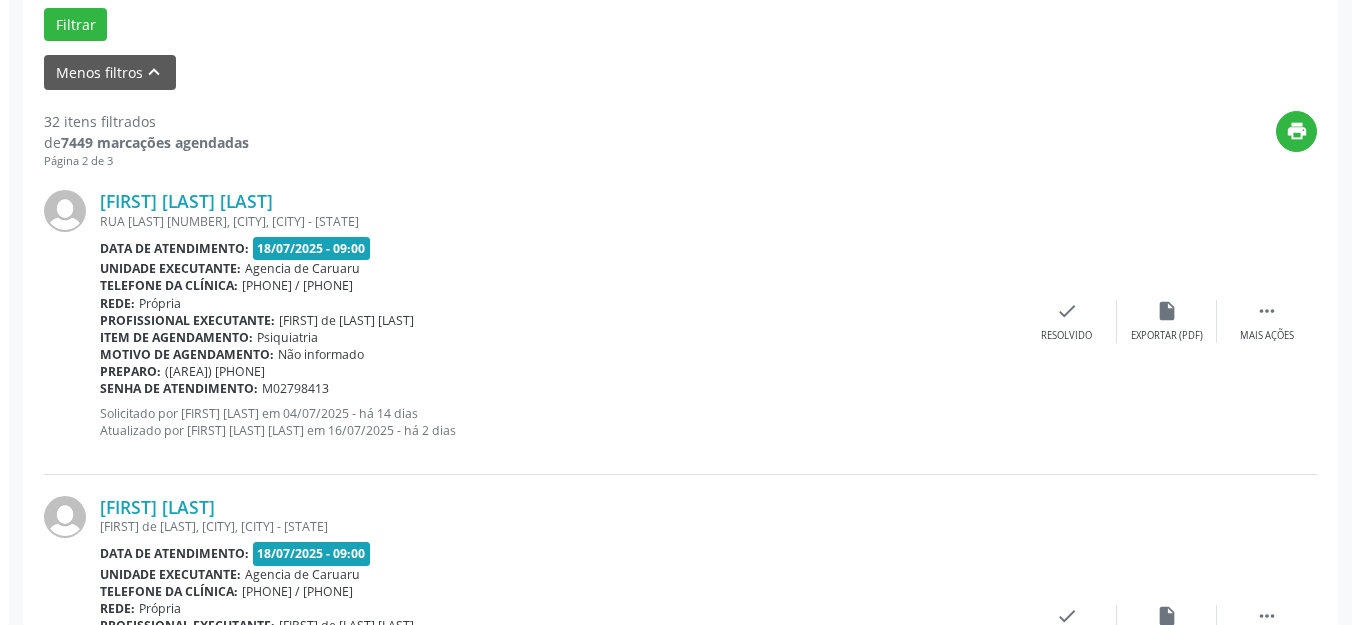 scroll, scrollTop: 748, scrollLeft: 0, axis: vertical 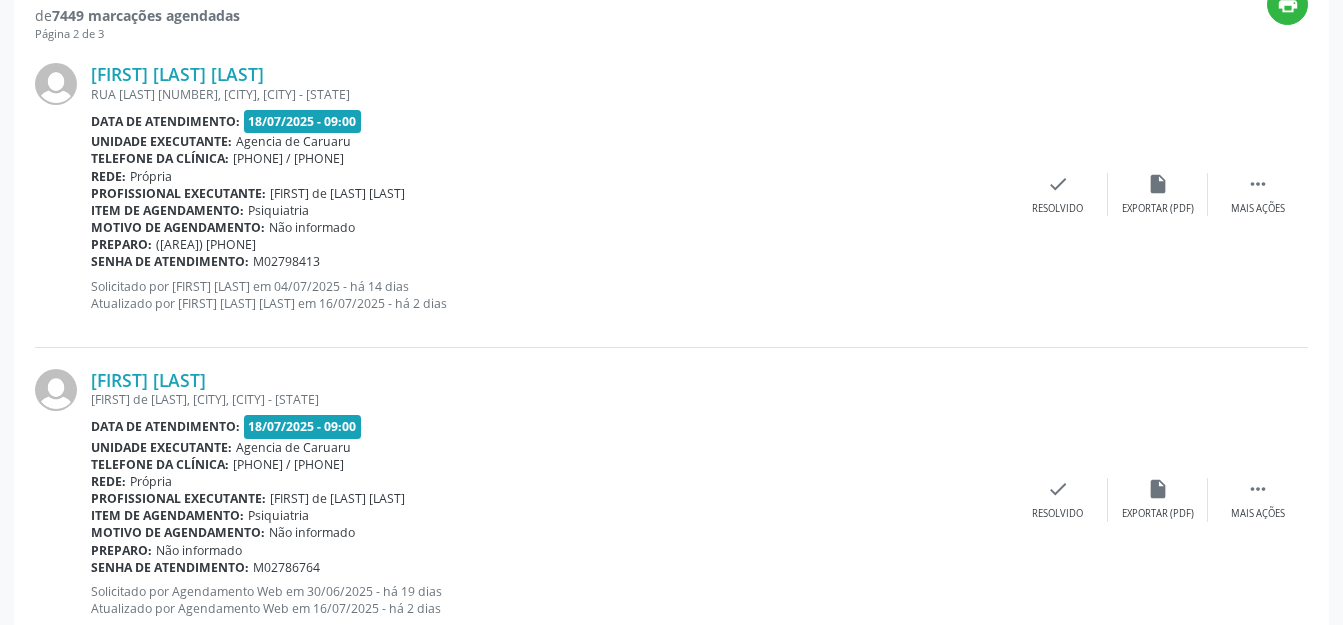 click on "[FIRST] [LAST]
[STREET] [STREET] [NUMBER], [CITY], [CITY] - [STATE]
Data de atendimento:
18/07/2025 - 09:00
Unidade executante:
Agencia de Caruaru
Telefone da clínica:
[PHONE] / [PHONE]
Rede:
Própria
Profissional executante:
[FIRST] [LAST]
Item de agendamento:
Psiquiatria
Motivo de agendamento:
Não informado
Preparo:
[PHONE]
Senha de atendimento:
[ID]
Solicitado por [FIRST] [LAST] em 04/07/2025 - há 14 dias
Atualizado por [FIRST] [LAST] em 16/07/2025 - há 2 dias

Mais ações
insert_drive_file
Exportar (PDF)
check
Resolvido" at bounding box center [671, 194] 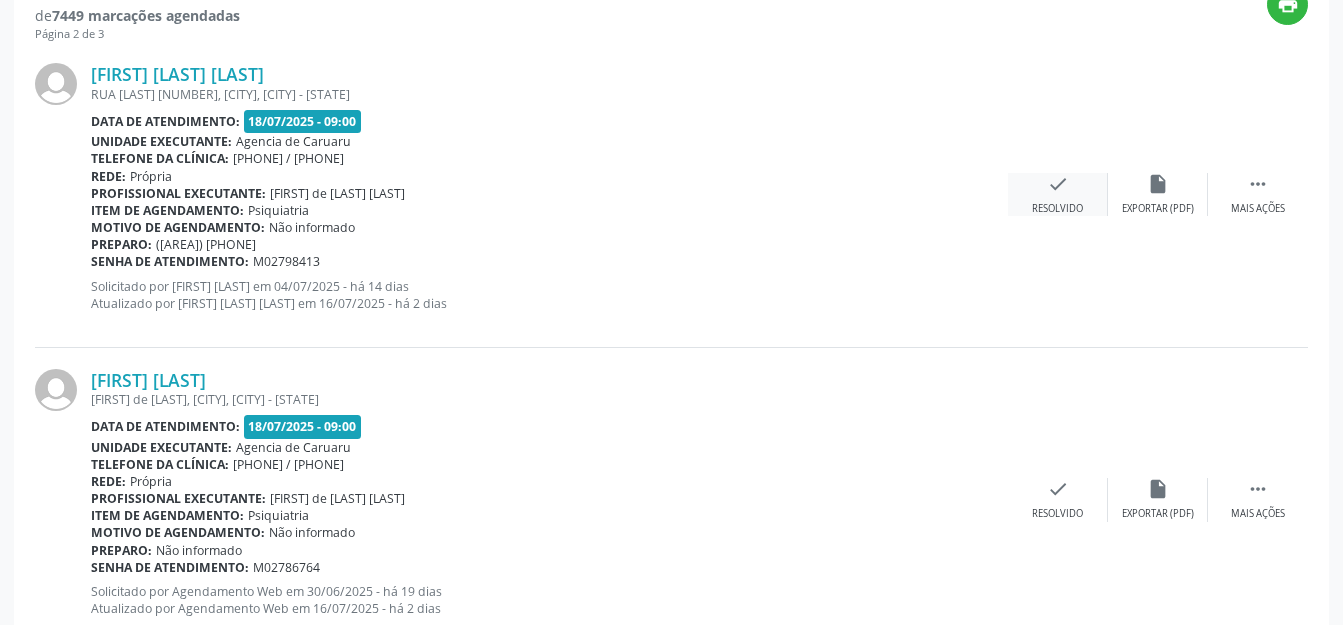 click on "check
Resolvido" at bounding box center [1058, 194] 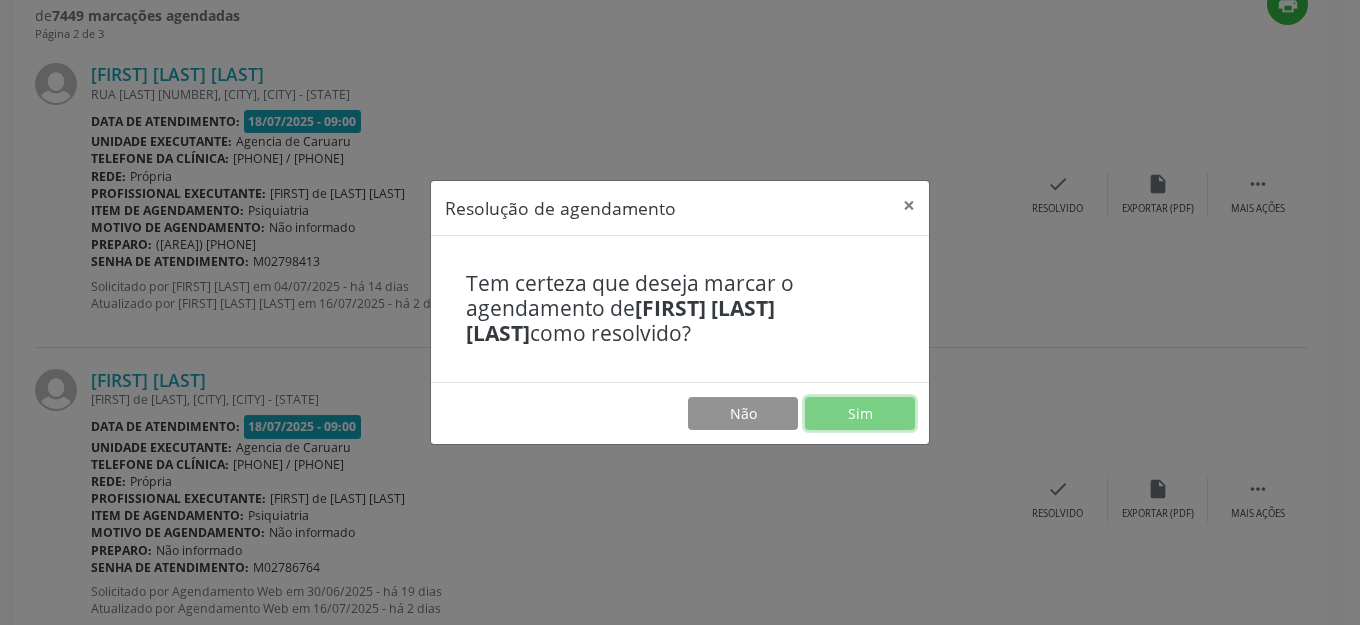 click on "Sim" at bounding box center [860, 414] 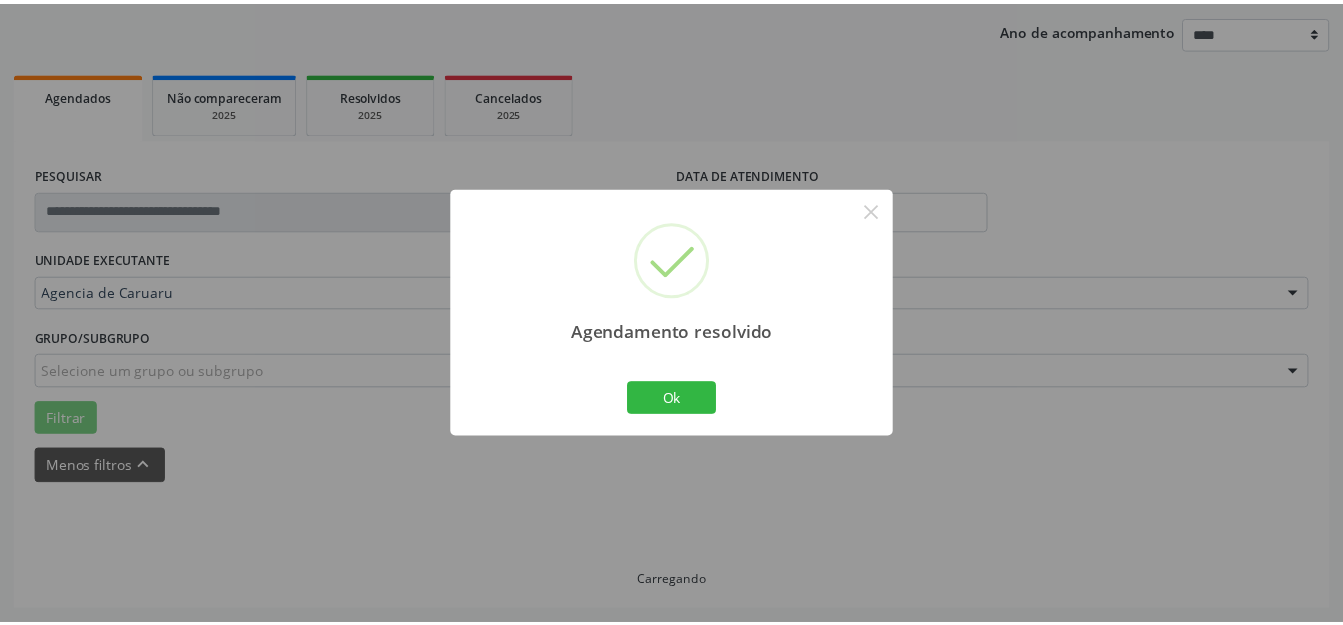 scroll, scrollTop: 227, scrollLeft: 0, axis: vertical 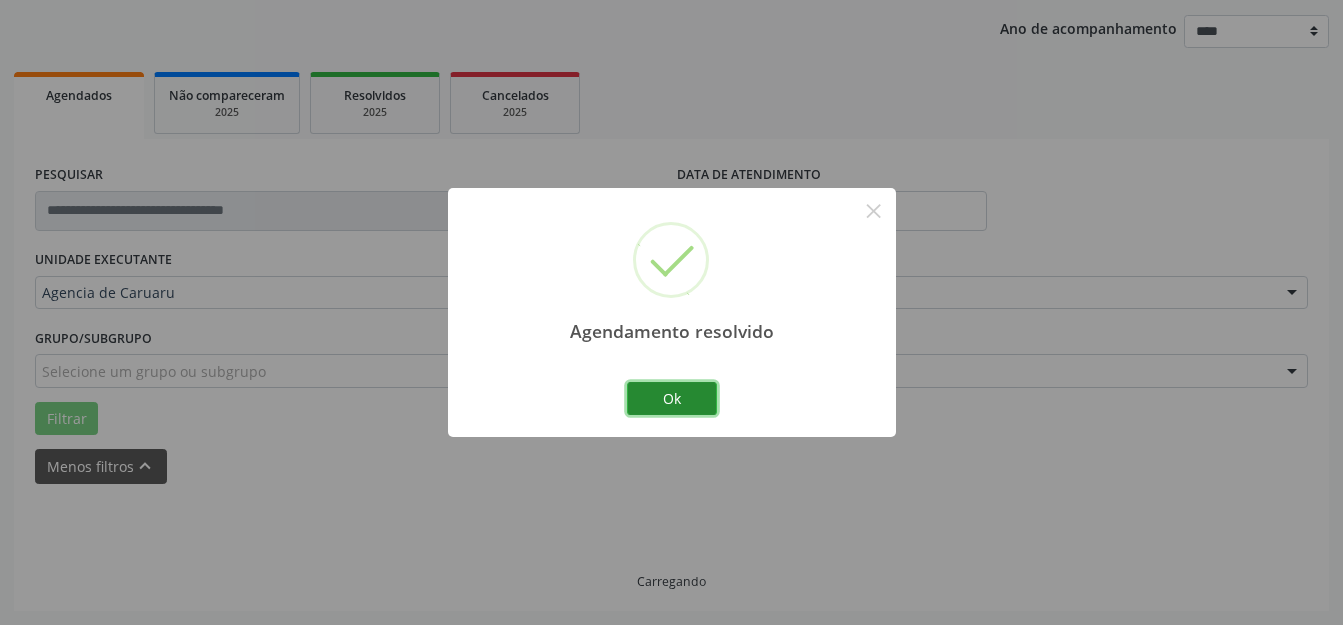 click on "Ok" at bounding box center (672, 399) 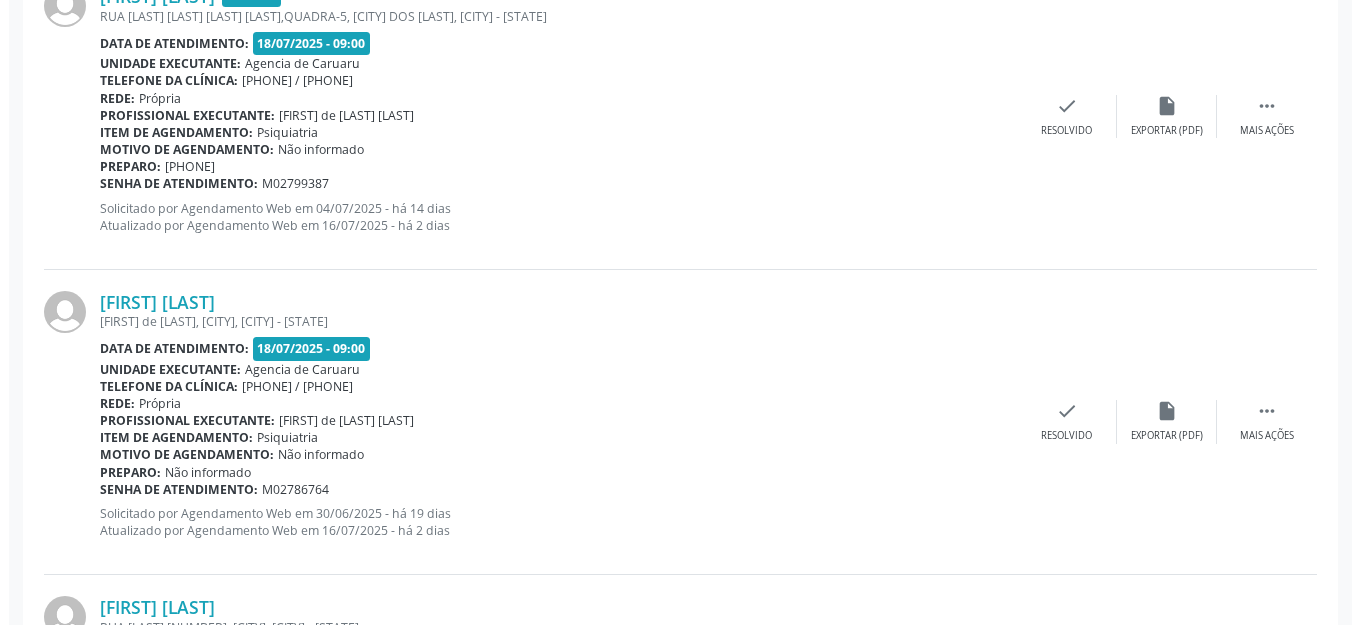 scroll, scrollTop: 1148, scrollLeft: 0, axis: vertical 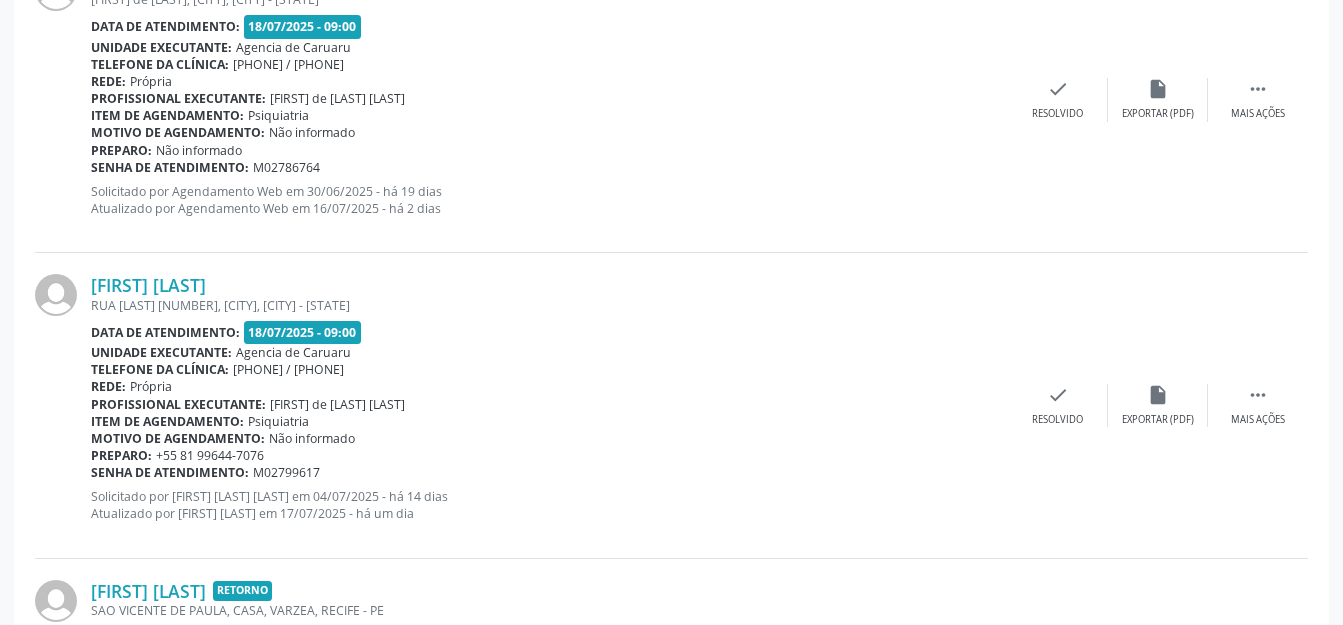 click on "[FIRST] [LAST]
[STREET] [STREET] [NUMBER], [CITY], [CITY] - [STATE]
Data de atendimento:
18/07/2025 - 09:00
Unidade executante:
Agencia de Caruaru
Telefone da clínica:
[PHONE] / [PHONE]
Rede:
Própria
Profissional executante:
[FIRST] [LAST]
Item de agendamento:
Psiquiatria
Motivo de agendamento:
Não informado
Preparo:
[PHONE]
Senha de atendimento:
[ID]
Solicitado por [FIRST] [LAST] em 04/07/2025 - há 14 dias
Atualizado por [FIRST] [LAST] em 17/07/2025 - há um dia

Mais ações
insert_drive_file
Exportar (PDF)
check
Resolvido" at bounding box center [671, 405] 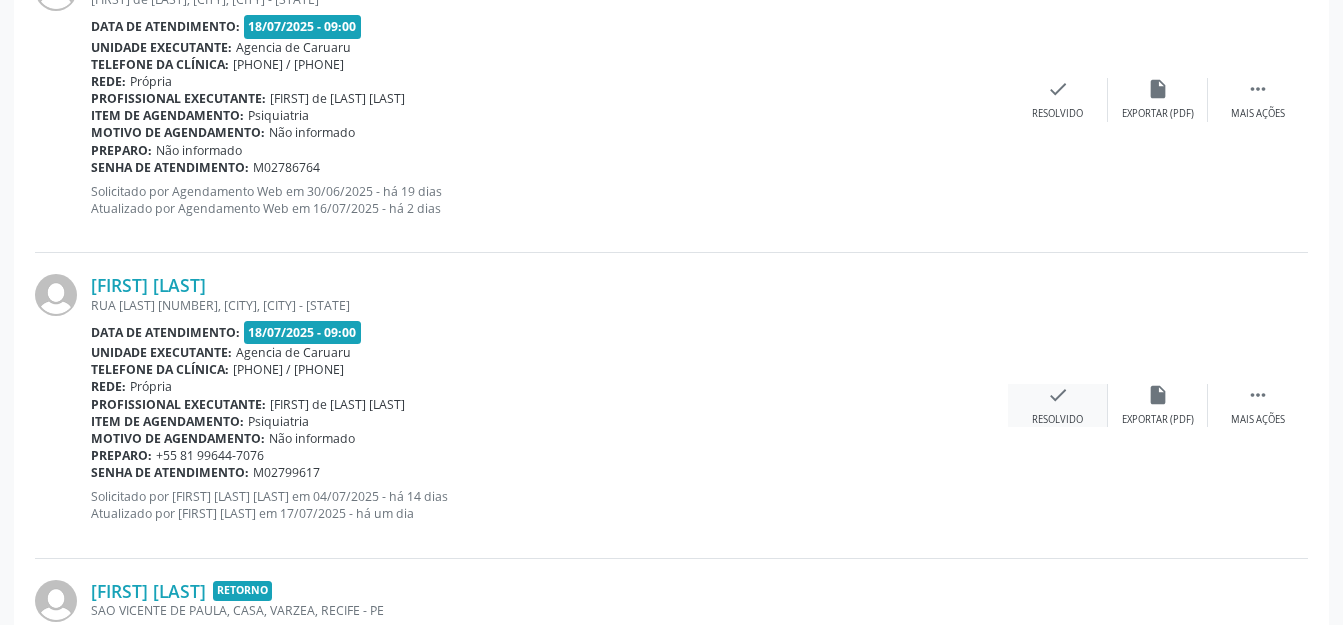 click on "check" at bounding box center [1058, 395] 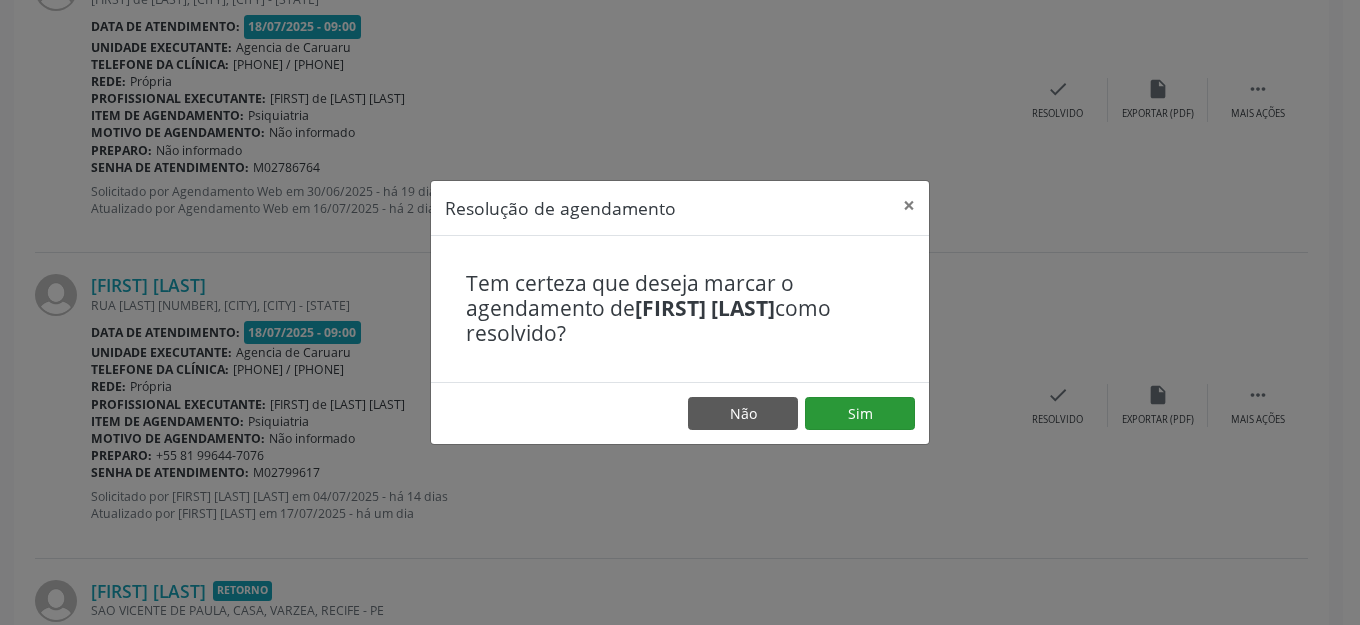 click on "Não Sim" at bounding box center (680, 413) 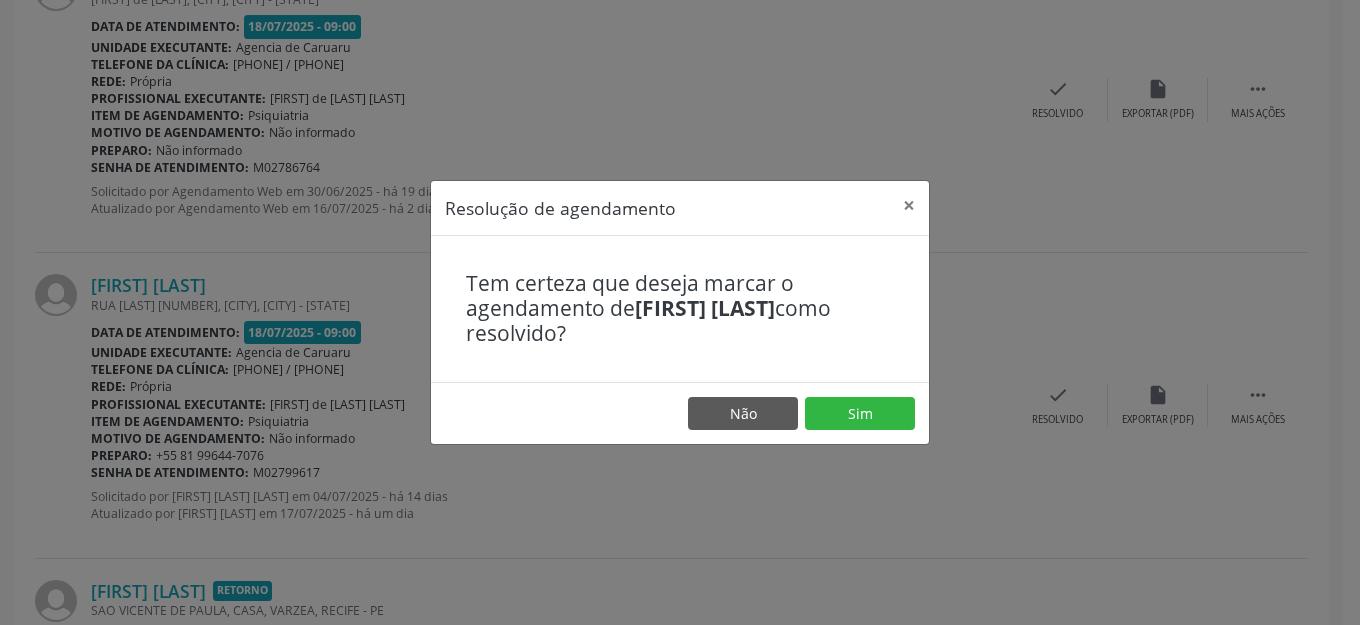 click on "Resolução de agendamento ×
Tem certeza que deseja marcar o agendamento de  [FIRST] [LAST]  como resolvido?
Não Sim" at bounding box center (680, 312) 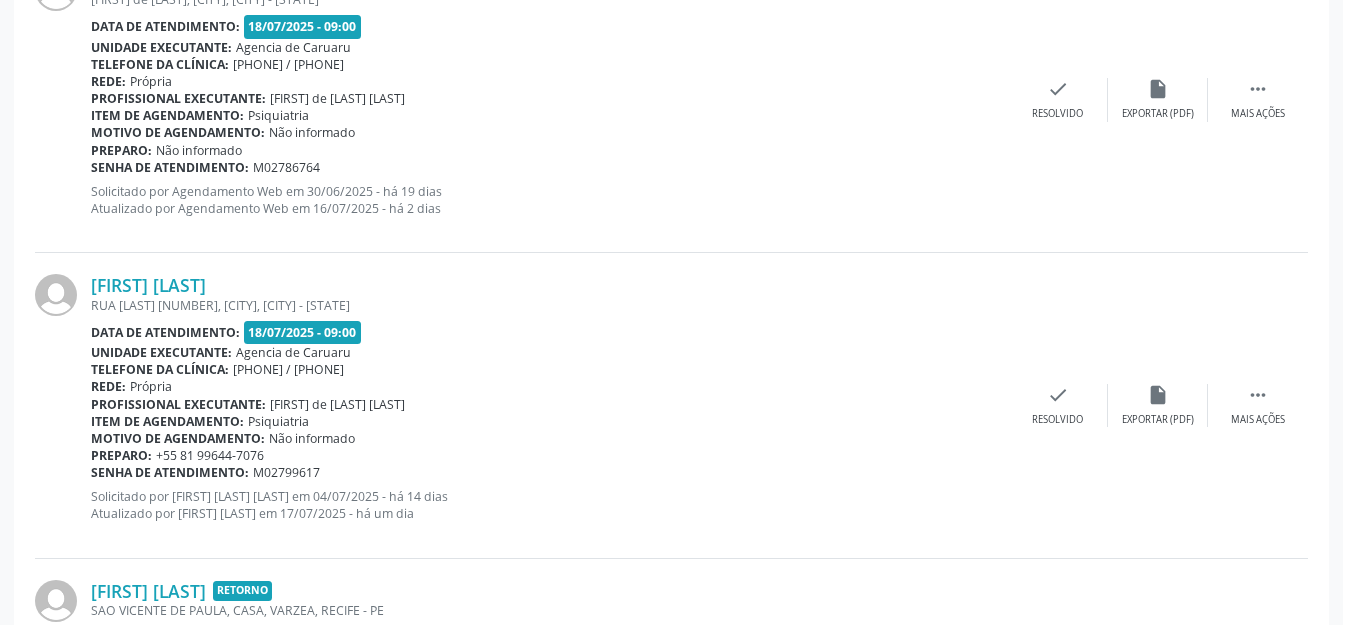 click on "Profissional executante:
[FIRST] de [LAST] [LAST]" at bounding box center (549, 404) 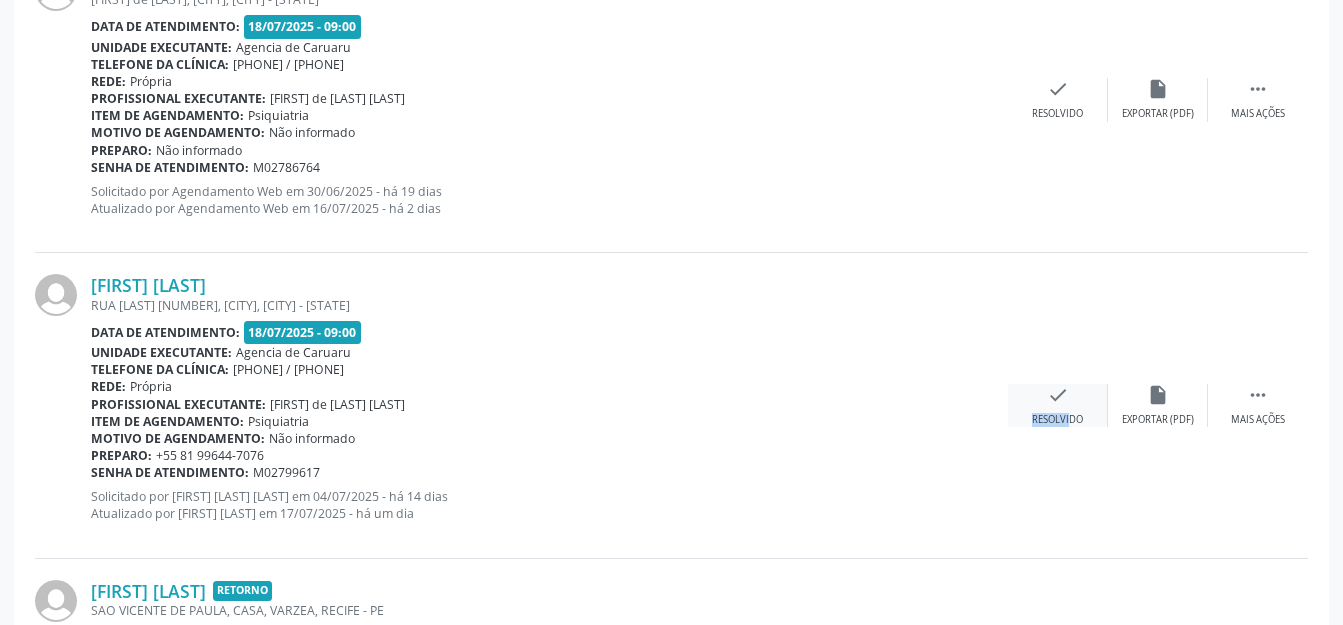 click on "check
Resolvido" at bounding box center (1058, 405) 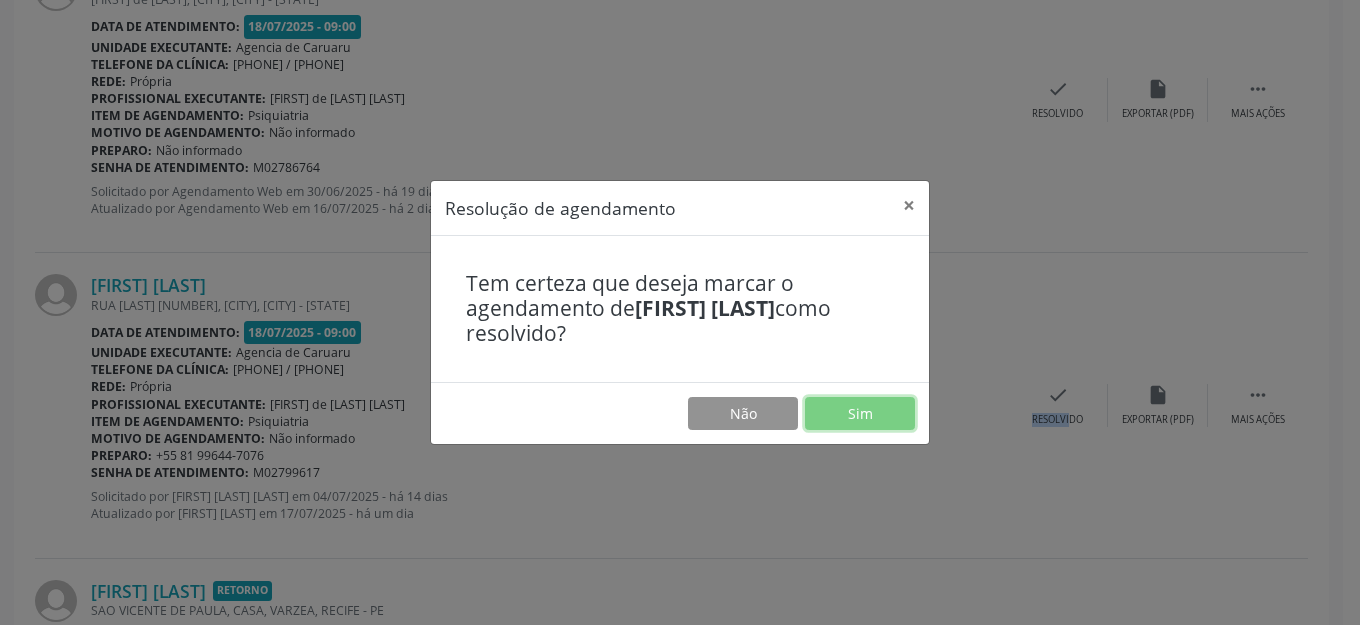 click on "Sim" at bounding box center [860, 414] 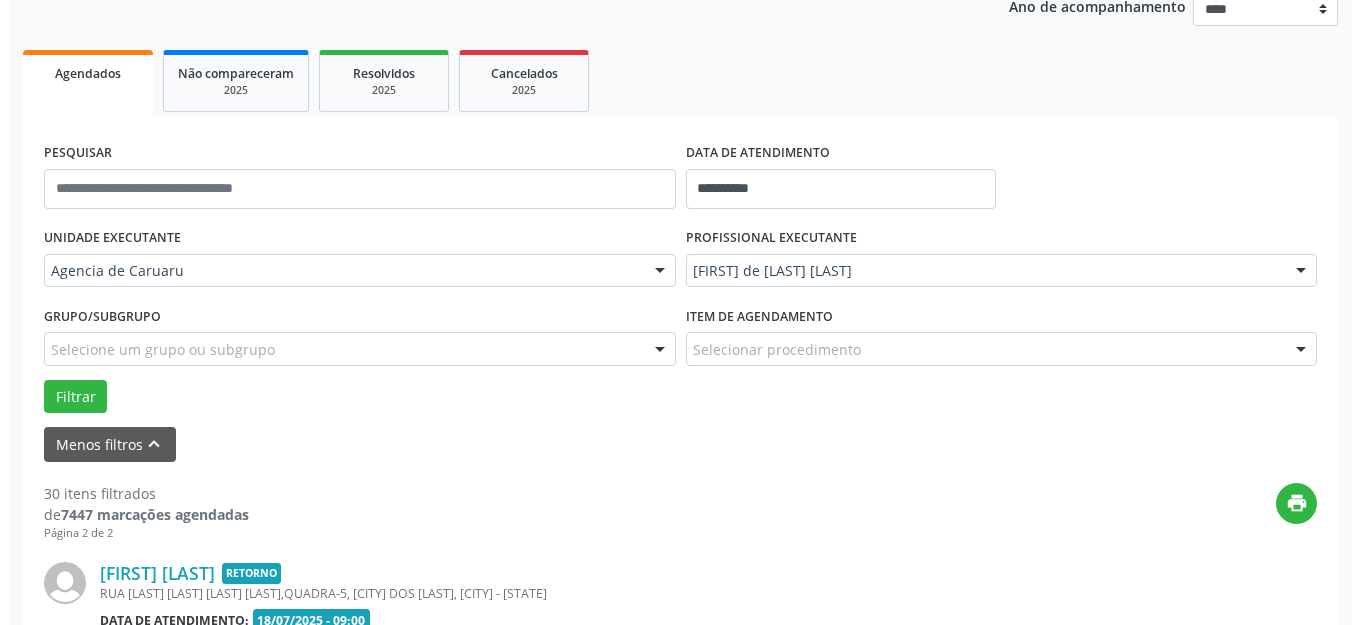 scroll, scrollTop: 1048, scrollLeft: 0, axis: vertical 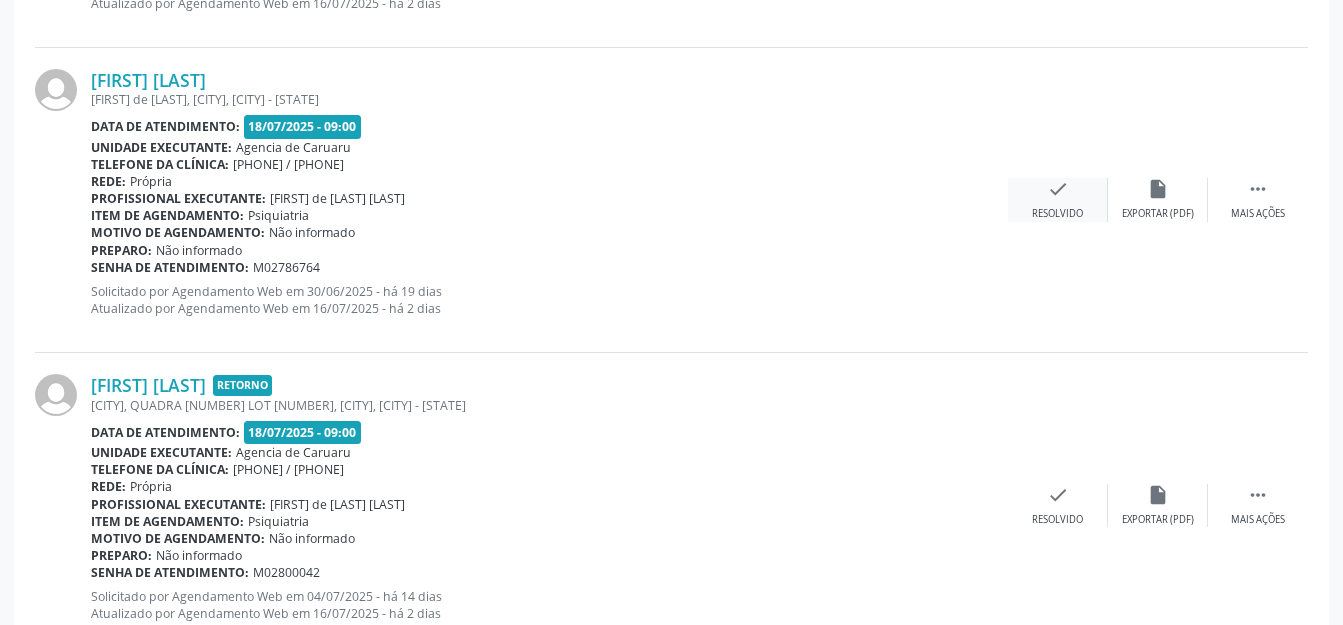 click on "Resolvido" at bounding box center (1057, 214) 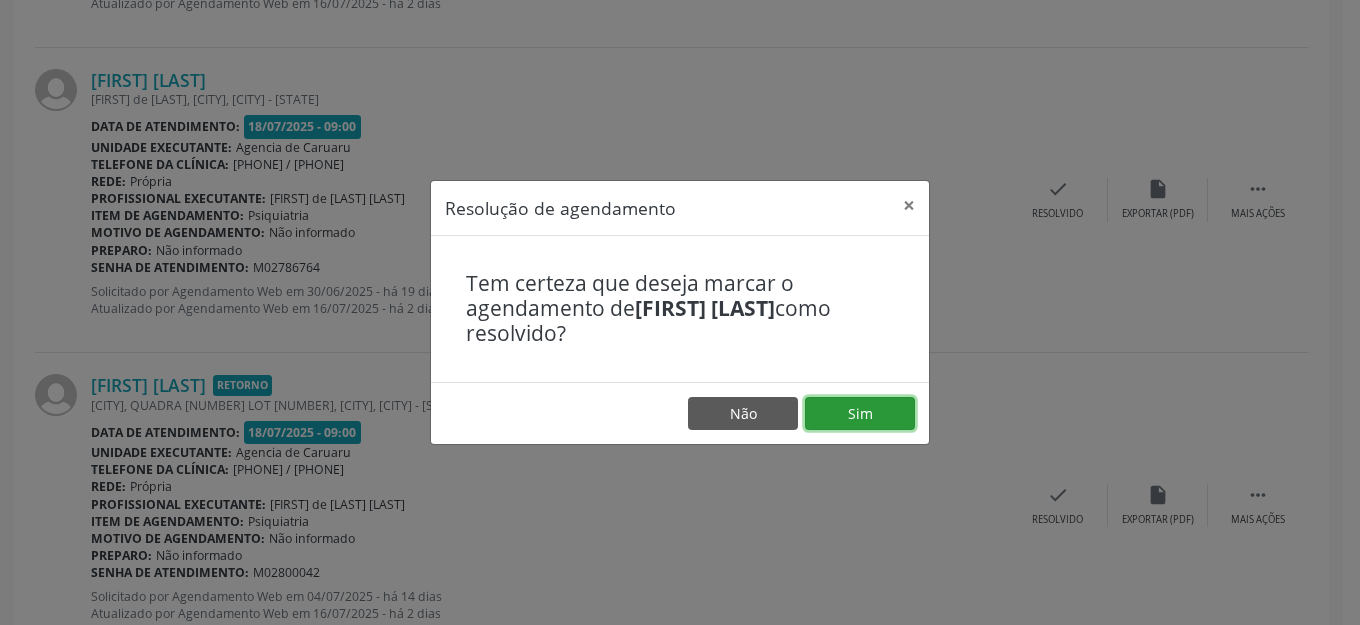 click on "Sim" at bounding box center [860, 414] 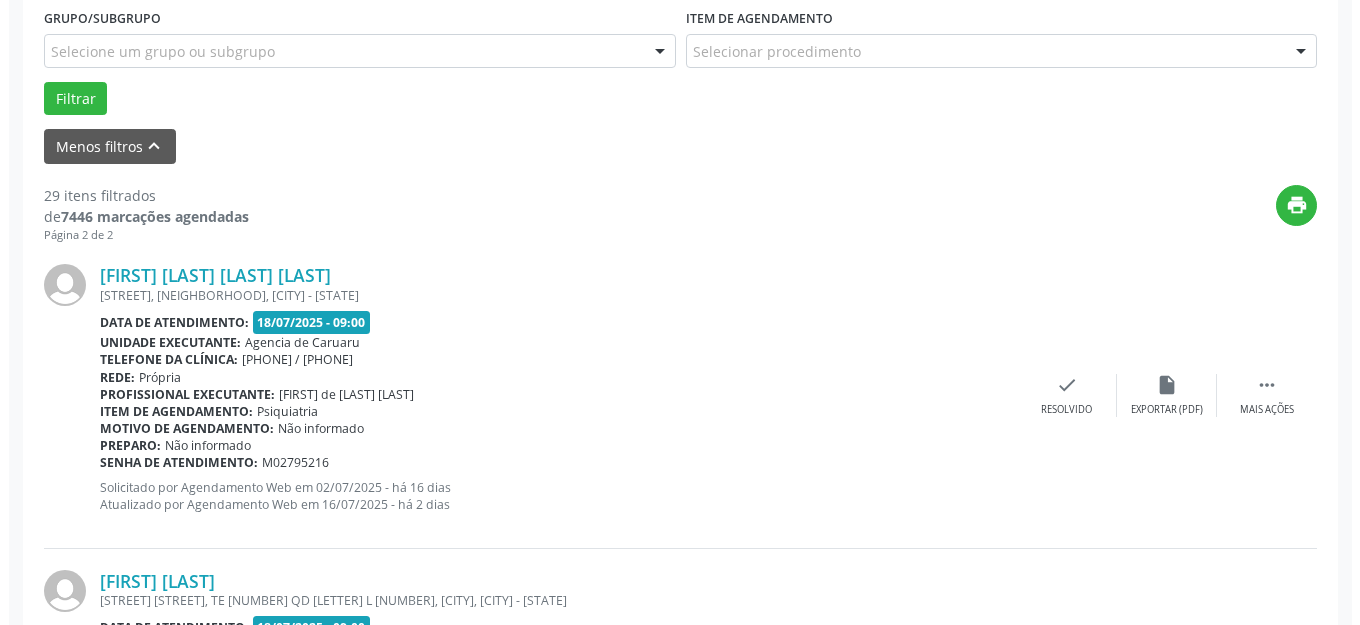 scroll, scrollTop: 548, scrollLeft: 0, axis: vertical 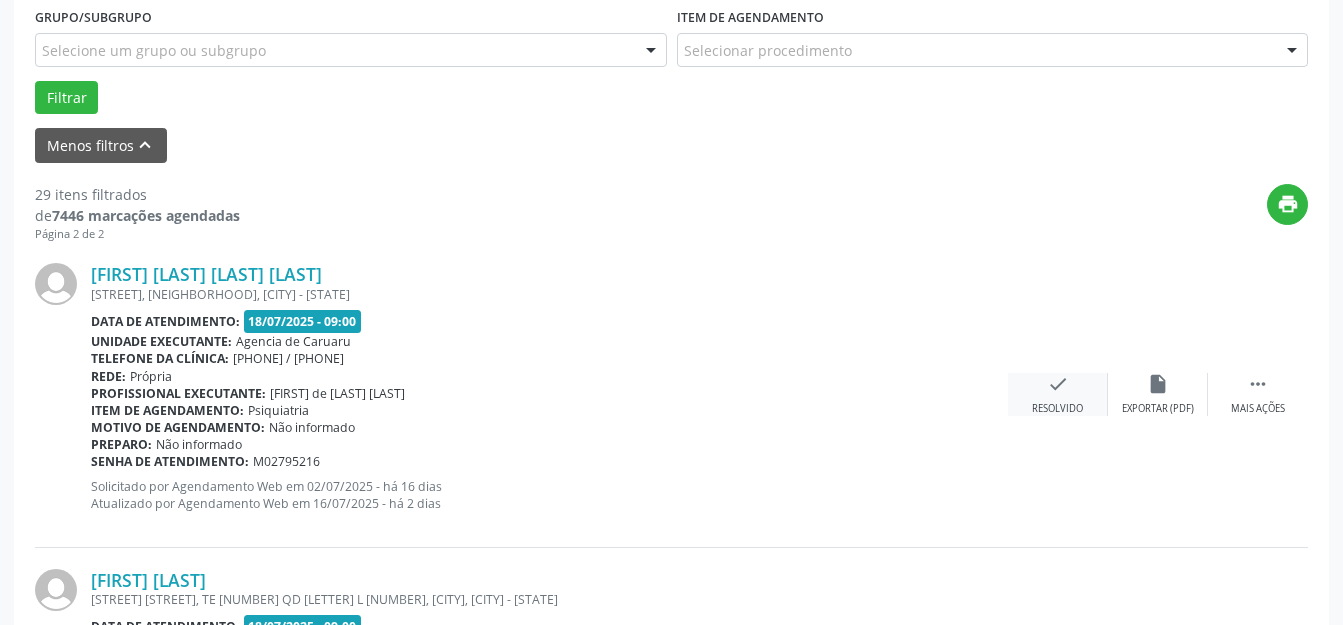 click on "check
Resolvido" at bounding box center (1058, 394) 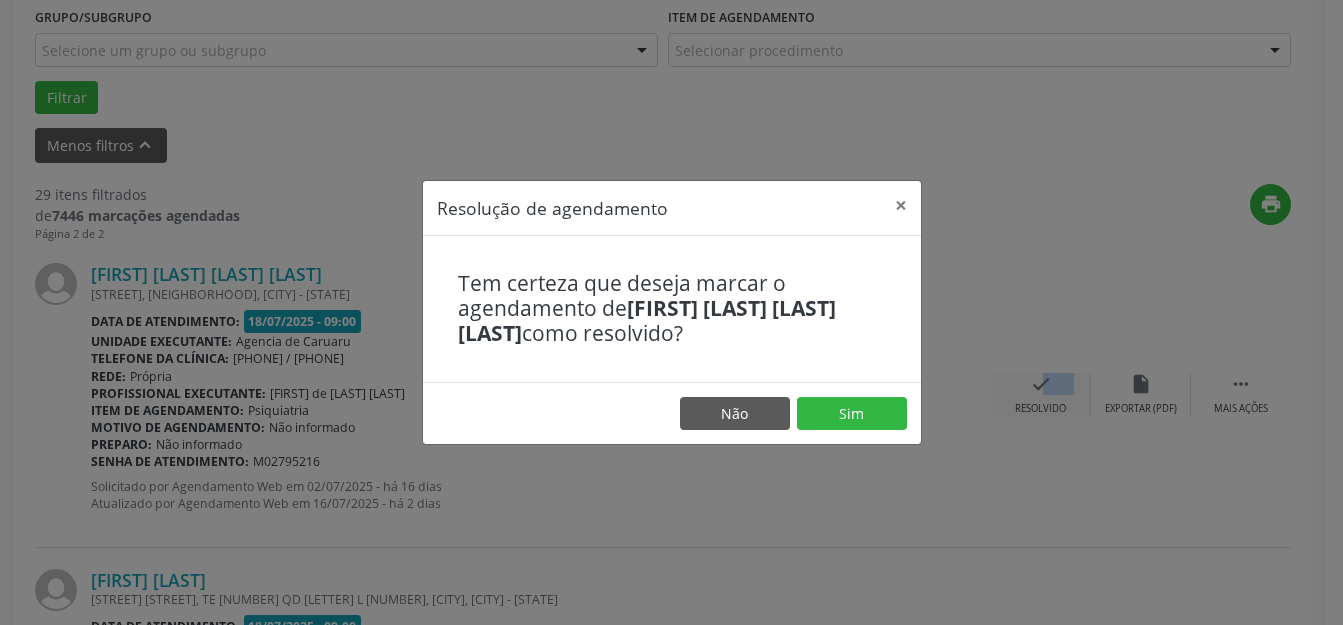 click on "Sim" at bounding box center [852, 414] 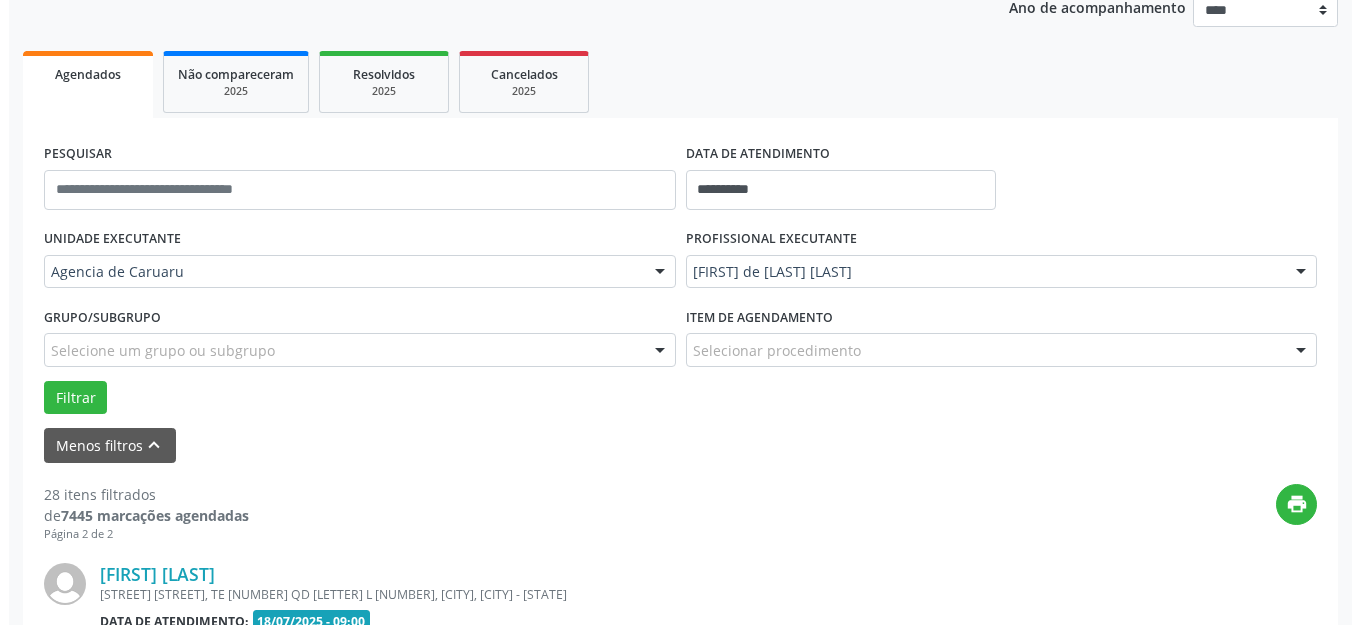 scroll, scrollTop: 448, scrollLeft: 0, axis: vertical 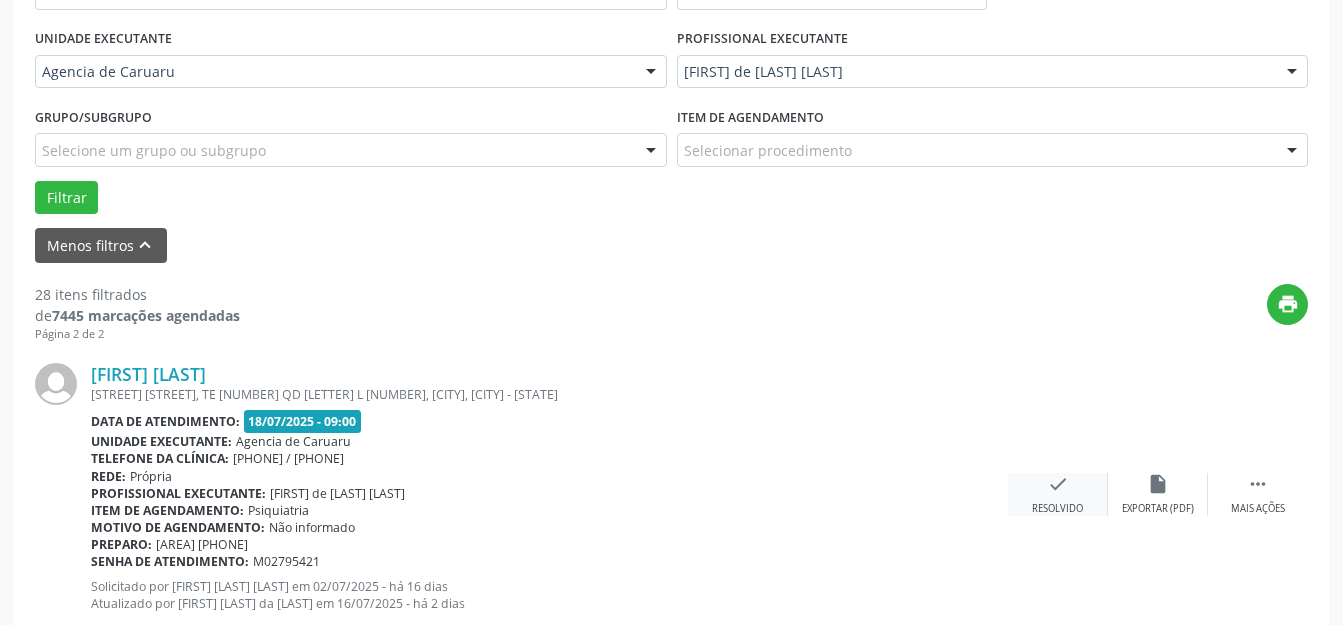 click on "check
Resolvido" at bounding box center [1058, 494] 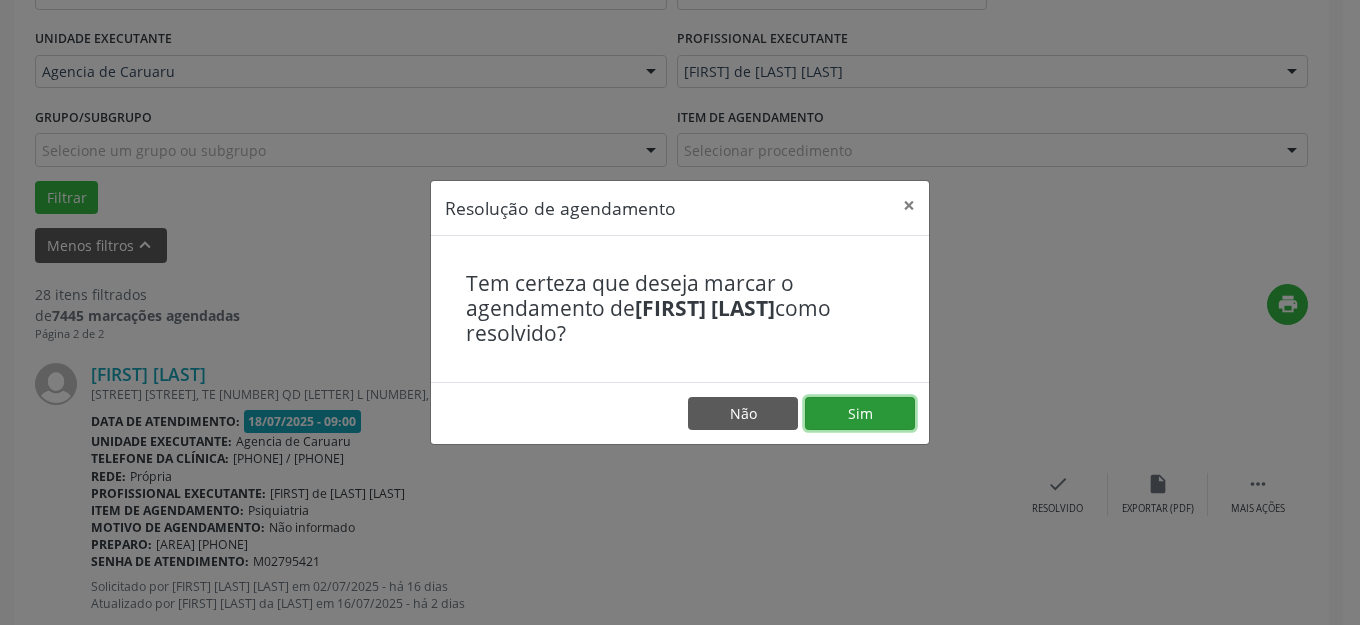 click on "Sim" at bounding box center (860, 414) 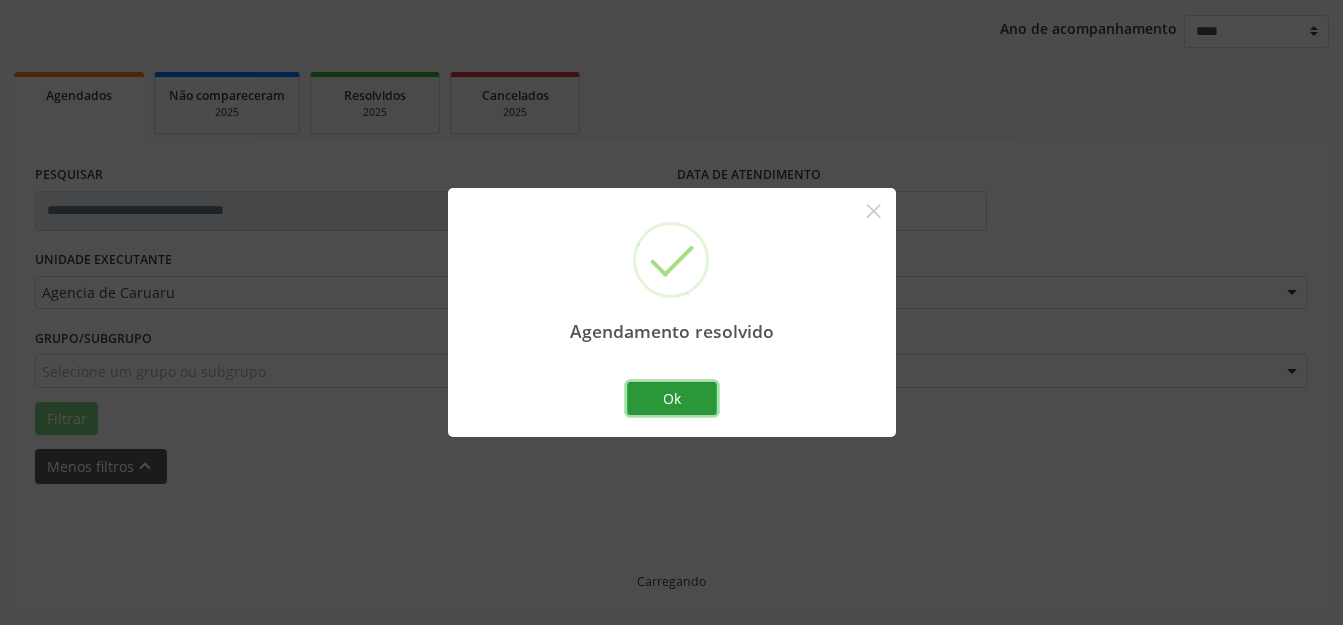 click on "Ok" at bounding box center (672, 399) 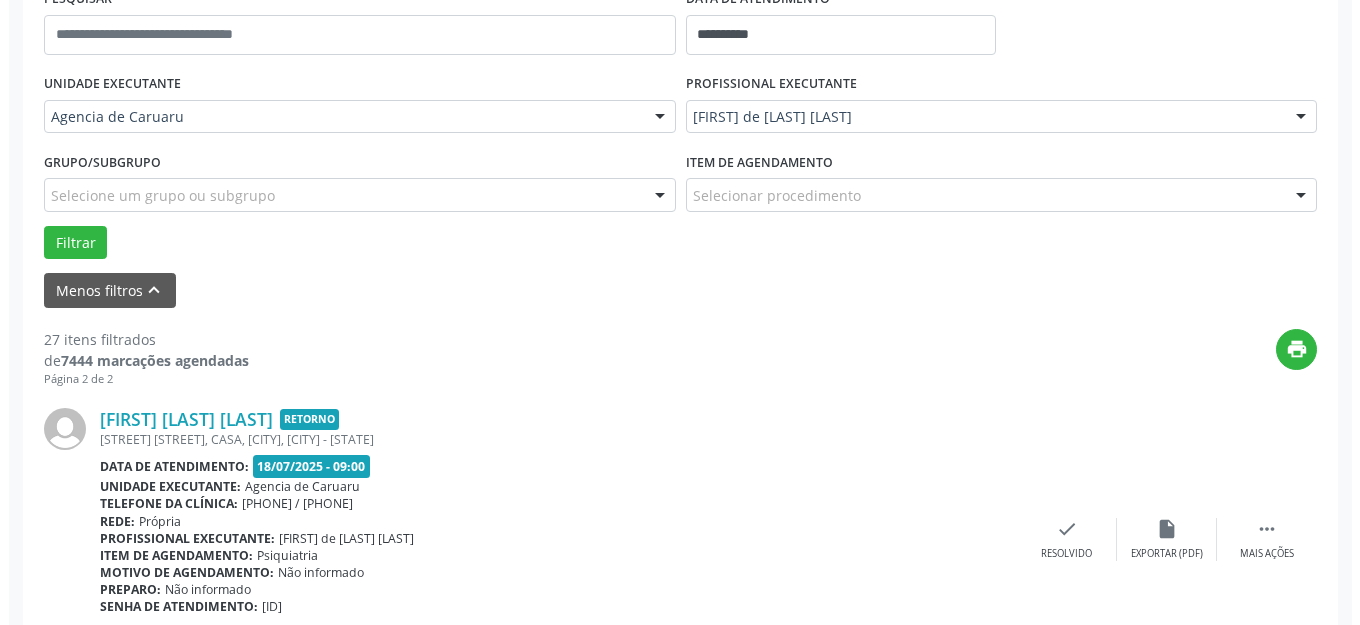 scroll, scrollTop: 648, scrollLeft: 0, axis: vertical 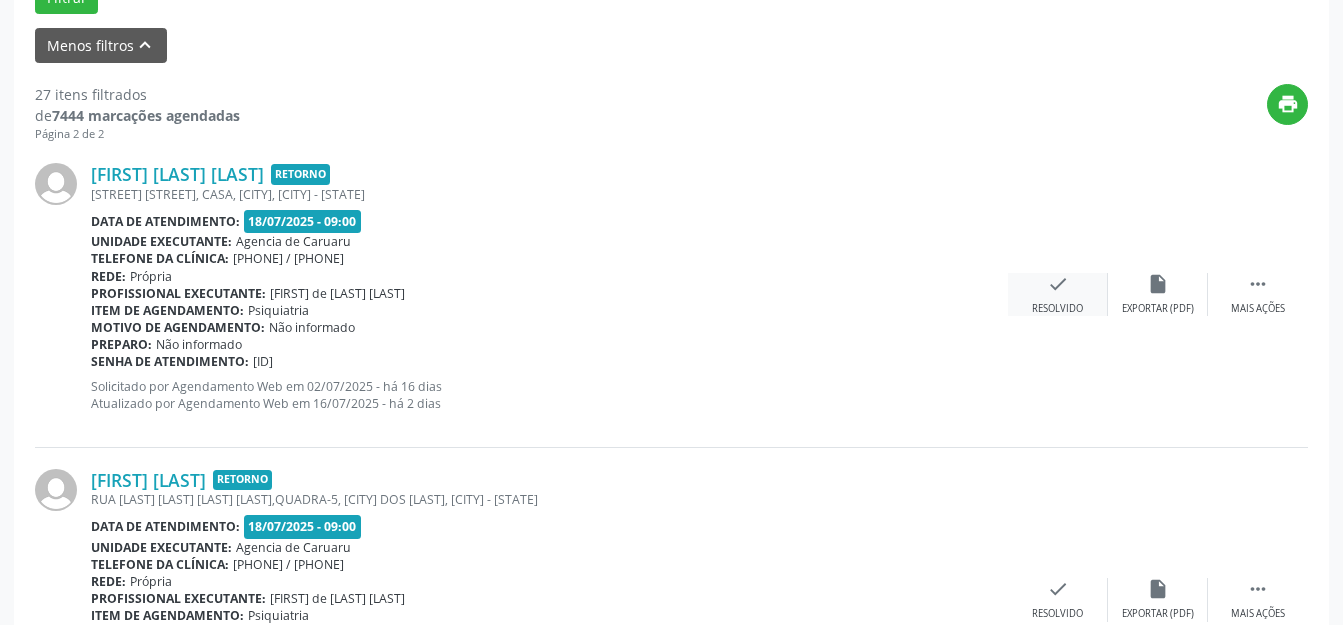 click on "Resolvido" at bounding box center [1057, 309] 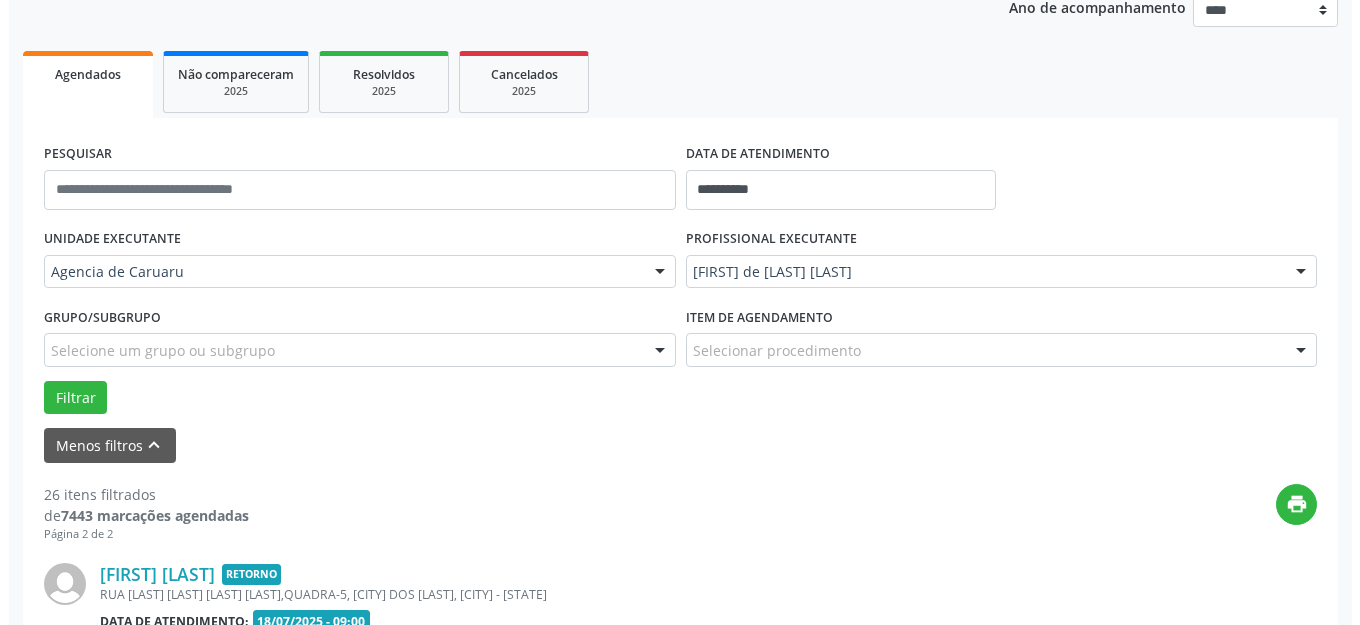 scroll, scrollTop: 548, scrollLeft: 0, axis: vertical 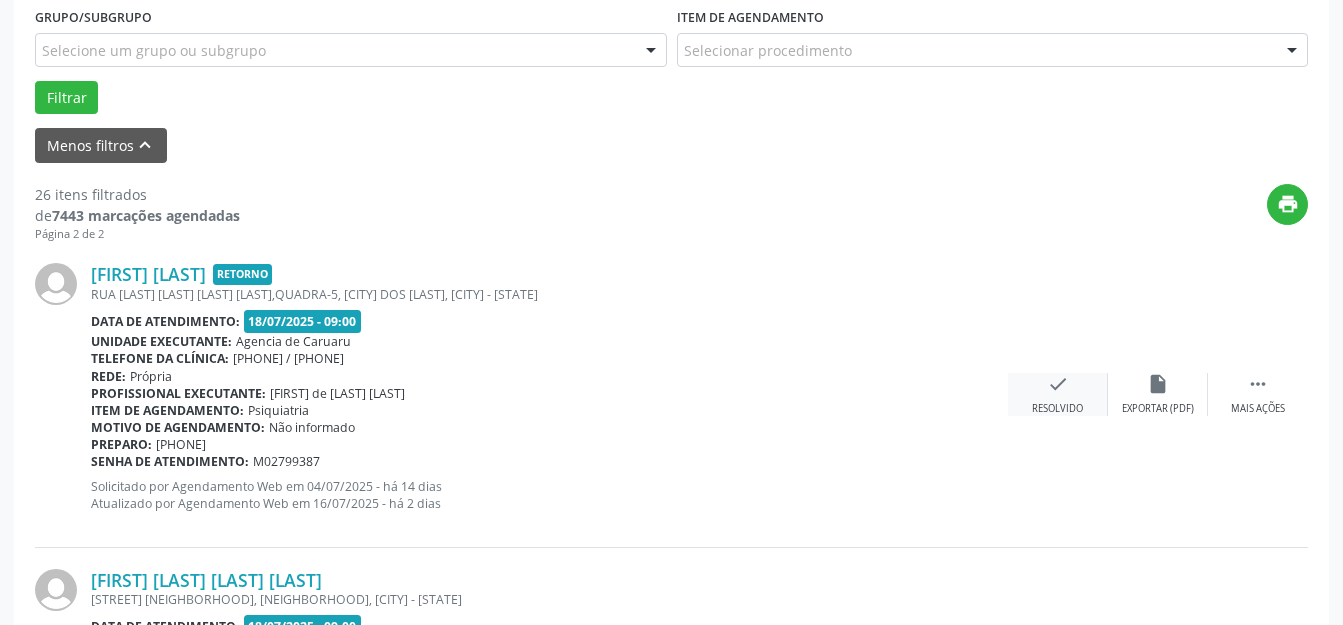 click on "check
Resolvido" at bounding box center [1058, 394] 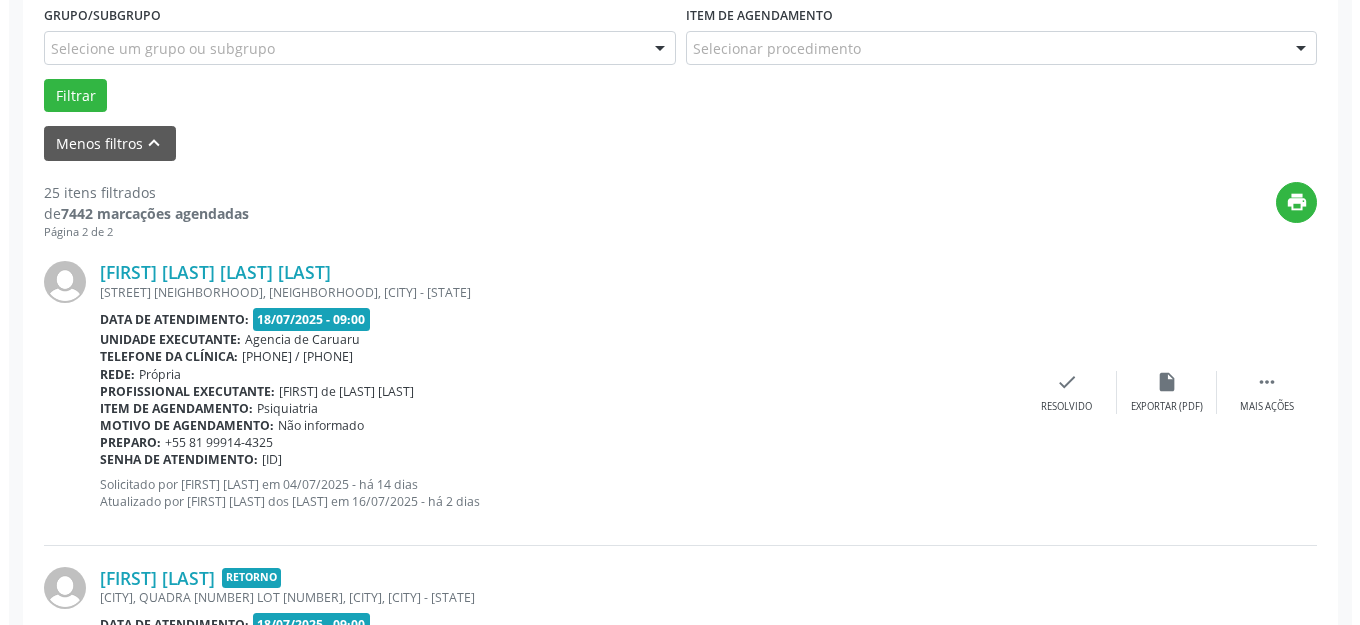 scroll, scrollTop: 627, scrollLeft: 0, axis: vertical 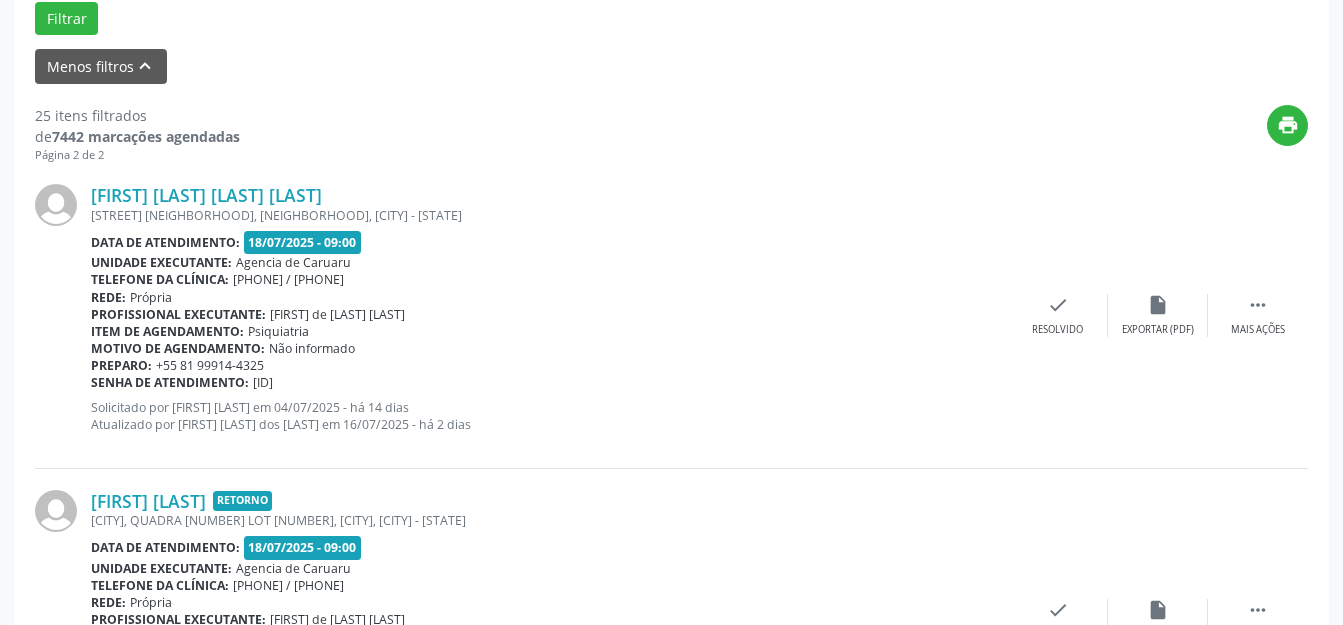 click on "[FIRST] [LAST] [LAST]
[STREET] [NEIGHBORHOOD], [NEIGHBORHOOD], [CITY] - [STATE]
Data de atendimento:
18/07/2025 - 09:00
Unidade executante:
Agencia de Caruaru
Telefone da clínica:
(81) 3719-9589 / 3719-9591
Rede:
Própria
Profissional executante:
[FIRST] [LAST]
Item de agendamento:
Psiquiatria
Motivo de agendamento:
Não informado
Preparo:
+55 [AREA] [PHONE]
Senha de atendimento:
M02799462
Solicitado por [FIRST] [LAST] em 04/07/2025 - há 14 dias
Atualizado por [FIRST] [LAST] em 16/07/2025 - há 2 dias

Mais ações
insert_drive_file
Exportar (PDF)
check
Resolvido" at bounding box center (671, 315) 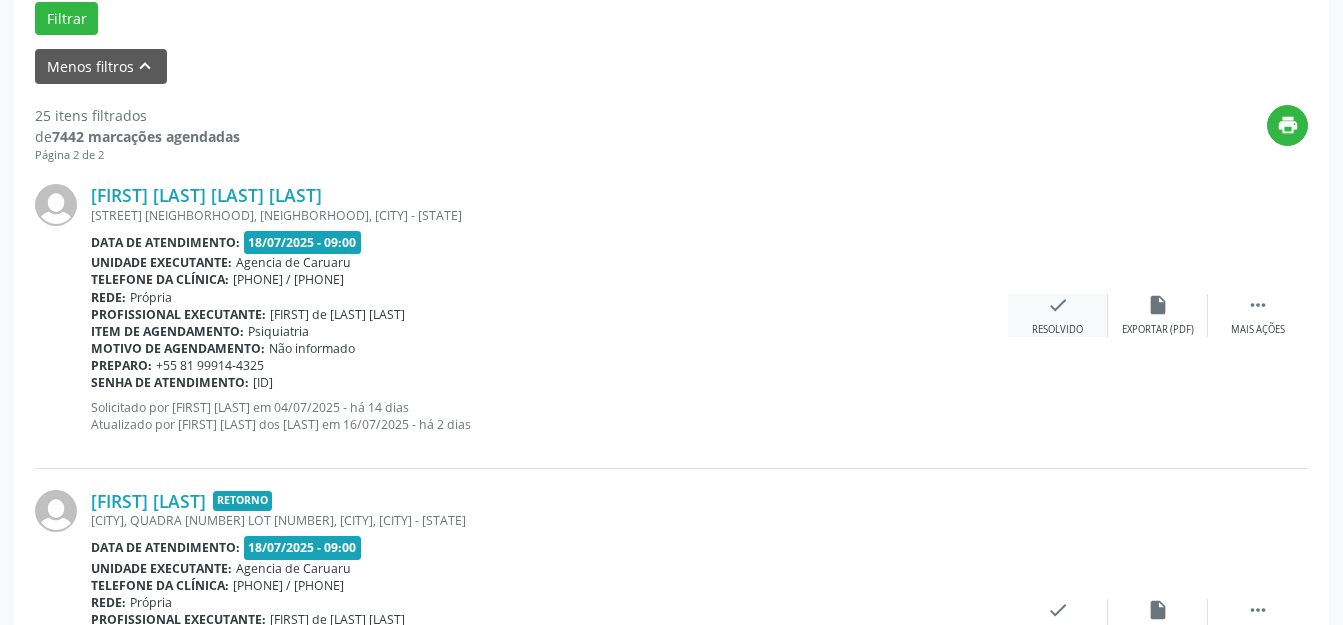 click on "Resolvido" at bounding box center (1057, 330) 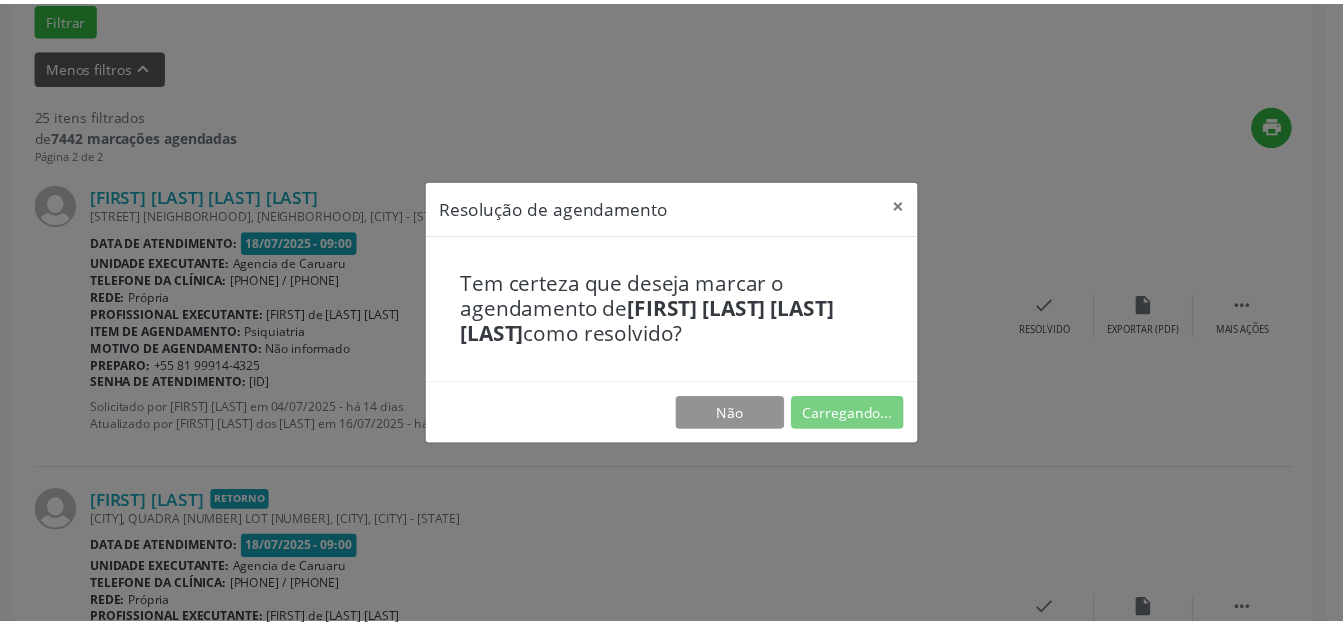 scroll, scrollTop: 227, scrollLeft: 0, axis: vertical 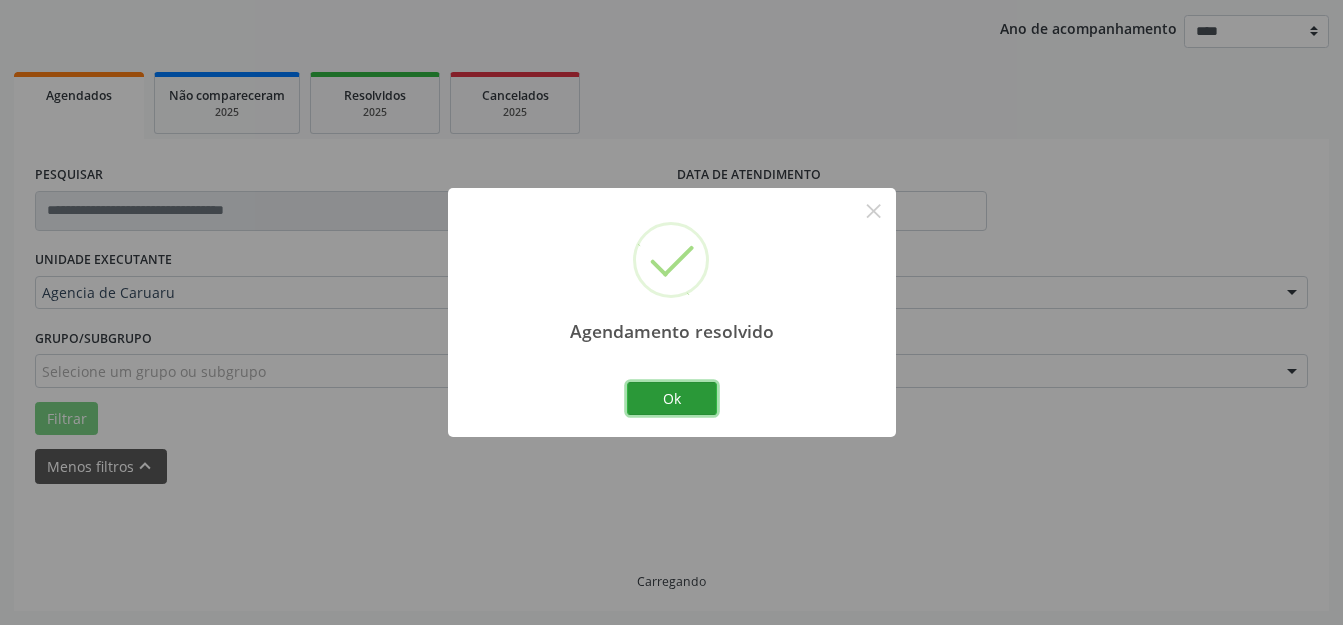 click on "Ok" at bounding box center [672, 399] 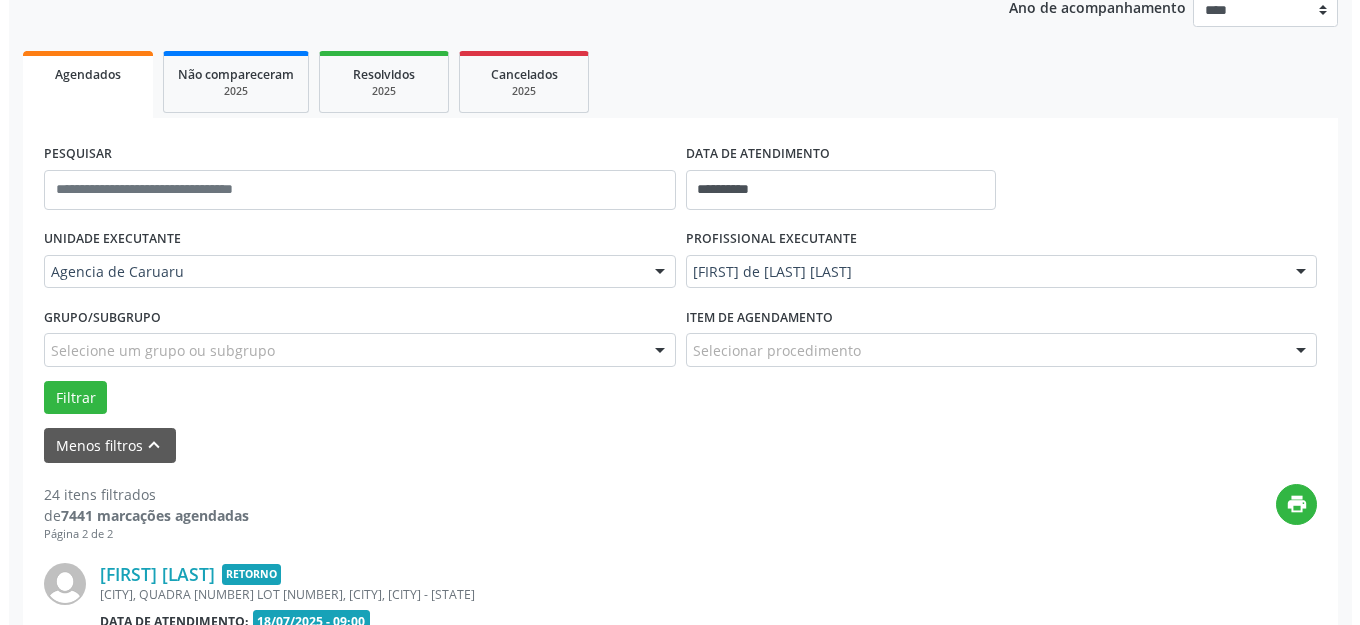 scroll, scrollTop: 548, scrollLeft: 0, axis: vertical 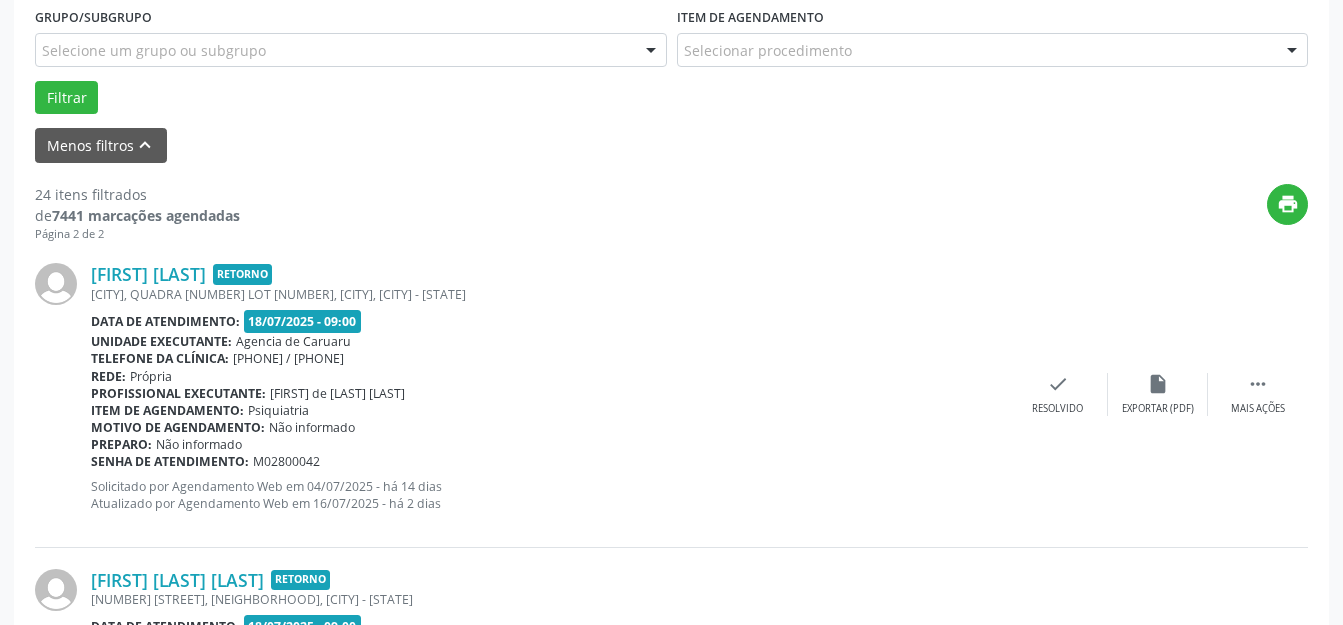 click on "[FIRST] [LAST] [LAST] [LAST] [LAST]
Retorno
[CITY], [QUADRA] [LOT] [NEIGHBORHOOD], [CITY] - [STATE]
Data de atendimento:
18/07/2025 - 09:00
Unidade executante:
Agencia de Caruaru
Telefone da clínica:
(81) 3719-9589 / 3719-9591
Rede:
Própria
Profissional executante:
[FIRST] [LAST]
Item de agendamento:
Psiquiatria
Motivo de agendamento:
Não informado
Preparo:
Não informado
Senha de atendimento:
M02800042
Solicitado por Agendamento Web em 04/07/2025 - há 14 dias
Atualizado por Agendamento Web em 16/07/2025 - há 2 dias

Mais ações
insert_drive_file
Exportar (PDF)
check
Resolvido" at bounding box center [671, 394] 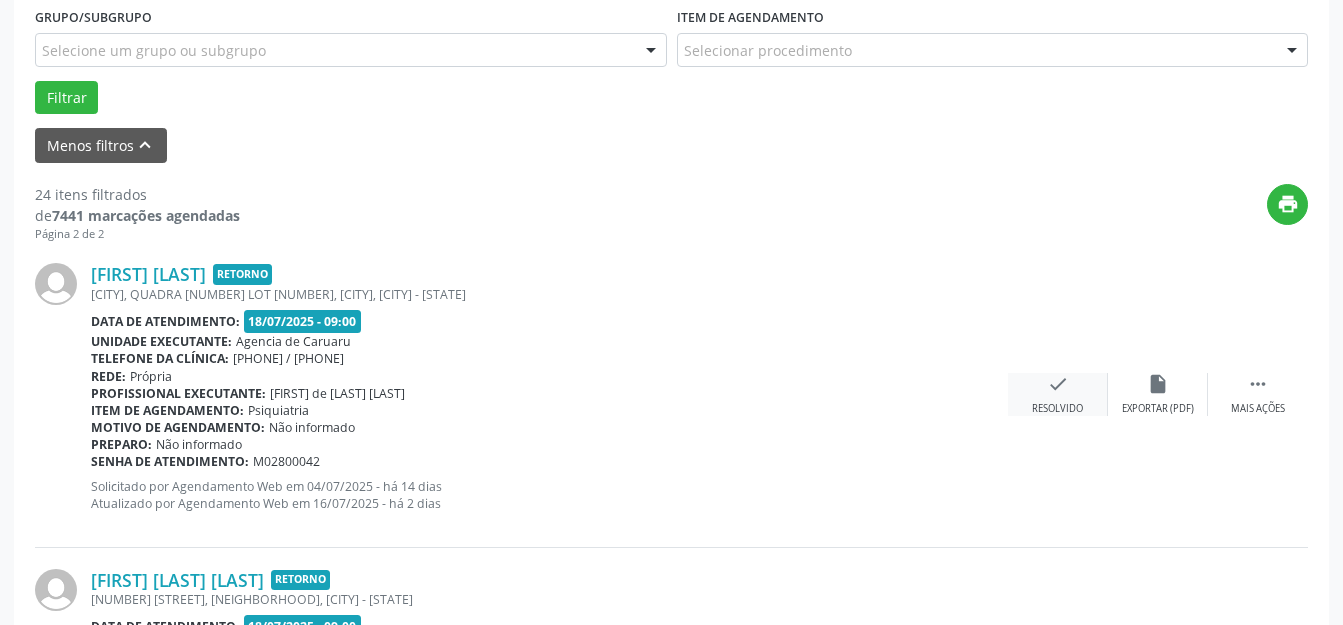 click on "check" at bounding box center [1058, 384] 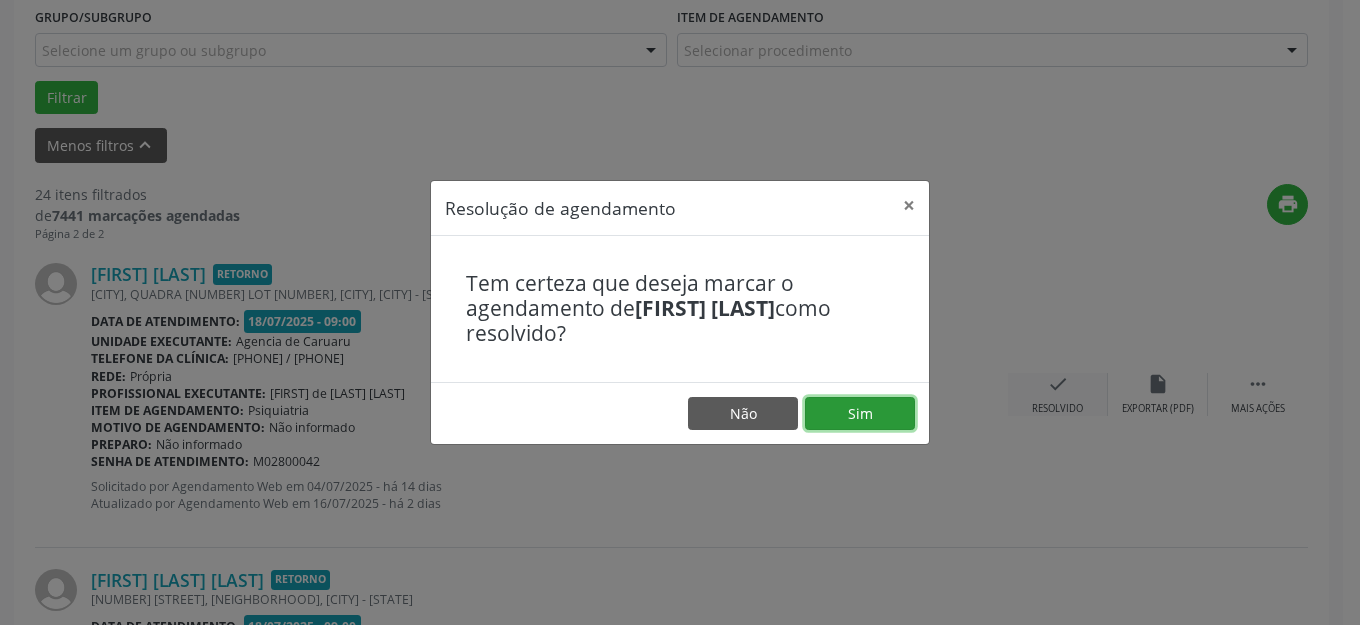 click on "Sim" at bounding box center [860, 414] 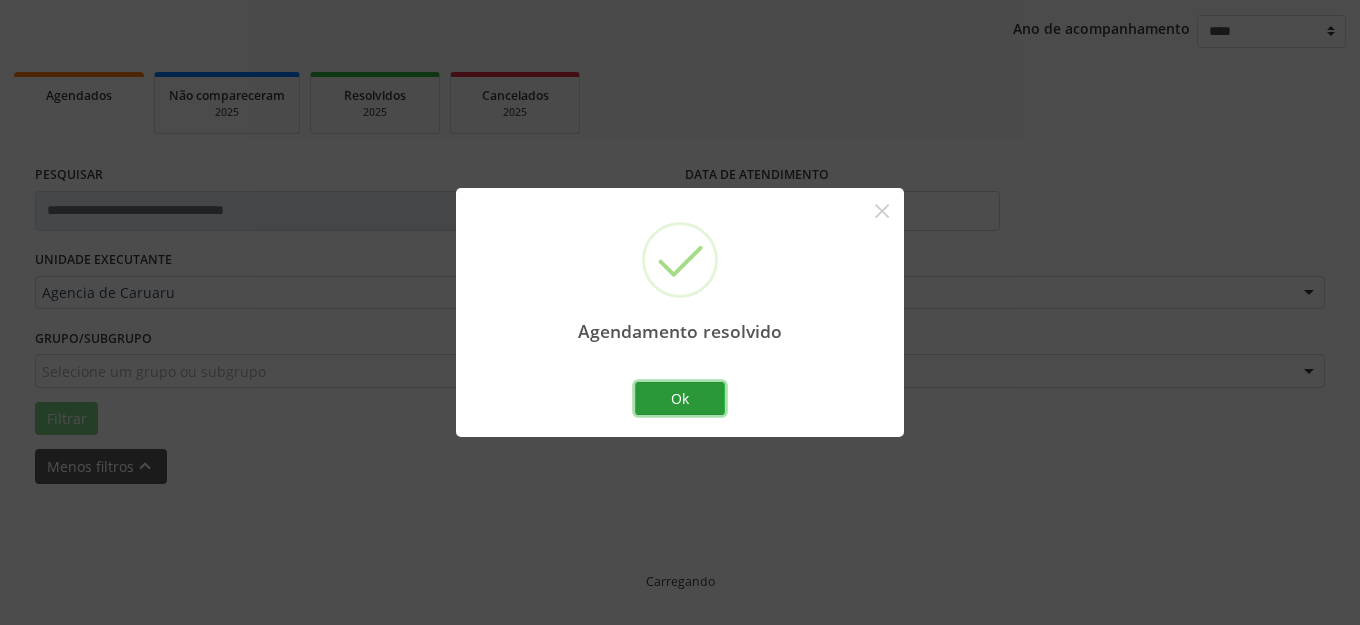 click on "Ok" at bounding box center [680, 399] 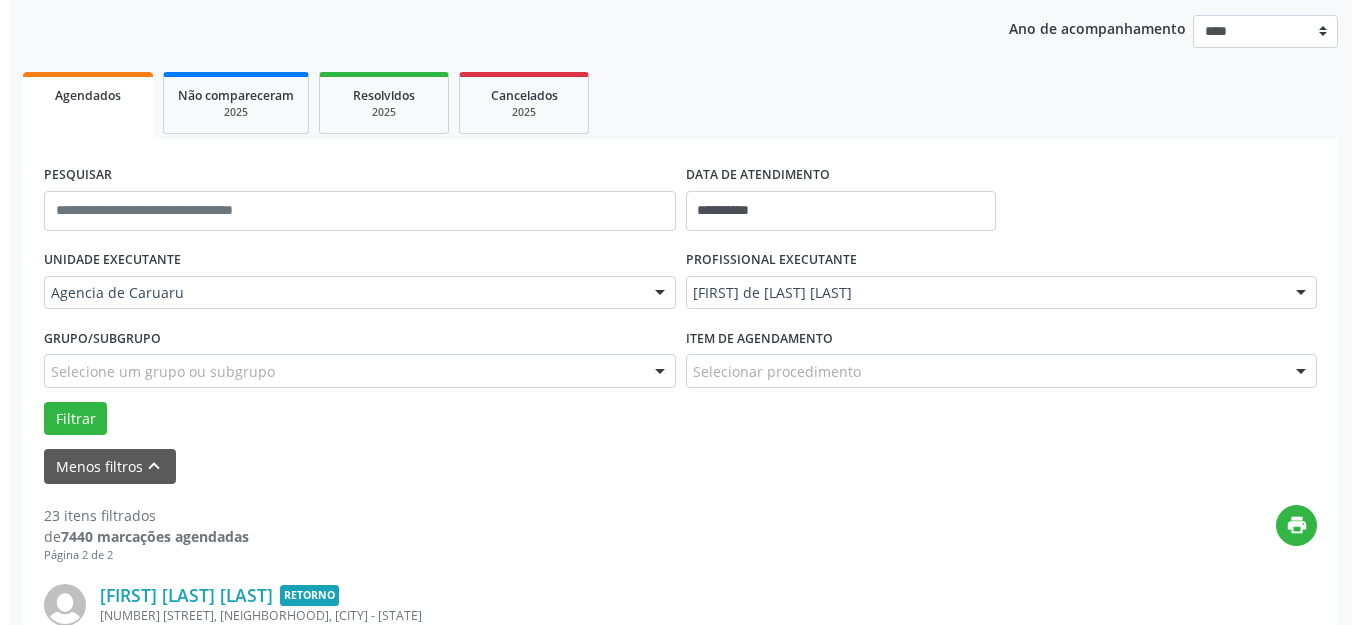 scroll, scrollTop: 527, scrollLeft: 0, axis: vertical 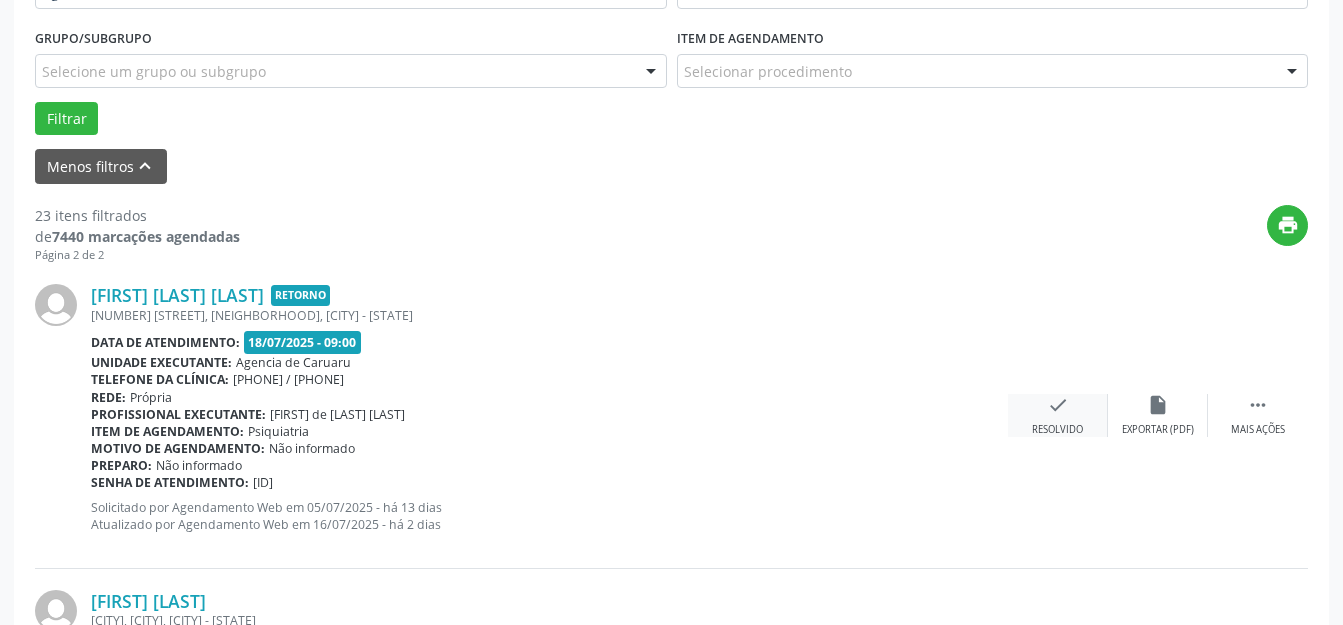 click on "check
Resolvido" at bounding box center [1058, 415] 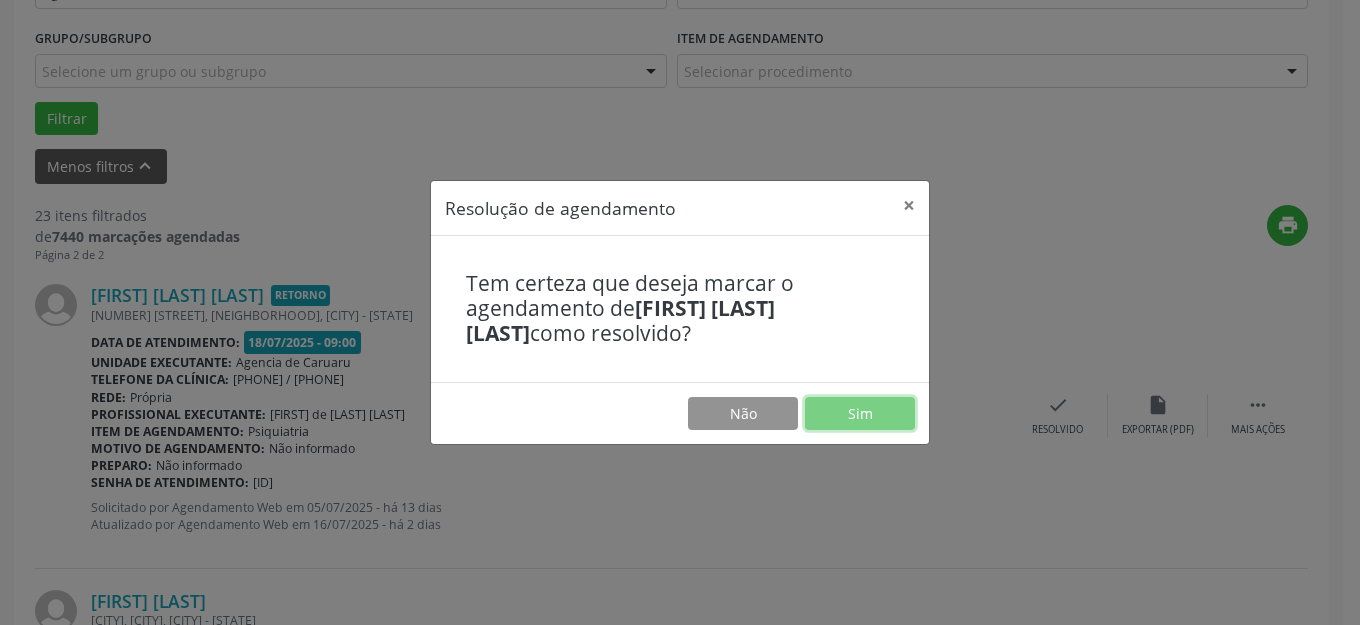 click on "Sim" at bounding box center (860, 414) 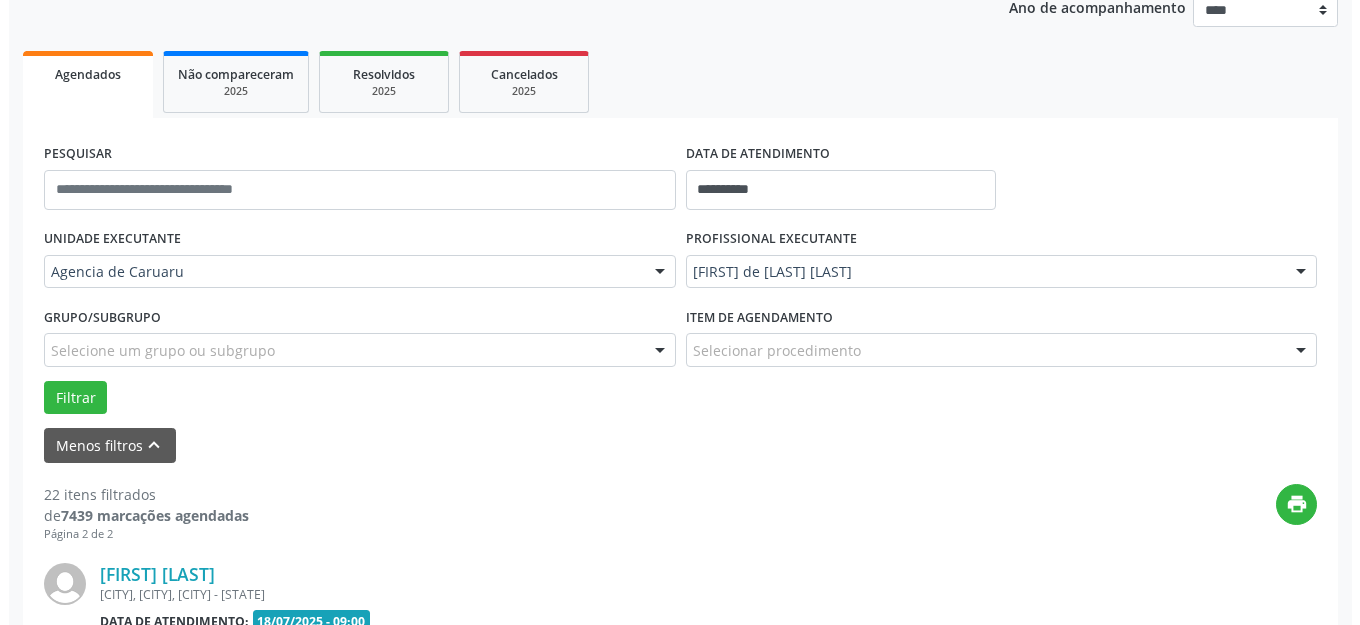 scroll, scrollTop: 548, scrollLeft: 0, axis: vertical 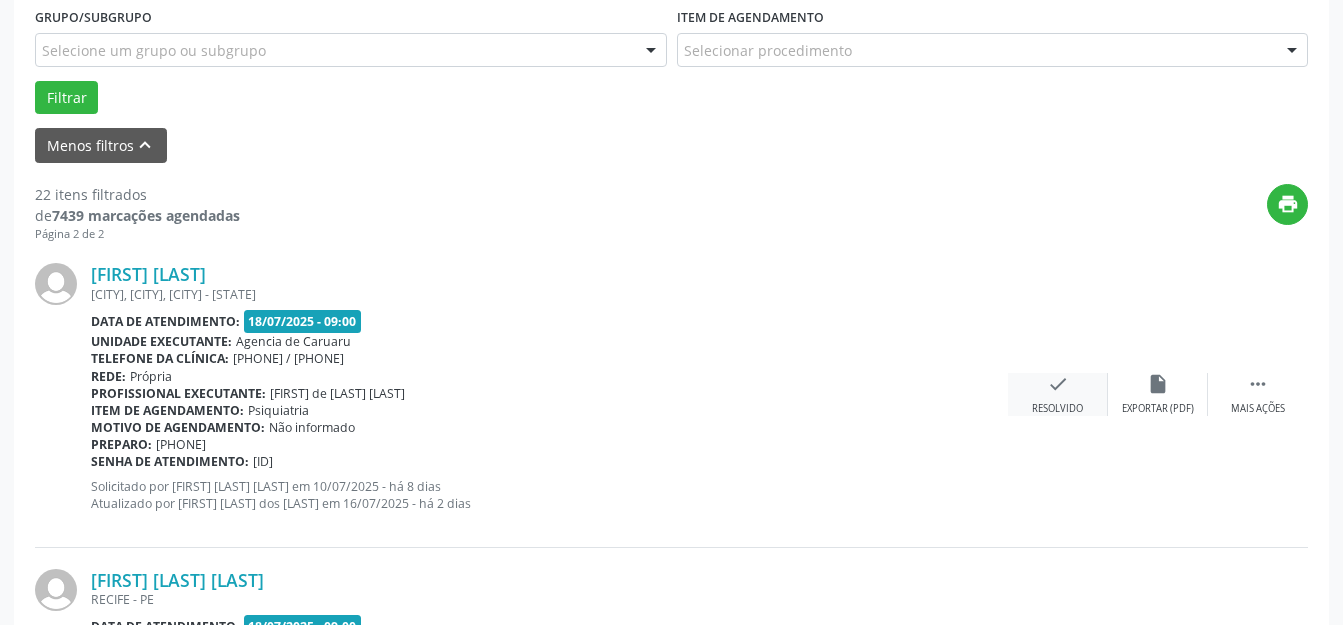 click on "check
Resolvido" at bounding box center [1058, 394] 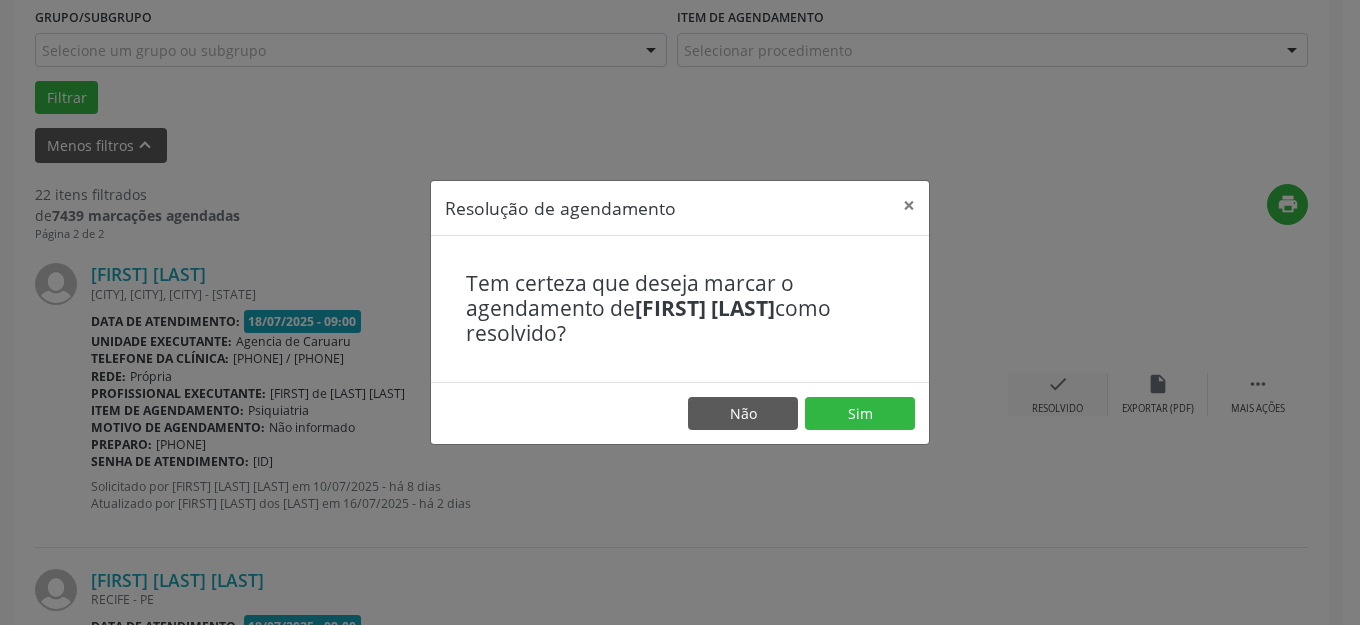 click on "Não Sim" at bounding box center [680, 413] 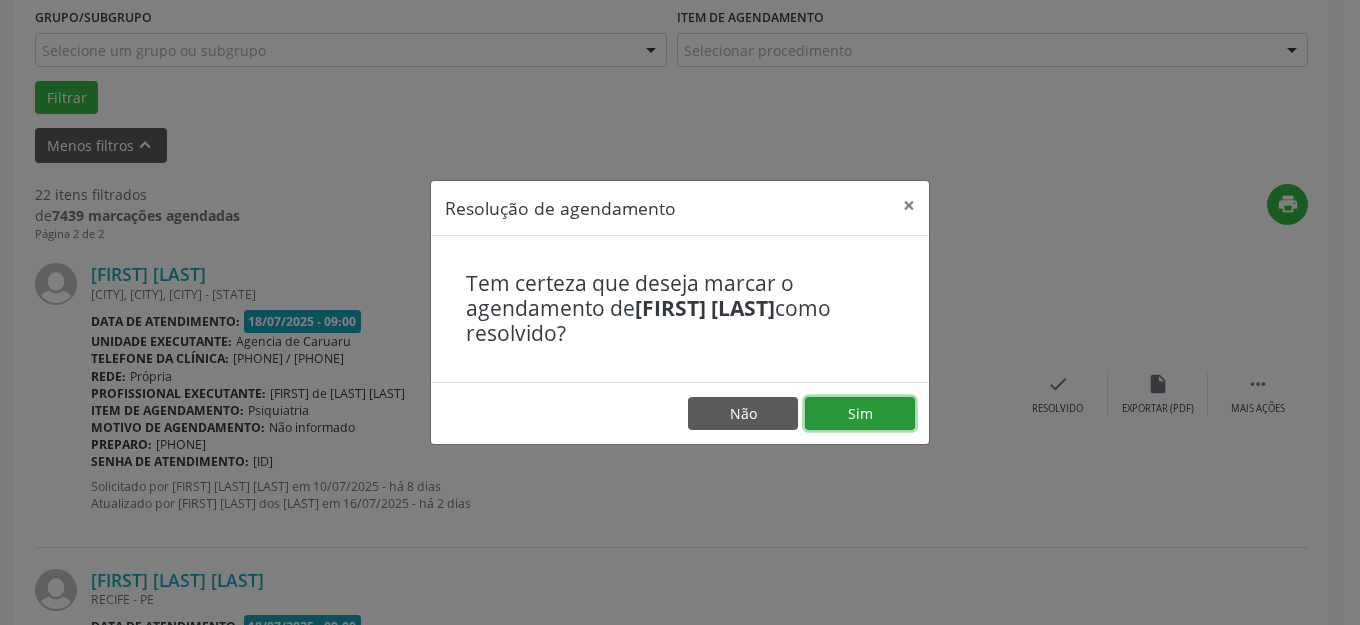 click on "Sim" at bounding box center (860, 414) 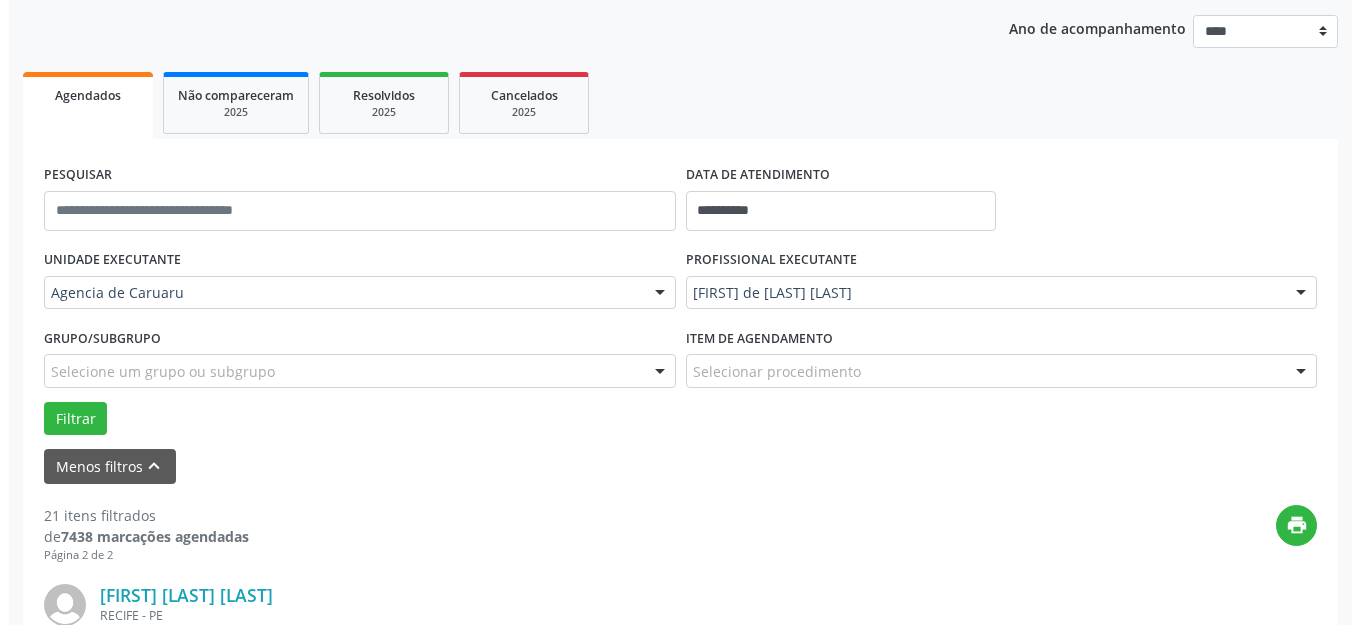 scroll, scrollTop: 548, scrollLeft: 0, axis: vertical 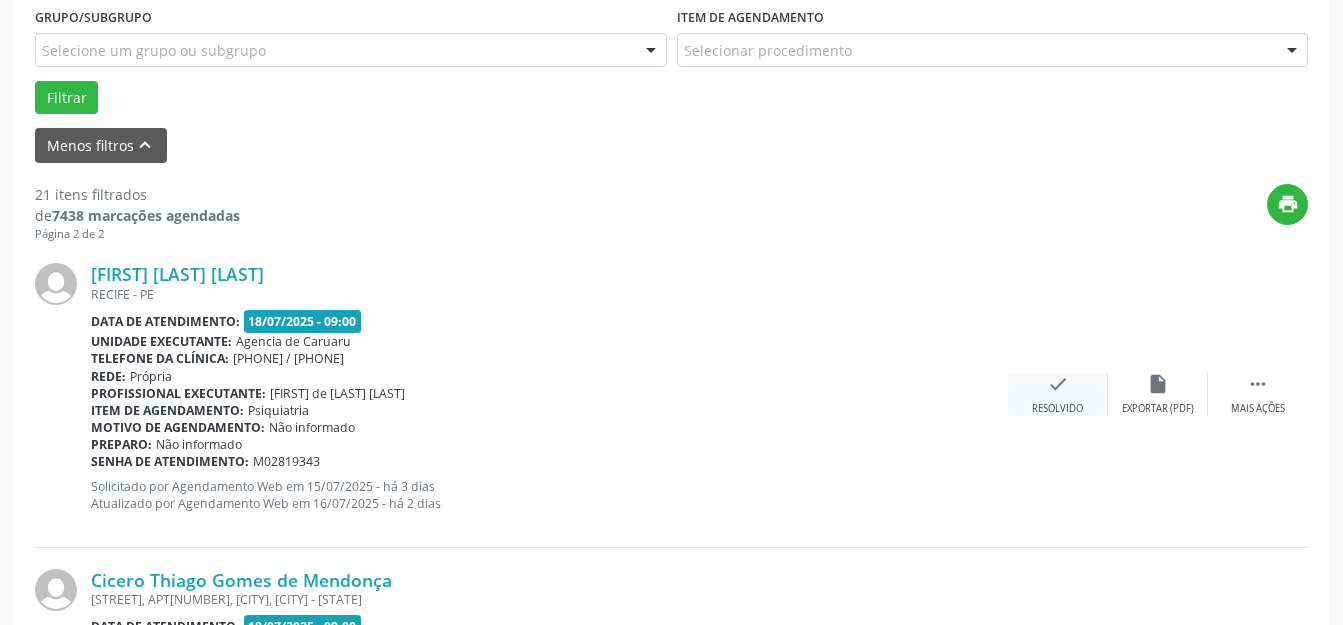 drag, startPoint x: 992, startPoint y: 380, endPoint x: 1011, endPoint y: 388, distance: 20.615528 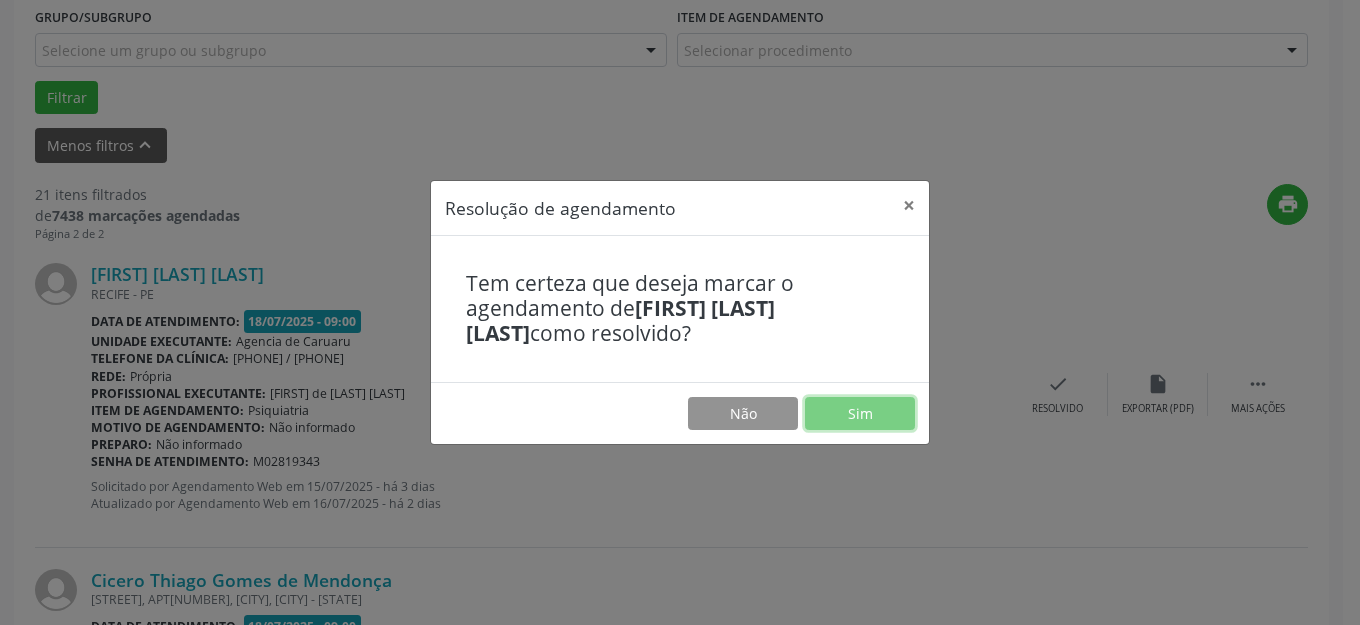 click on "Sim" at bounding box center (860, 414) 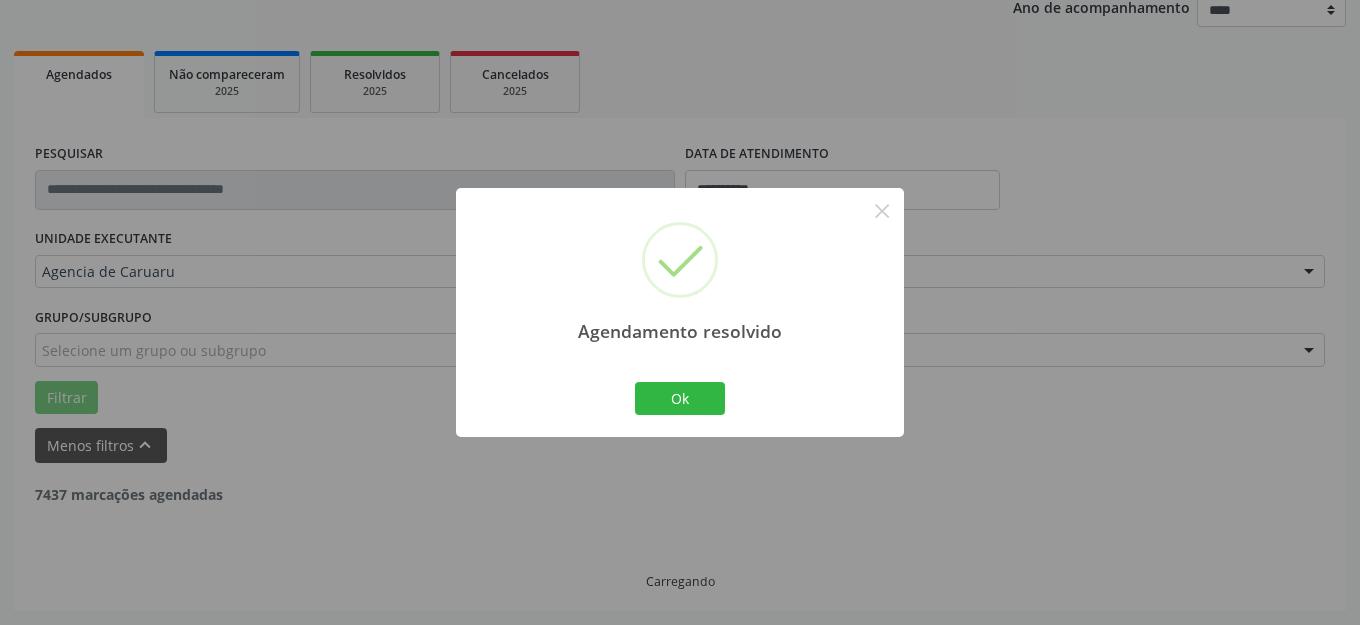 click on "Agendamento resolvido × Ok Cancel" at bounding box center [680, 312] 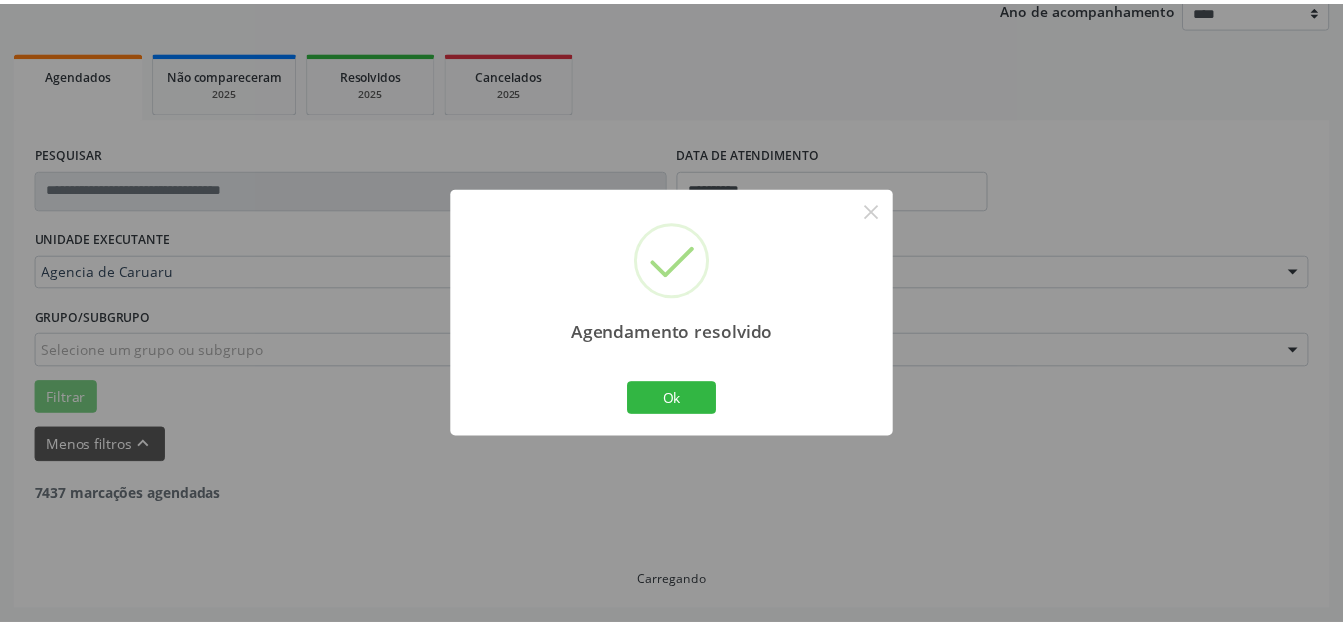 scroll, scrollTop: 248, scrollLeft: 0, axis: vertical 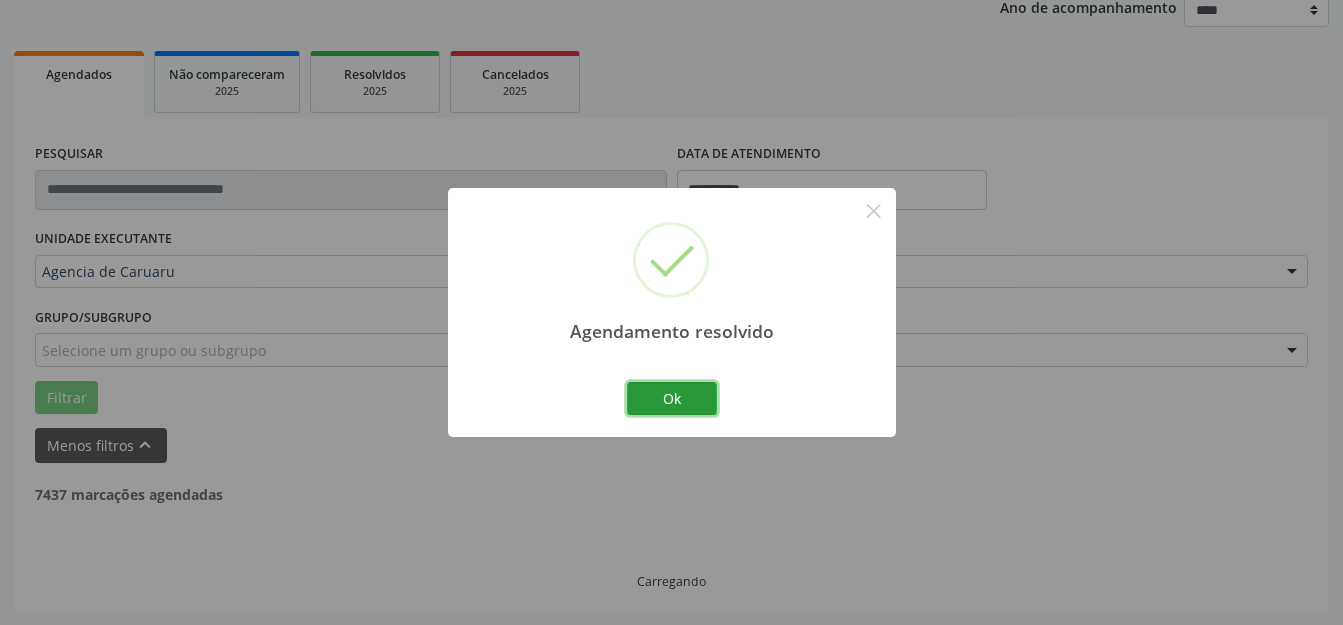 click on "Ok" at bounding box center [672, 399] 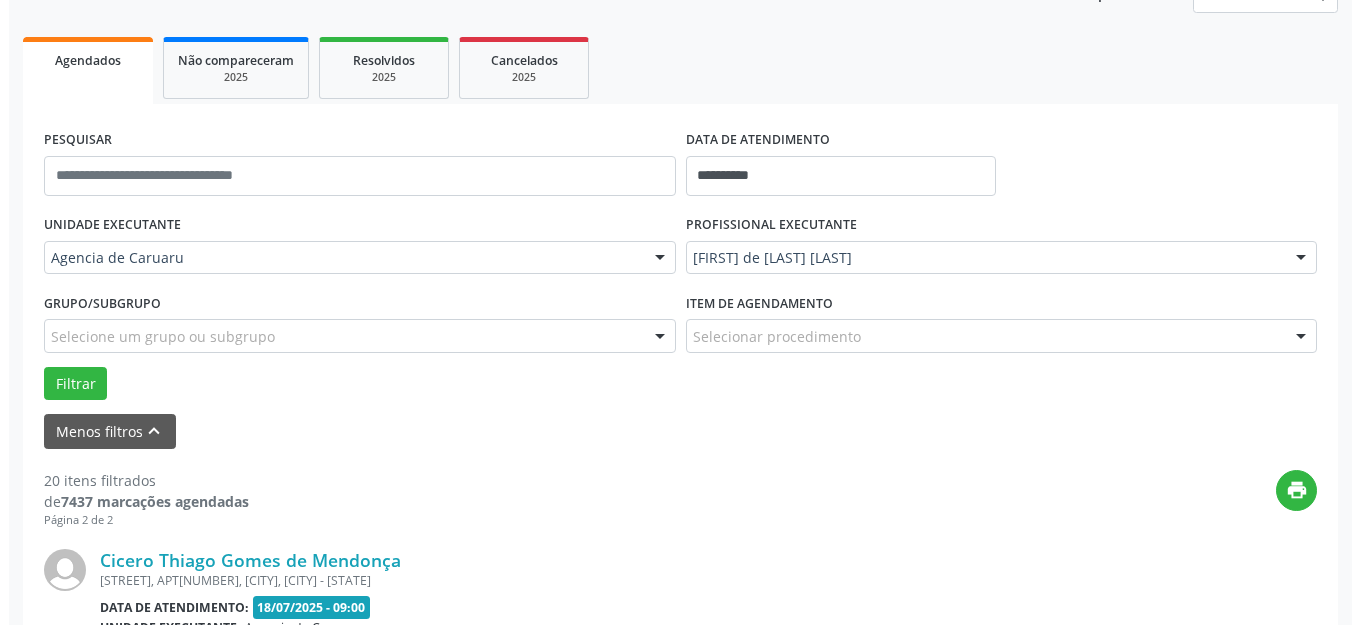 scroll, scrollTop: 448, scrollLeft: 0, axis: vertical 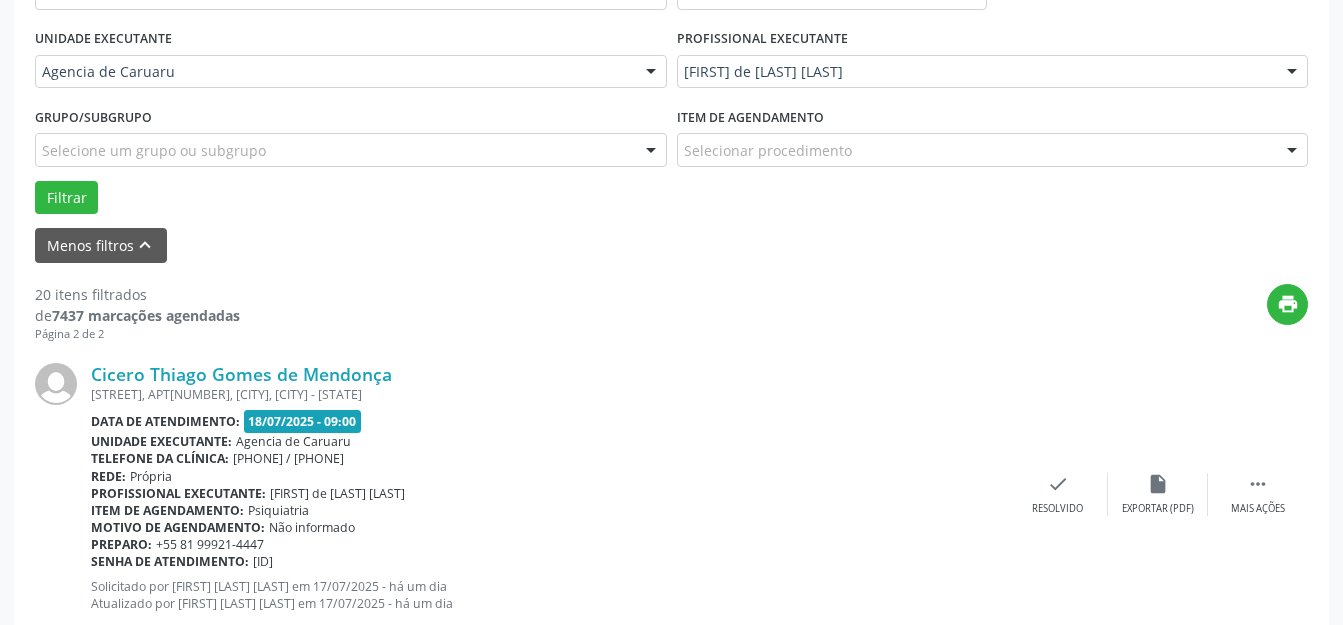 drag, startPoint x: 1020, startPoint y: 458, endPoint x: 1037, endPoint y: 468, distance: 19.723083 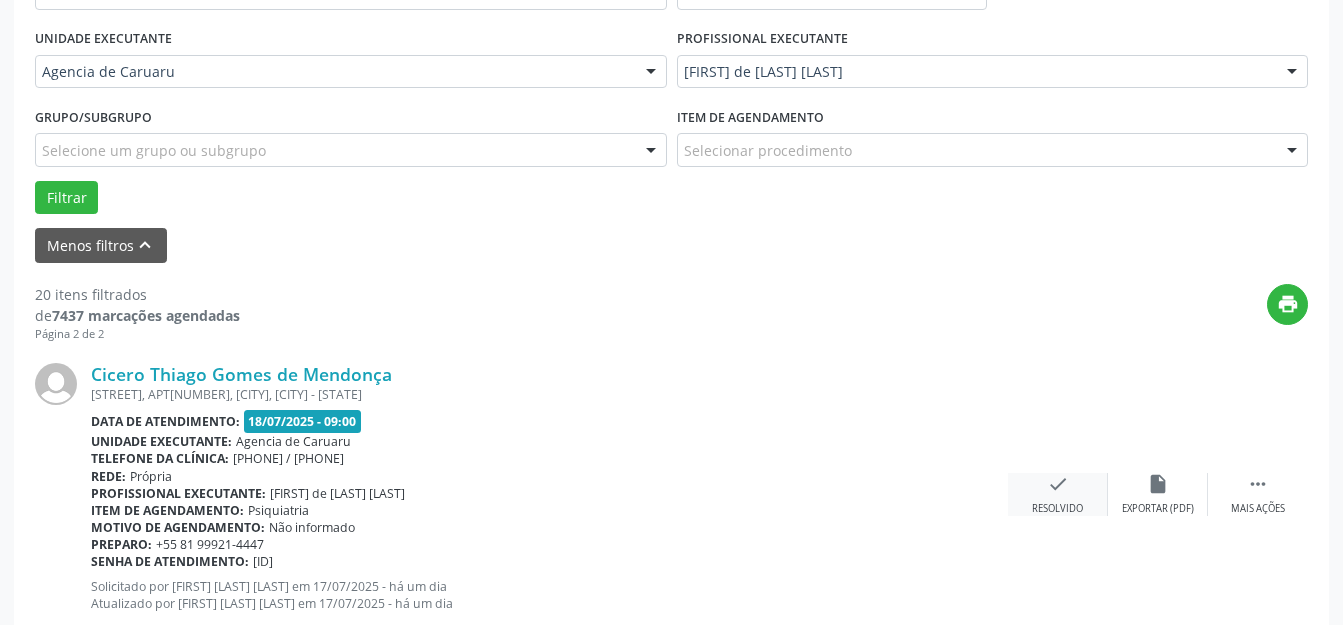 click on "check" at bounding box center [1058, 484] 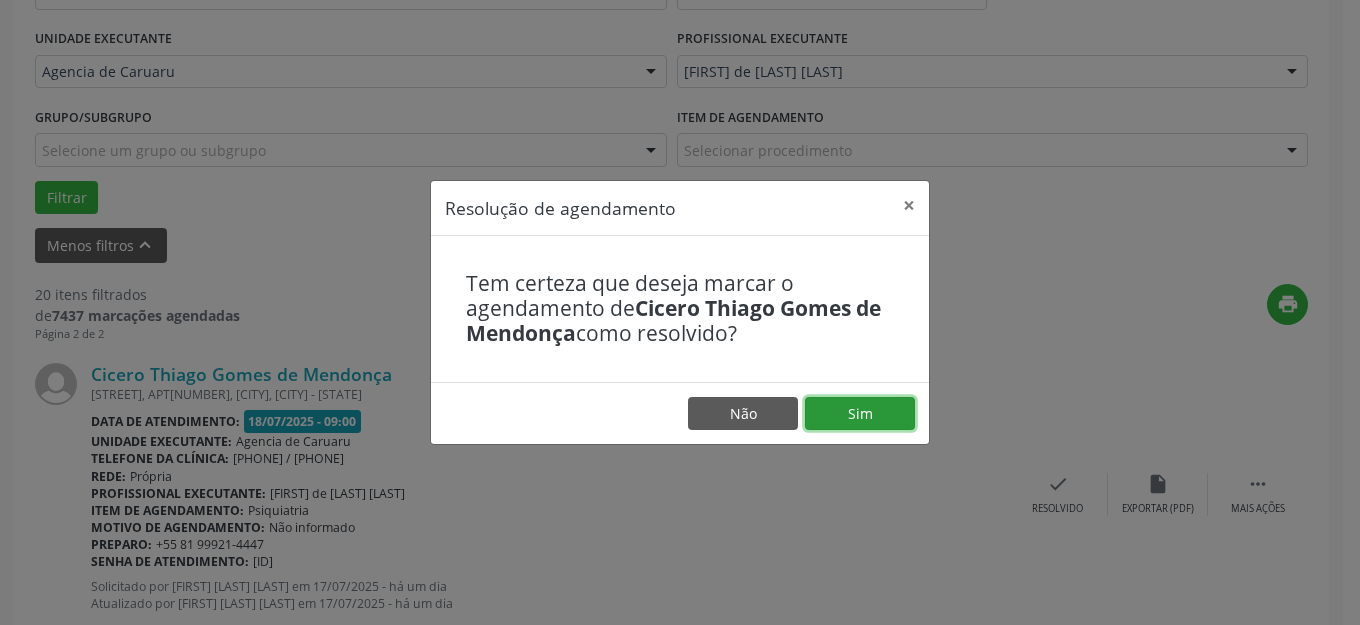 click on "Sim" at bounding box center [860, 414] 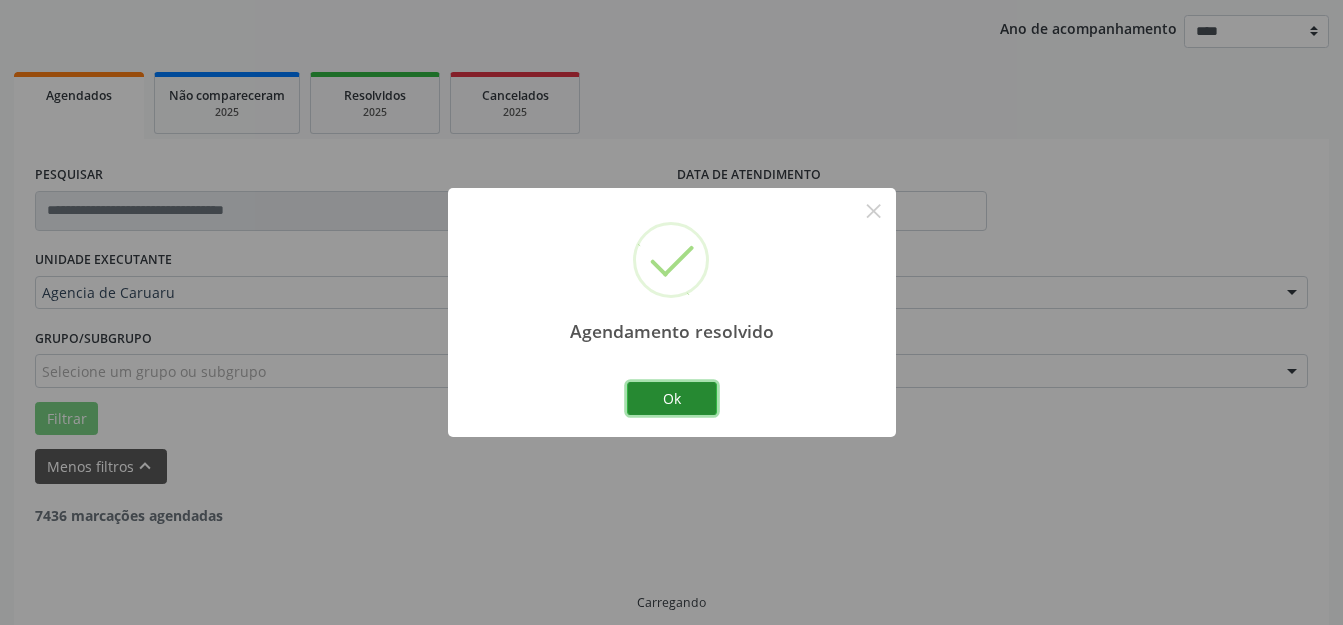 click on "Ok" at bounding box center [672, 399] 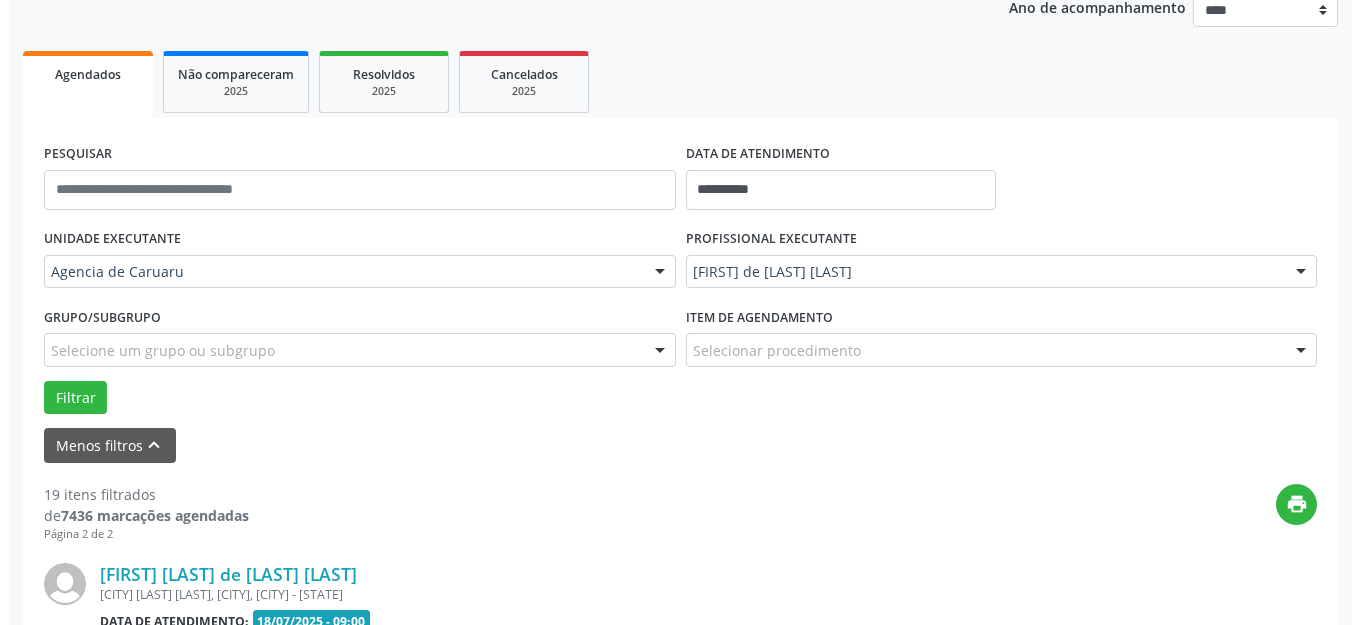 scroll, scrollTop: 548, scrollLeft: 0, axis: vertical 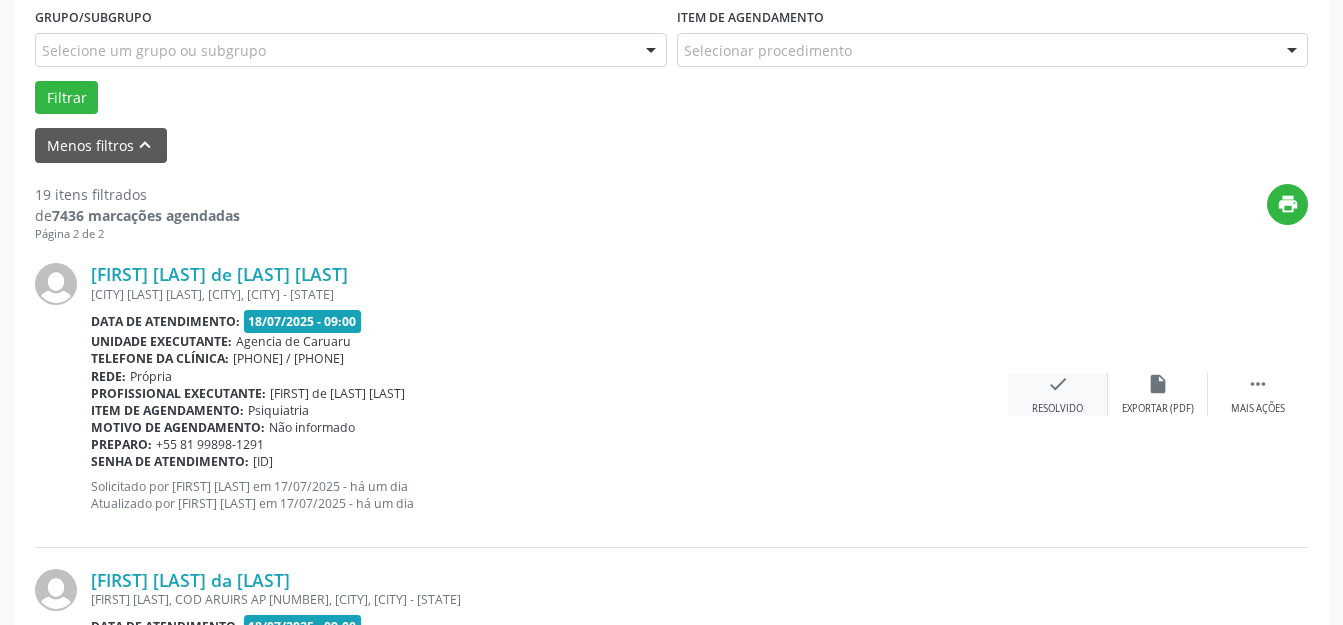 click on "check
Resolvido" at bounding box center [1058, 394] 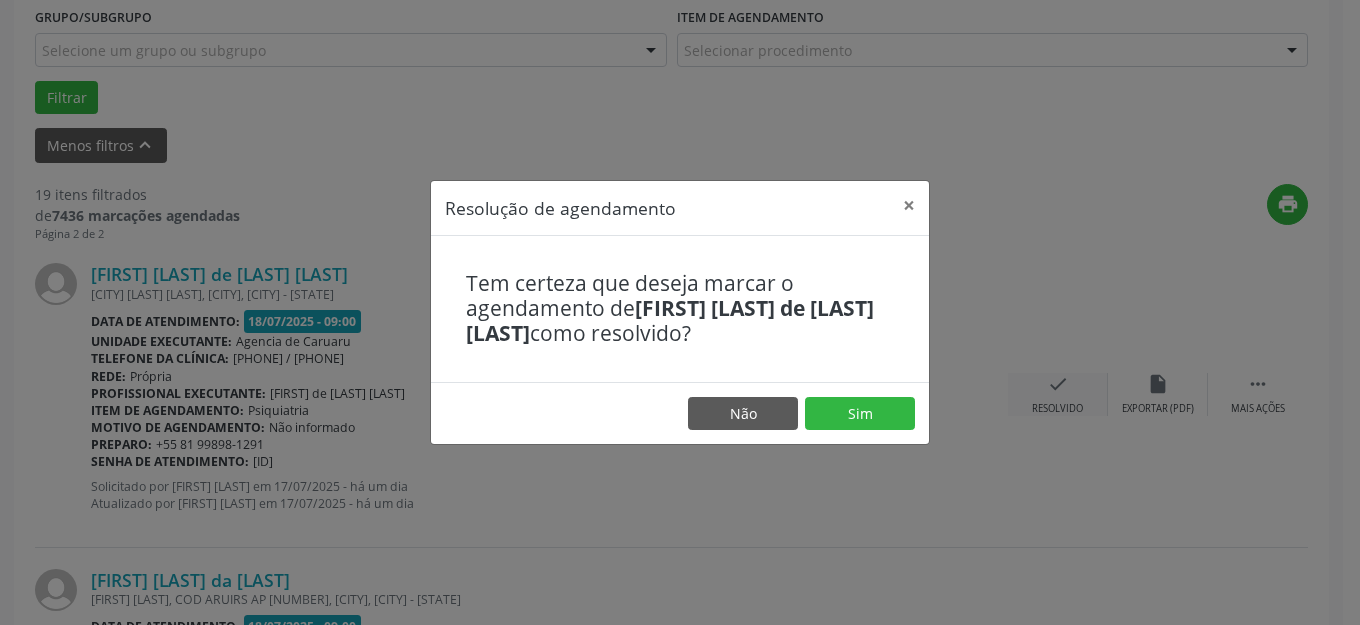 click on "Sim" at bounding box center (860, 414) 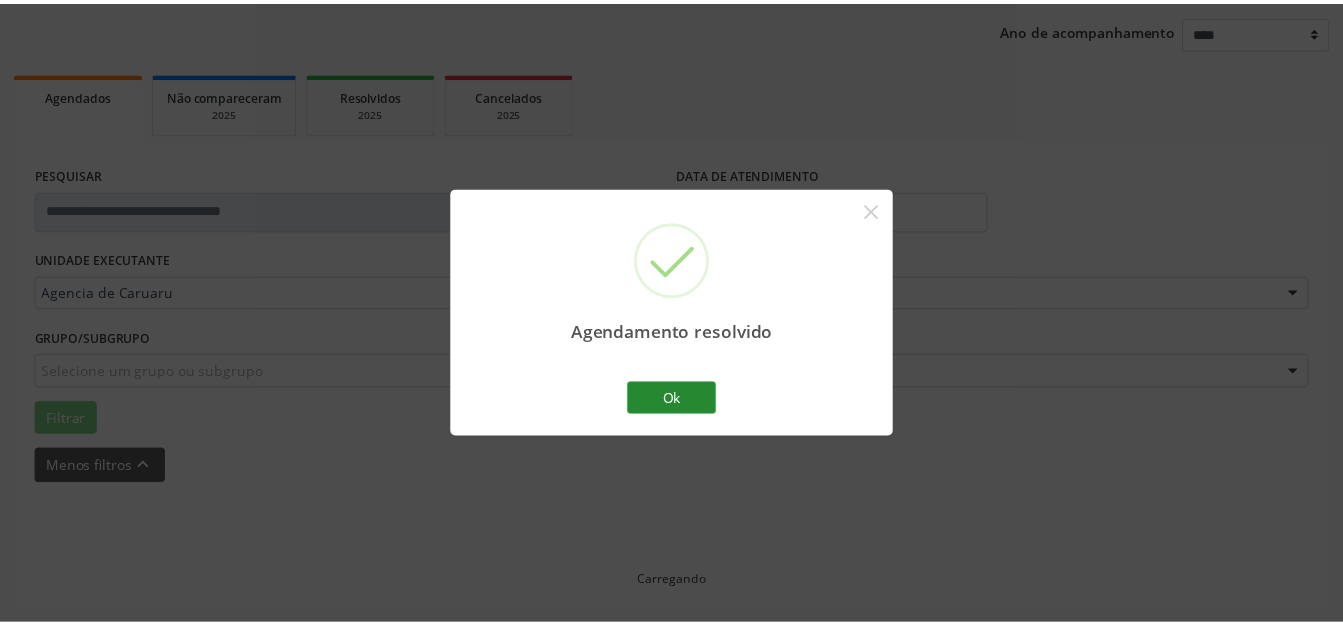 scroll, scrollTop: 227, scrollLeft: 0, axis: vertical 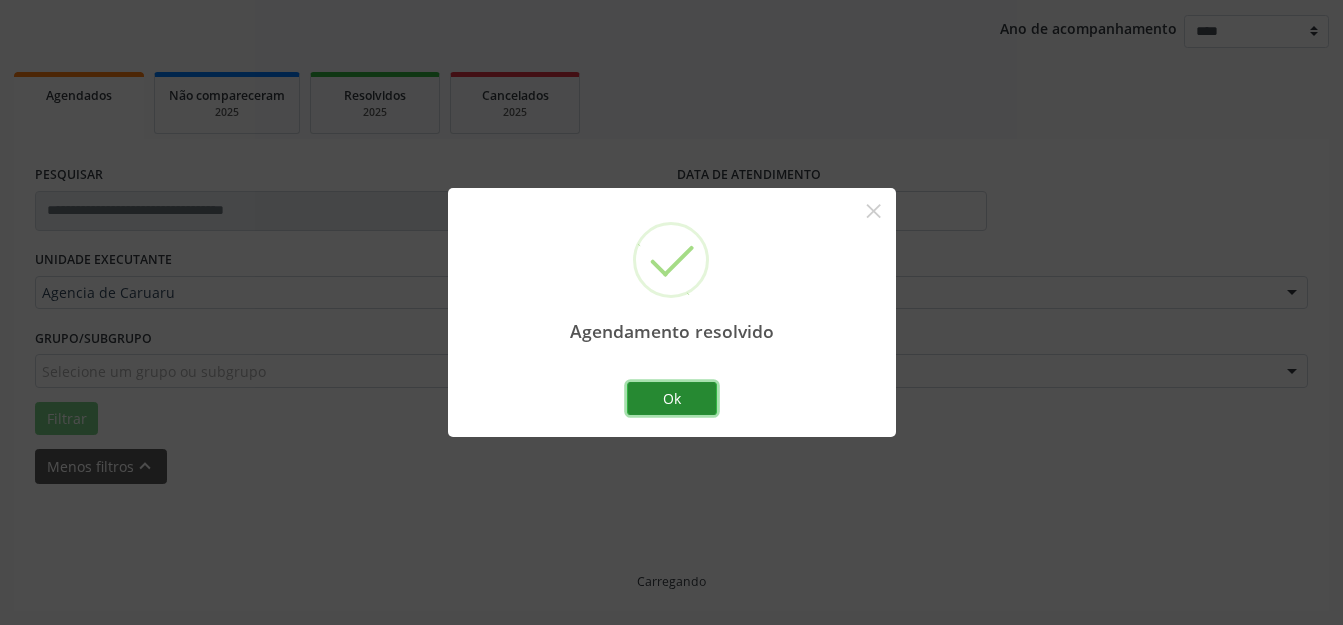 click on "Ok" at bounding box center (672, 399) 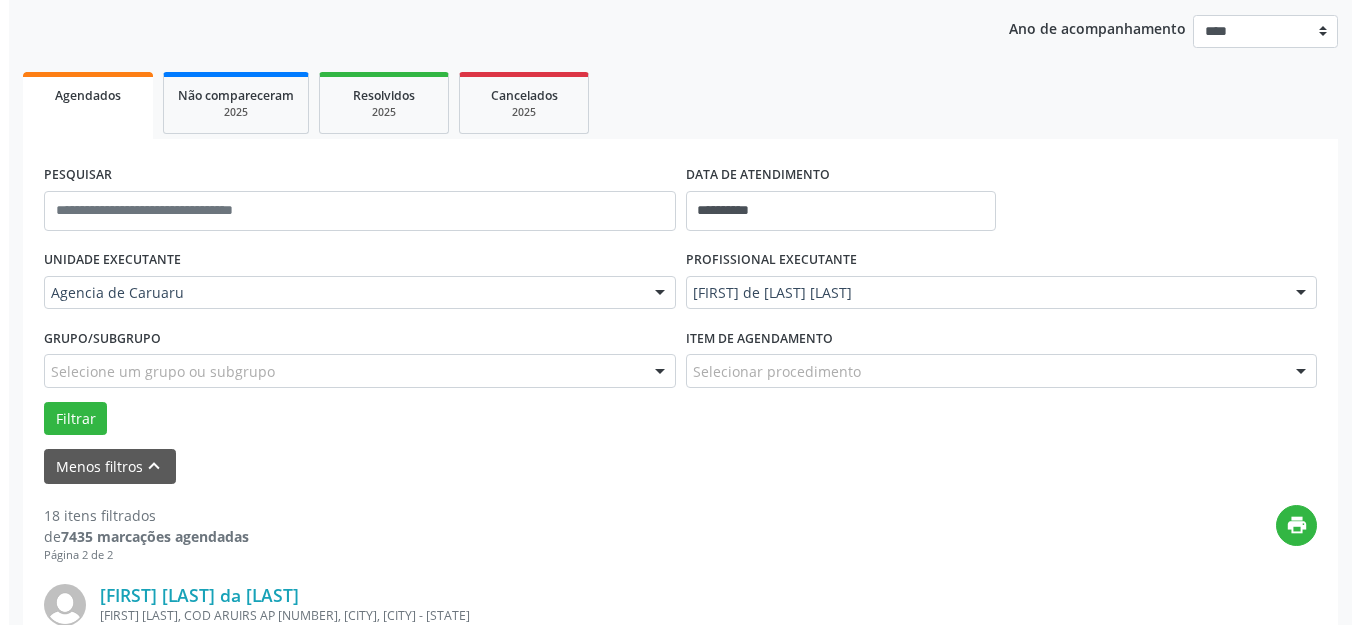 scroll, scrollTop: 427, scrollLeft: 0, axis: vertical 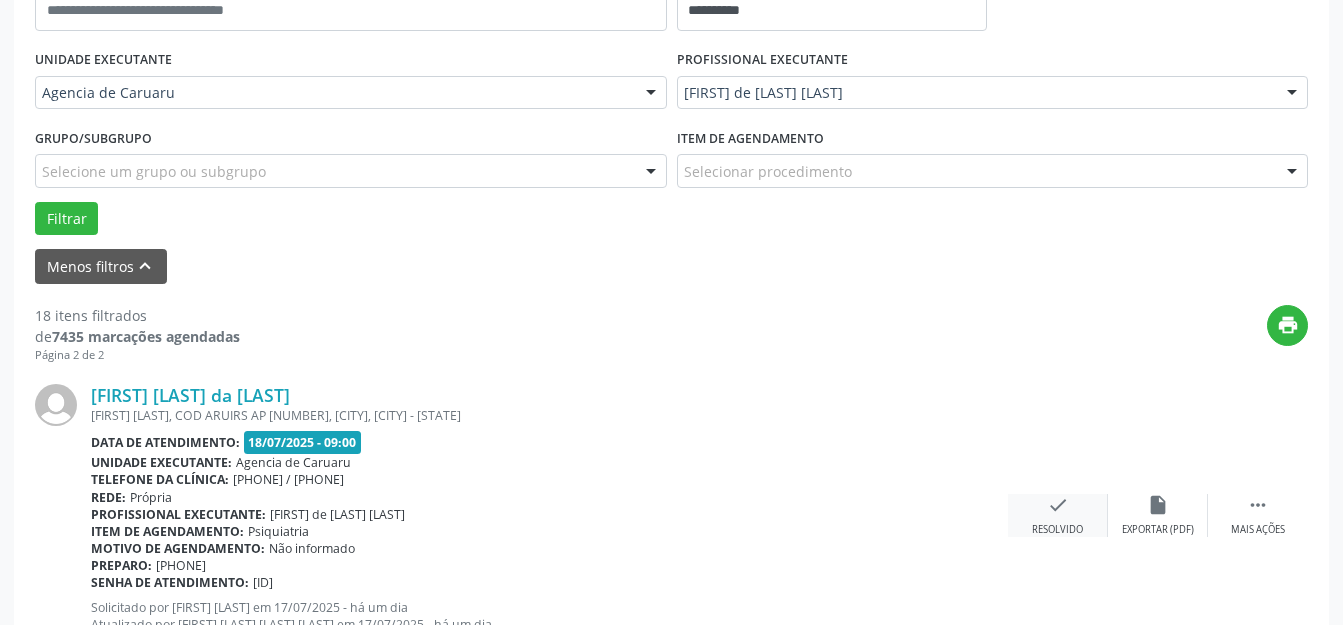 click on "check" at bounding box center (1058, 505) 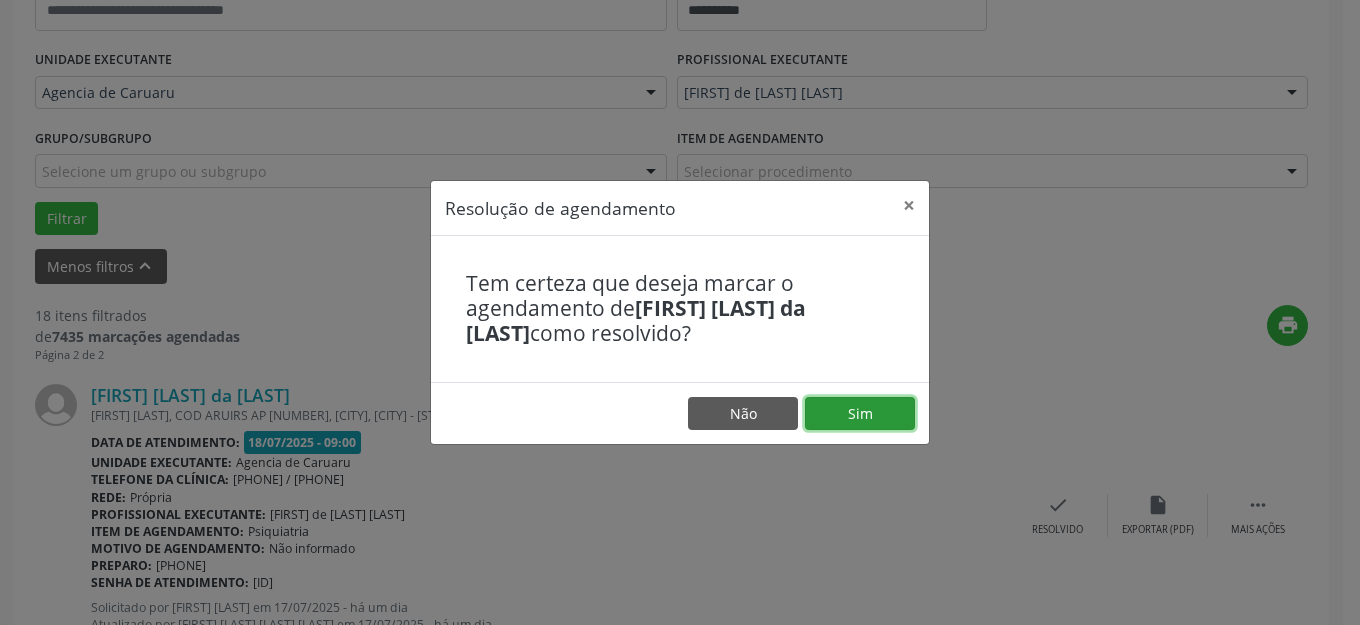 click on "Sim" at bounding box center (860, 414) 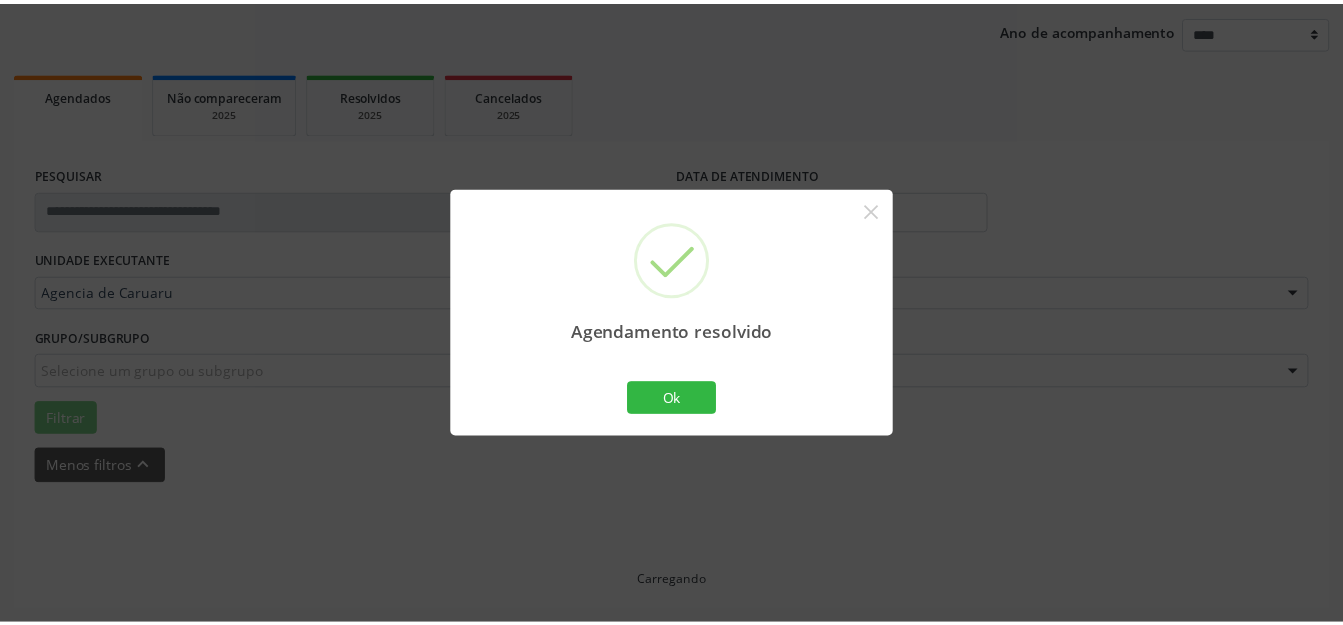 scroll, scrollTop: 227, scrollLeft: 0, axis: vertical 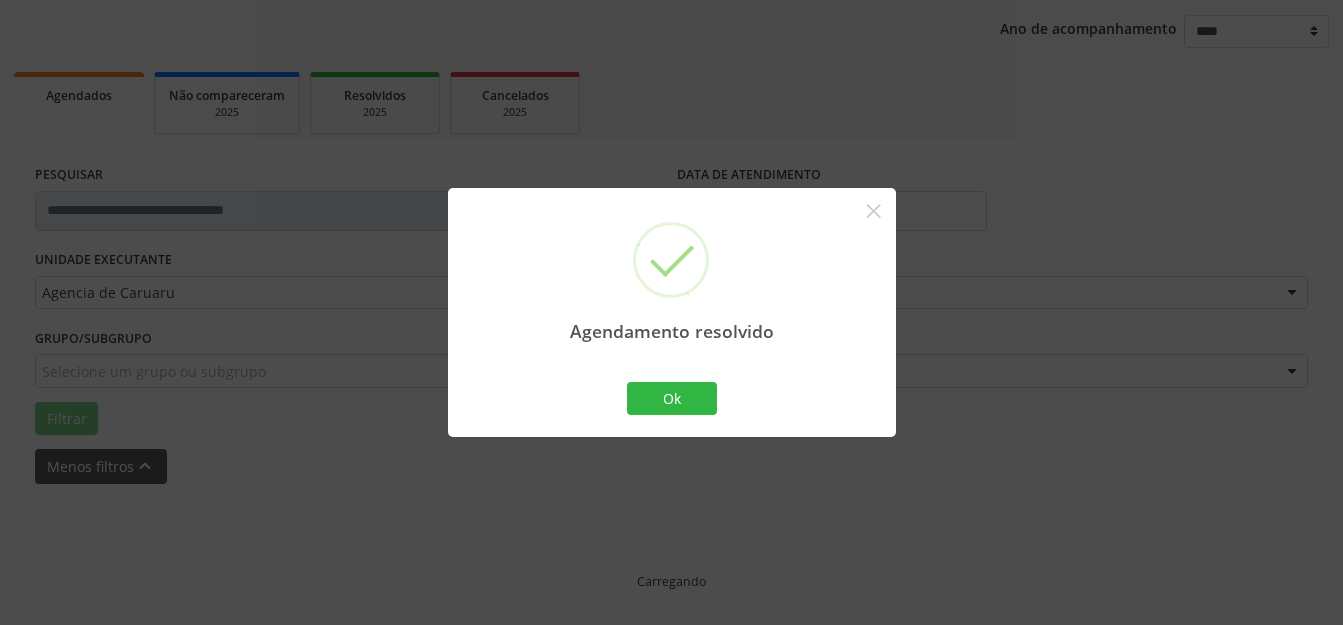 click on "Agendamento resolvido × Ok Cancel" at bounding box center [672, 312] 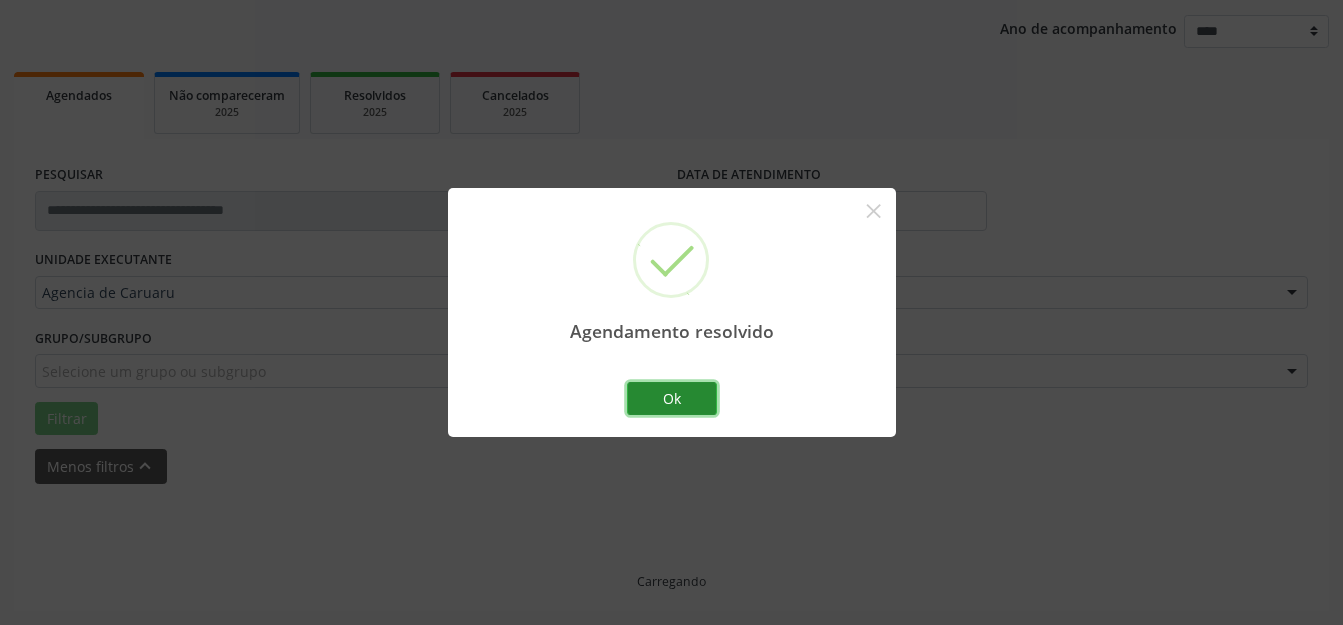 click on "Ok" at bounding box center (672, 399) 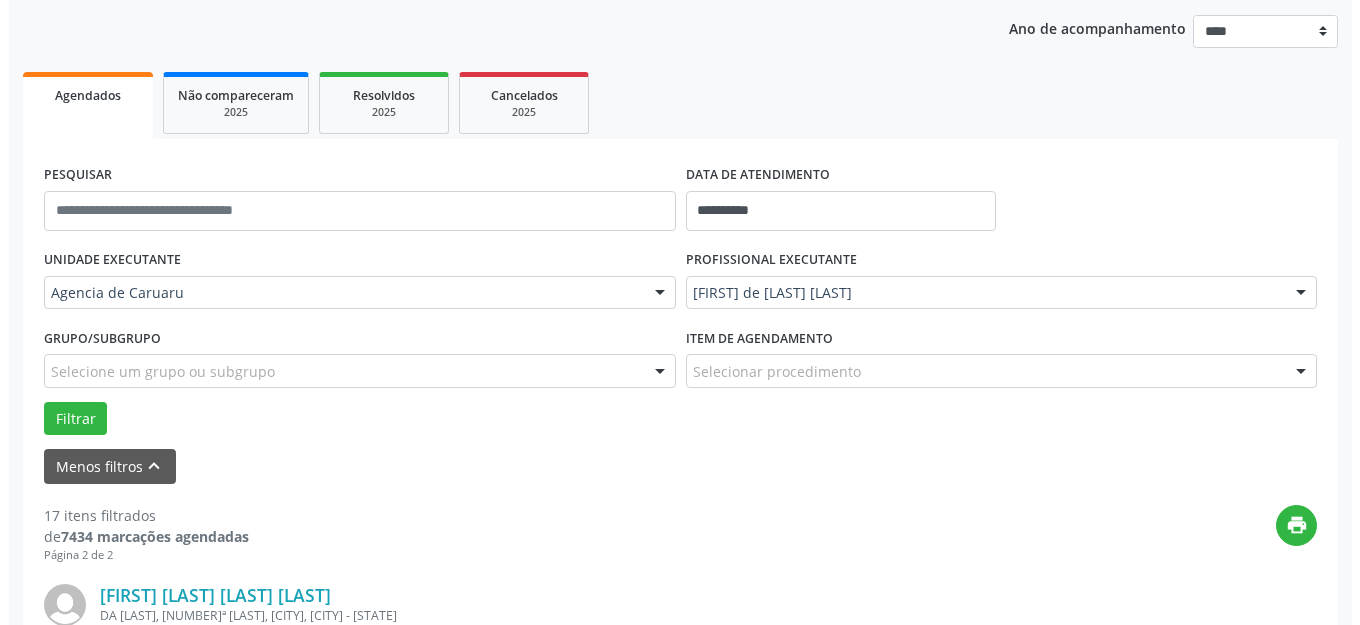 scroll, scrollTop: 527, scrollLeft: 0, axis: vertical 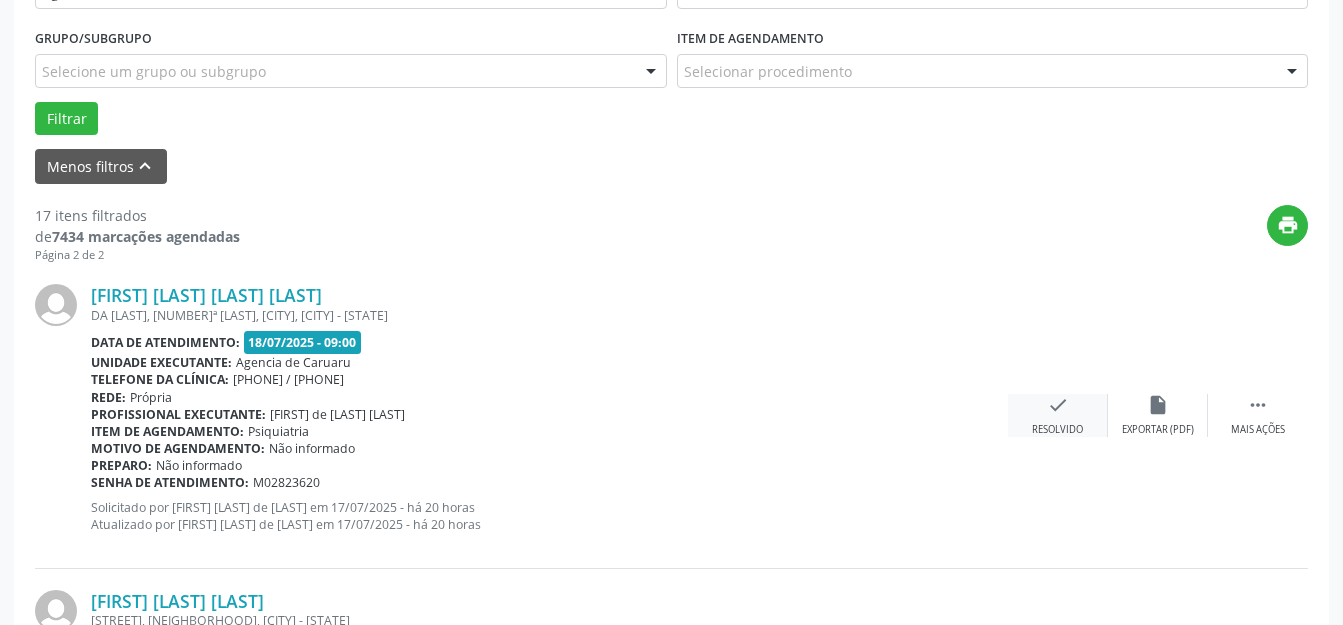 click on "check
Resolvido" at bounding box center (1058, 415) 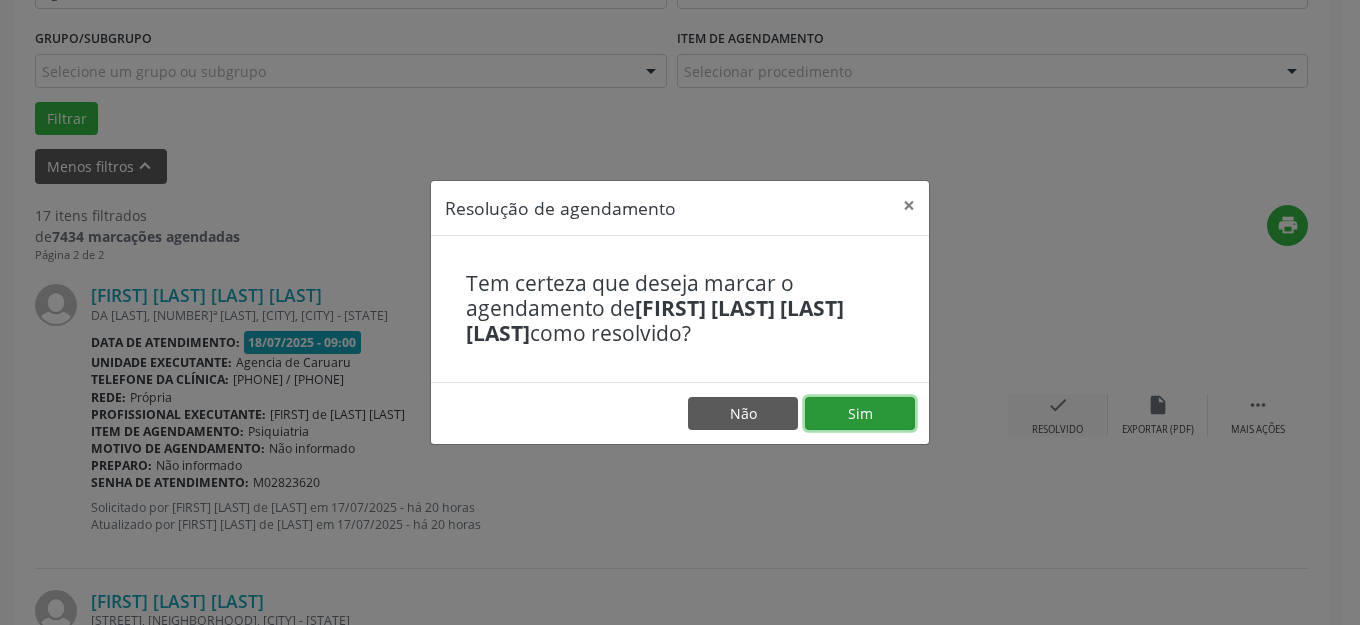 click on "Sim" at bounding box center [860, 414] 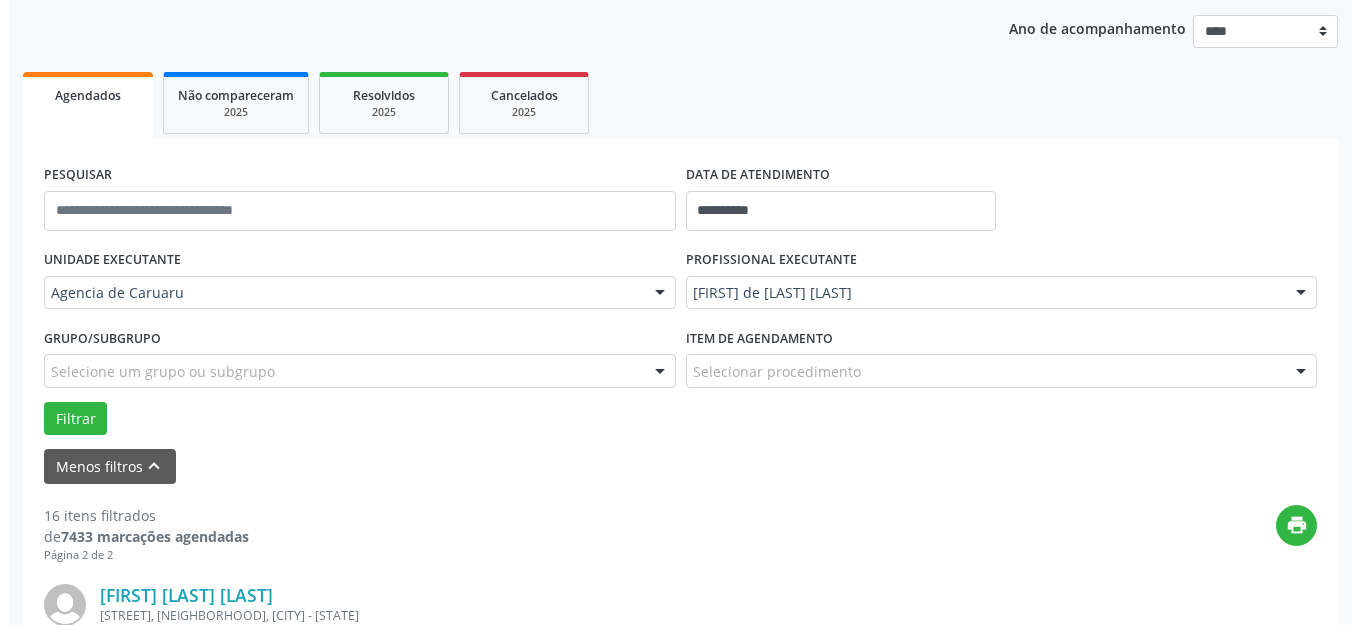 scroll, scrollTop: 427, scrollLeft: 0, axis: vertical 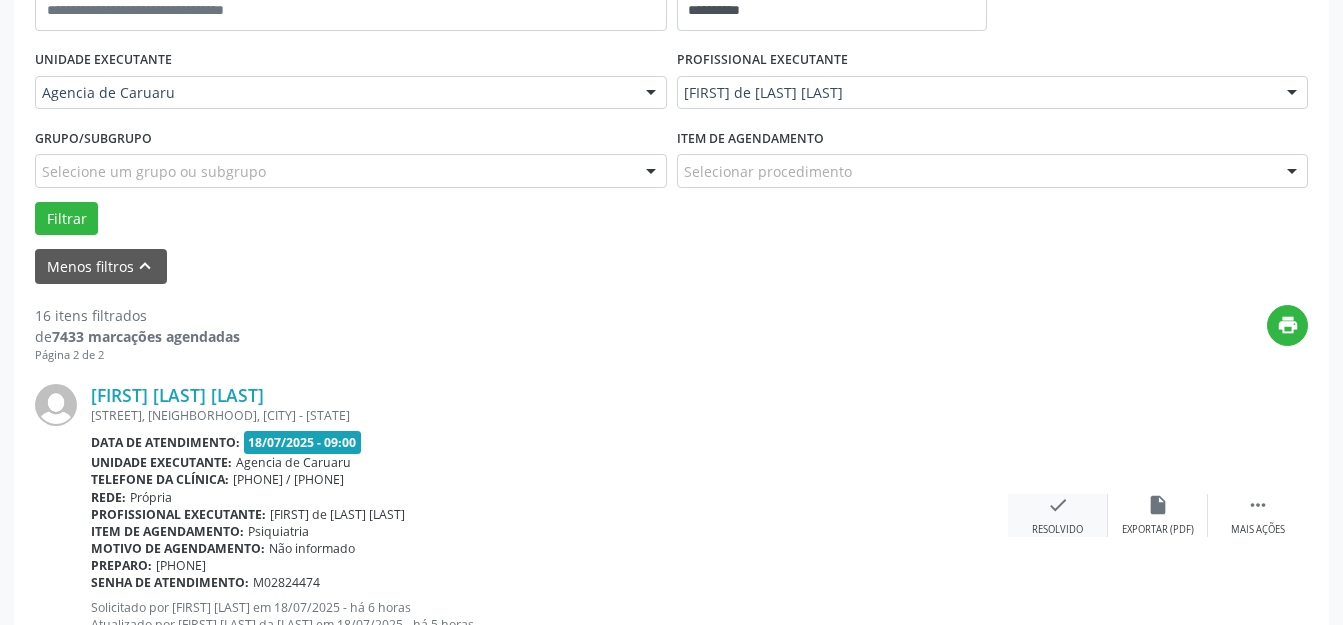 click on "check" at bounding box center [1058, 505] 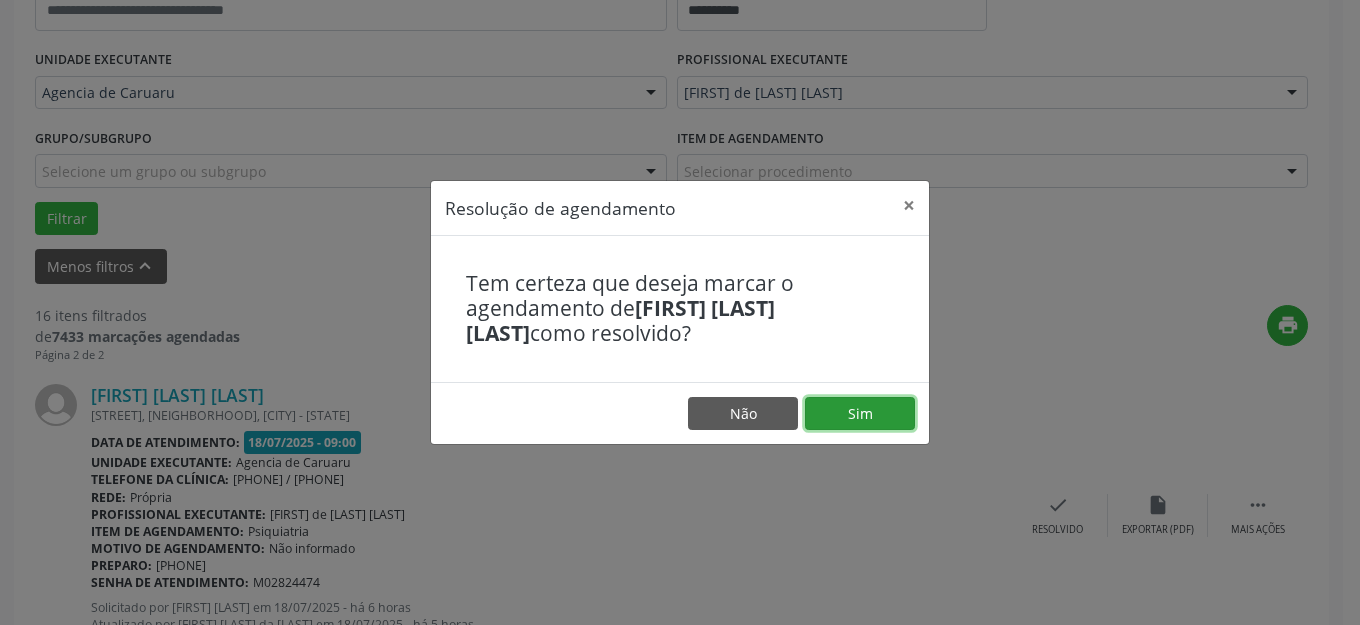 click on "Sim" at bounding box center [860, 414] 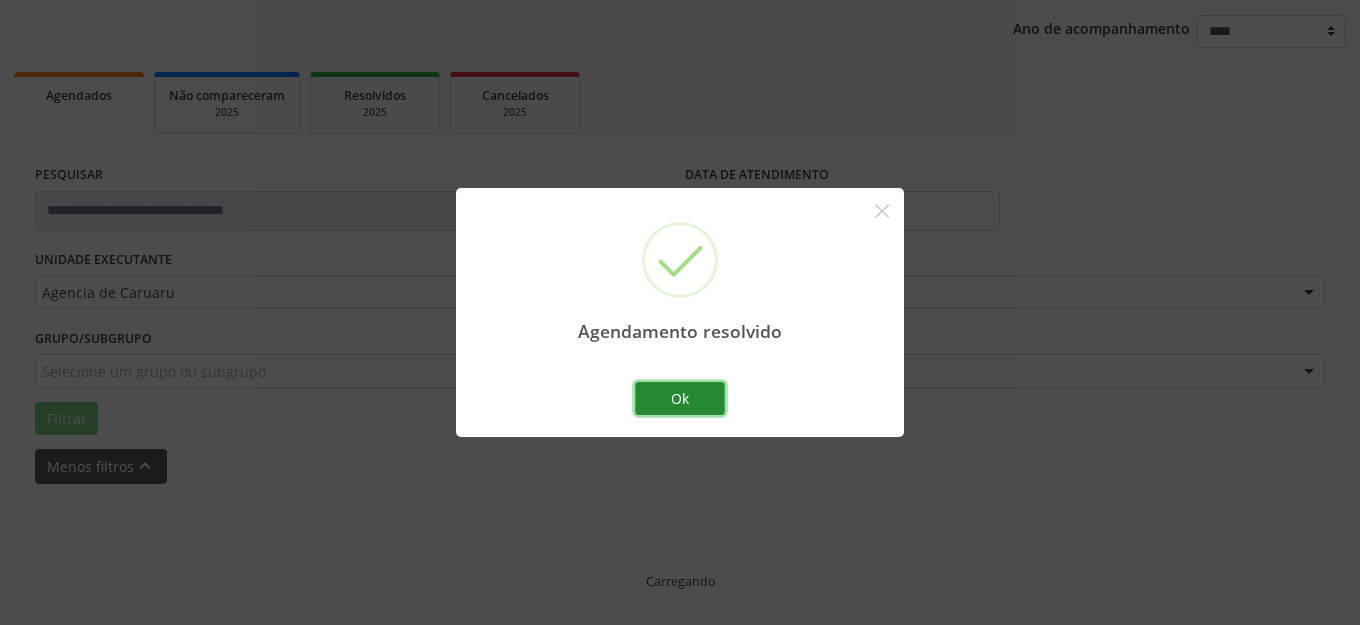 click on "Ok" at bounding box center (680, 399) 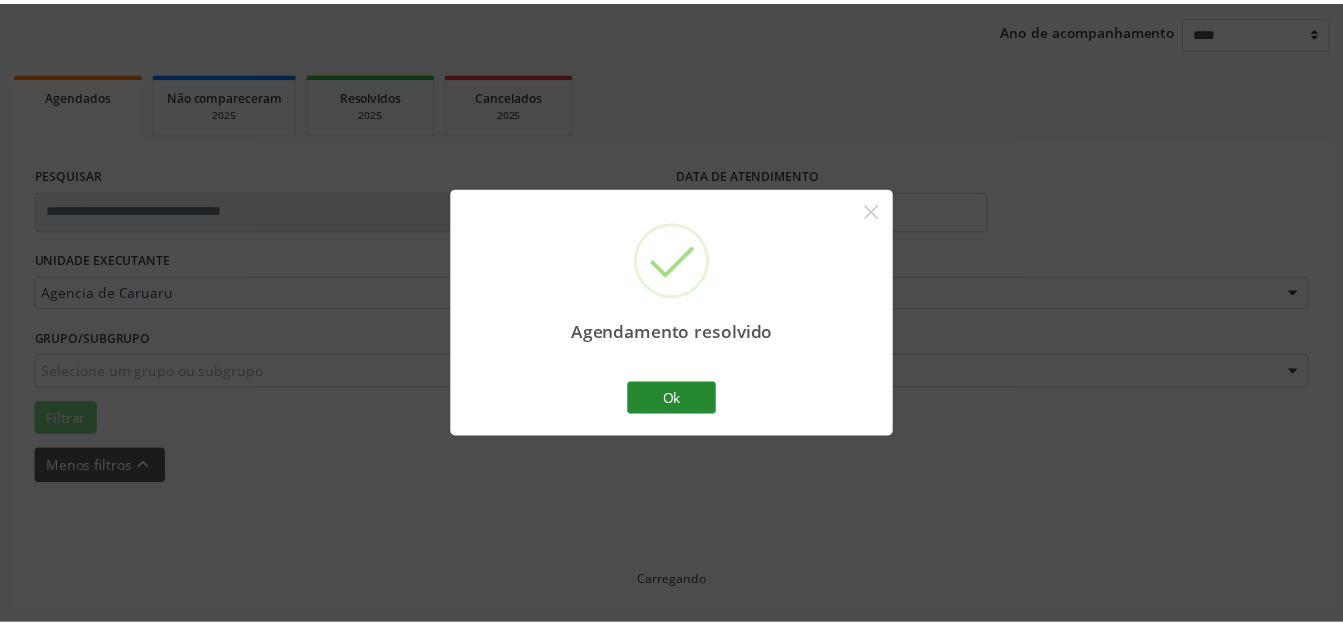 scroll, scrollTop: 200, scrollLeft: 0, axis: vertical 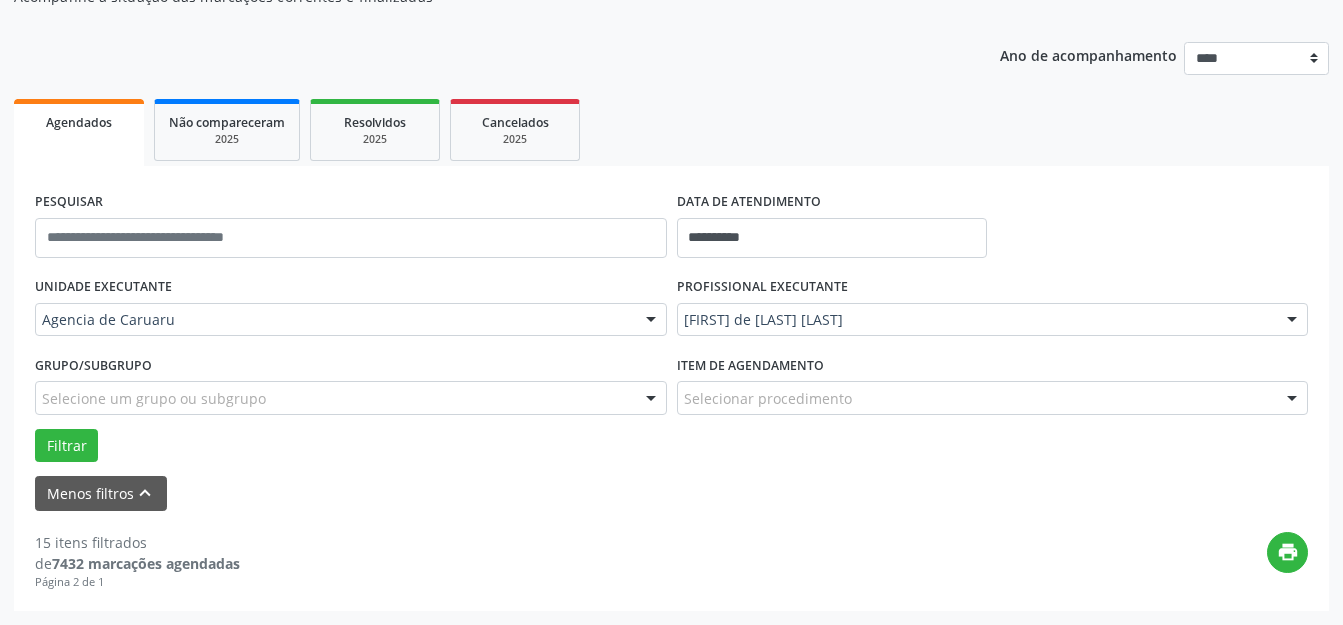 click on "PROFISSIONAL EXECUTANTE
[FIRST] [LAST]         Todos os profissionais   Adalberto de Lima   [FIRST] [LAST]   Ana Evangelina Vieira de Melo   [FIRST] [LAST] [LAST]   Ana de Cassia Bezerra Cavalcanti   [FIRST] [LAST] [LAST]   Benedito Sandro de Souza Lima   Cassiana Raysa Climaco Mesquita   [FIRST] [LAST] [LAST]   Fernanda Soares Case   [FIRST] [LAST] [LAST]   Inativo - Alejandro Ernesto de Paula Ruiz   Inativo - [FIRST] [LAST] [LAST] [LAST]   Inativo - Sergio Ricardo Mendes da Silva   [FIRST] [LAST] [LAST] [LAST]   Johnatan Vilela Souza   Jose Euzebio Salvador Filho   Jose Karlos Bezerra Lira Junior   Kelly Lima da Silva Sales   [FIRST] [LAST] [LAST]   [FIRST] [LAST] [LAST] - Ombro   Maria Eliane Goncalves Santos   Maria Vania Ferreira de M de Mora   Maria da Piedade Revoredo de Macedo   [FIRST] [LAST]   Maria das Graças da Silva Mello   Maria de Jesus C. Santiago   [FIRST] [LAST] [LAST] [LAST]" at bounding box center [993, 311] 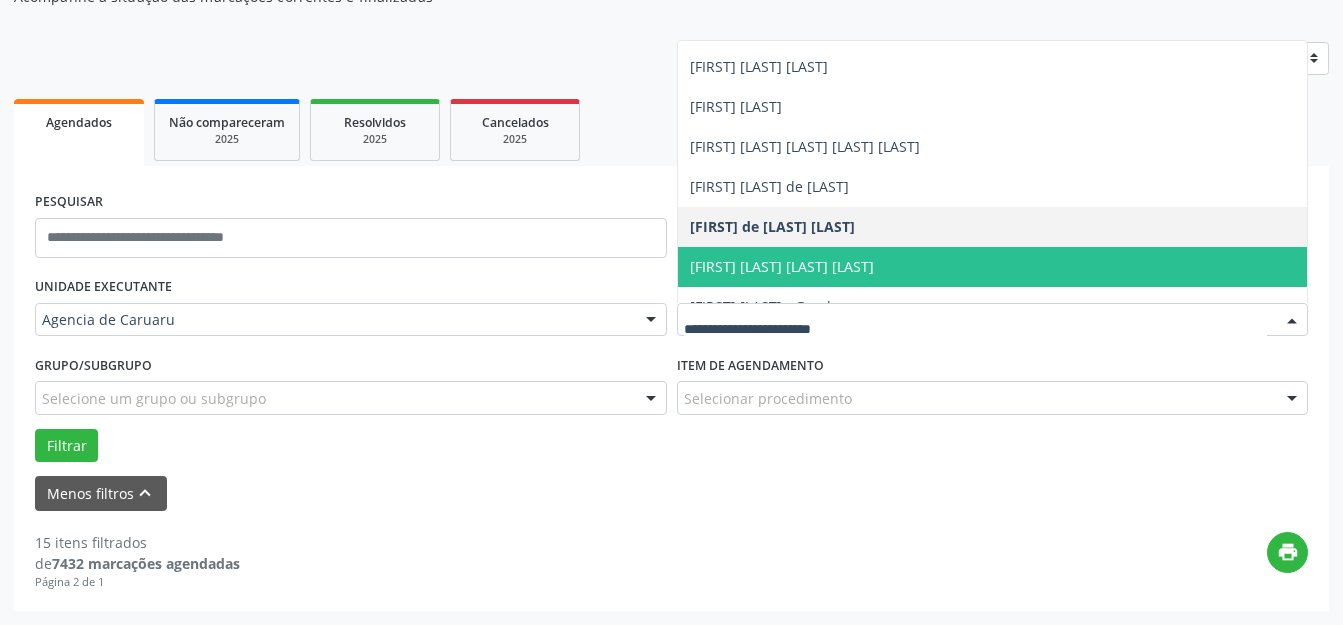 scroll, scrollTop: 1000, scrollLeft: 0, axis: vertical 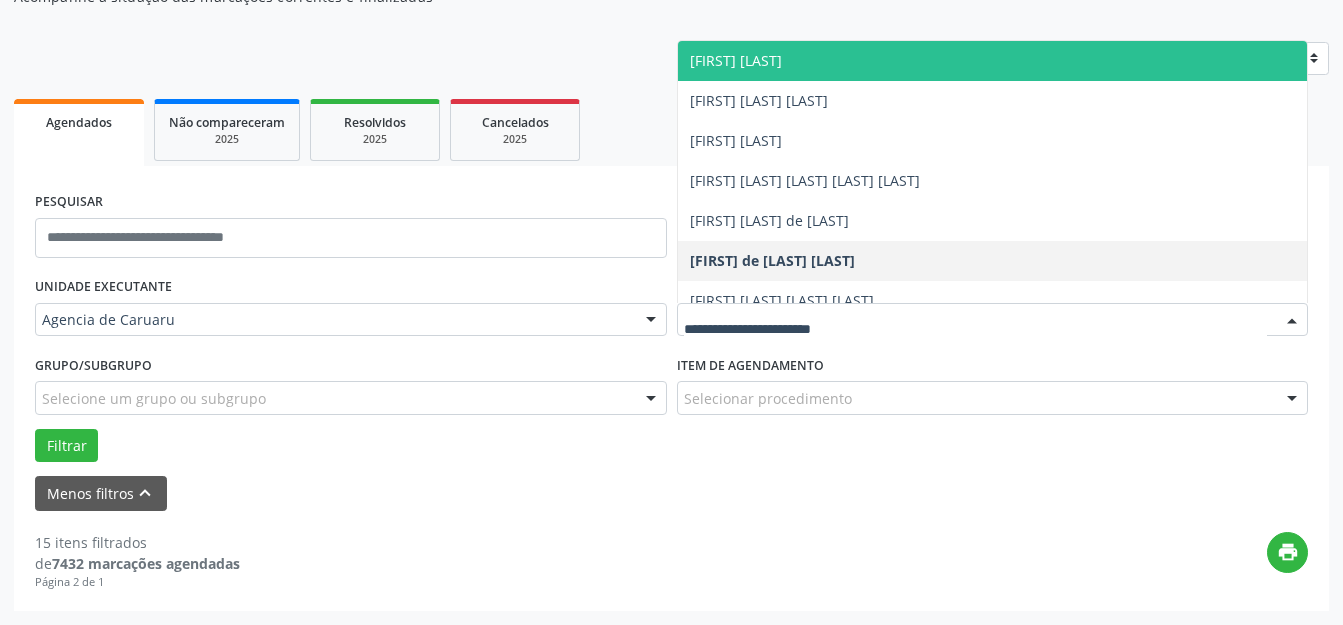 click on "[FIRST] [LAST]" at bounding box center [736, 60] 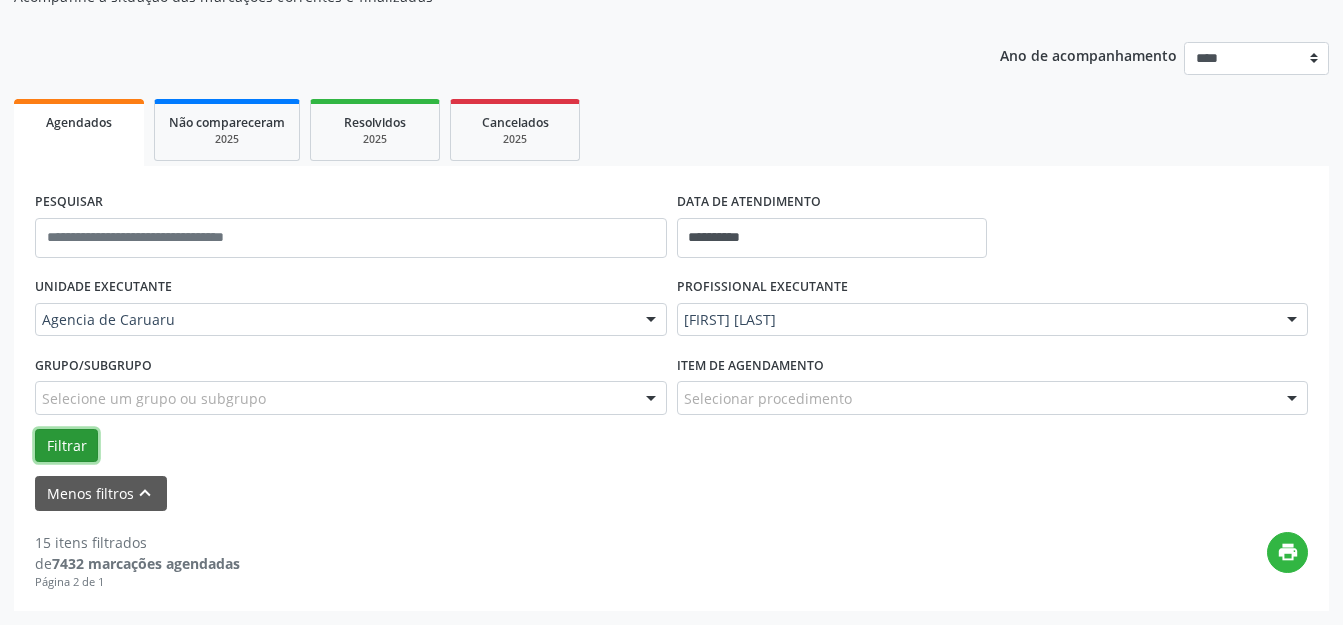click on "Filtrar" at bounding box center (66, 446) 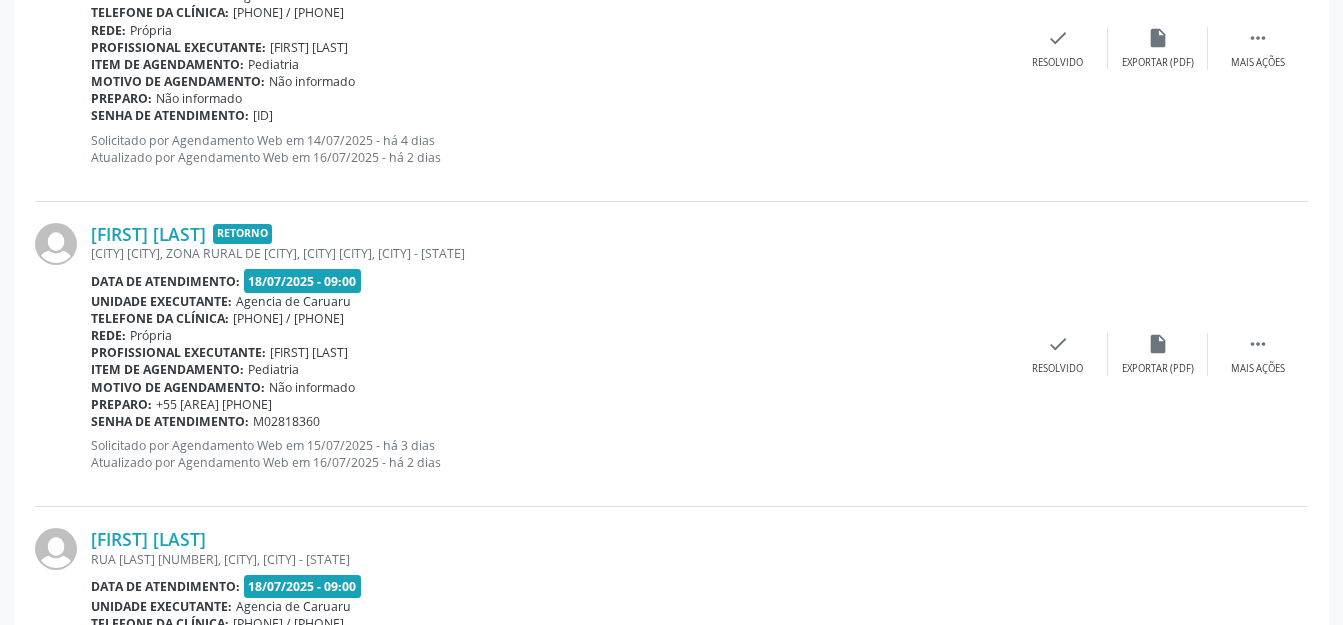 scroll, scrollTop: 4167, scrollLeft: 0, axis: vertical 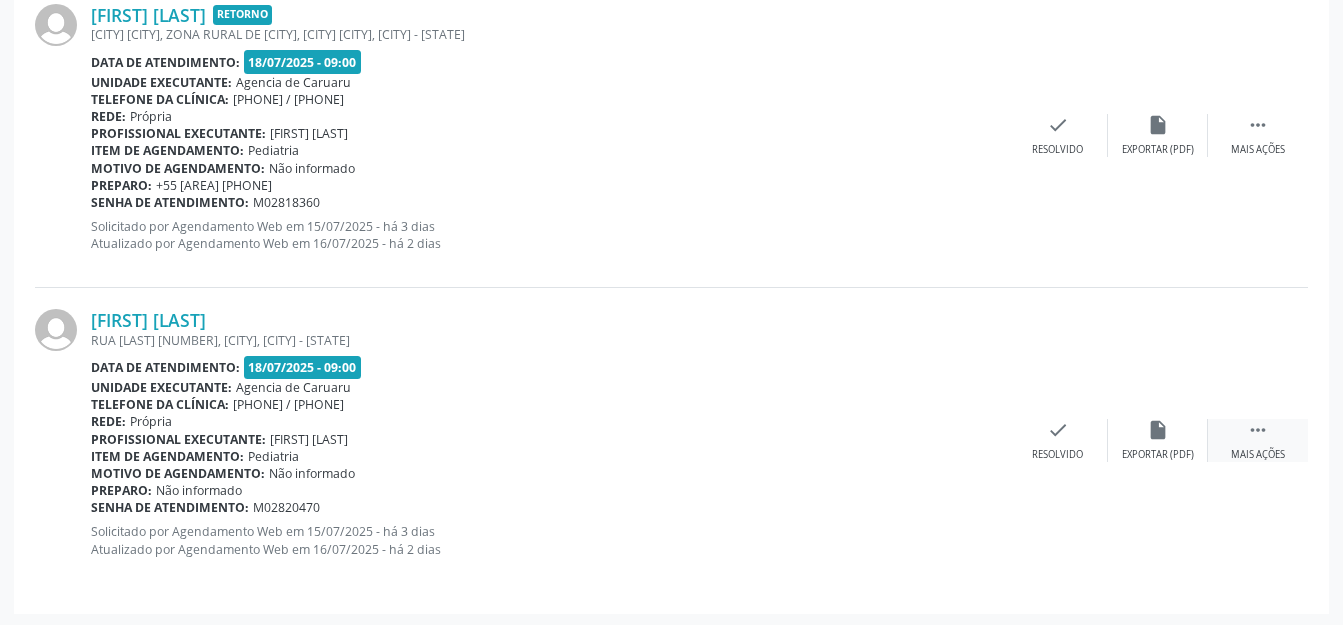 click on "" at bounding box center (1258, 430) 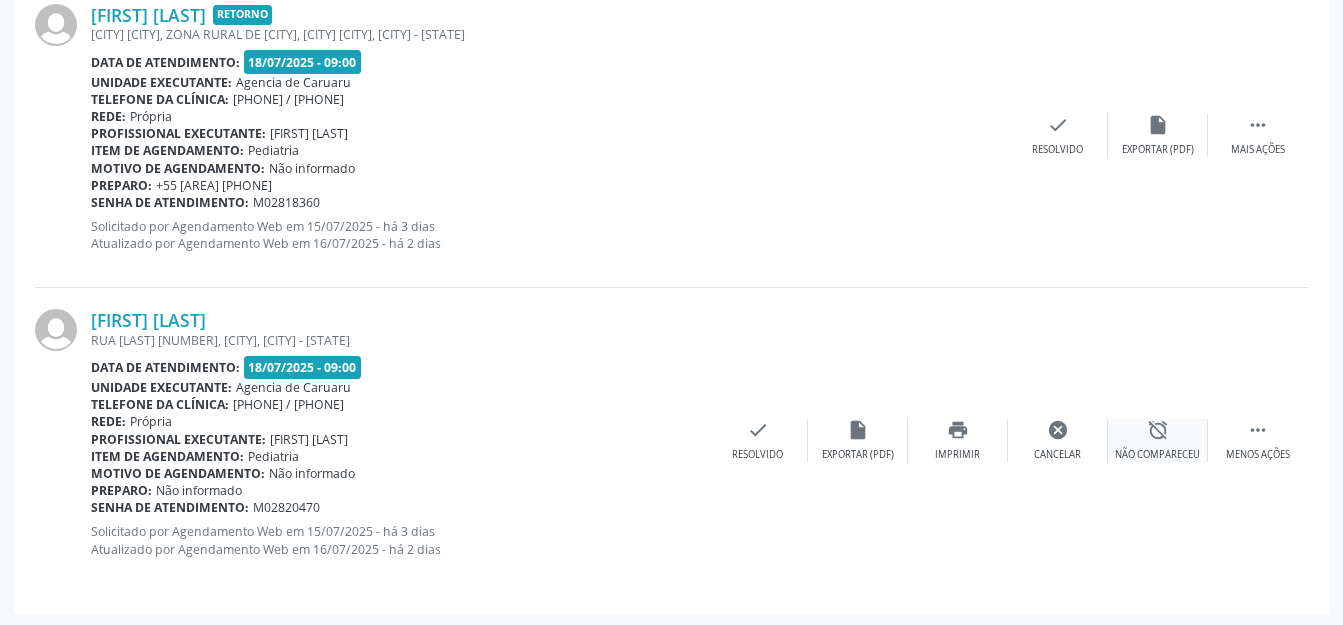 click on "Não compareceu" at bounding box center (1157, 455) 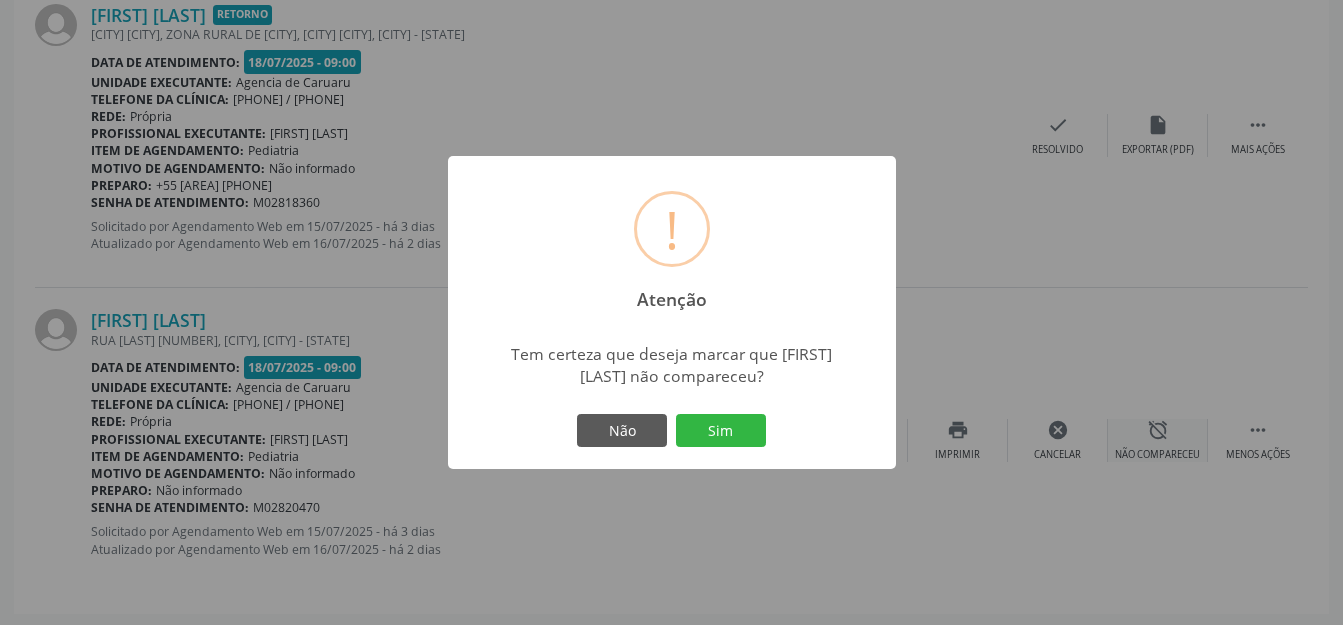 click on "Sim" at bounding box center (721, 431) 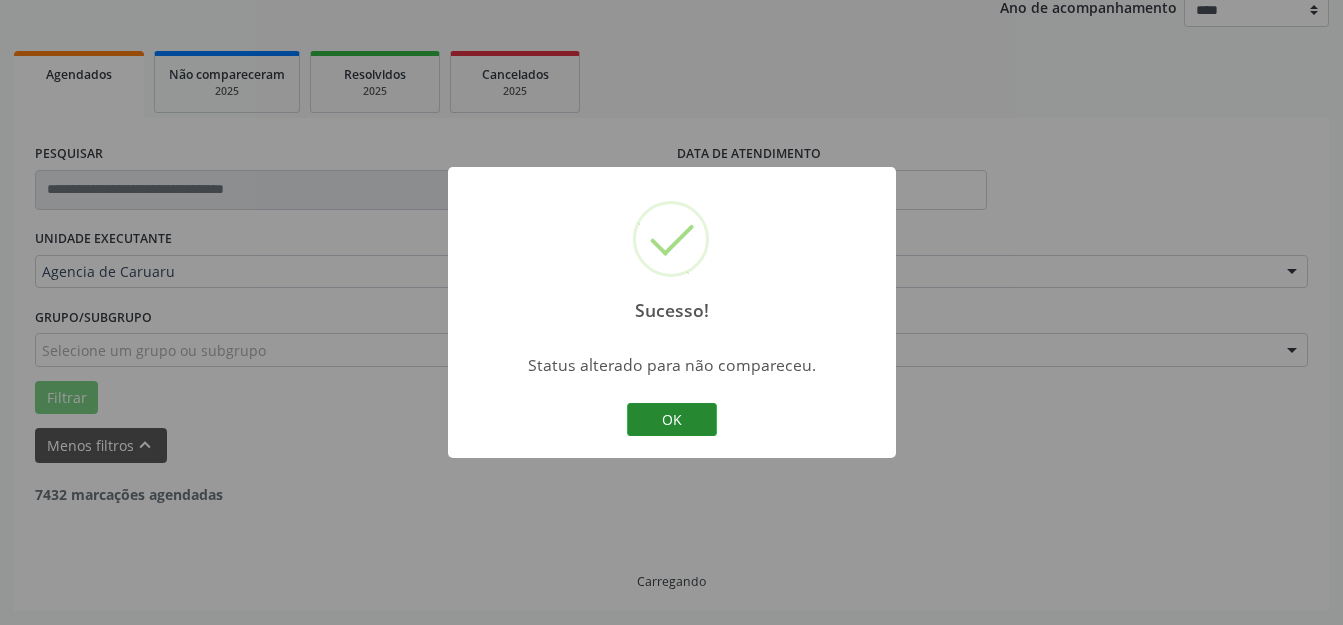 scroll, scrollTop: 248, scrollLeft: 0, axis: vertical 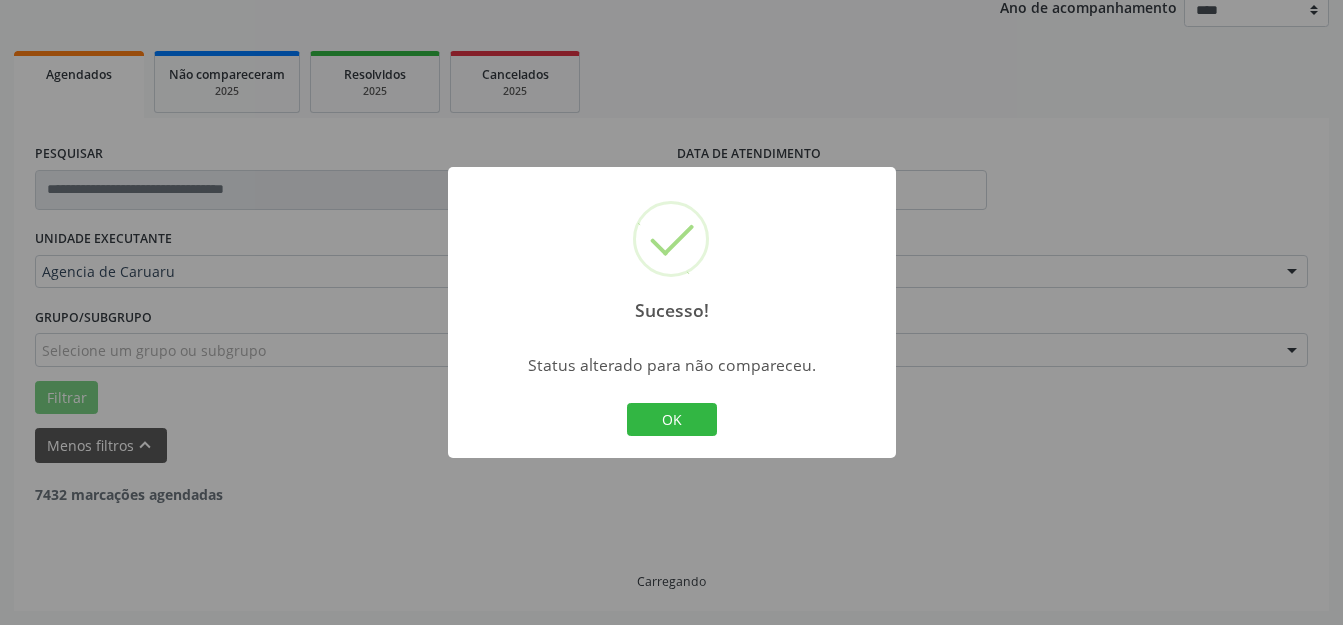 click on "OK" at bounding box center (672, 420) 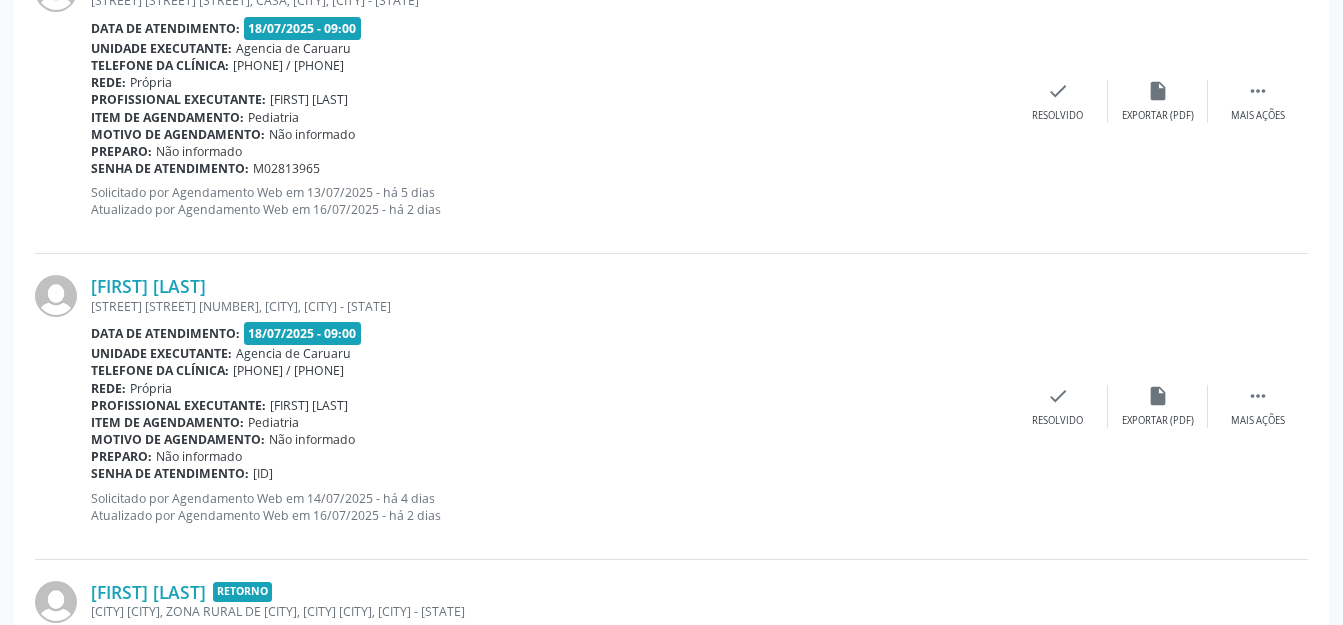 scroll, scrollTop: 3748, scrollLeft: 0, axis: vertical 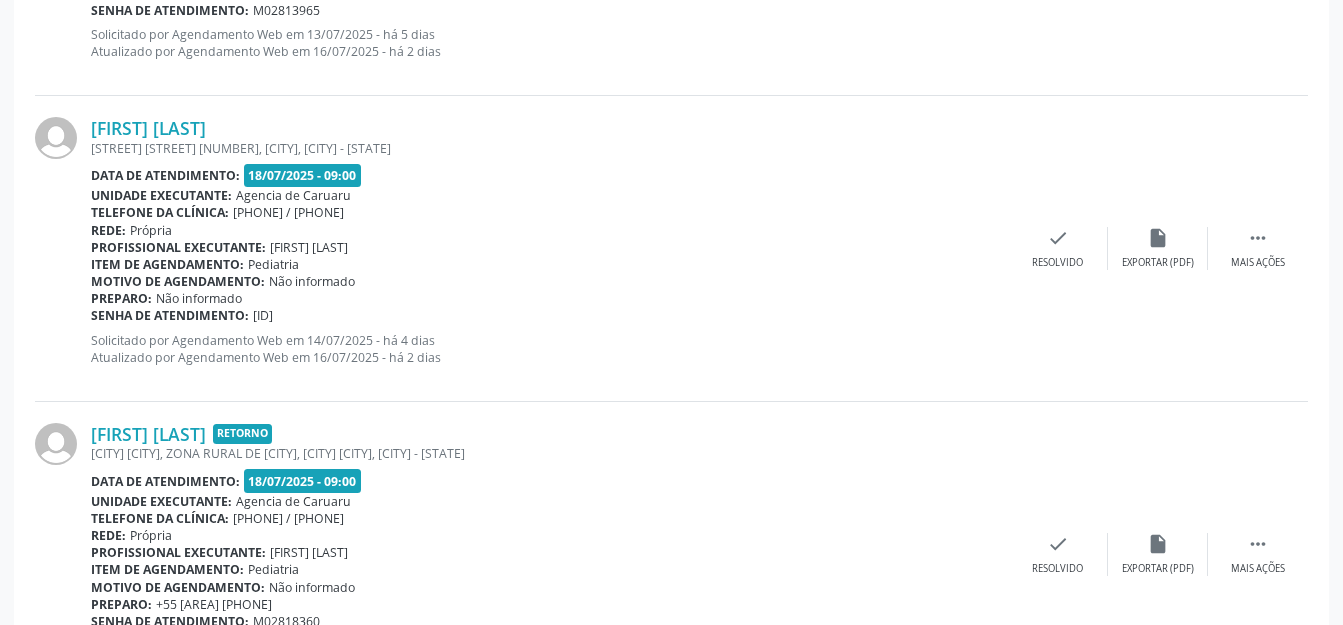 click on "[FIRST] [LAST] [LAST]
[STREET] [NUMBER], [NEIGHBORHOOD], [CITY] - [STATE]
Data de atendimento:
18/07/2025 - 09:00
Unidade executante:
Agencia de Caruaru
Telefone da clínica:
(81) 3719-9589 / 3719-9591
Rede:
Própria
Profissional executante:
[FIRST] [LAST]
Item de agendamento:
Pediatria
Motivo de agendamento:
Não informado
Preparo:
Não informado
Senha de atendimento:
M02816934
Solicitado por Agendamento Web em 14/07/2025 - há 4 dias
Atualizado por Agendamento Web em 16/07/2025 - há 2 dias

Mais ações
insert_drive_file
Exportar (PDF)
check
Resolvido" at bounding box center (671, 248) 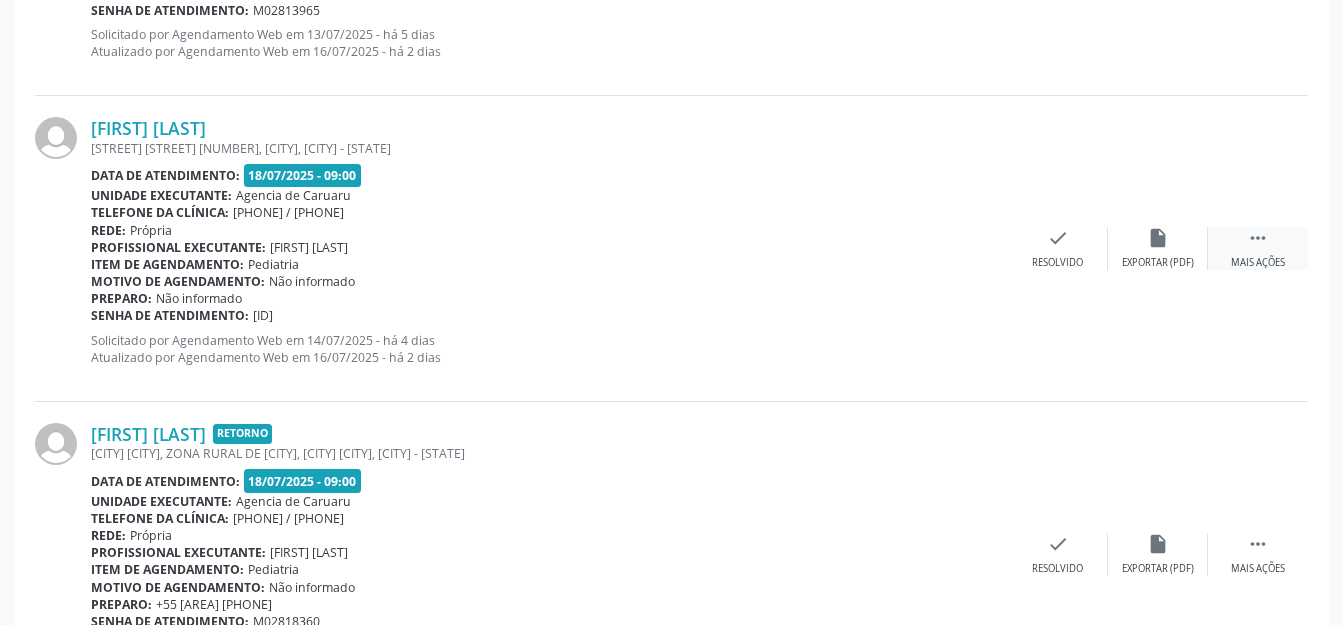 click on "
Mais ações" at bounding box center [1258, 248] 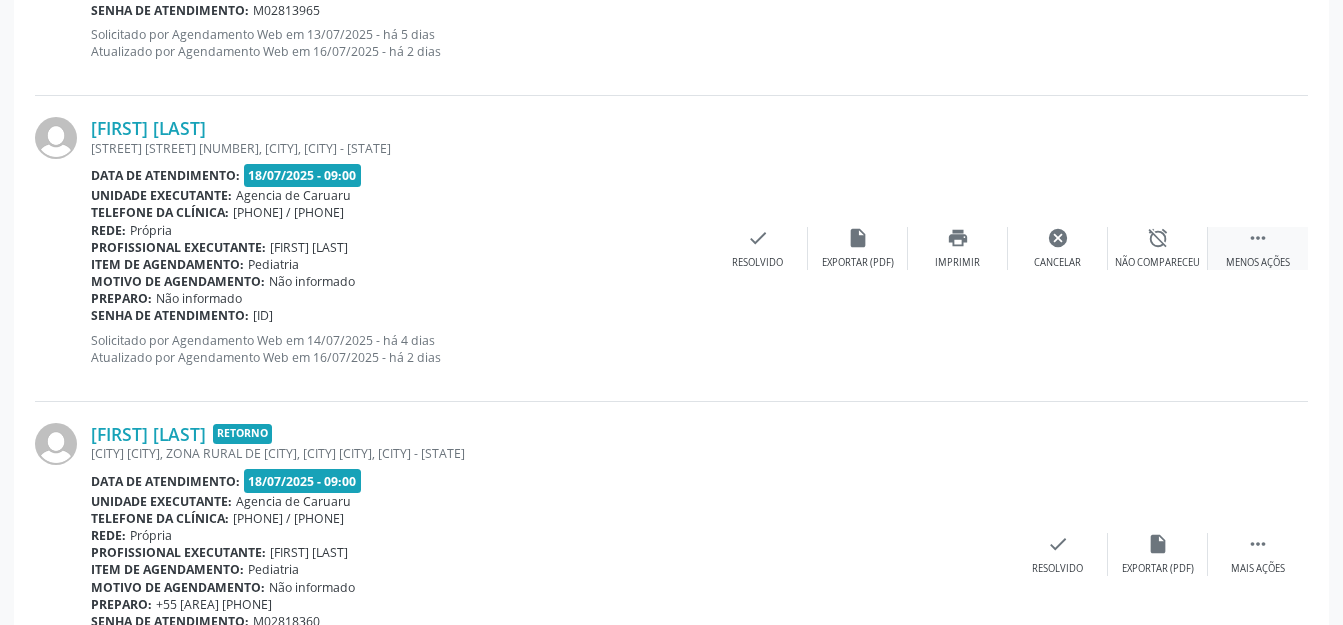 click on "alarm_off
Não compareceu" at bounding box center (1158, 248) 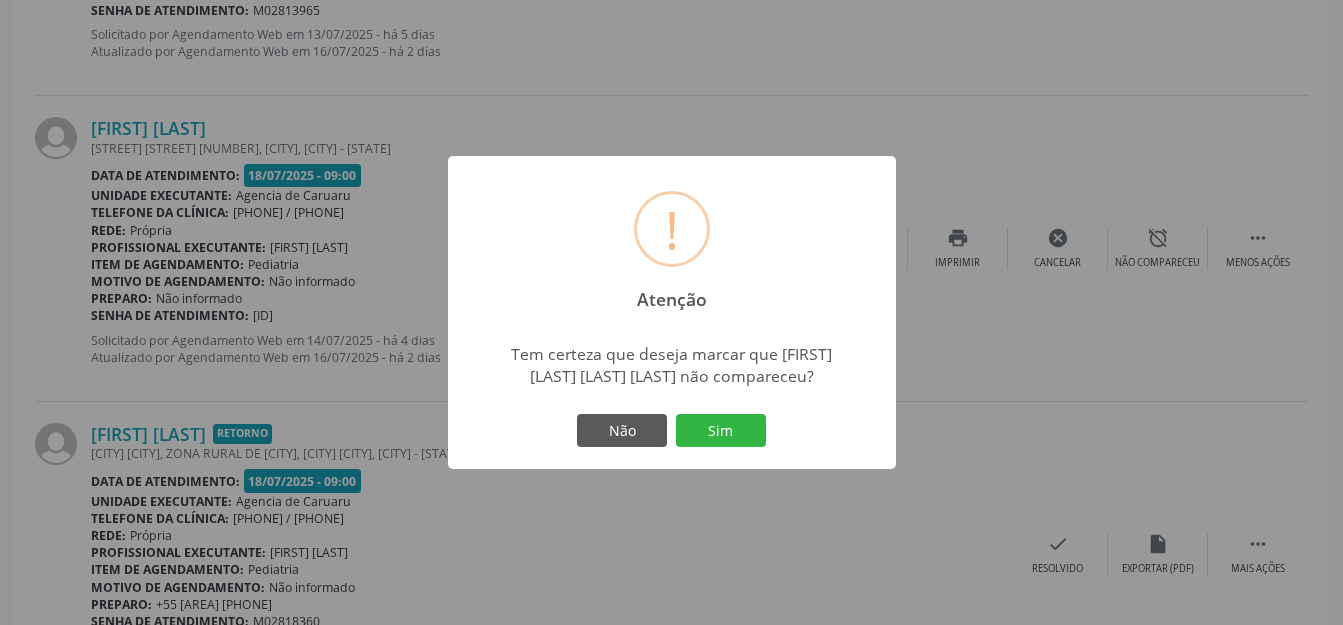 click on "! Atenção × Tem certeza que deseja marcar que [FIRST] [LAST] não compareceu? Não Sim" at bounding box center (672, 313) 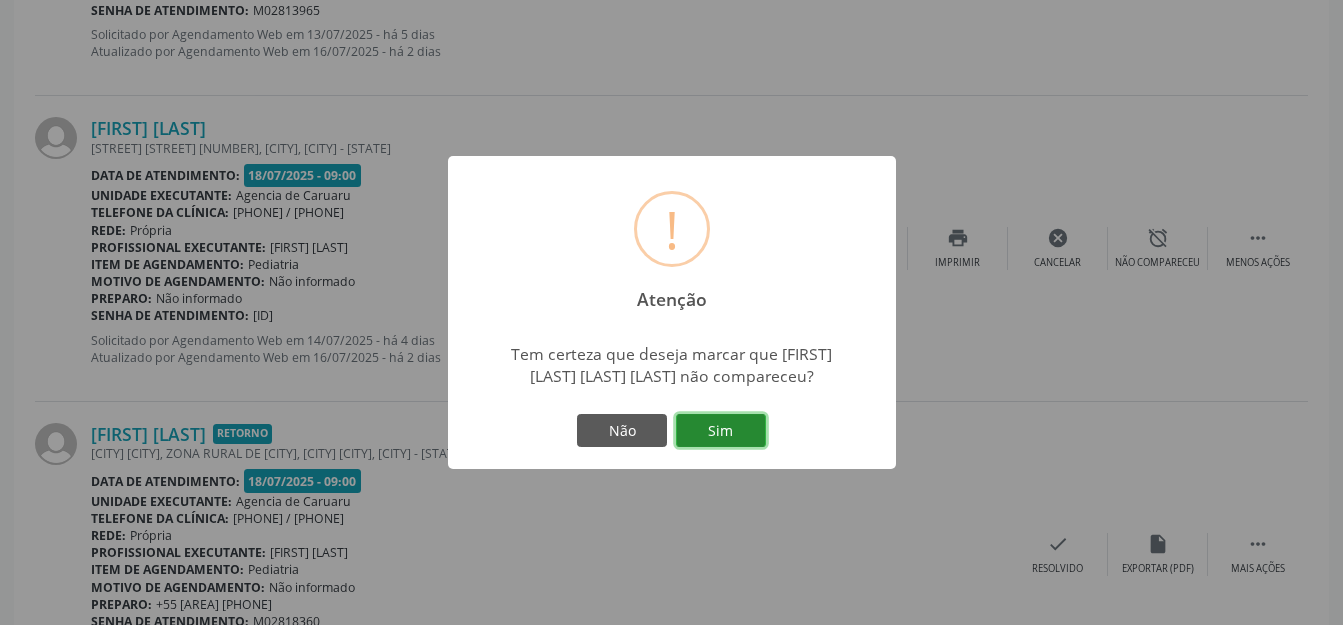 click on "Sim" at bounding box center (721, 431) 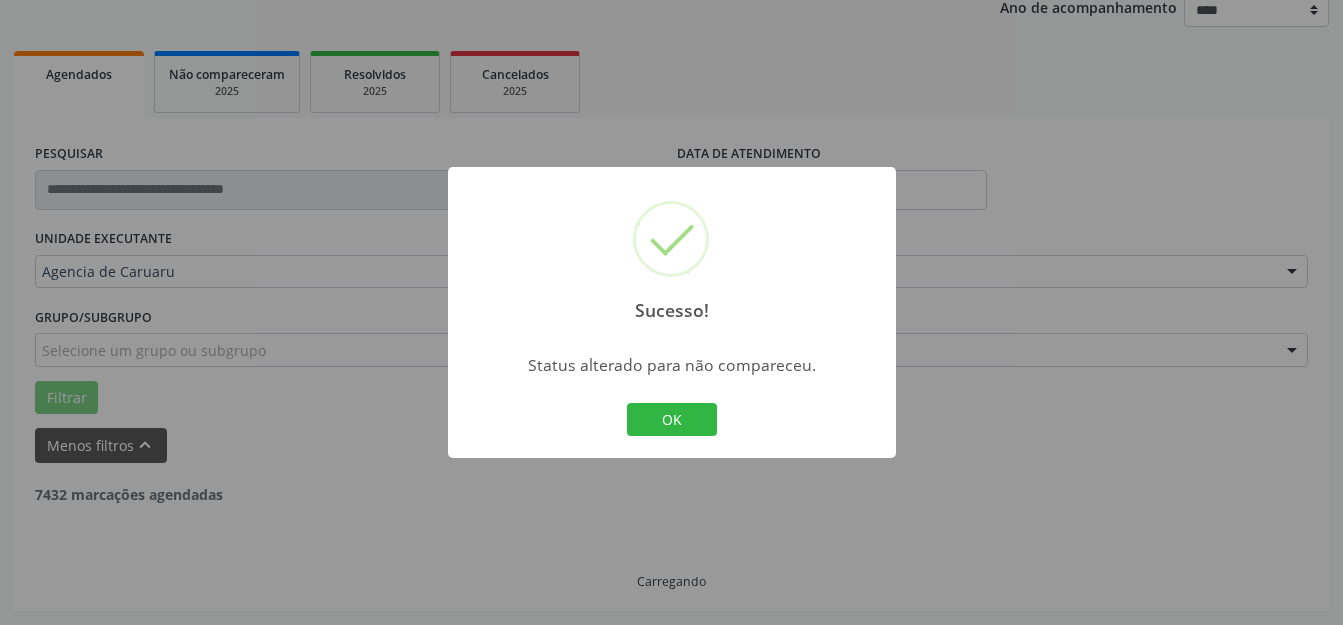 scroll, scrollTop: 248, scrollLeft: 0, axis: vertical 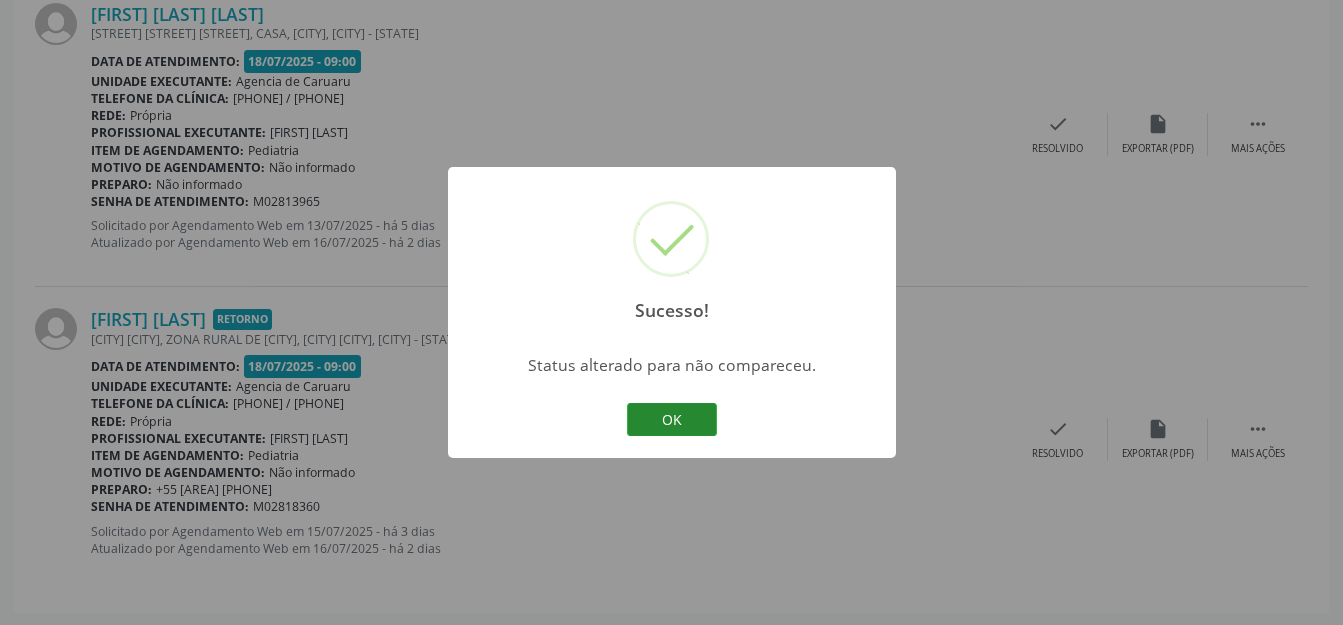 click on "OK" at bounding box center (672, 420) 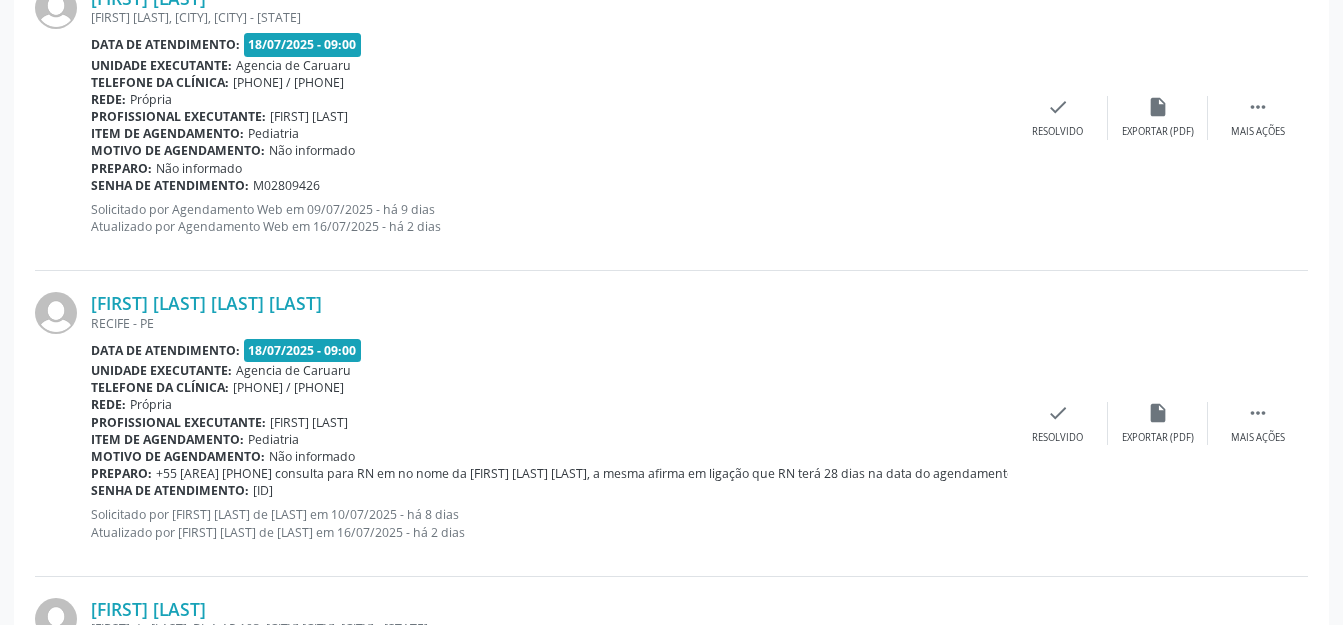 scroll, scrollTop: 2657, scrollLeft: 0, axis: vertical 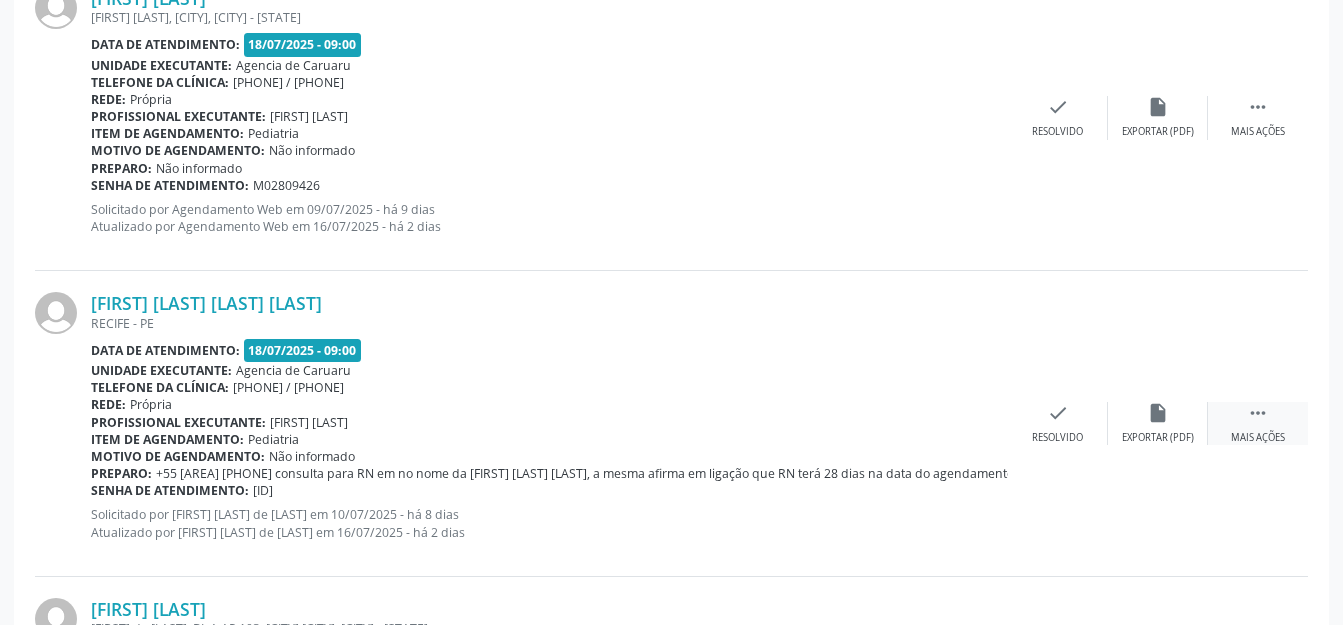 click on "" at bounding box center [1258, 413] 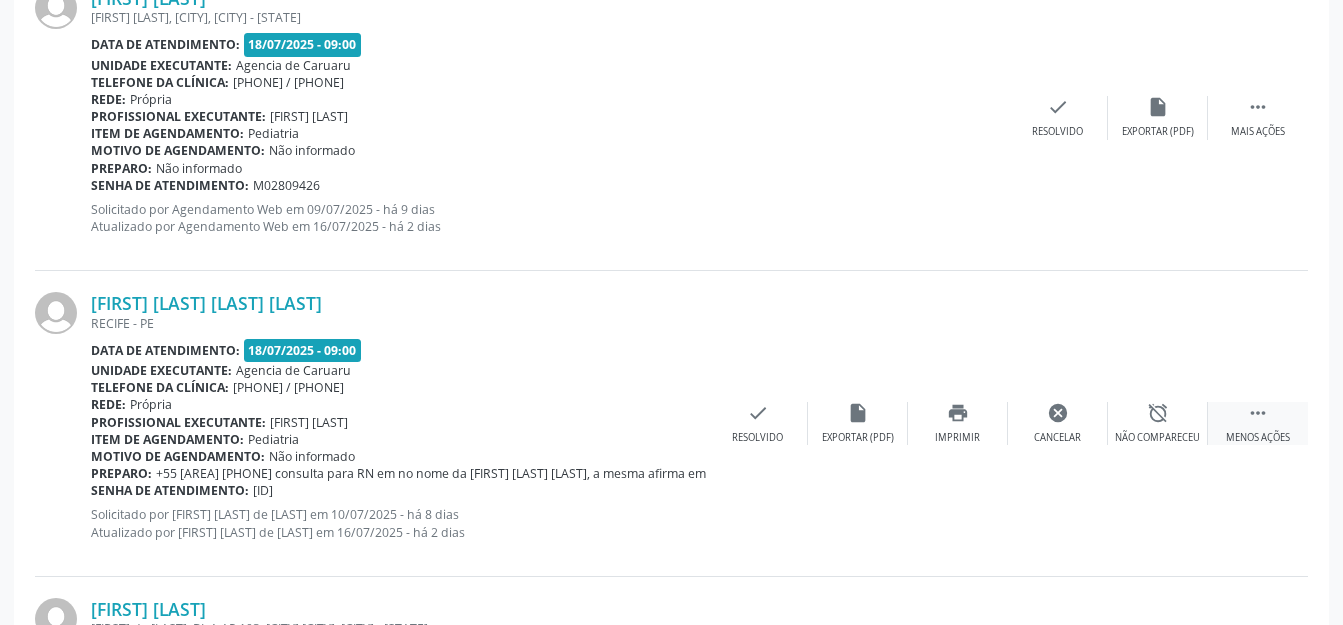 click on "alarm_off
Não compareceu" at bounding box center [1158, 423] 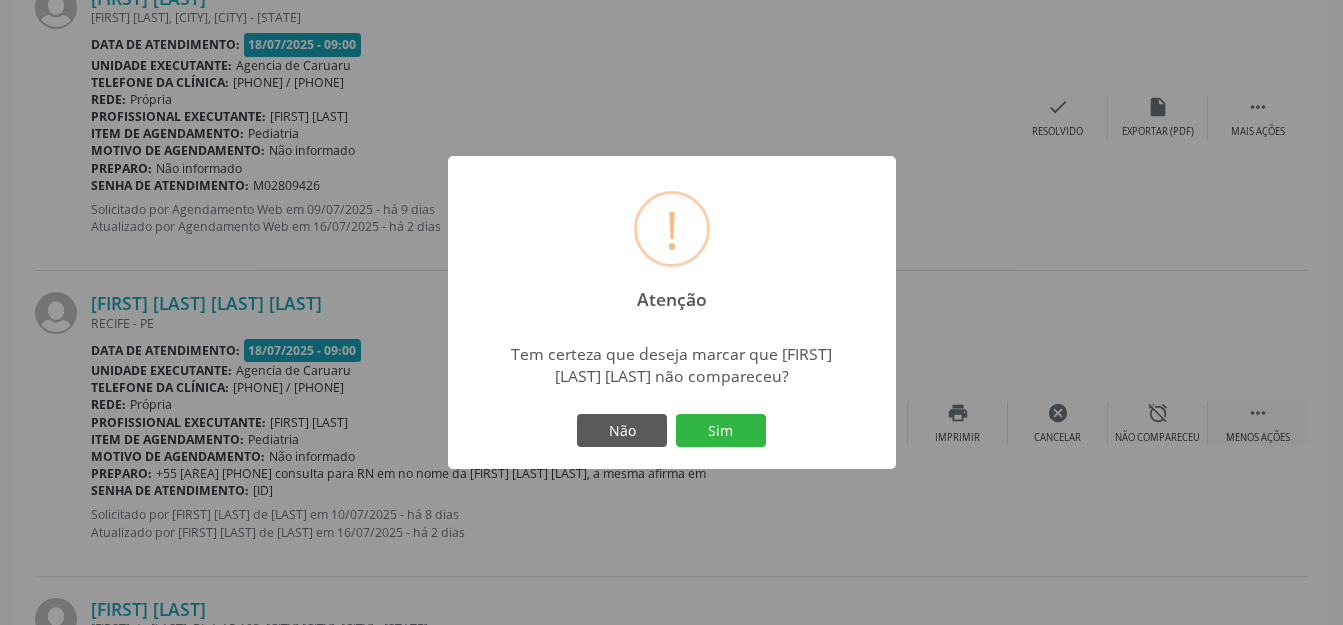 click on "Sim" at bounding box center [721, 431] 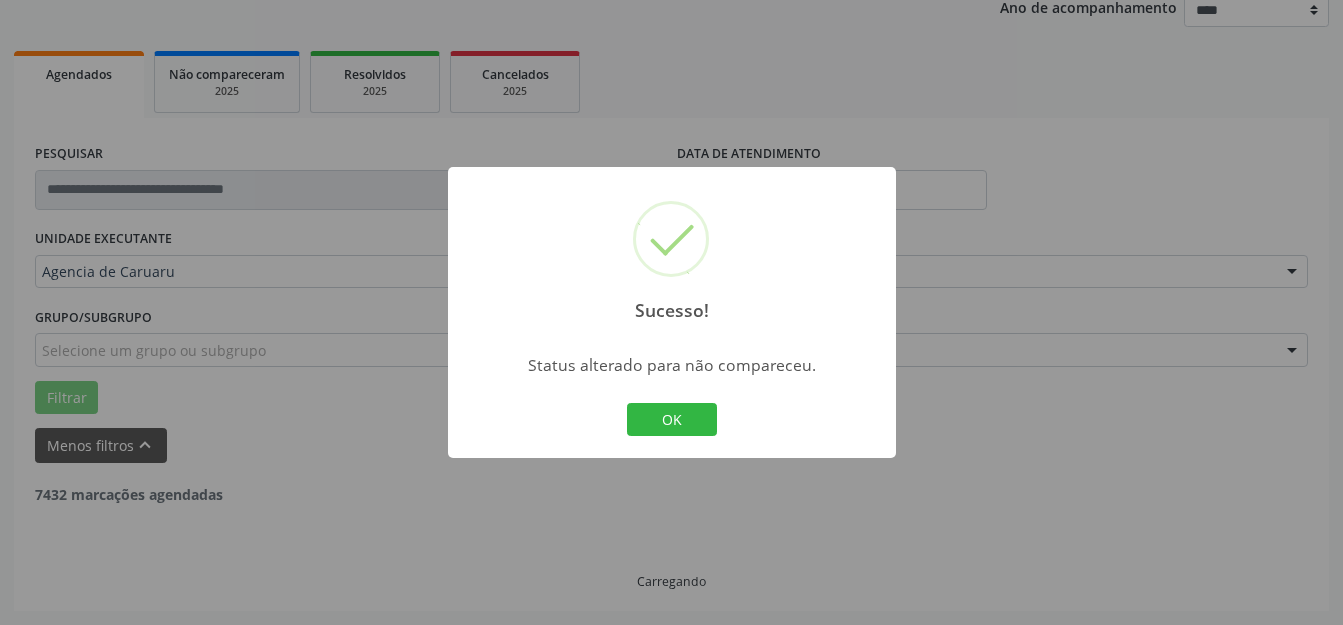 scroll, scrollTop: 248, scrollLeft: 0, axis: vertical 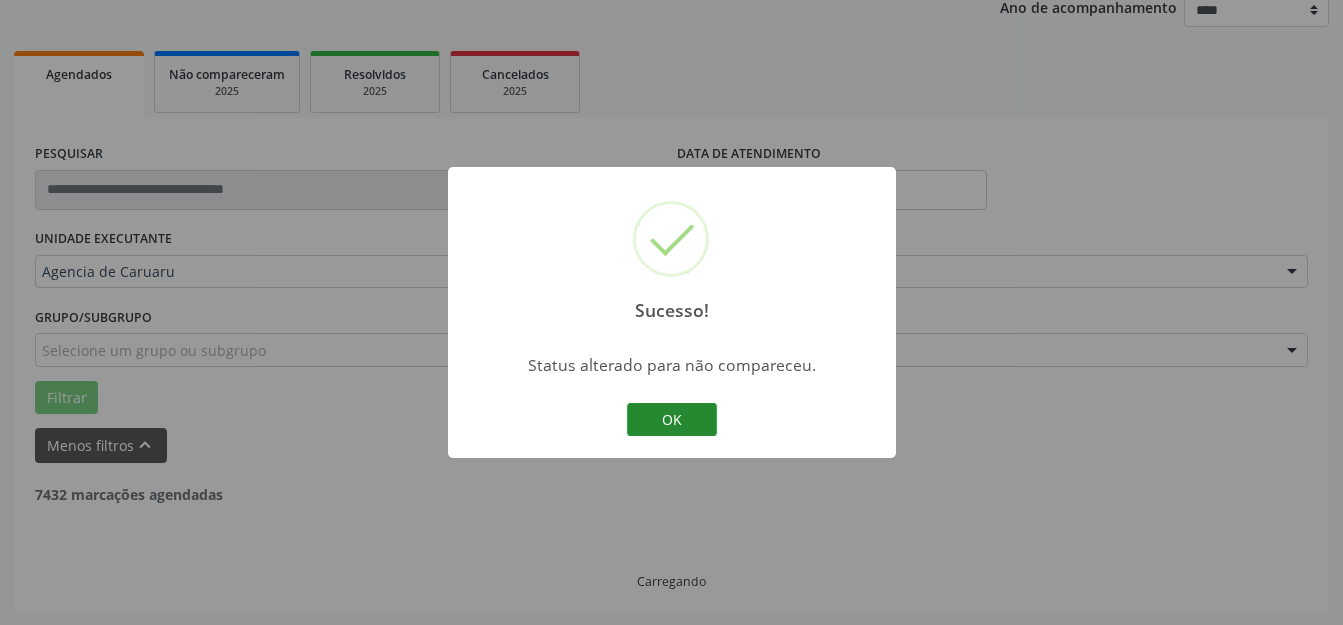 click on "OK Cancel" at bounding box center (671, 420) 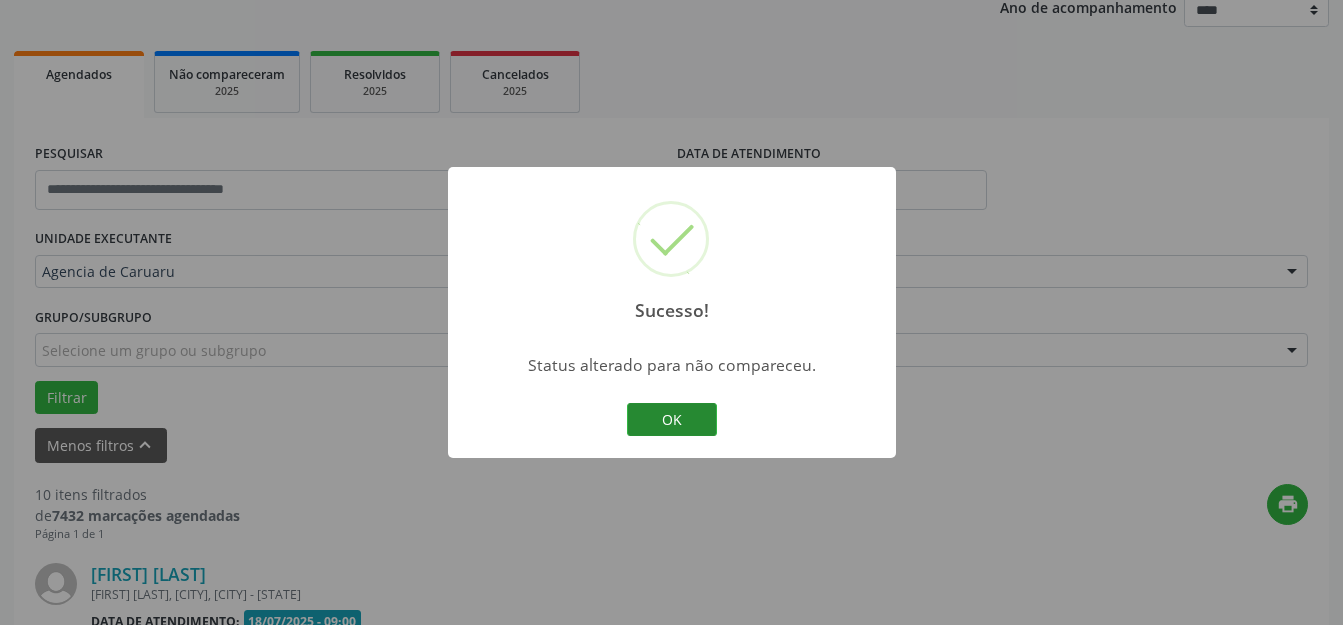 click on "OK" at bounding box center [672, 420] 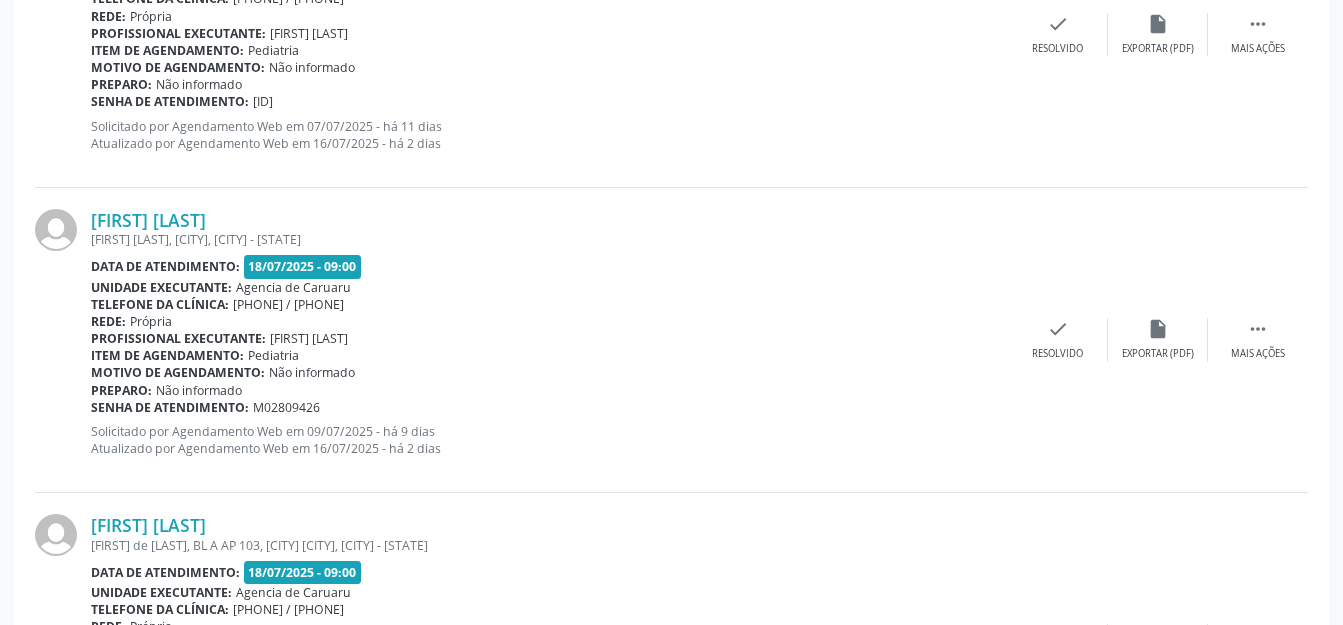 scroll, scrollTop: 2457, scrollLeft: 0, axis: vertical 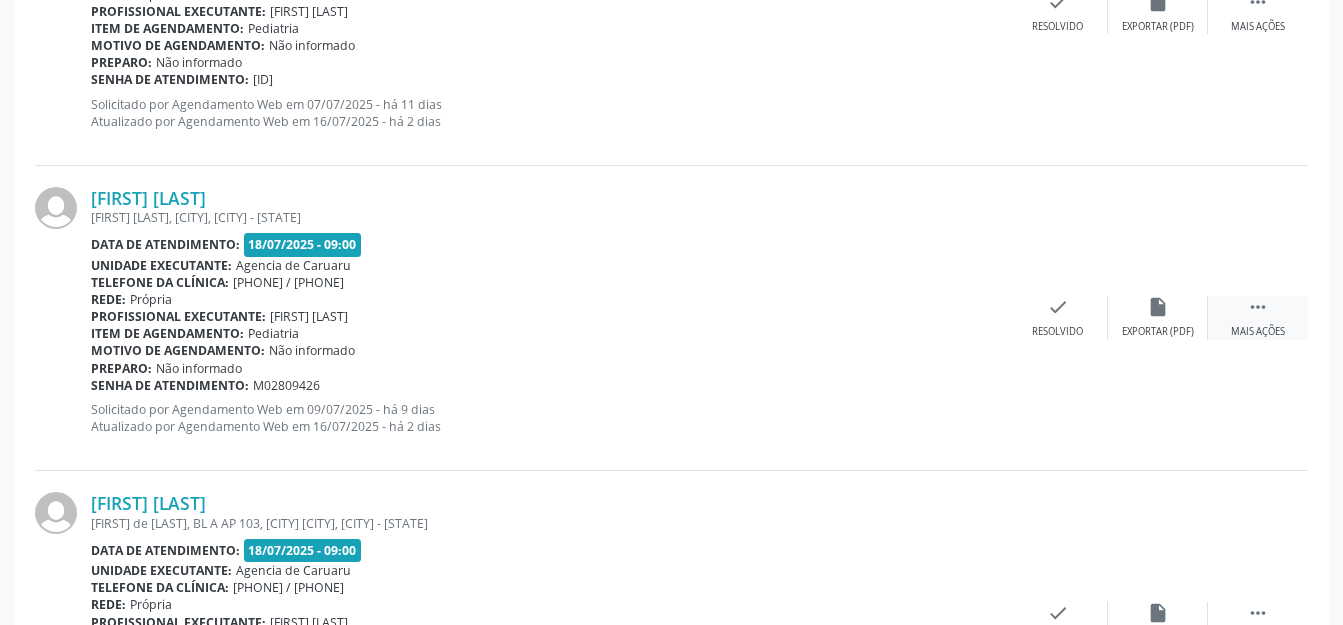 click on "Mais ações" at bounding box center (1258, 332) 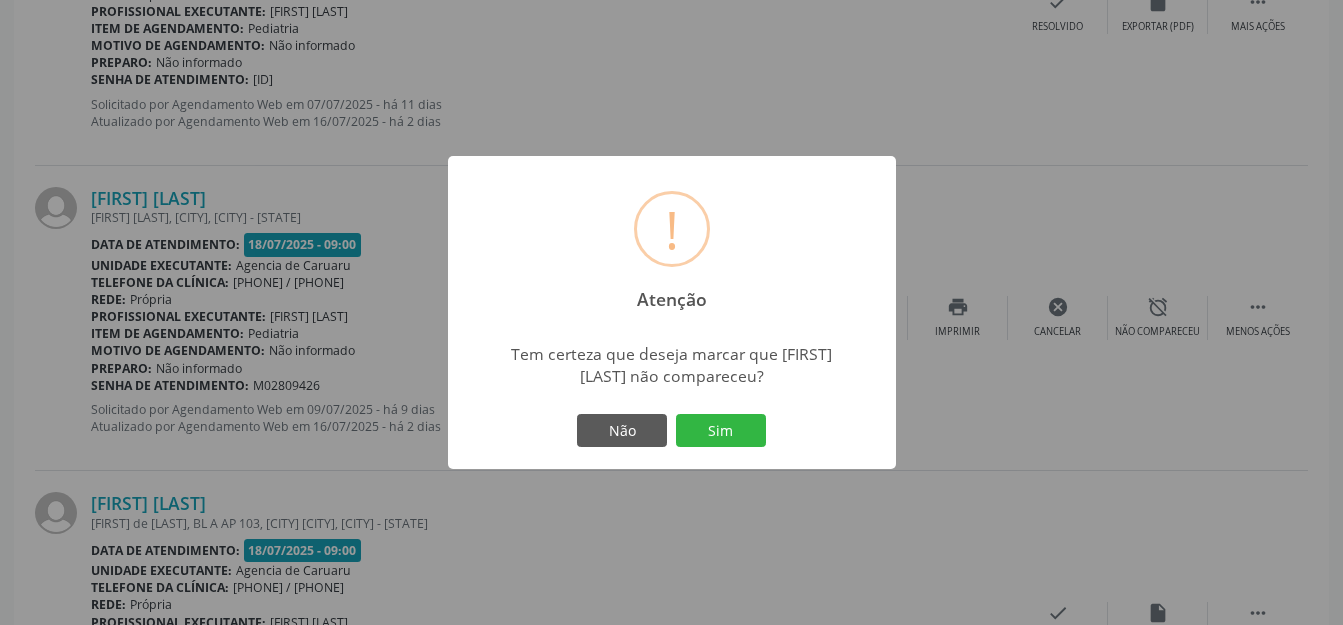 click on "Sim" at bounding box center (721, 431) 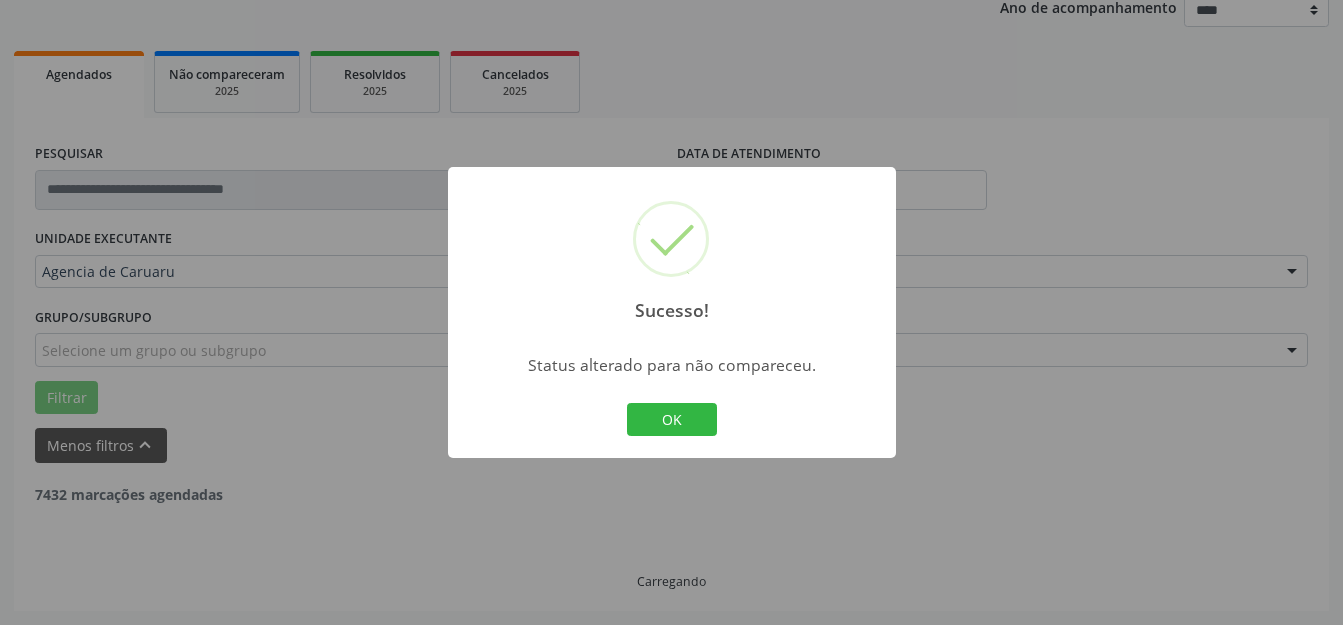 scroll, scrollTop: 248, scrollLeft: 0, axis: vertical 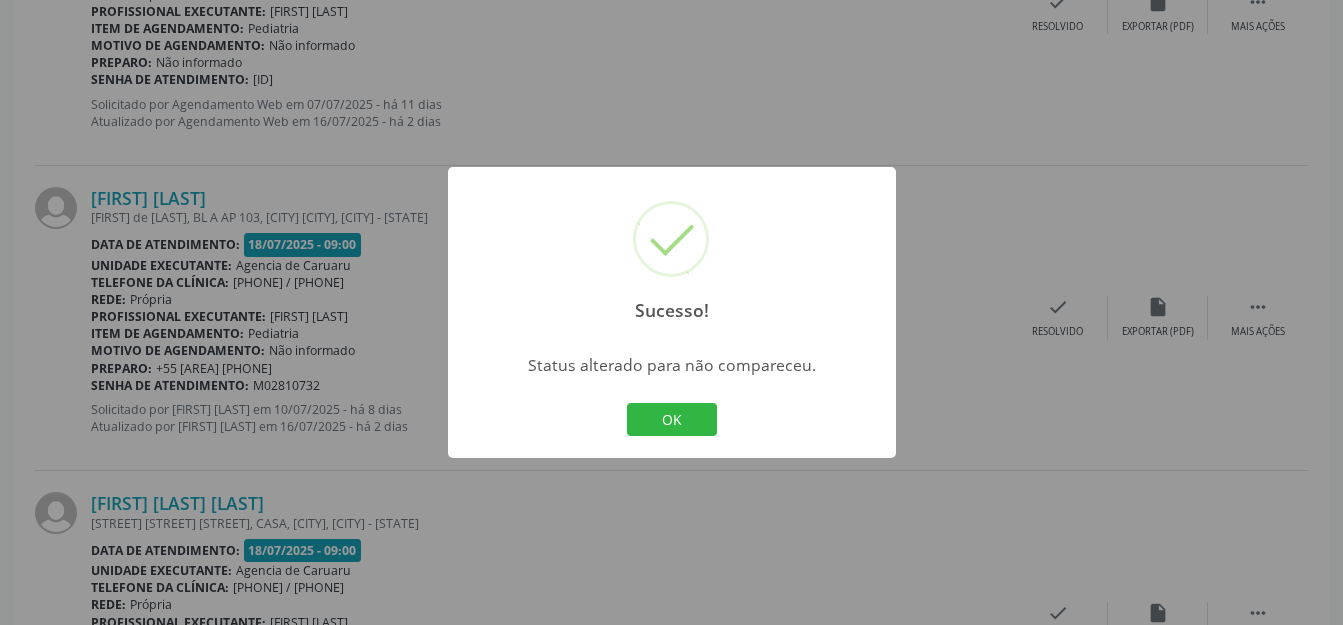 click on "OK" at bounding box center (672, 420) 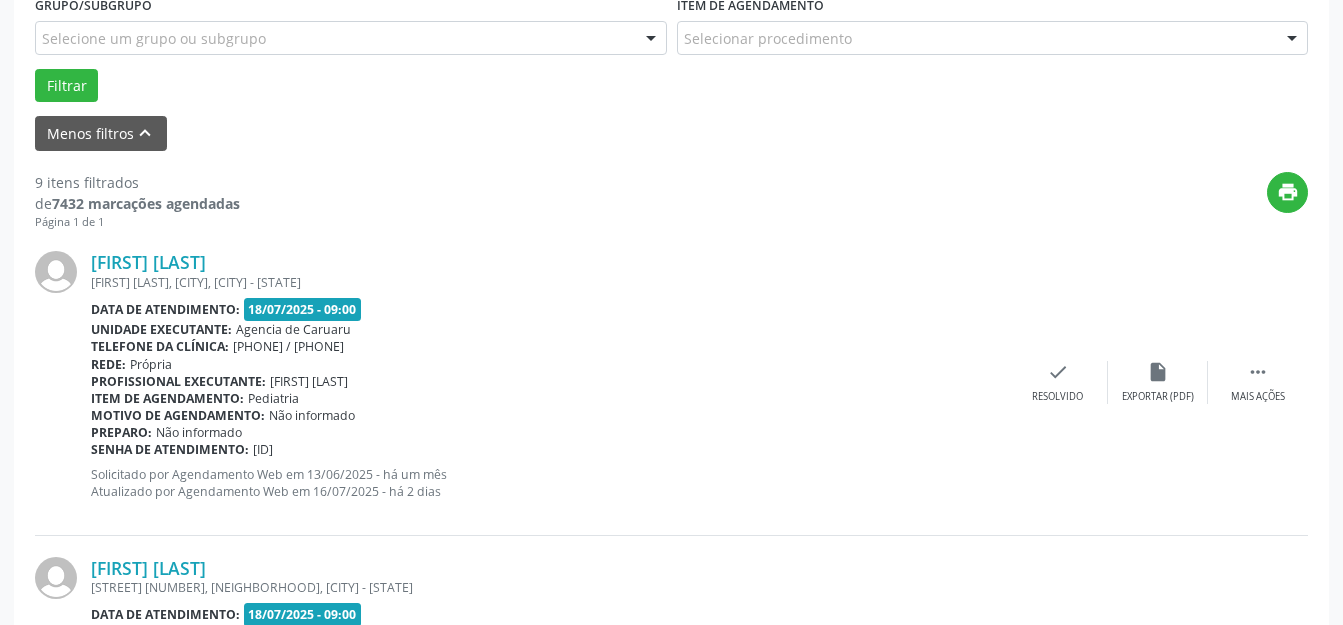 scroll, scrollTop: 557, scrollLeft: 0, axis: vertical 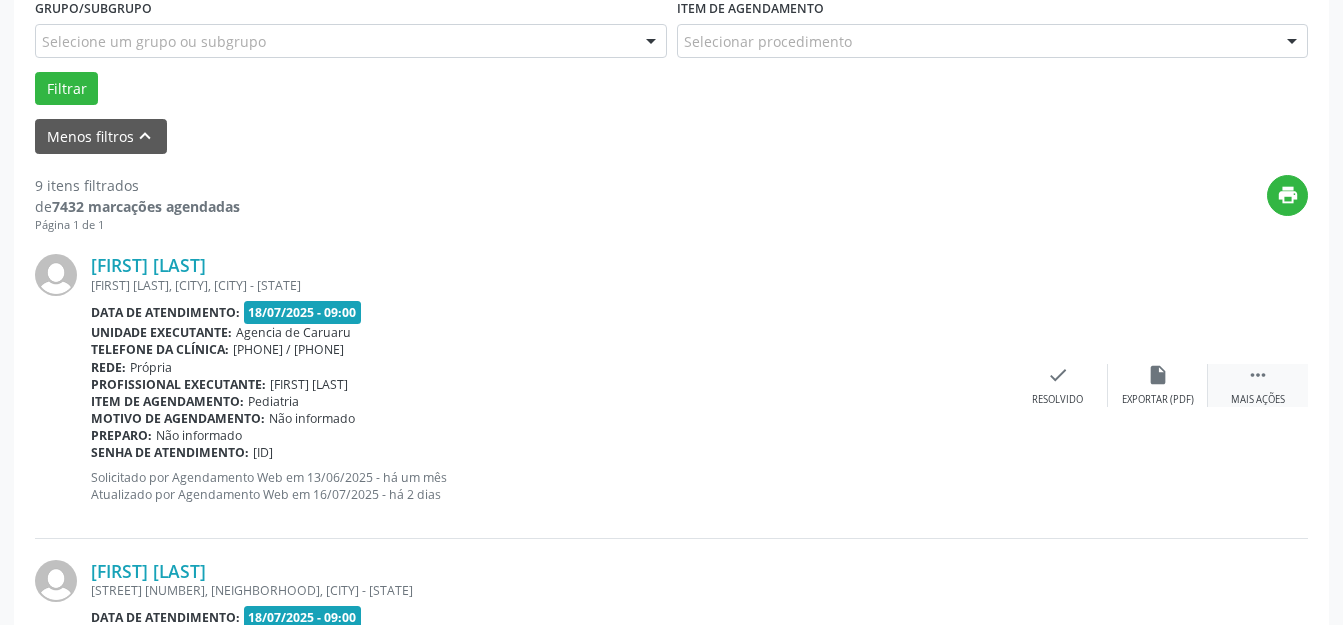 click on "" at bounding box center (1258, 375) 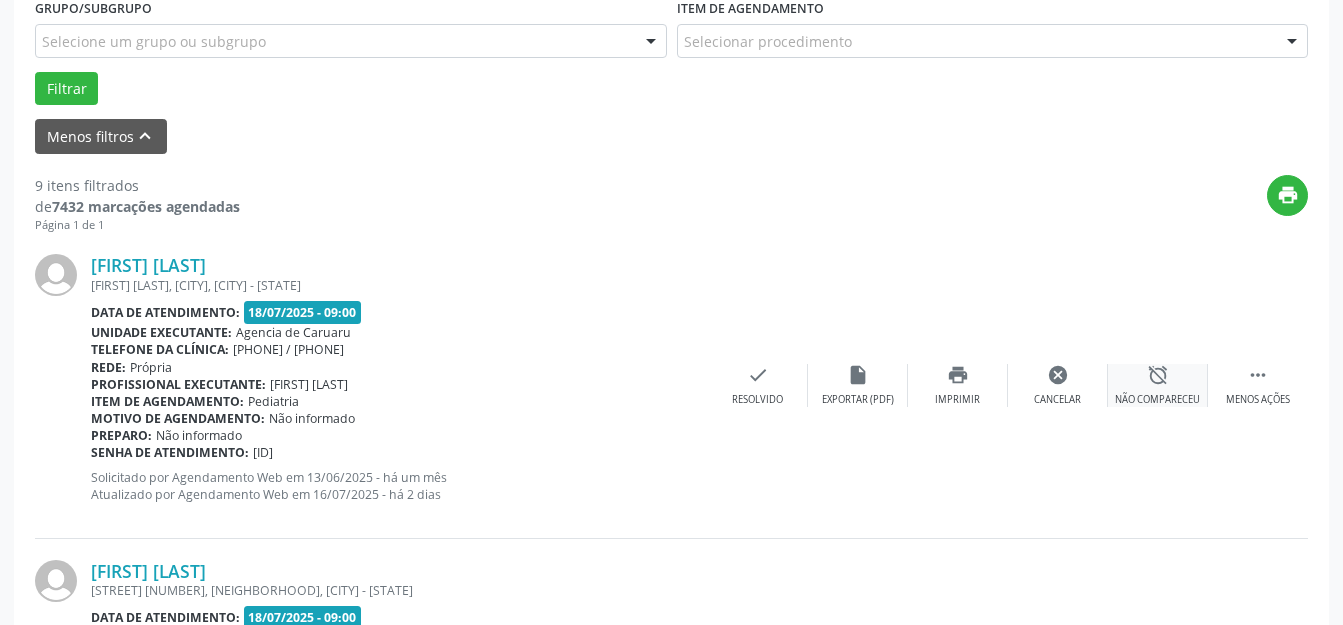 click on "alarm_off" at bounding box center (1158, 375) 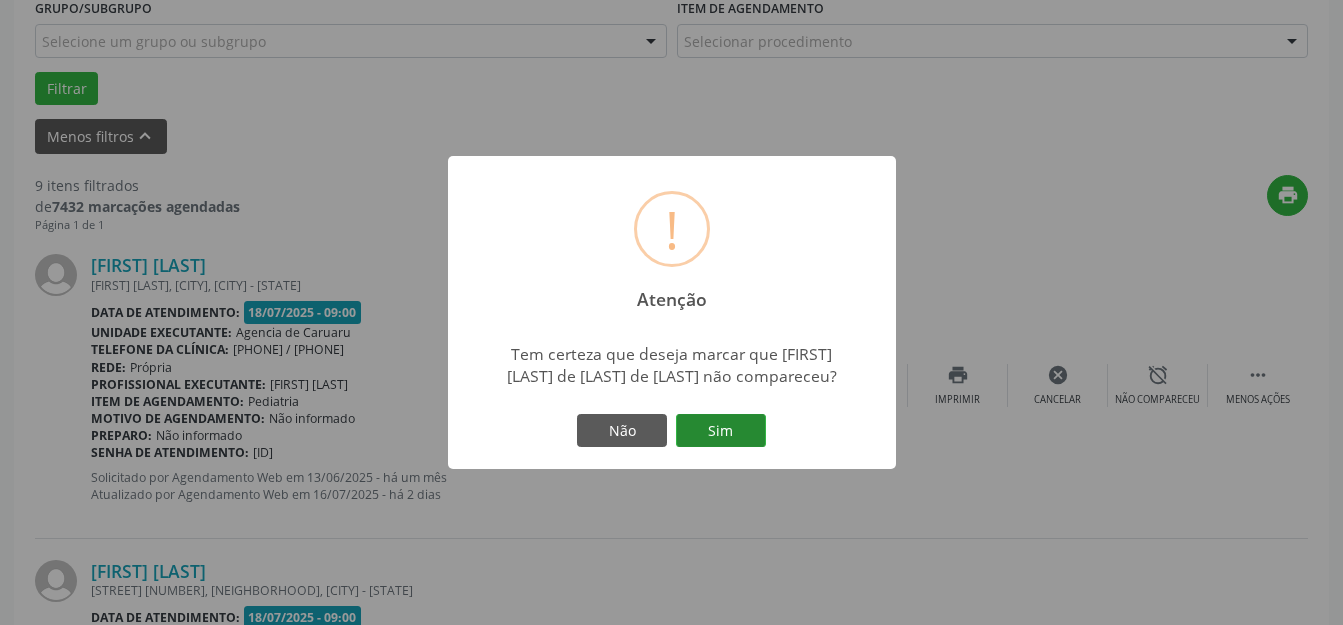click on "Sim" at bounding box center (721, 431) 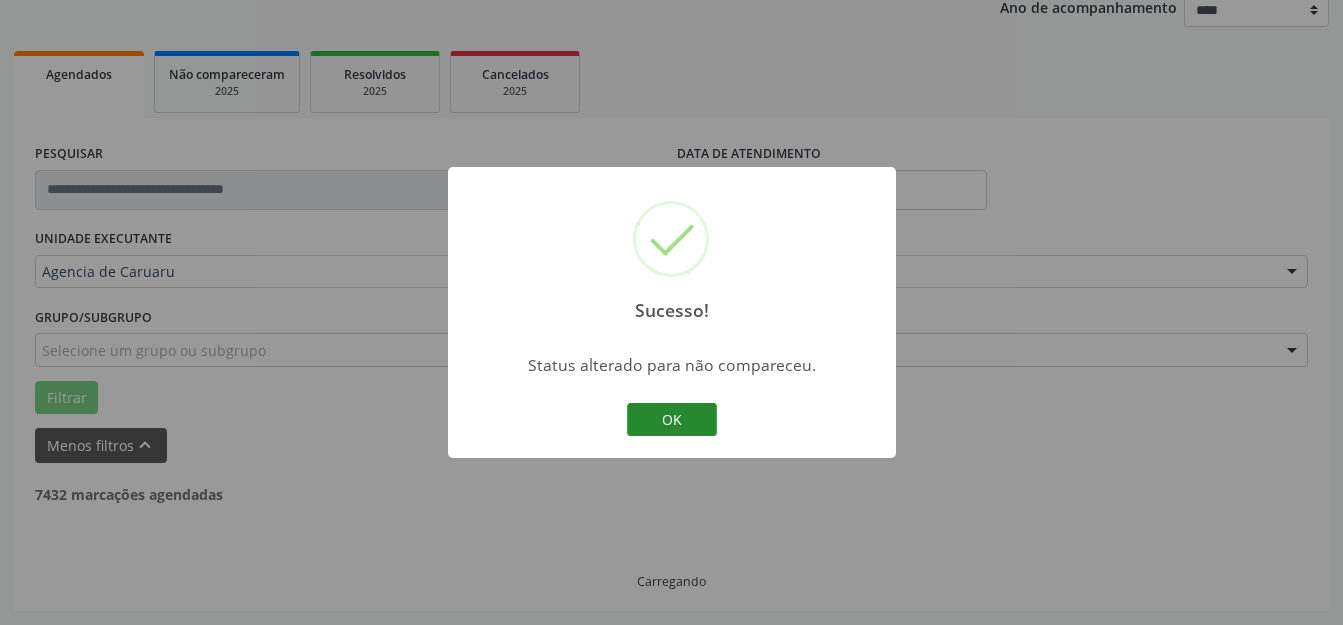 scroll, scrollTop: 248, scrollLeft: 0, axis: vertical 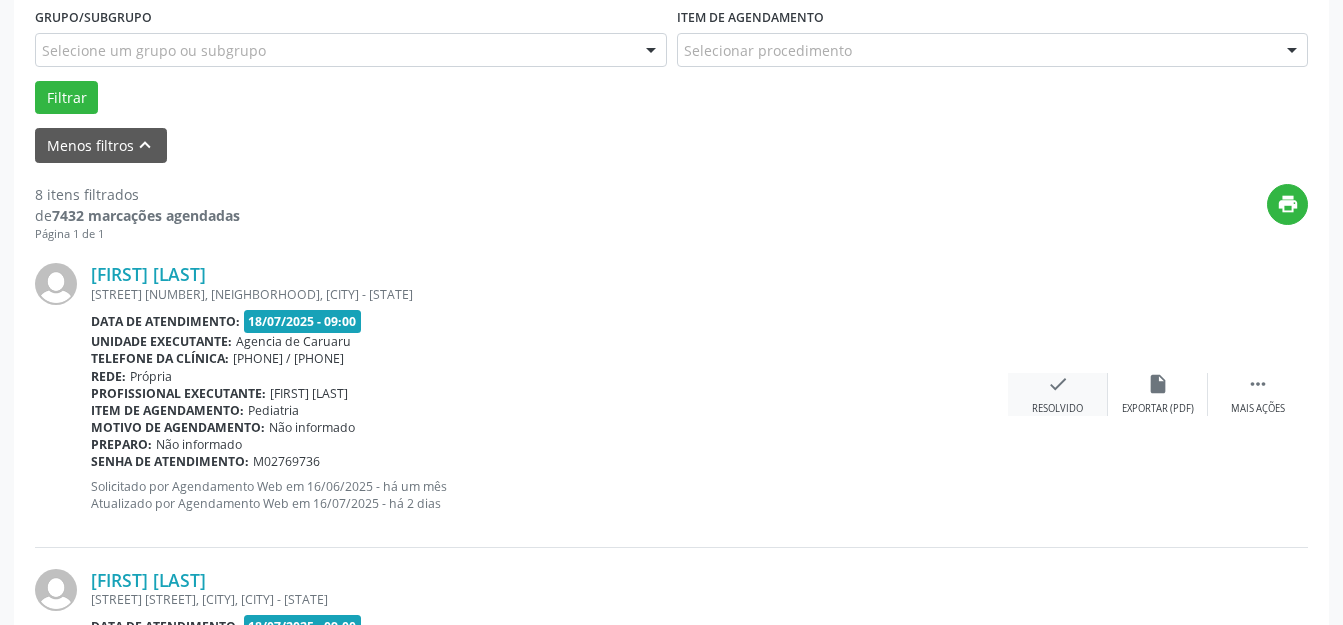 click on "check
Resolvido" at bounding box center (1058, 394) 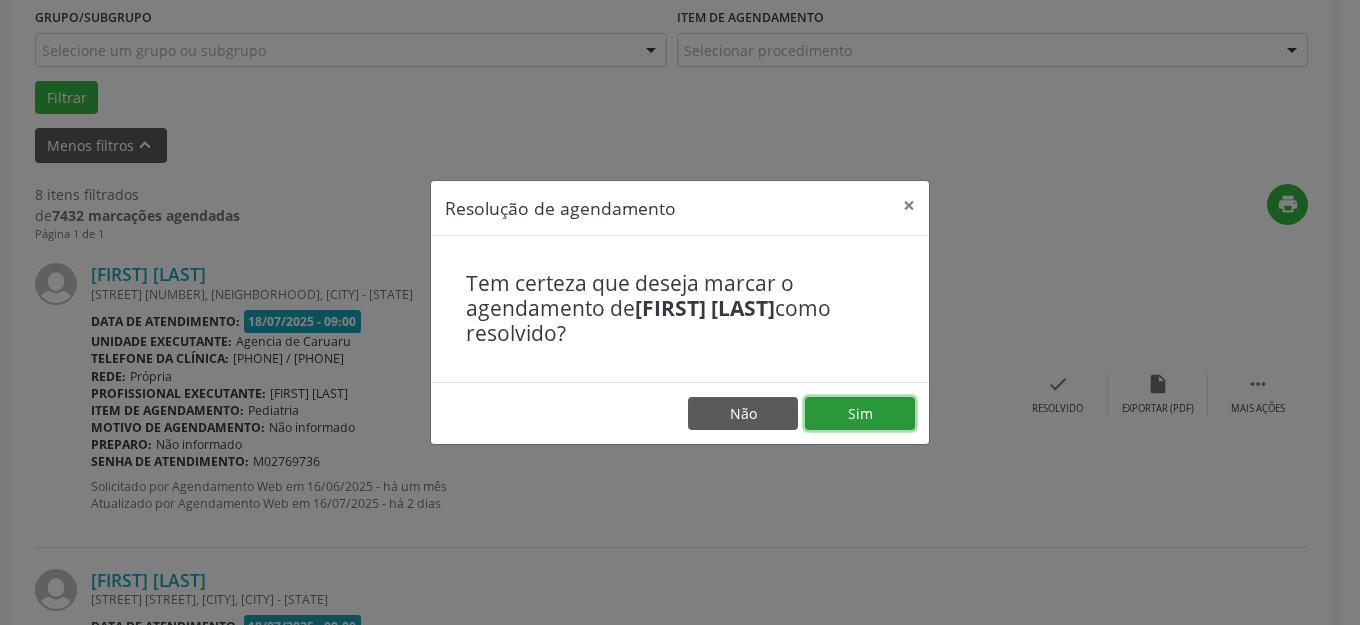click on "Sim" at bounding box center (860, 414) 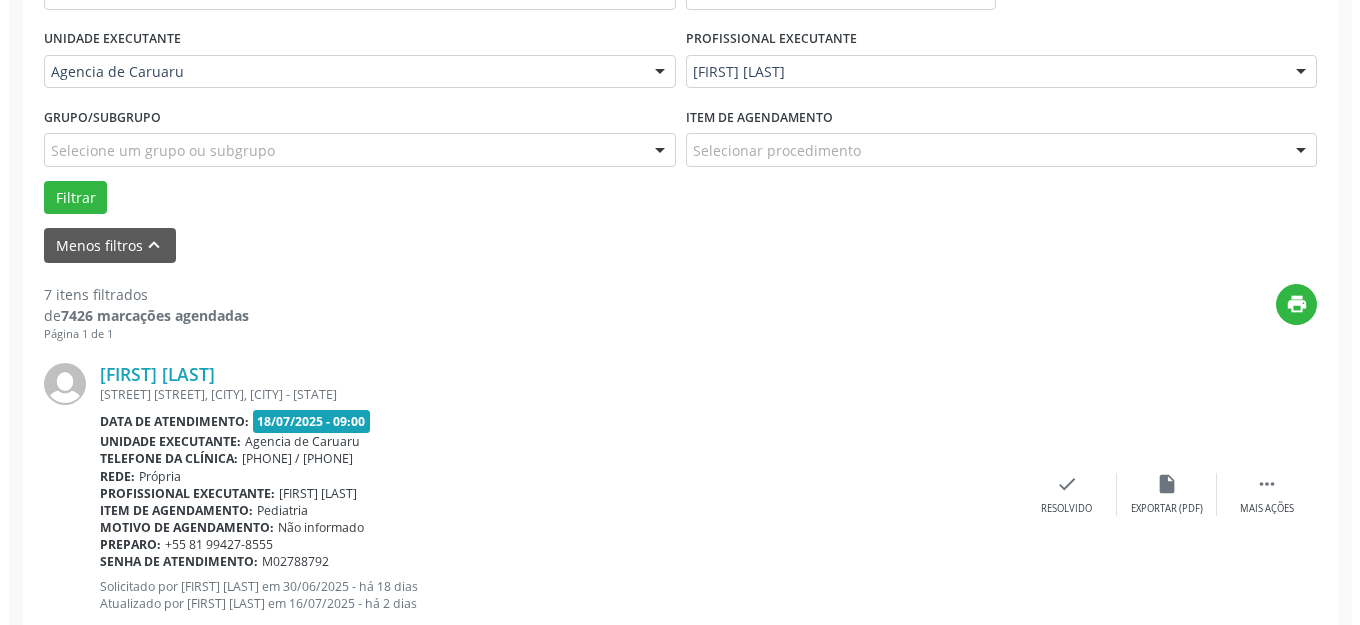 scroll, scrollTop: 548, scrollLeft: 0, axis: vertical 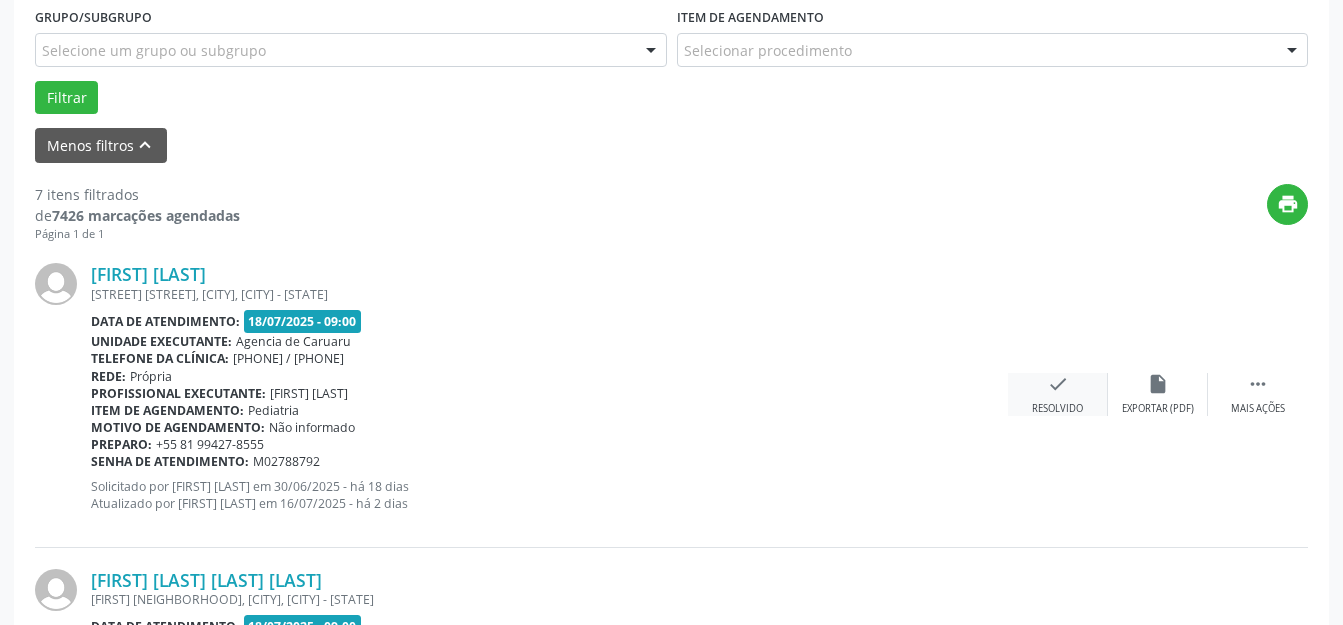 click on "check" at bounding box center [1058, 384] 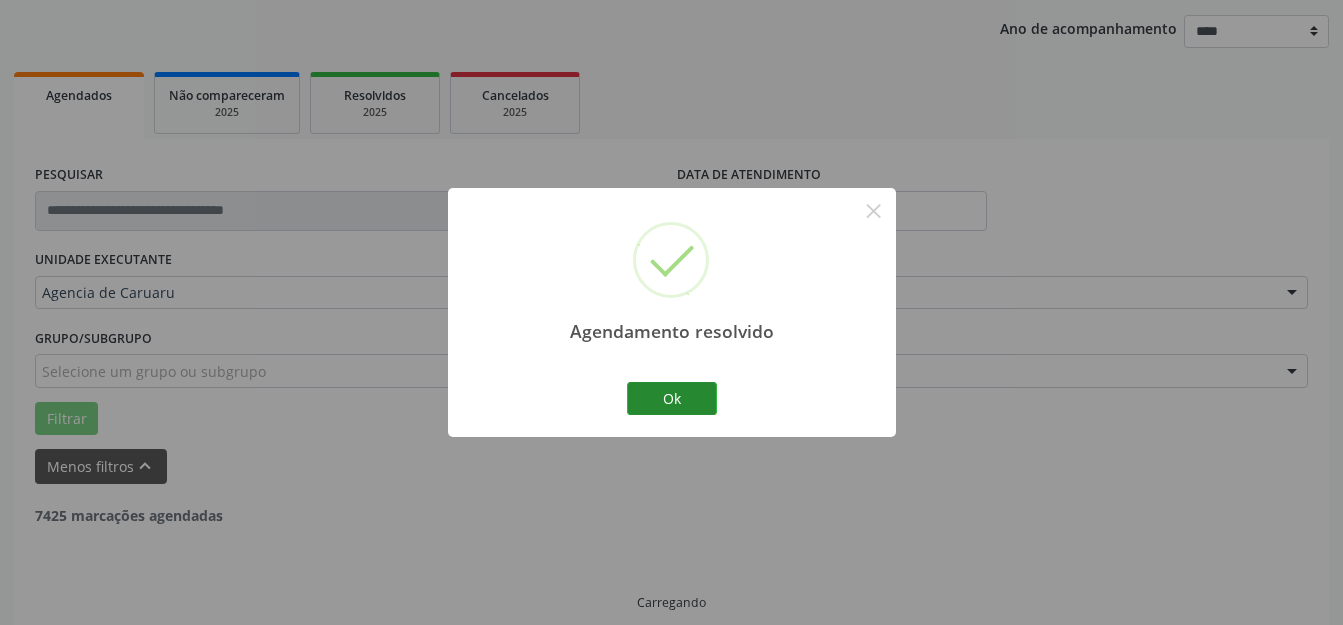 scroll, scrollTop: 248, scrollLeft: 0, axis: vertical 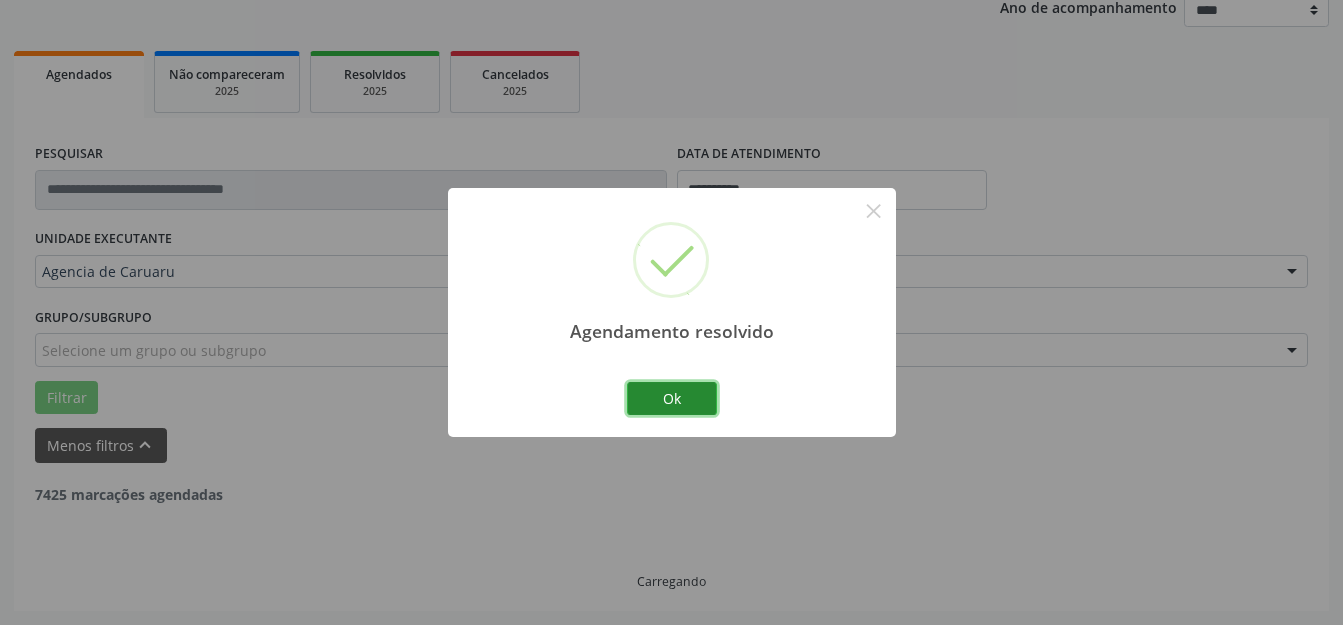 click on "Ok" at bounding box center (672, 399) 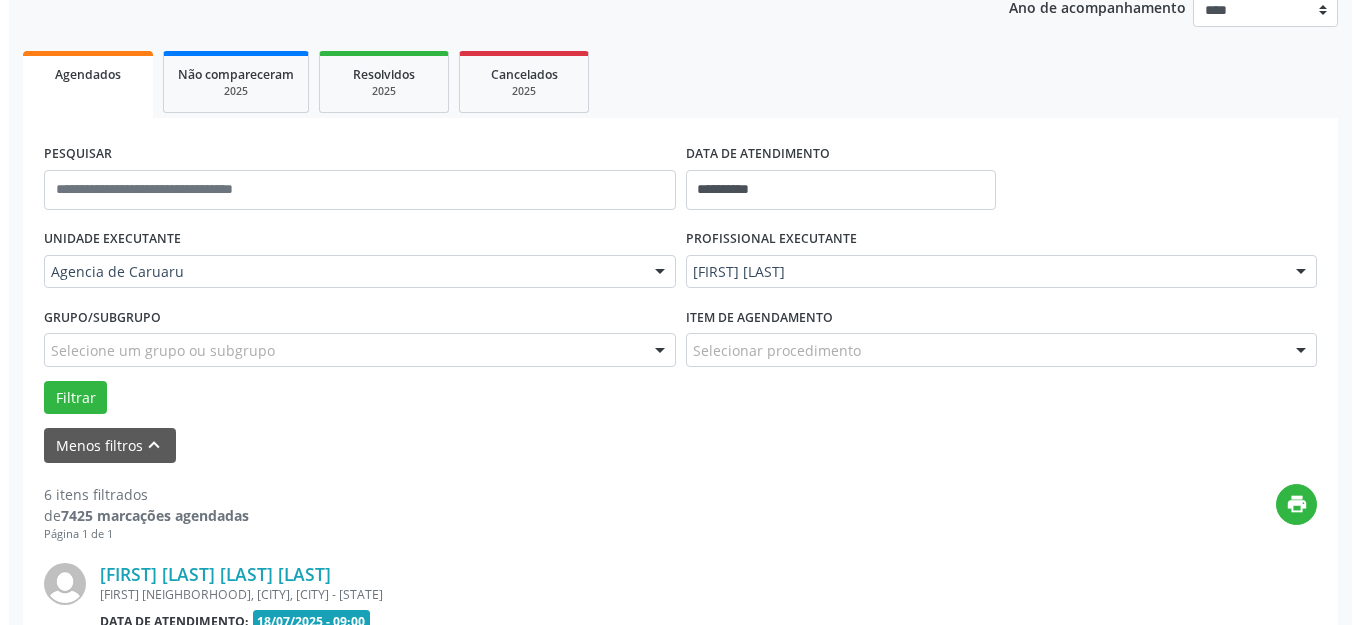 scroll, scrollTop: 648, scrollLeft: 0, axis: vertical 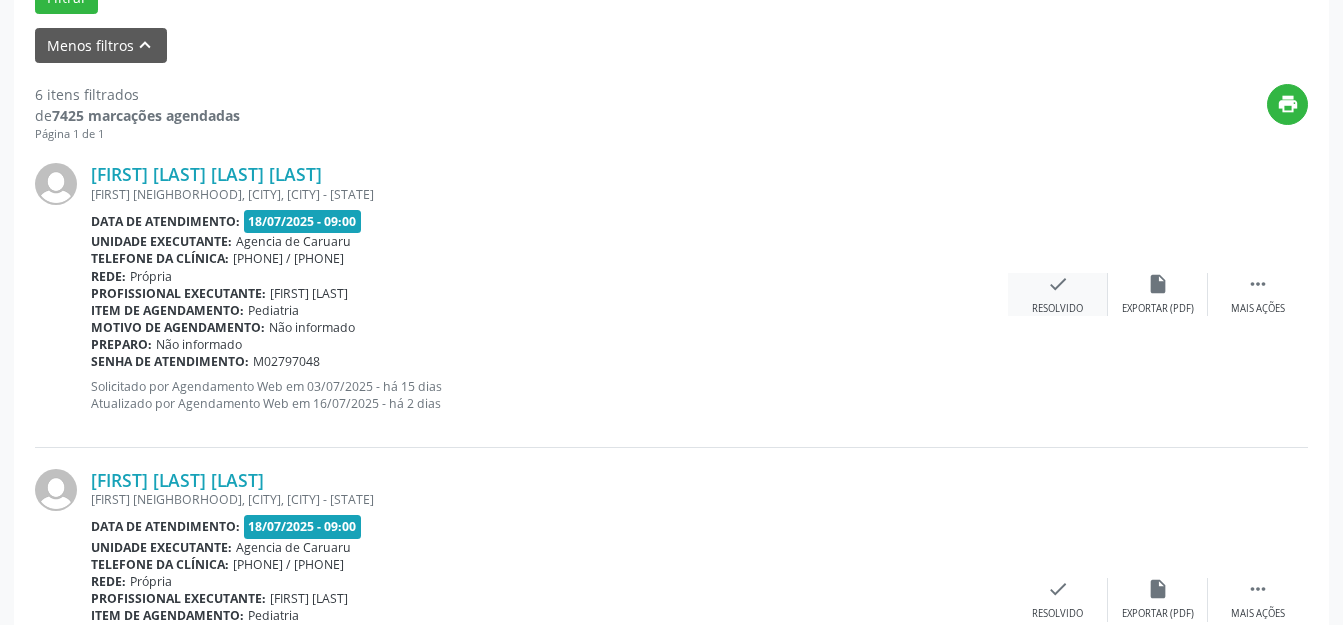 click on "check" at bounding box center [1058, 284] 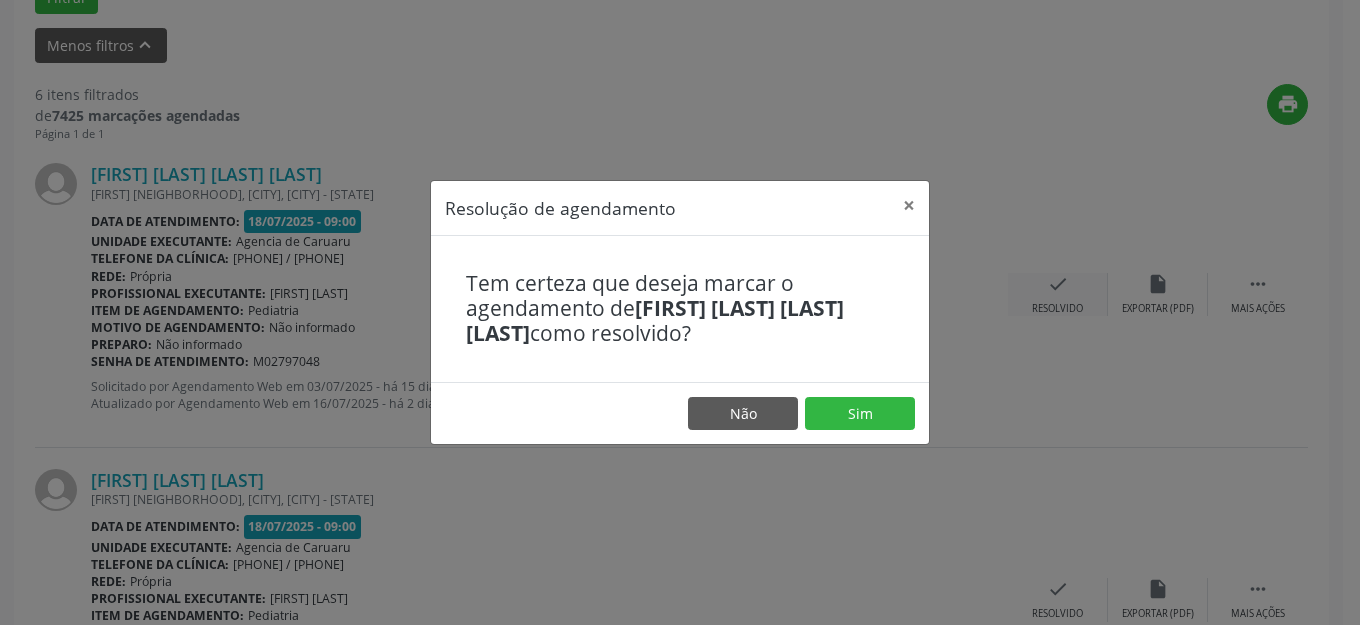 click on "Resolução de agendamento ×
Tem certeza que deseja marcar o agendamento de  [FIRST] [LAST] [LAST]  como resolvido?
Não Sim" at bounding box center [680, 312] 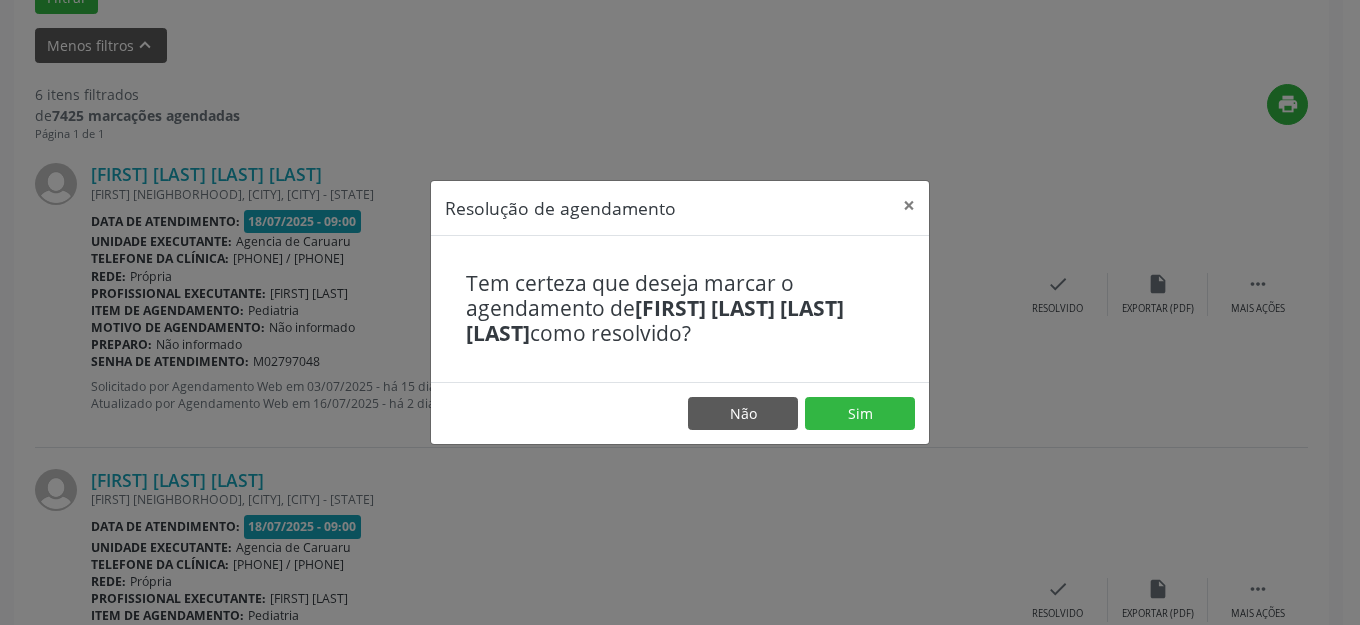 click on "Resolução de agendamento ×
Tem certeza que deseja marcar o agendamento de  [FIRST] [LAST] [LAST]  como resolvido?
Não Sim" at bounding box center (680, 312) 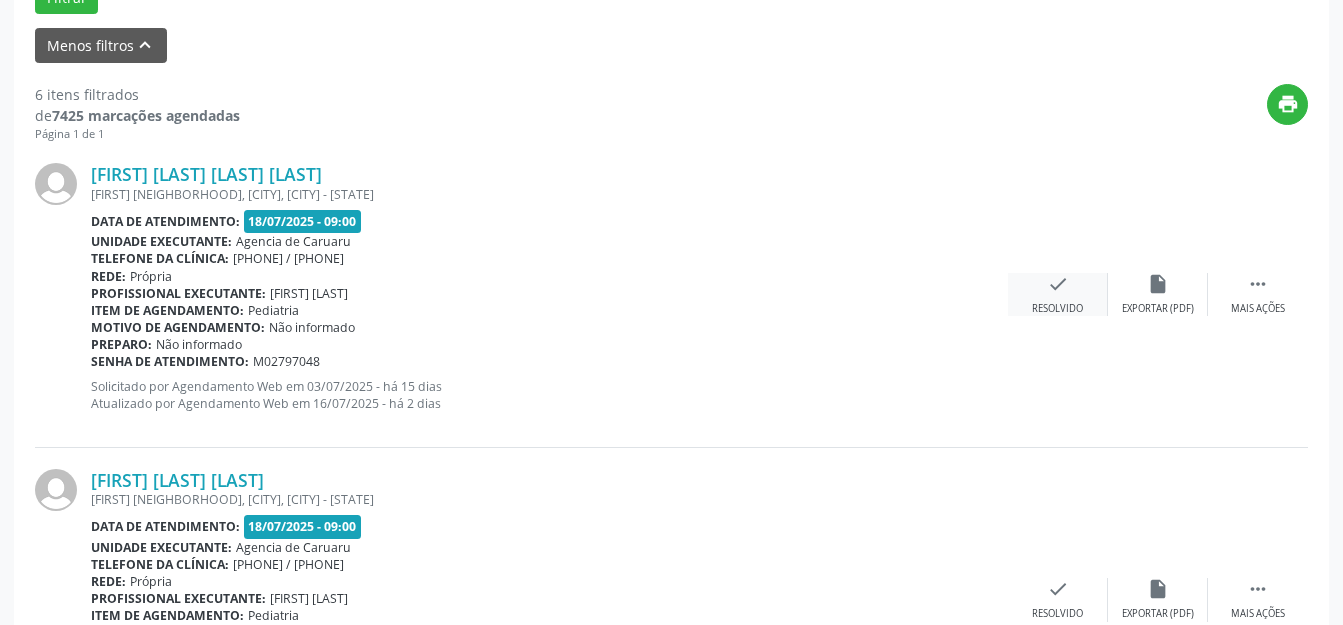 click on "check
Resolvido" at bounding box center (1058, 294) 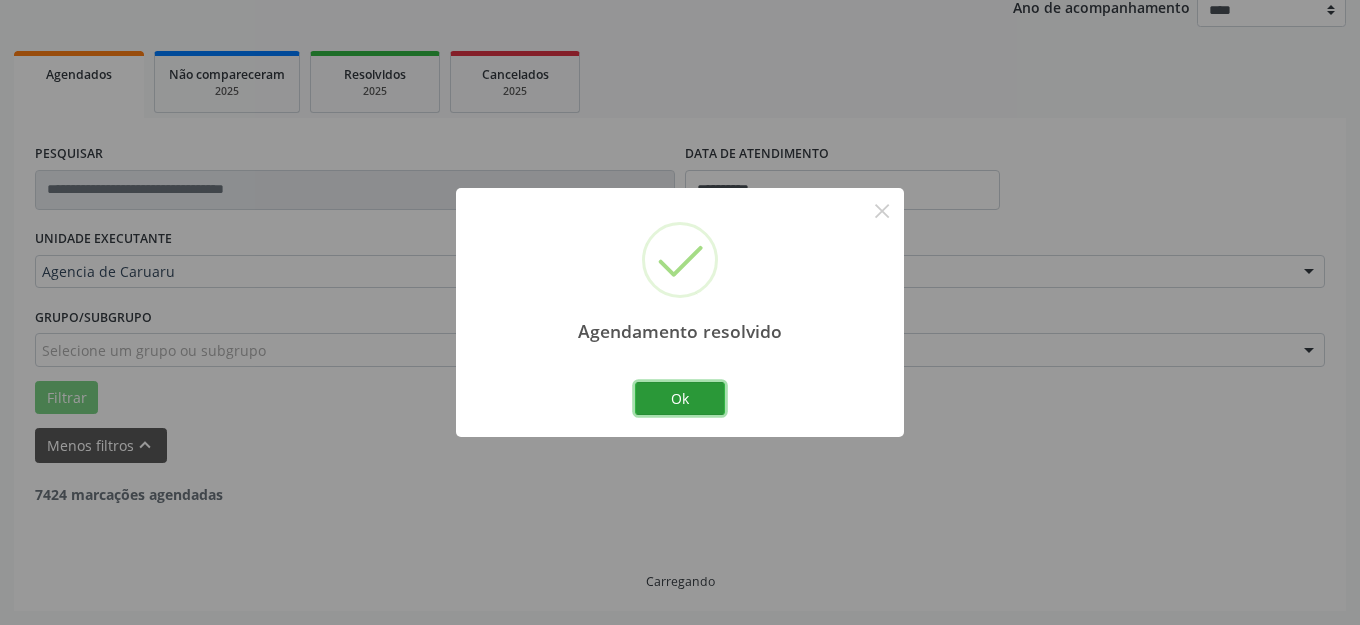 click on "Ok" at bounding box center [680, 399] 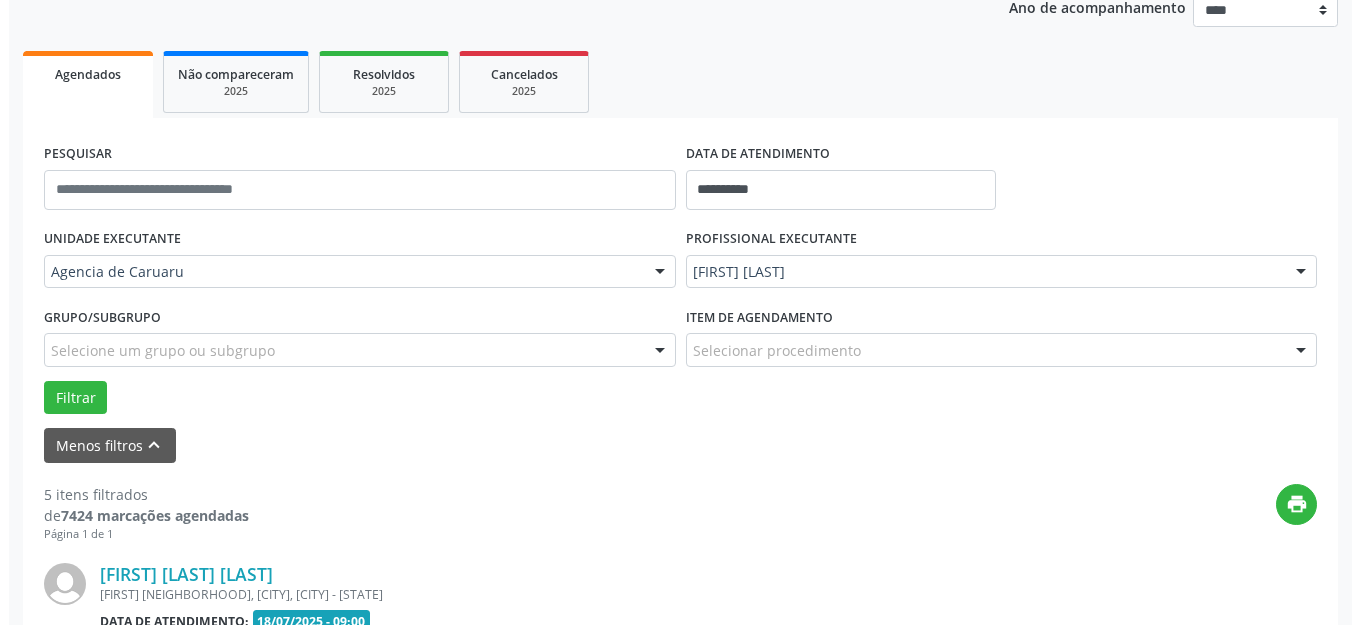 scroll, scrollTop: 648, scrollLeft: 0, axis: vertical 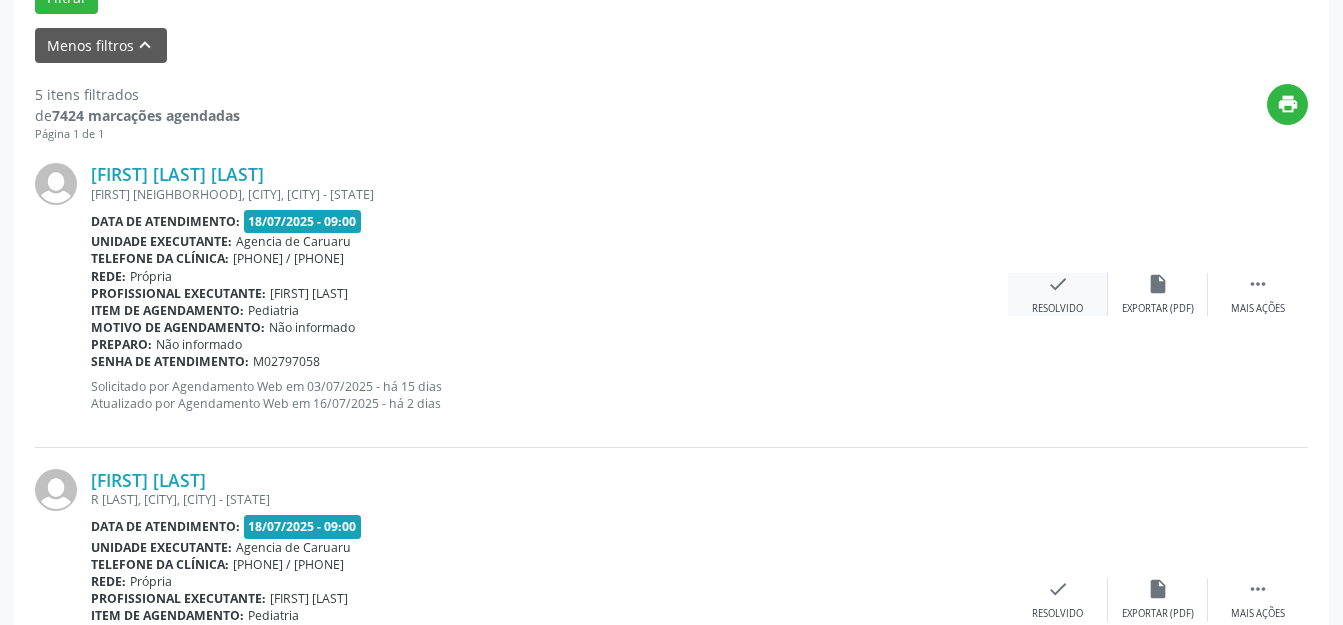 click on "check" at bounding box center [1058, 284] 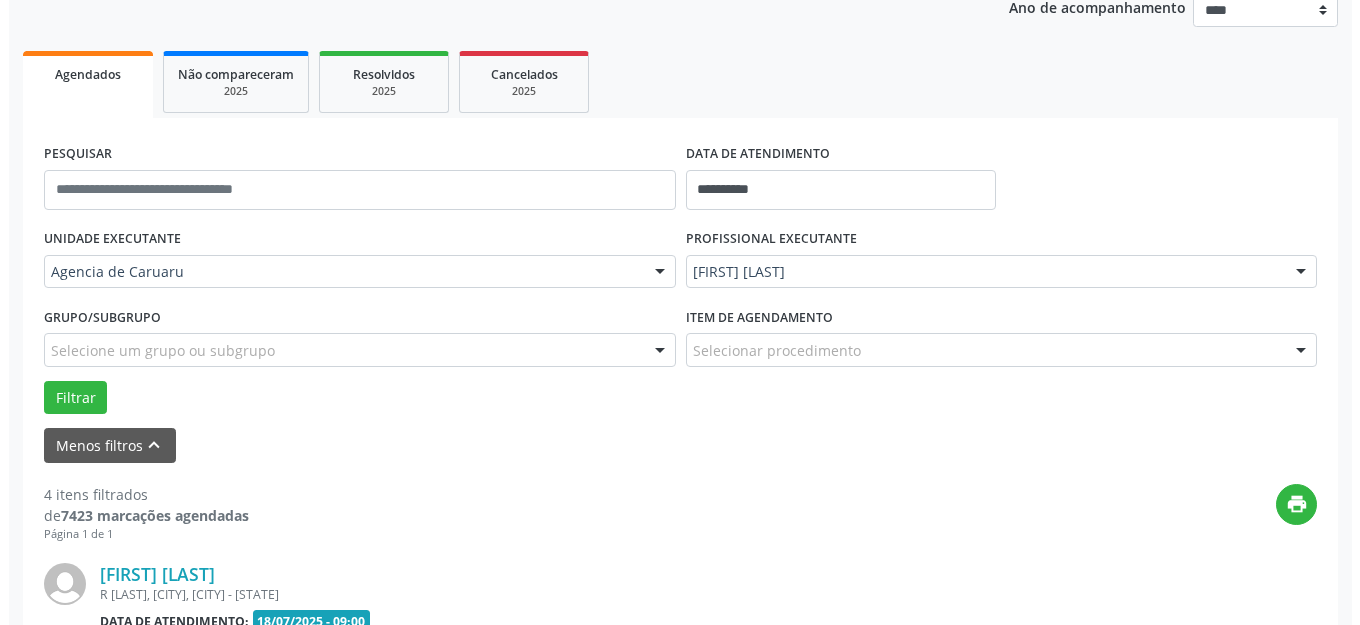 scroll, scrollTop: 448, scrollLeft: 0, axis: vertical 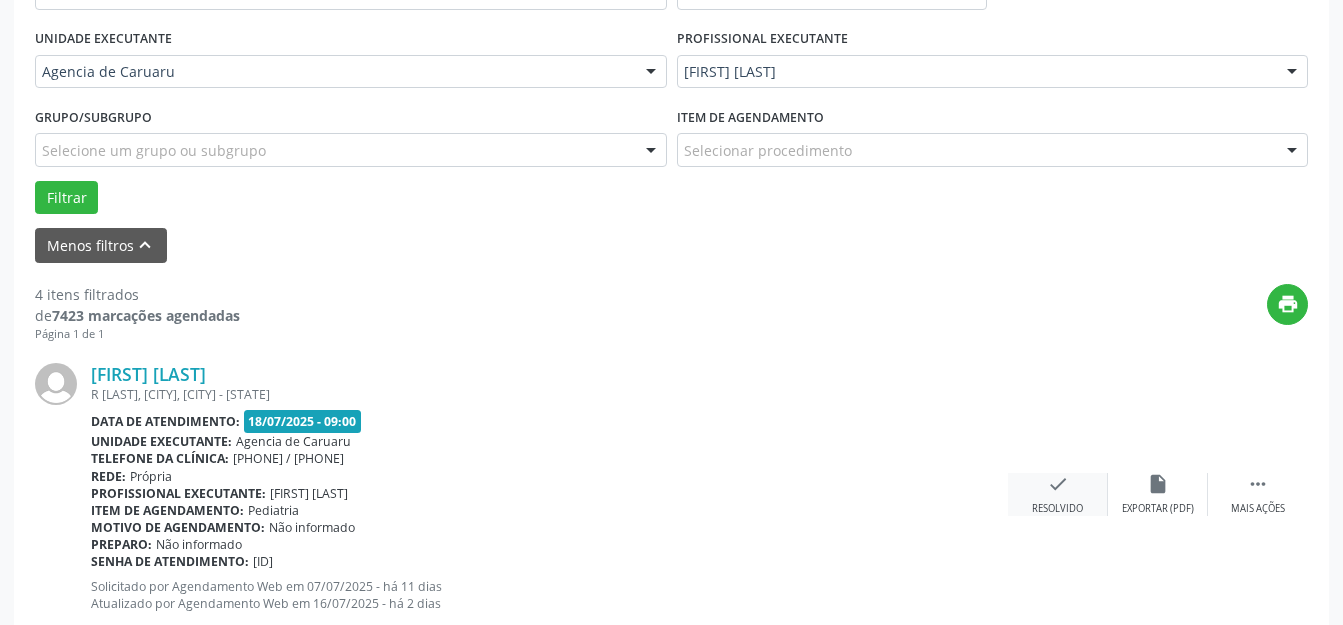 click on "check" at bounding box center (1058, 484) 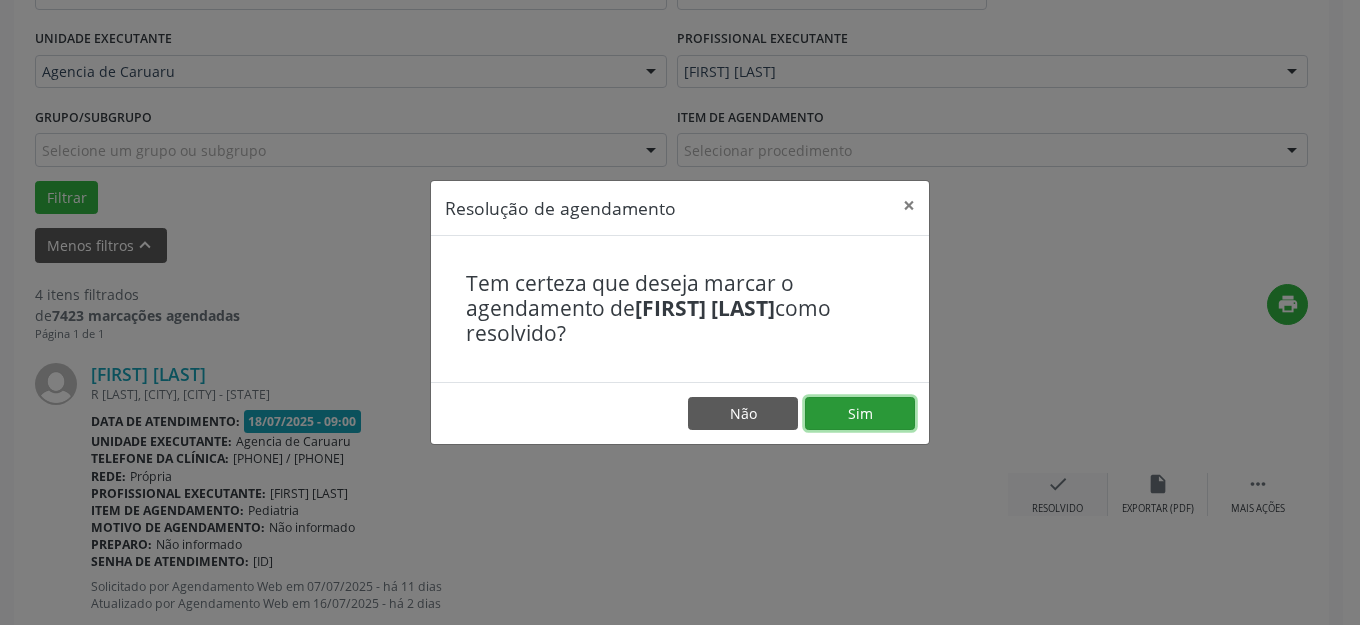 click on "Sim" at bounding box center [860, 414] 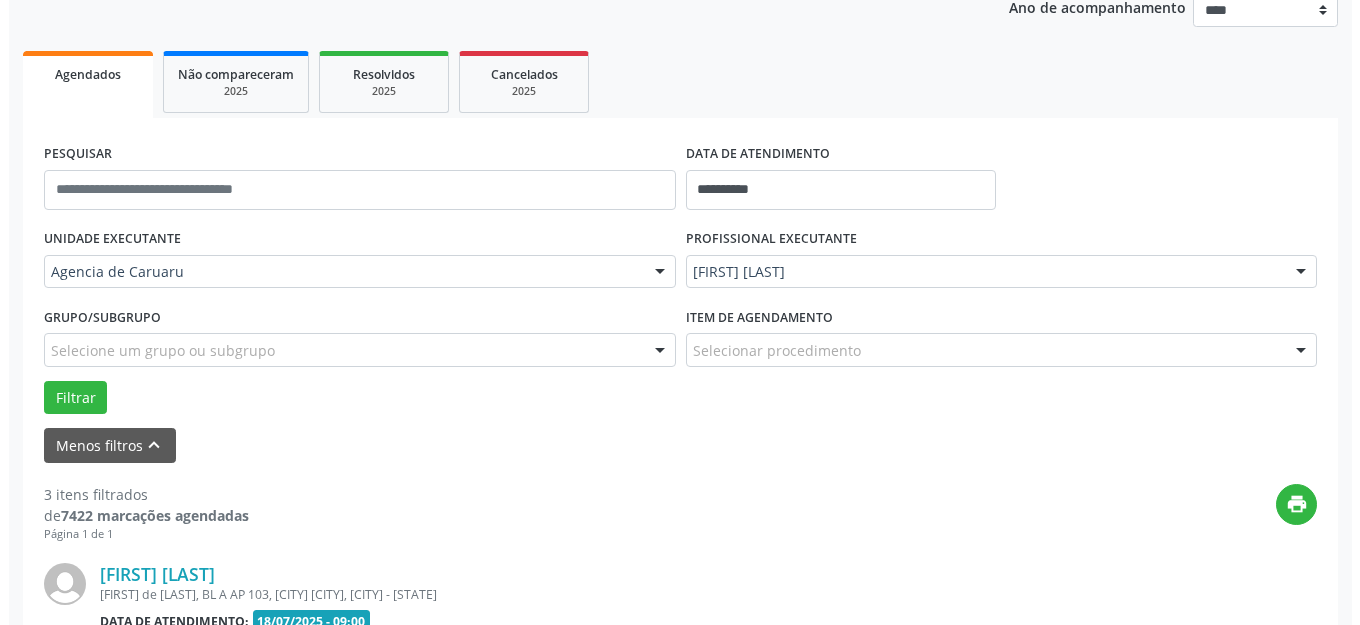 scroll, scrollTop: 648, scrollLeft: 0, axis: vertical 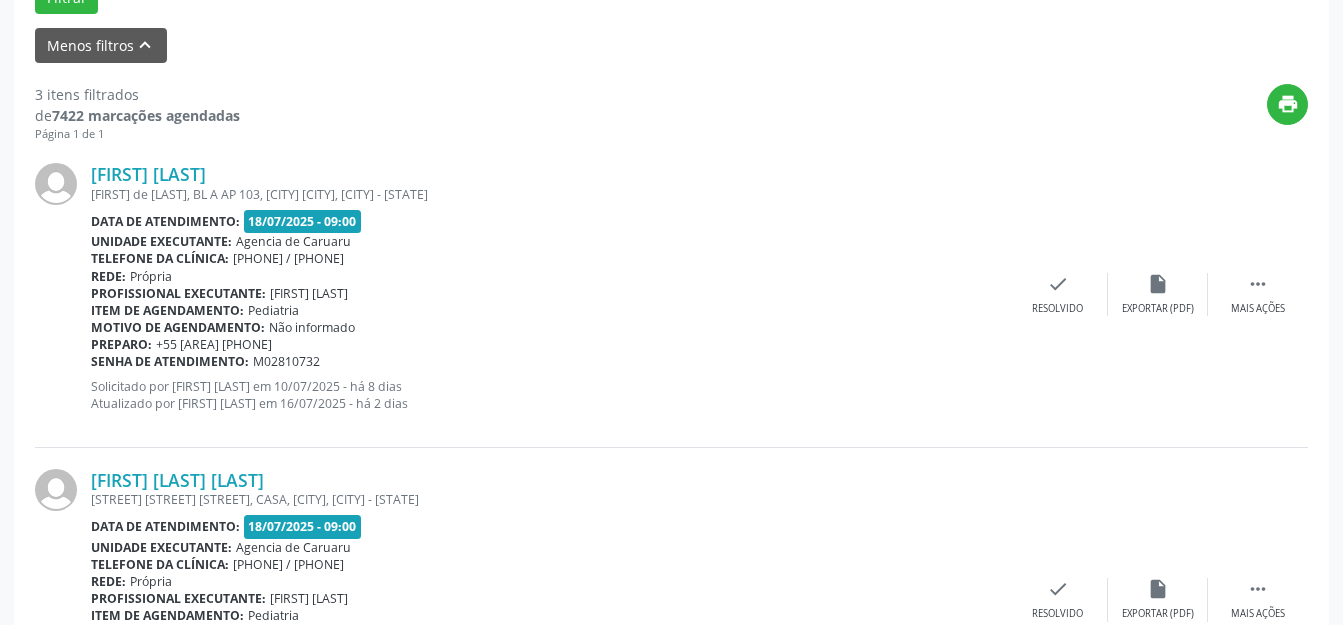 click on "[FIRST] [LAST] [LAST]
[ADDRESS], BL A AP 103, [CITY] [CITY], [CITY] - [STATE]
Data de atendimento:
18/07/2025 - 09:00
Unidade executante:
Agencia de Caruaru
Telefone da clínica:
(81) 3719-9589 / 3719-9591
Rede:
Própria
Profissional executante:
[FIRST] da [LAST]
Item de agendamento:
Pediatria
Motivo de agendamento:
Não informado
Preparo:
+55 81 98472-2360
Senha de atendimento:
M02810732
Solicitado por [FIRST] [LAST] de [LAST] em 10/07/2025 - há 8 dias
Atualizado por [FIRST] [LAST] de [LAST] em 16/07/2025 - há 2 dias

Mais ações
insert_drive_file
Exportar (PDF)
check
Resolvido" at bounding box center (671, 294) 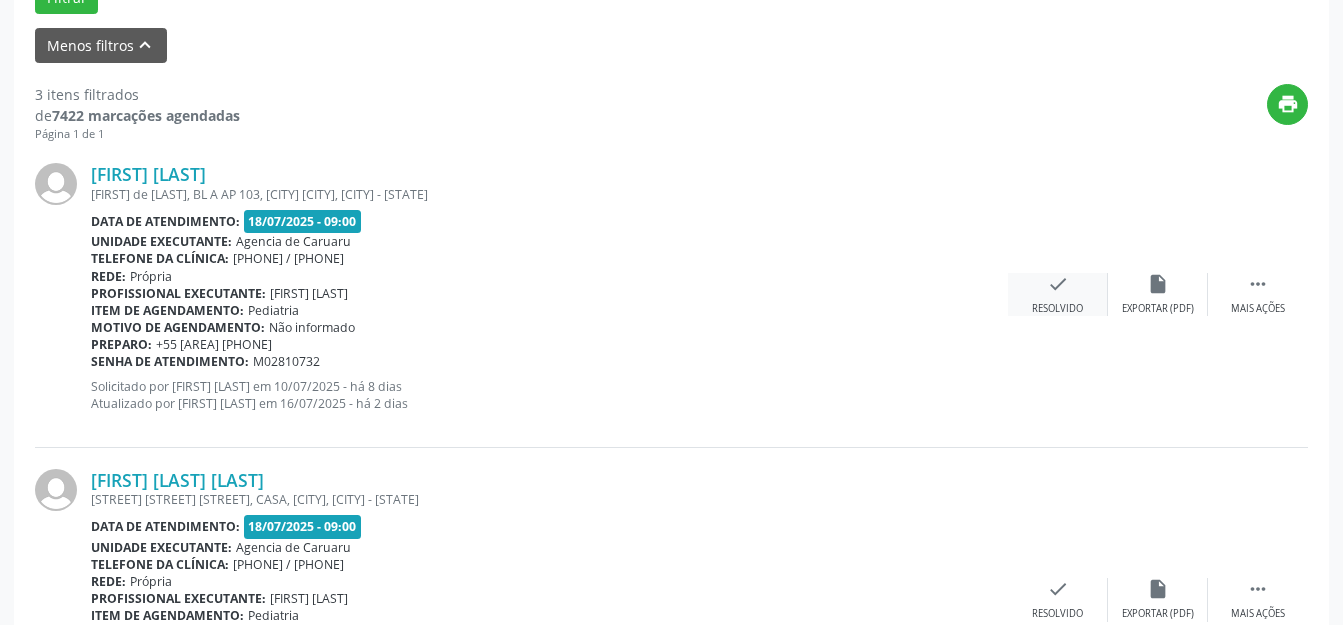 click on "check
Resolvido" at bounding box center (1058, 294) 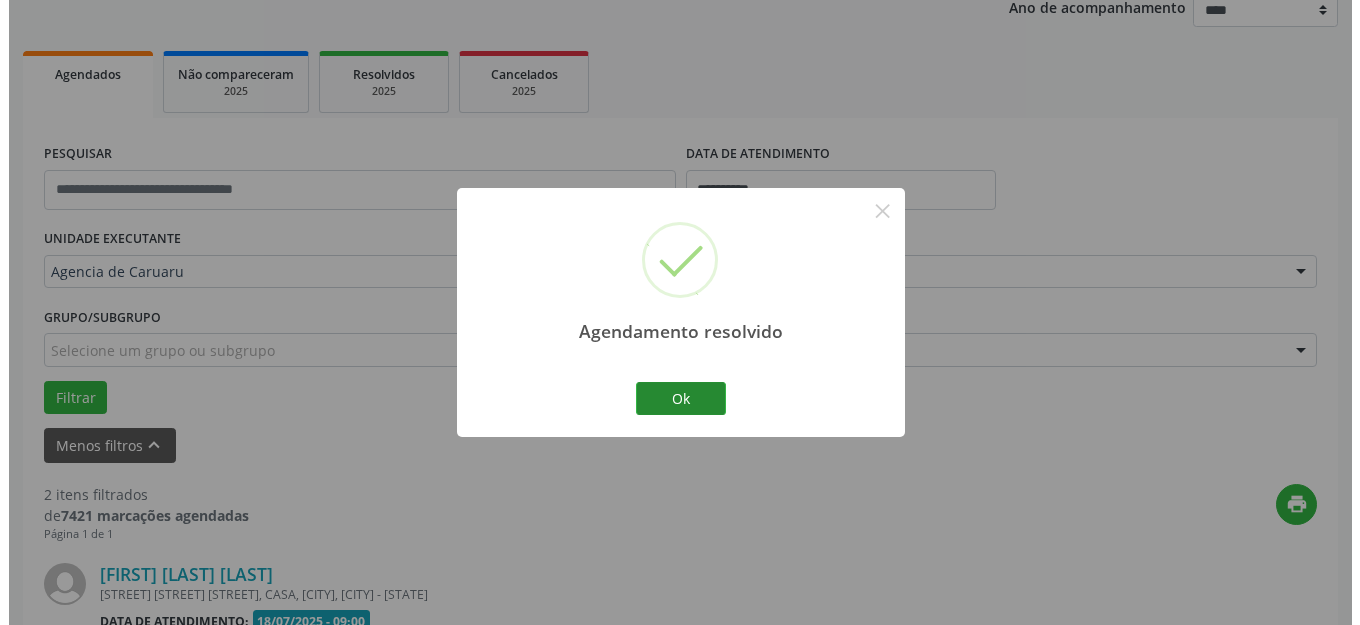 scroll, scrollTop: 648, scrollLeft: 0, axis: vertical 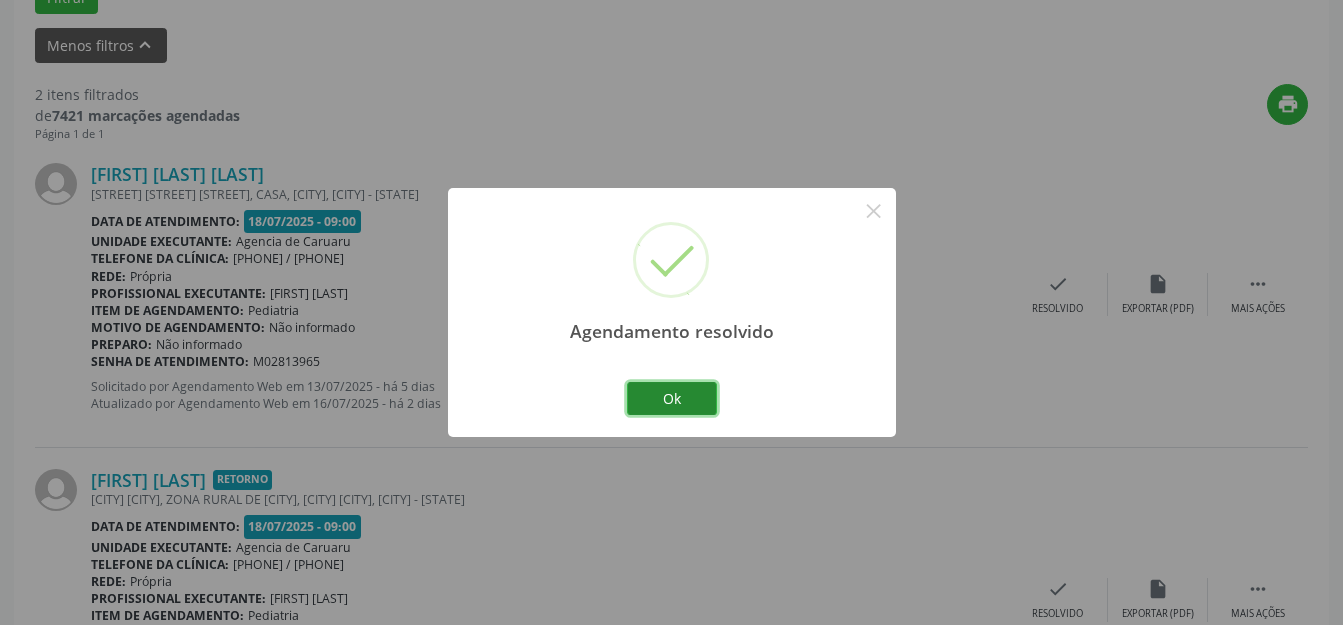 click on "Ok" at bounding box center (672, 399) 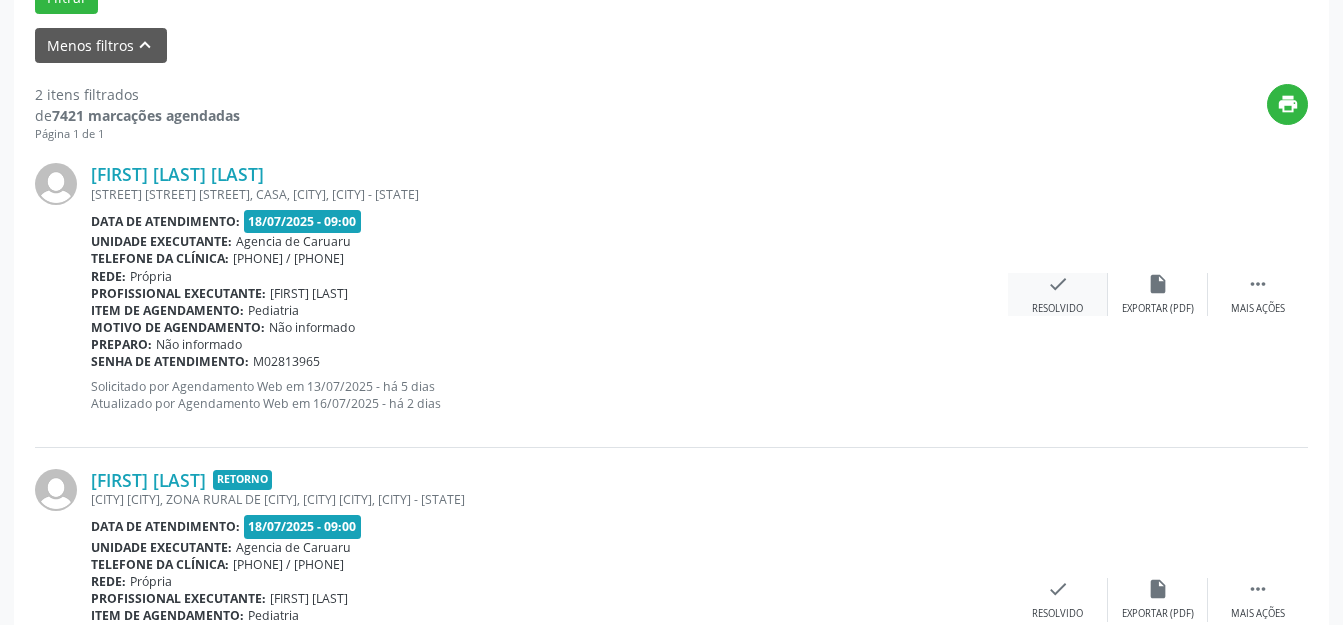 click on "check
Resolvido" at bounding box center (1058, 294) 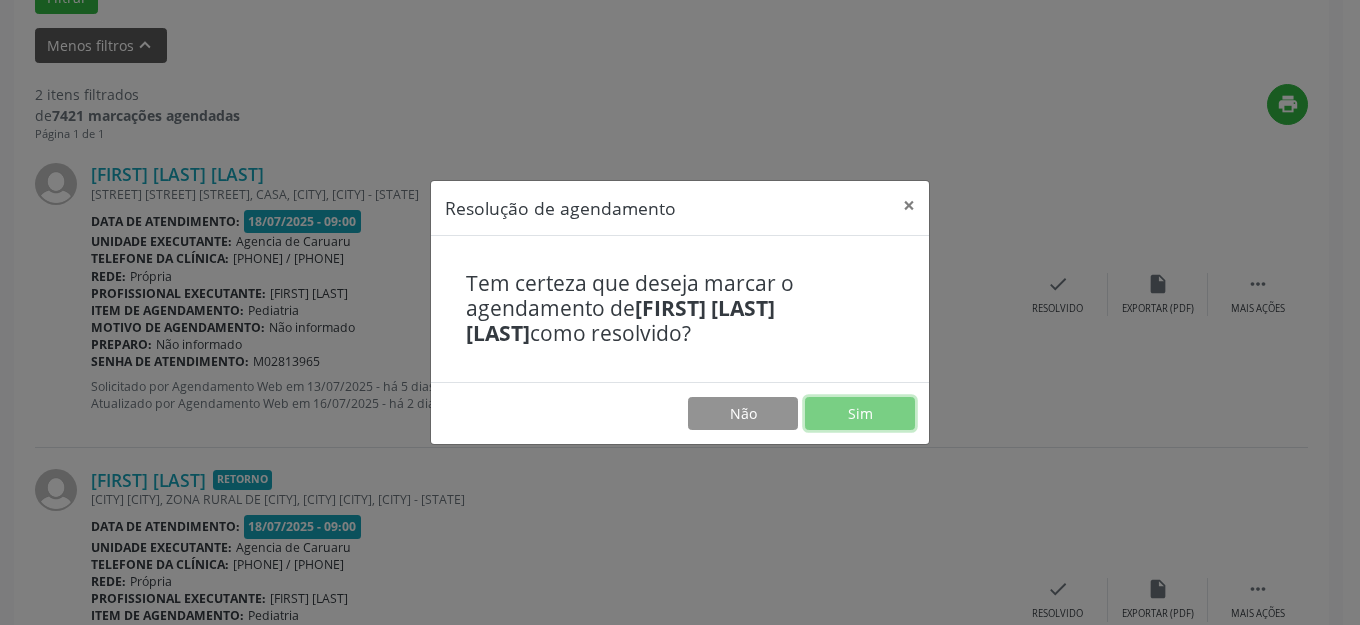 click on "Sim" at bounding box center [860, 414] 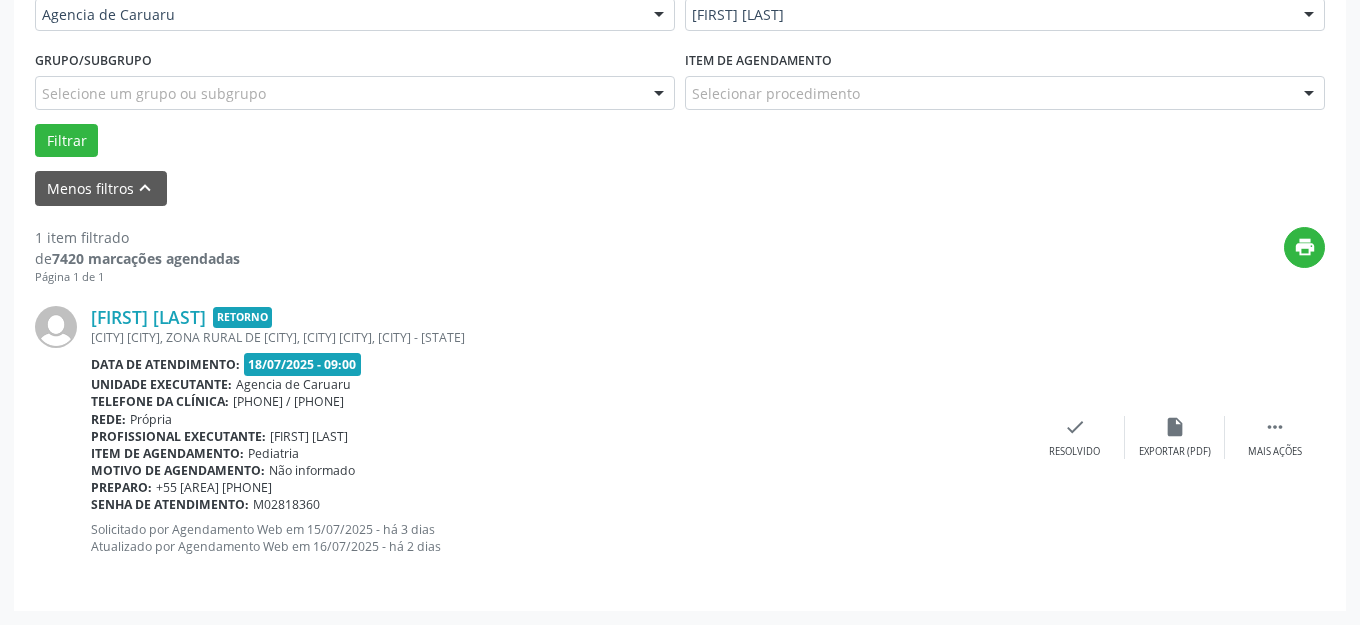 scroll, scrollTop: 505, scrollLeft: 0, axis: vertical 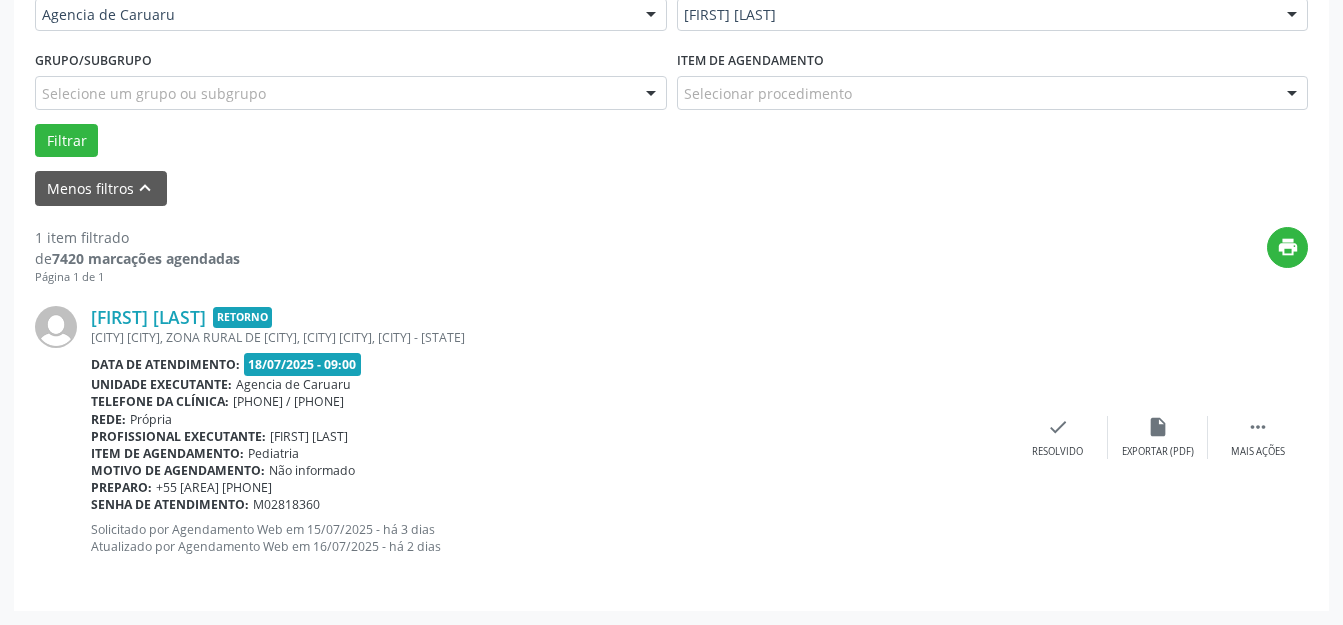 click on "[FIRST] Sales da Silva
Retorno
[ADDRESS], [CITY] DE [CITY], [CITY] - [STATE]
Data de atendimento:
18/07/2025 - 09:00
Unidade executante:
Agencia de Caruaru
Telefone da clínica:
(81) 3719-9589 / 3719-9591
Rede:
Própria
Profissional executante:
[FIRST] da [LAST]
Item de agendamento:
Pediatria
Motivo de agendamento:
Não informado
Preparo:
+55 81 99492-8836
Senha de atendimento:
M02818360
Solicitado por Agendamento Web em 15/07/2025 - há 3 dias
Atualizado por Agendamento Web em 16/07/2025 - há 2 dias

Mais ações
insert_drive_file
Exportar (PDF)
check
Resolvido" at bounding box center (671, 437) 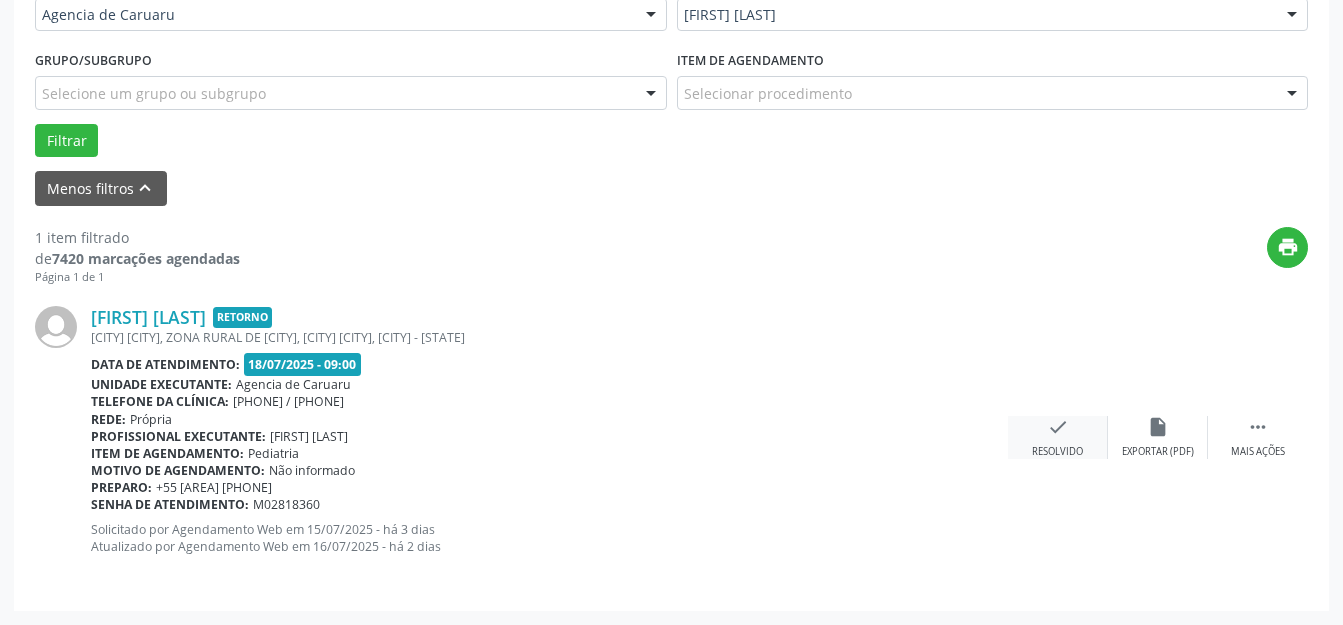 click on "check
Resolvido" at bounding box center (1058, 437) 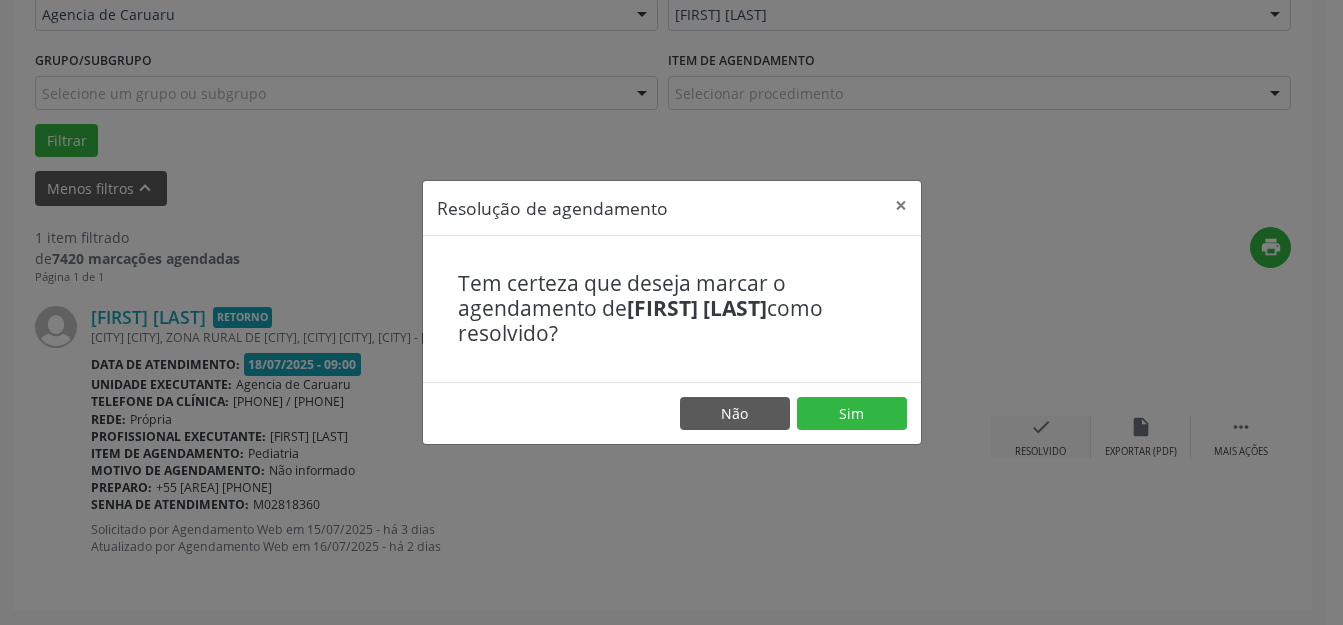 click on "Sim" at bounding box center (852, 414) 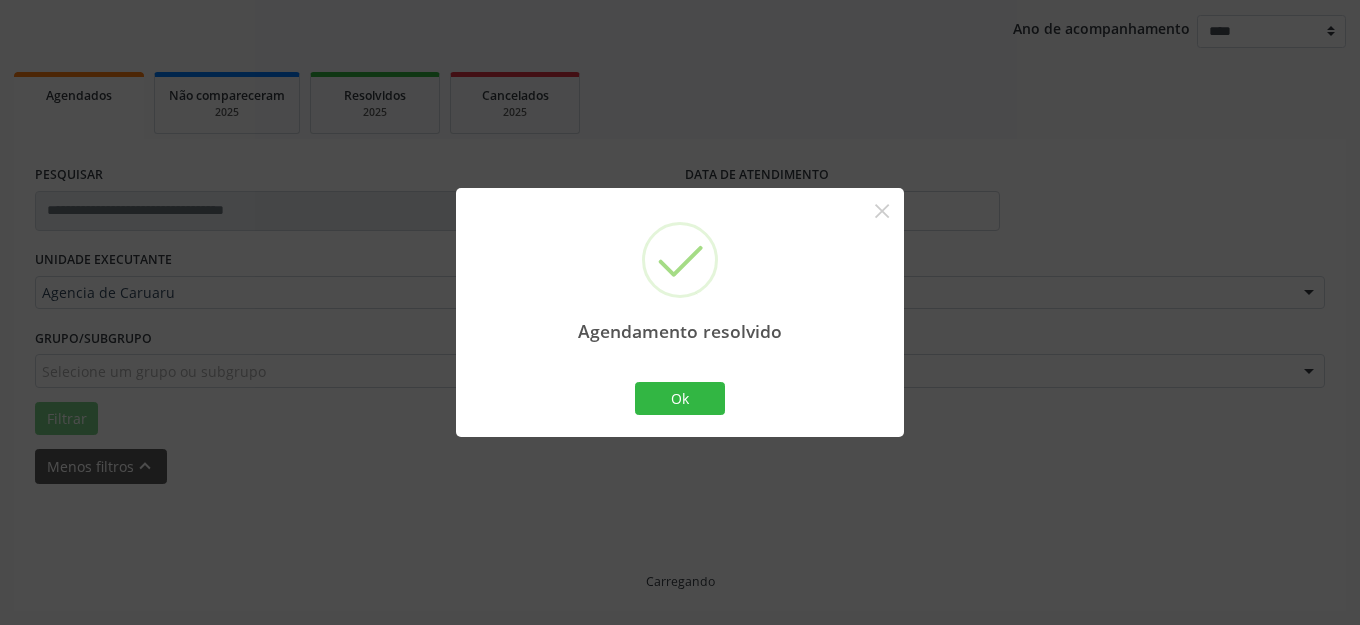 click on "Agendamento resolvido × Ok Cancel" at bounding box center (680, 312) 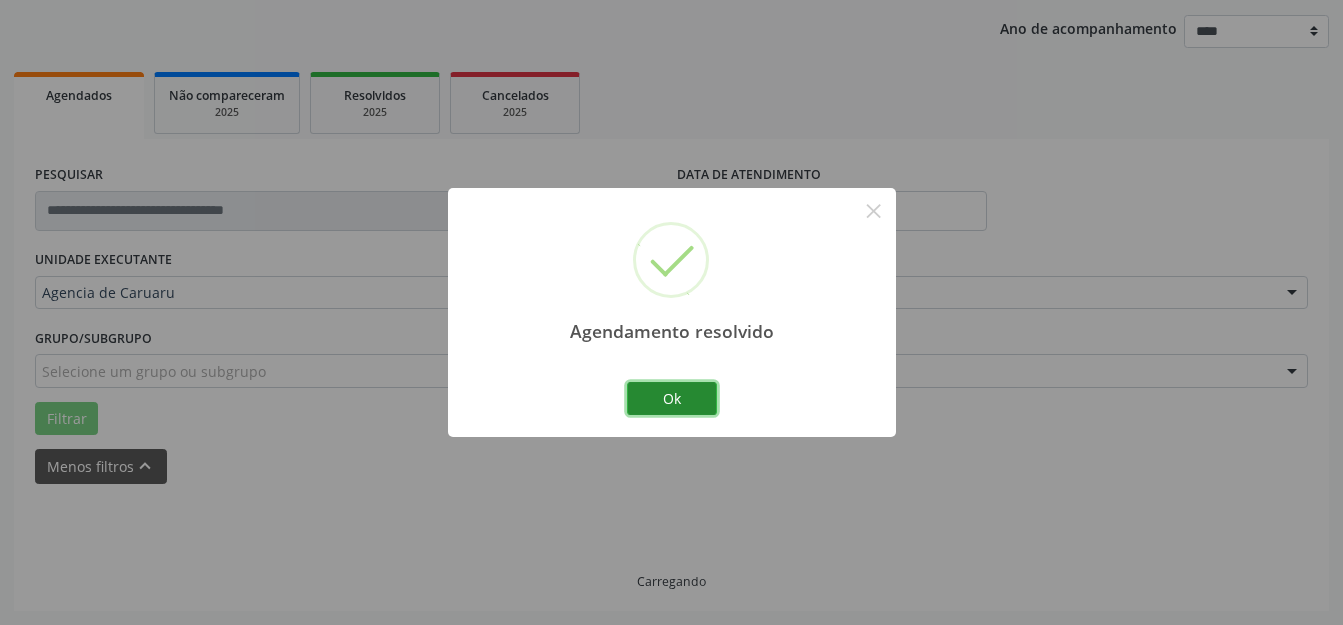 click on "Ok" at bounding box center [672, 399] 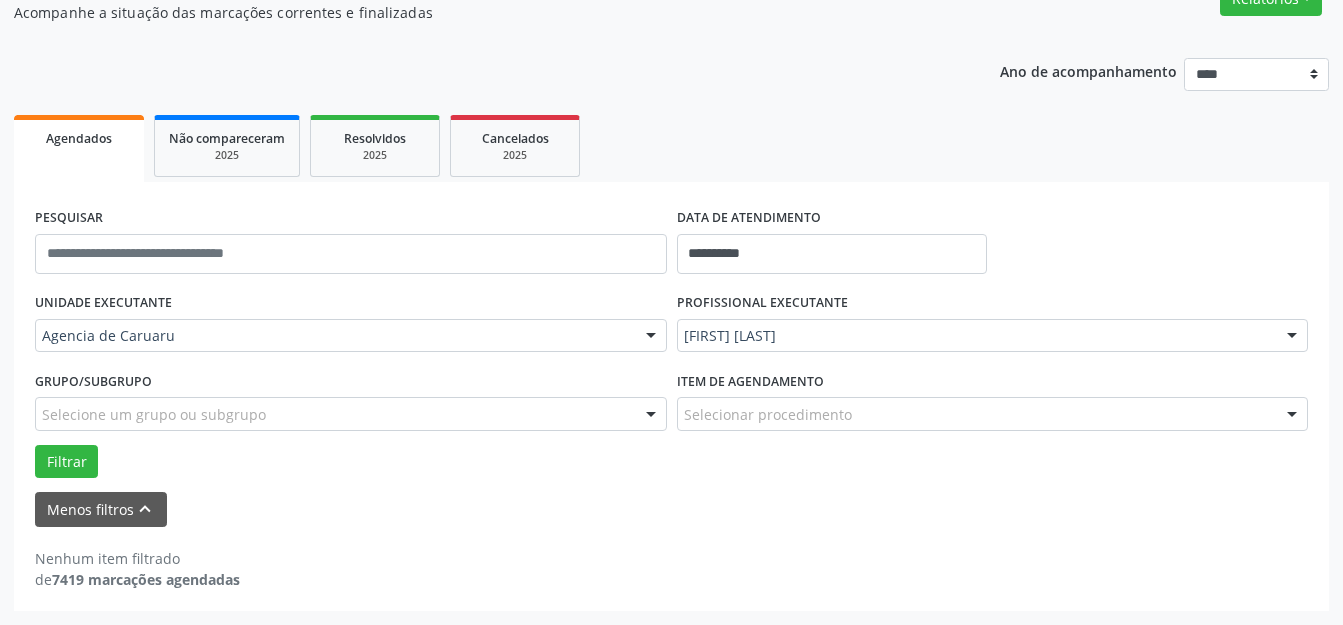 scroll, scrollTop: 184, scrollLeft: 0, axis: vertical 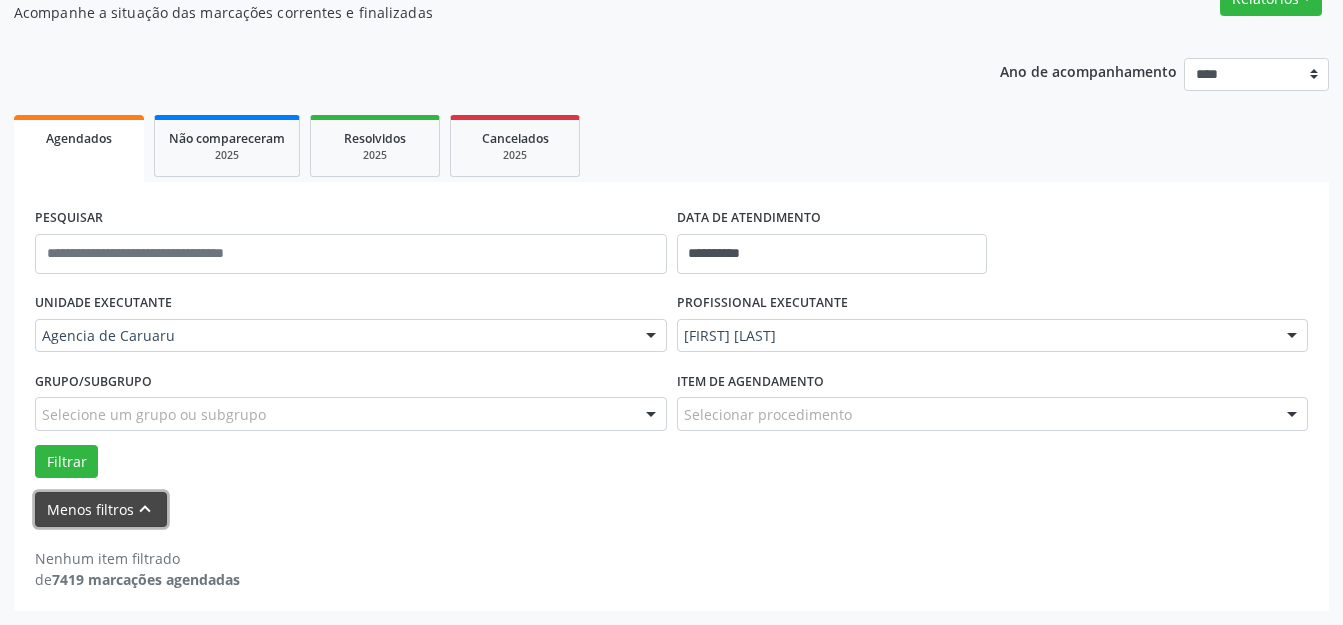 click on "Menos filtros
keyboard_arrow_up" at bounding box center (101, 509) 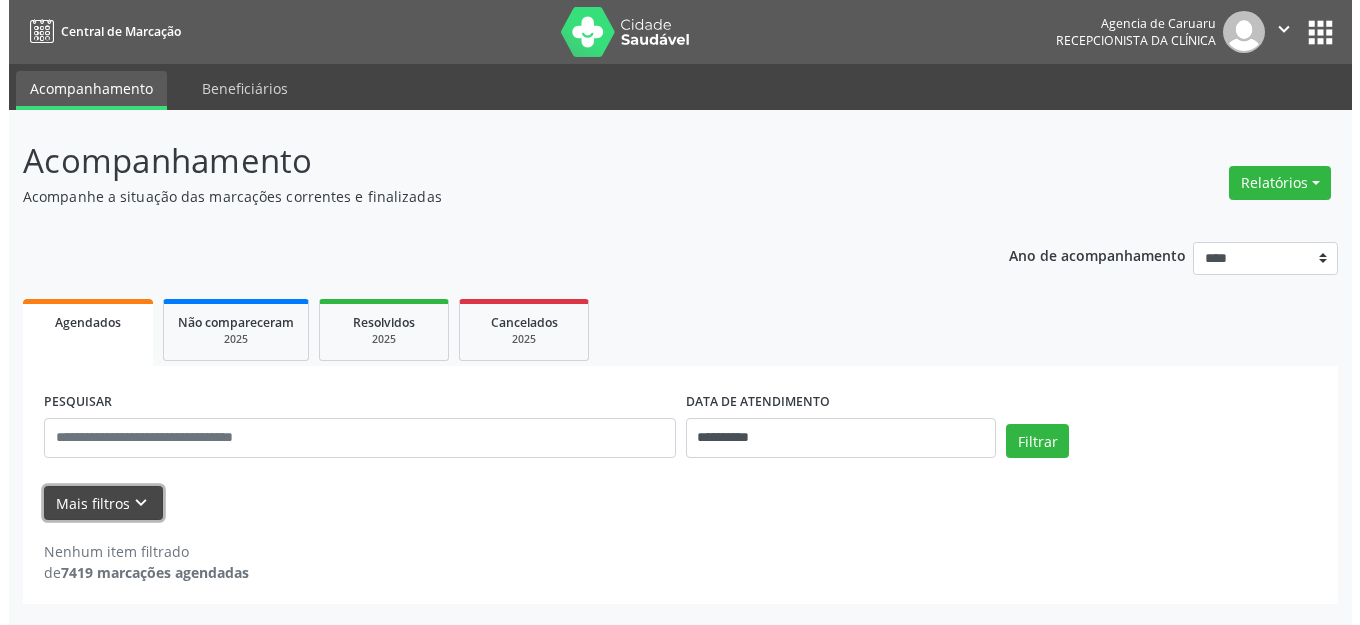 scroll, scrollTop: 0, scrollLeft: 0, axis: both 